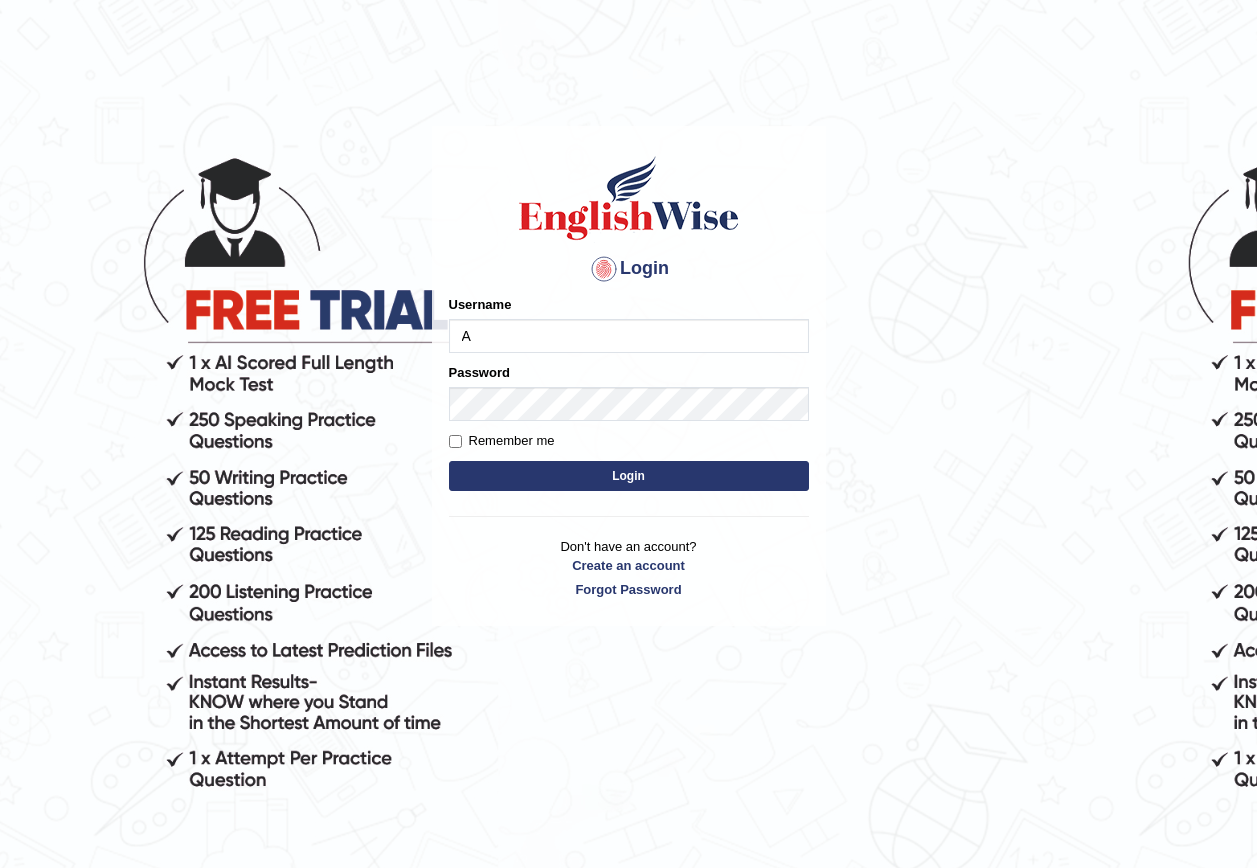 scroll, scrollTop: 0, scrollLeft: 0, axis: both 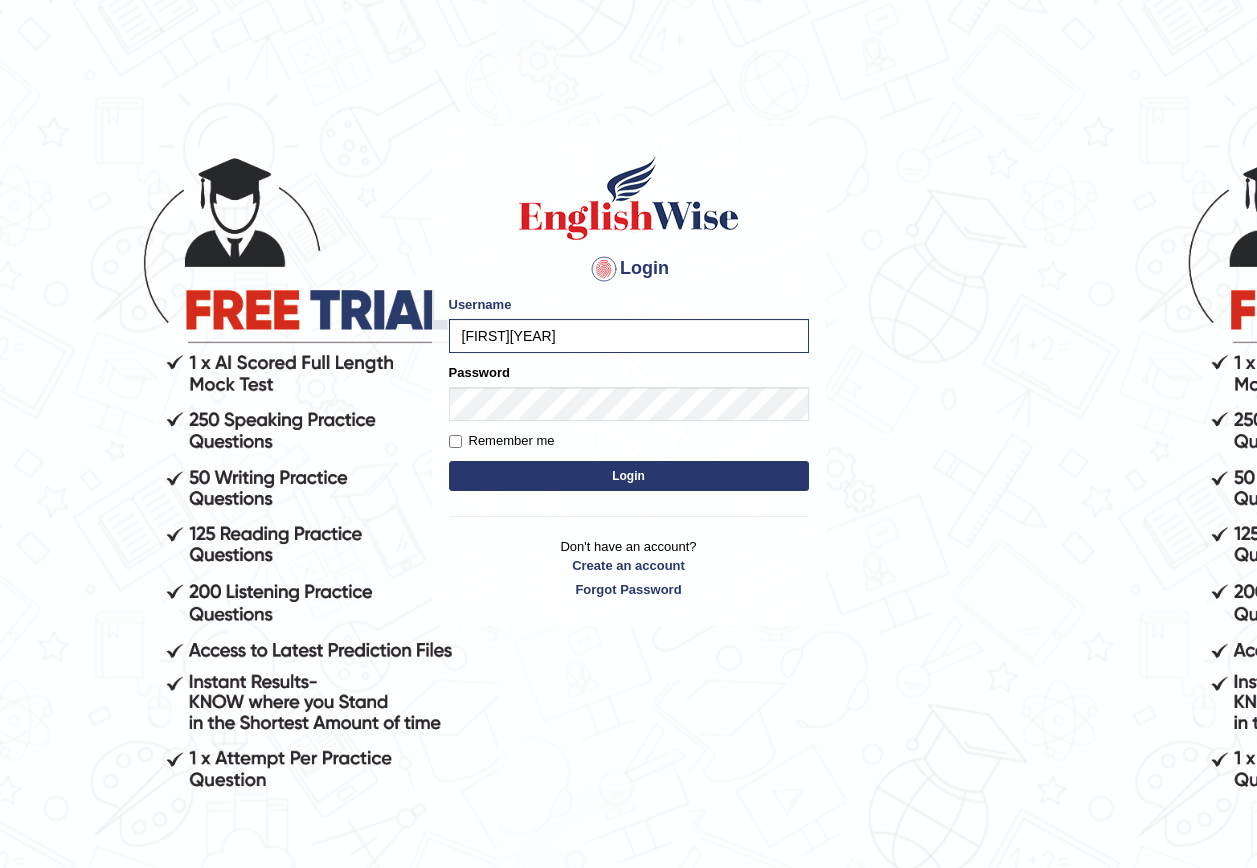 click on "Login" at bounding box center [629, 476] 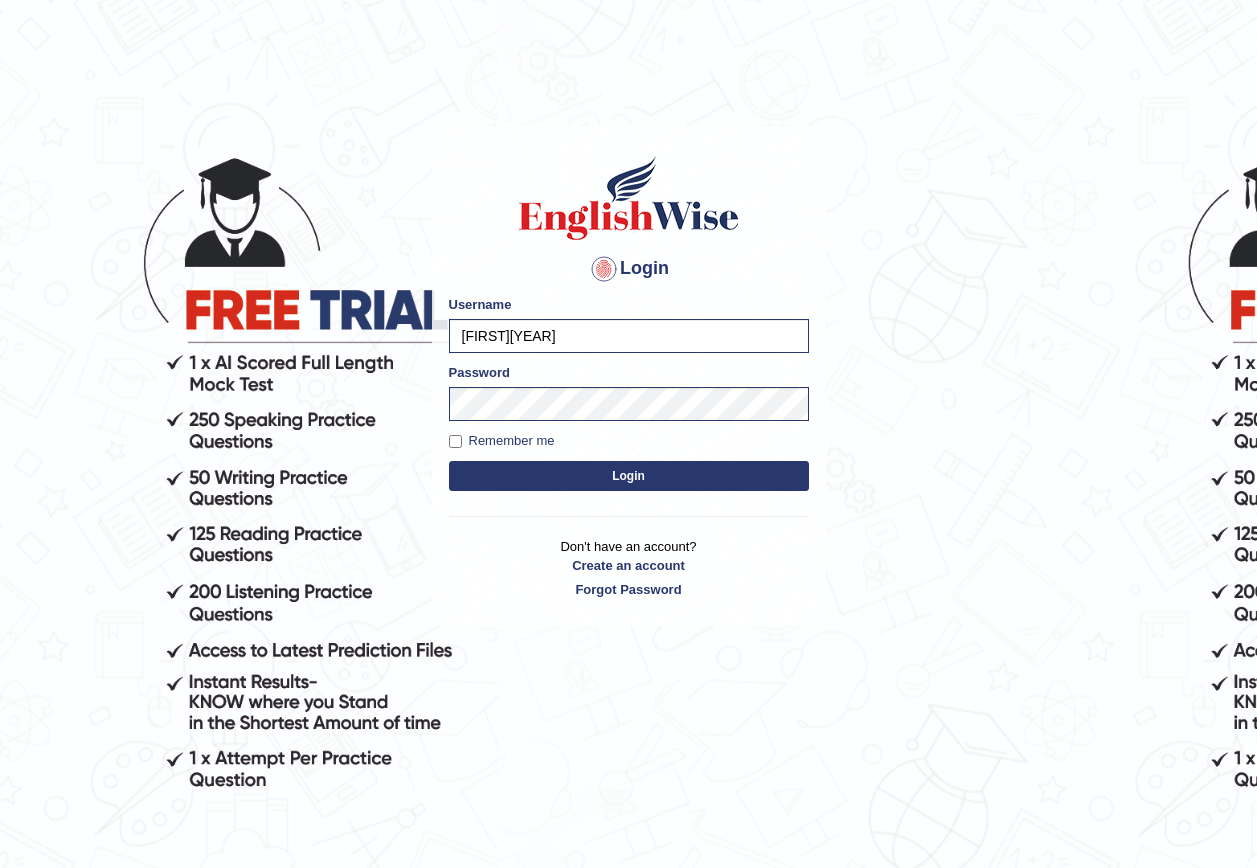 click on "Login" at bounding box center [629, 476] 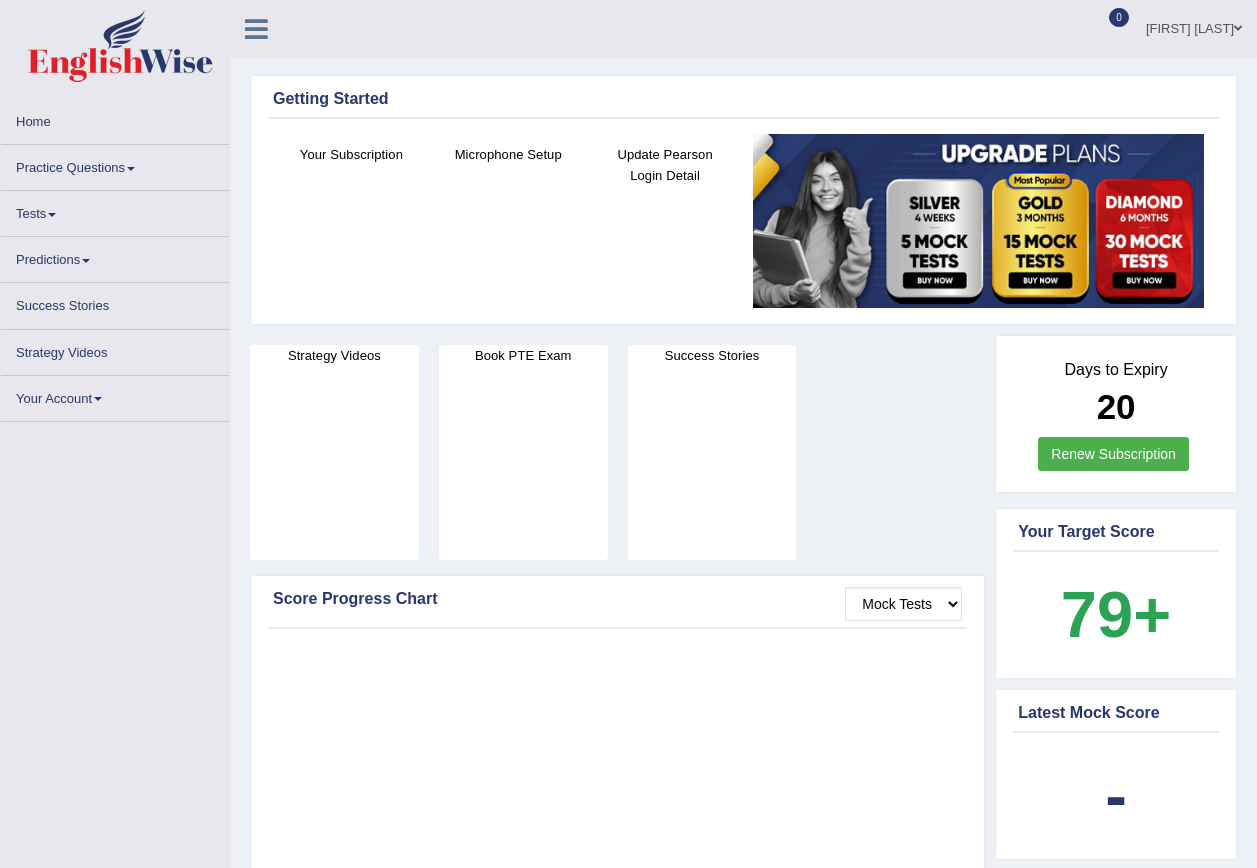 scroll, scrollTop: 0, scrollLeft: 0, axis: both 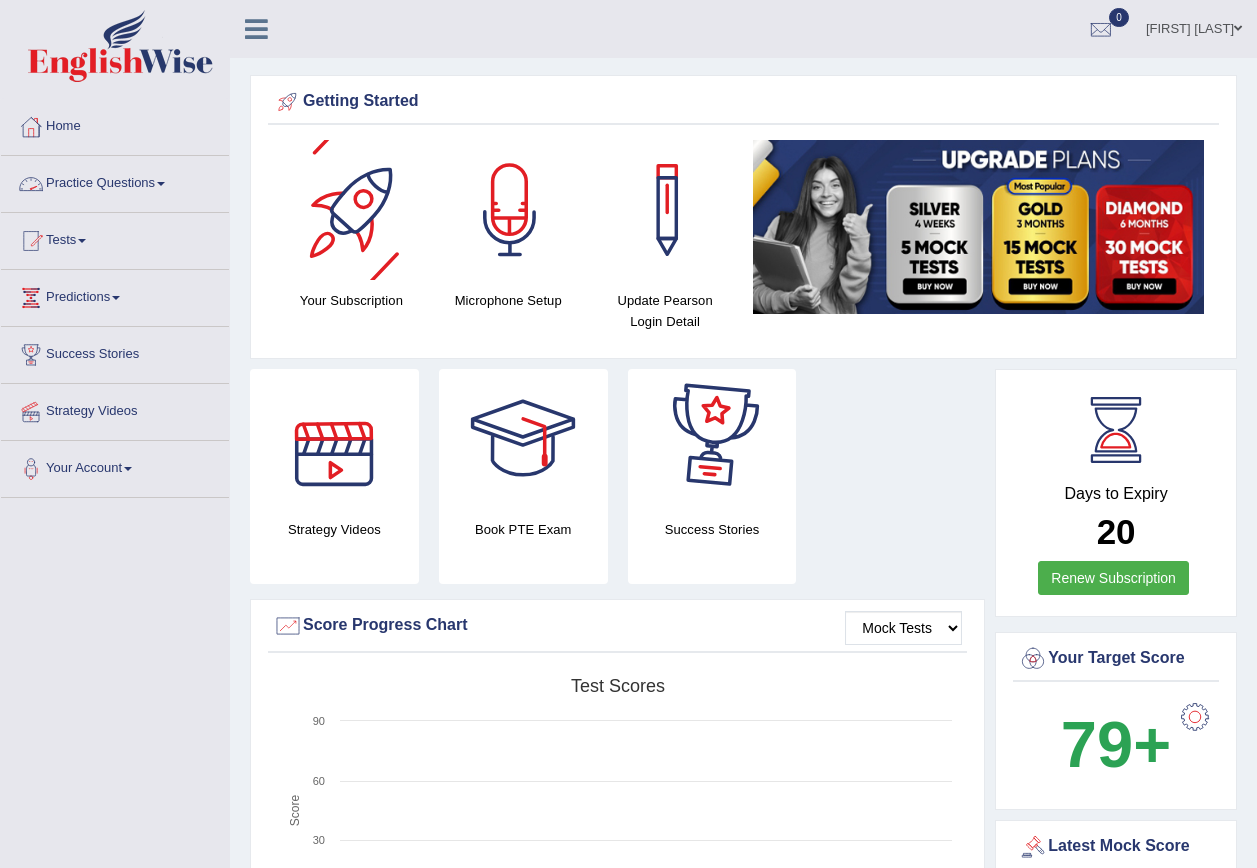 click on "Practice Questions" at bounding box center (115, 181) 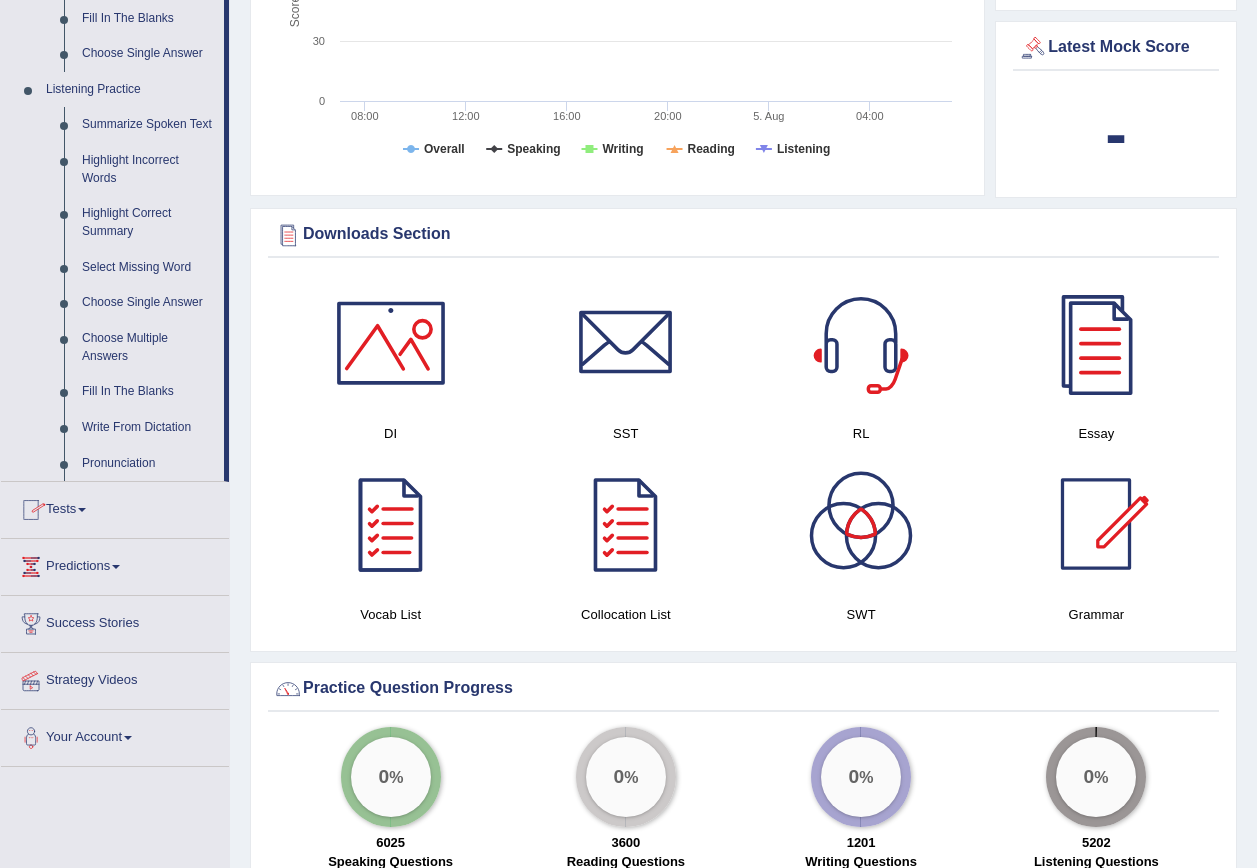 scroll, scrollTop: 800, scrollLeft: 0, axis: vertical 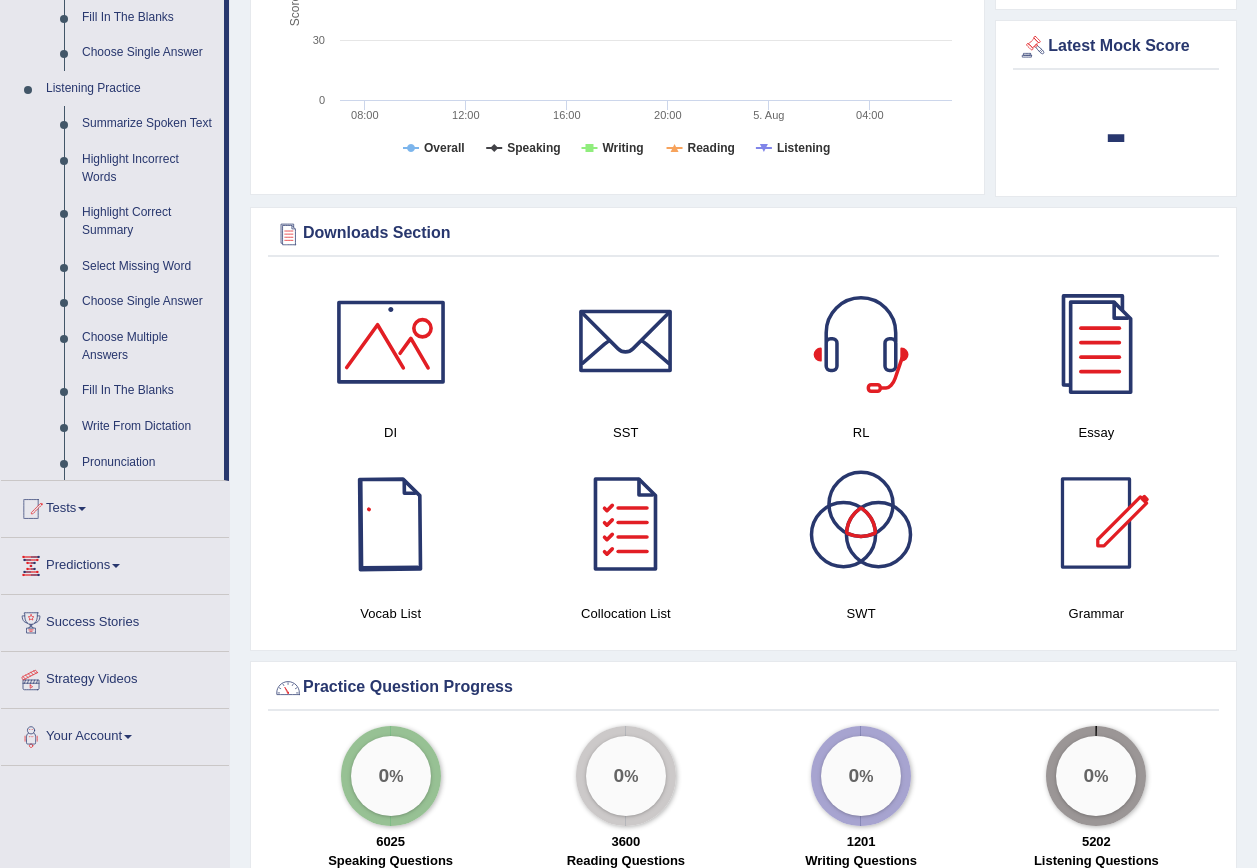 click at bounding box center [391, 523] 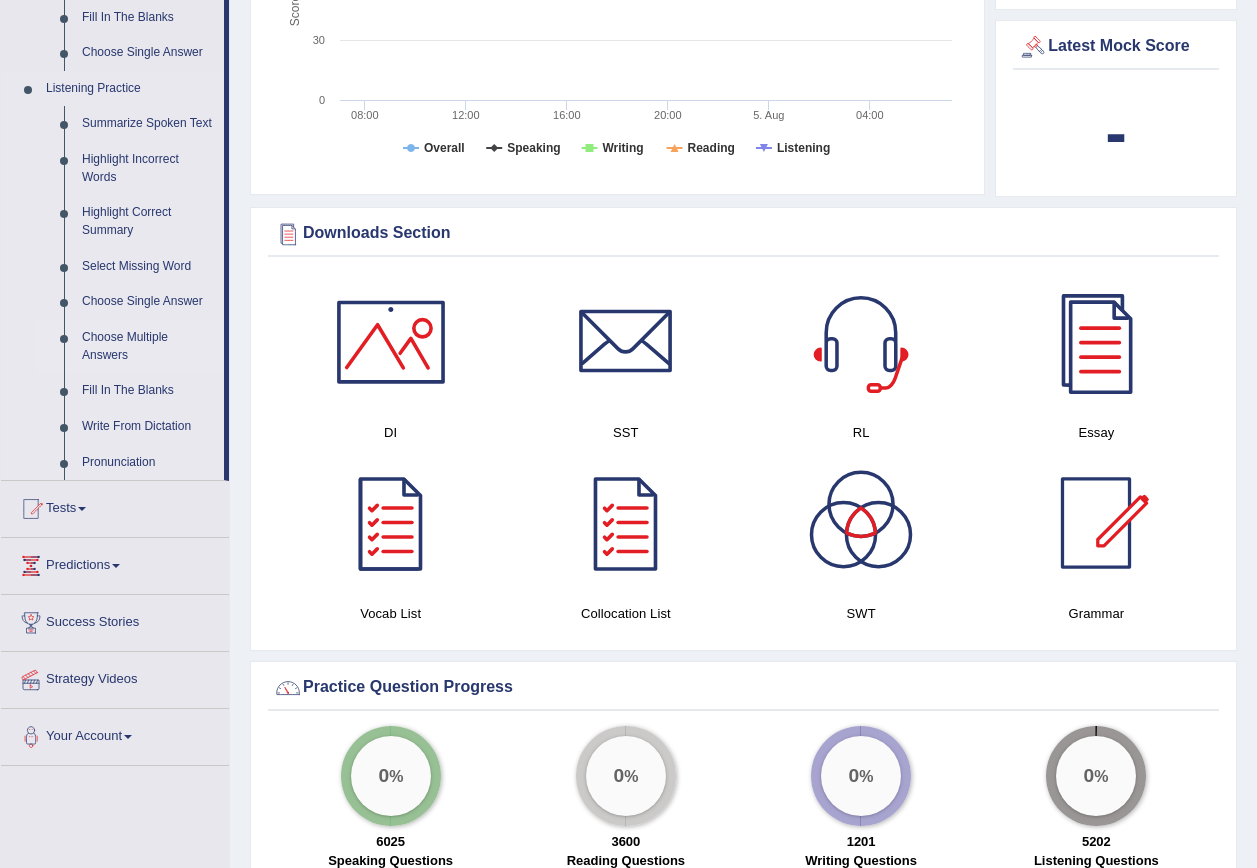 scroll, scrollTop: 700, scrollLeft: 0, axis: vertical 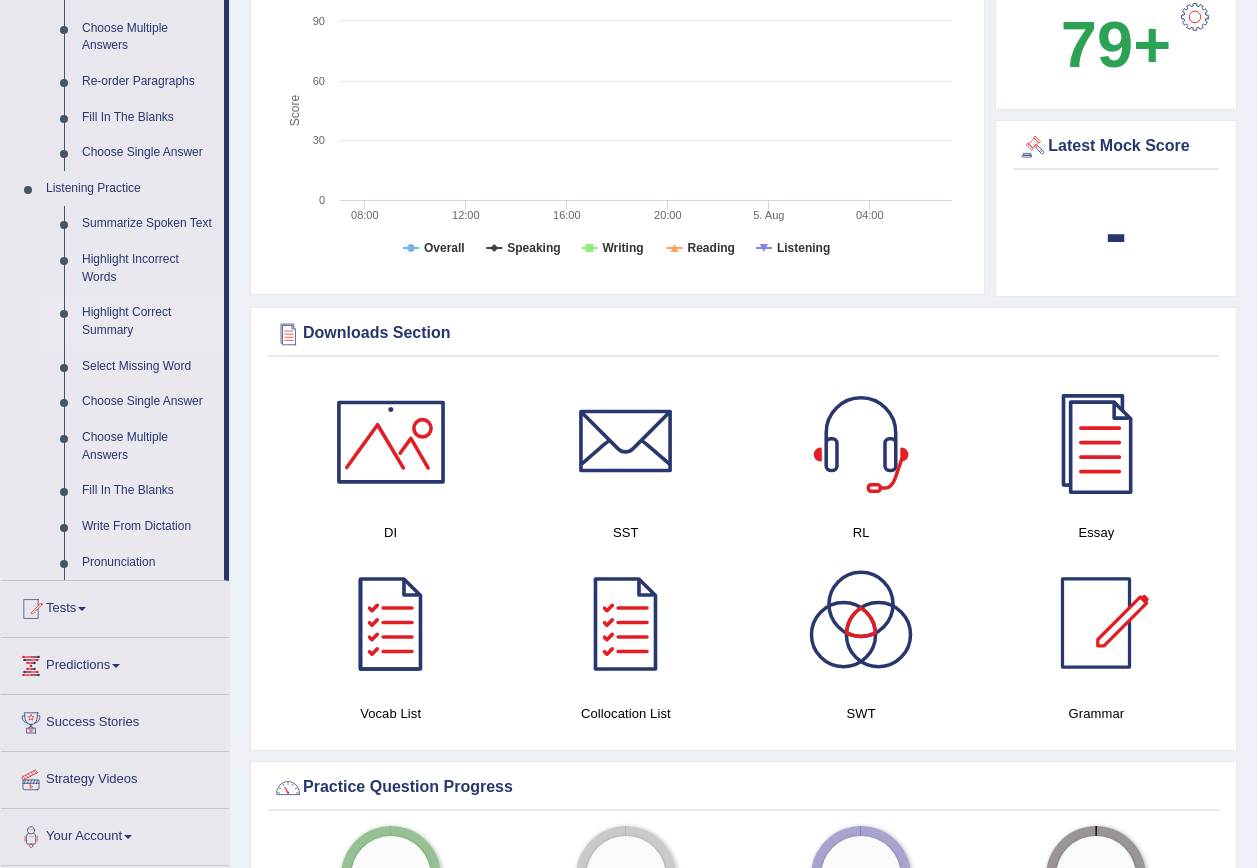 click on "Highlight Correct Summary" at bounding box center (148, 321) 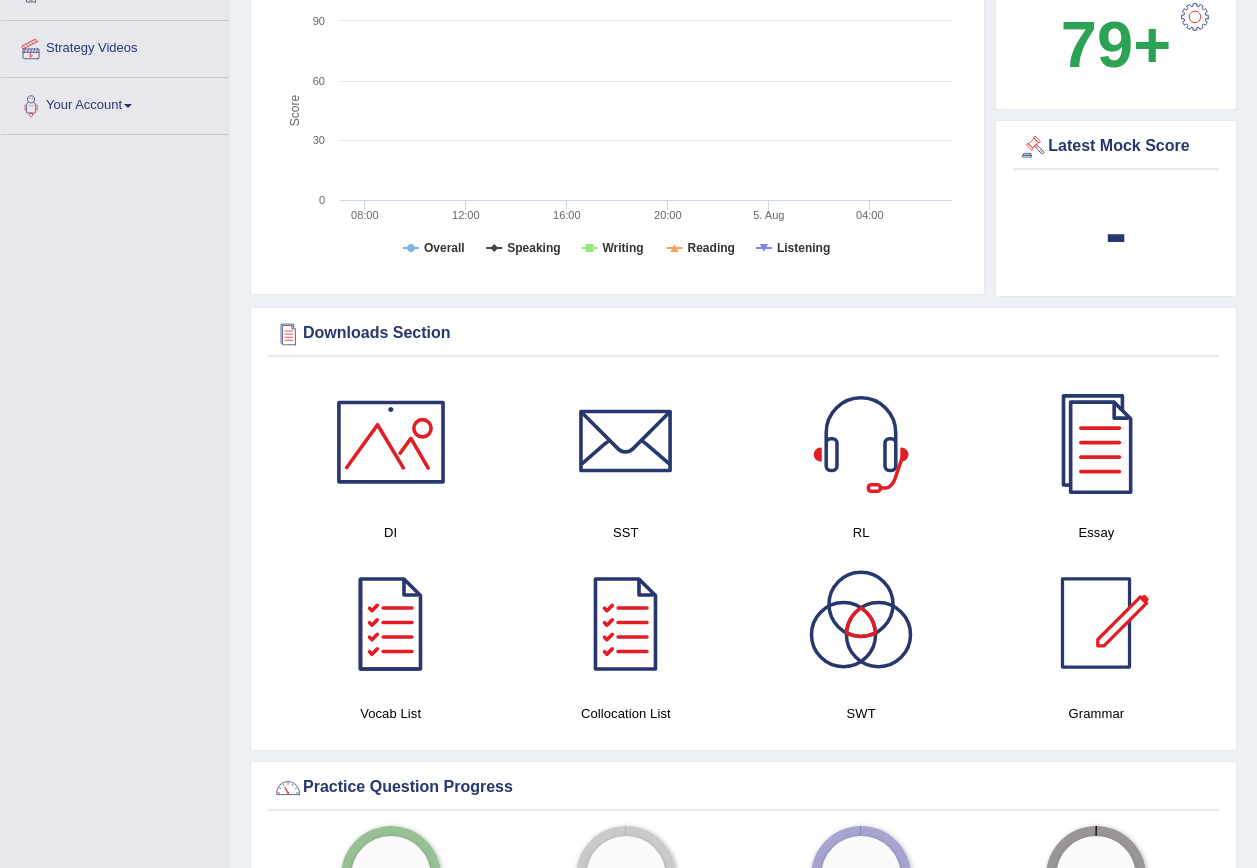 scroll, scrollTop: 297, scrollLeft: 0, axis: vertical 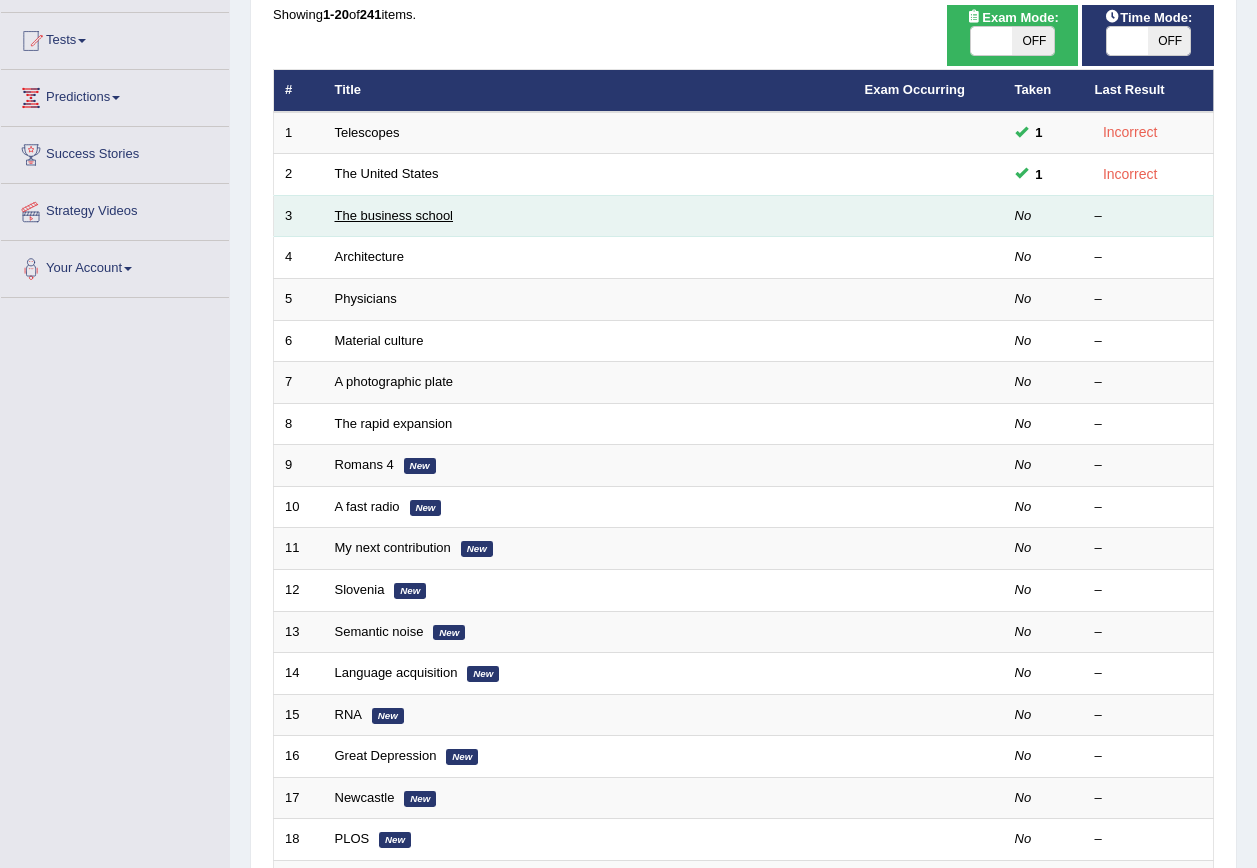 click on "The business school" at bounding box center [394, 215] 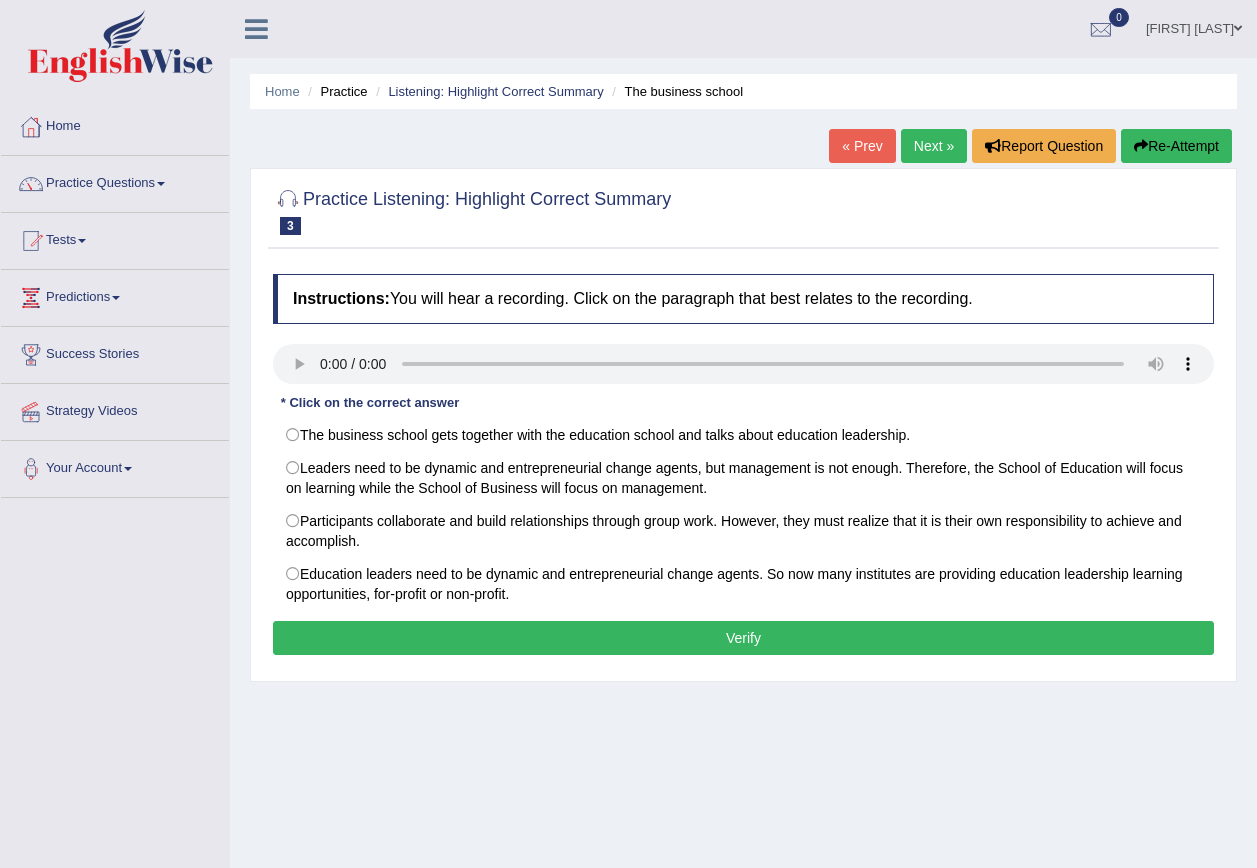 scroll, scrollTop: 0, scrollLeft: 0, axis: both 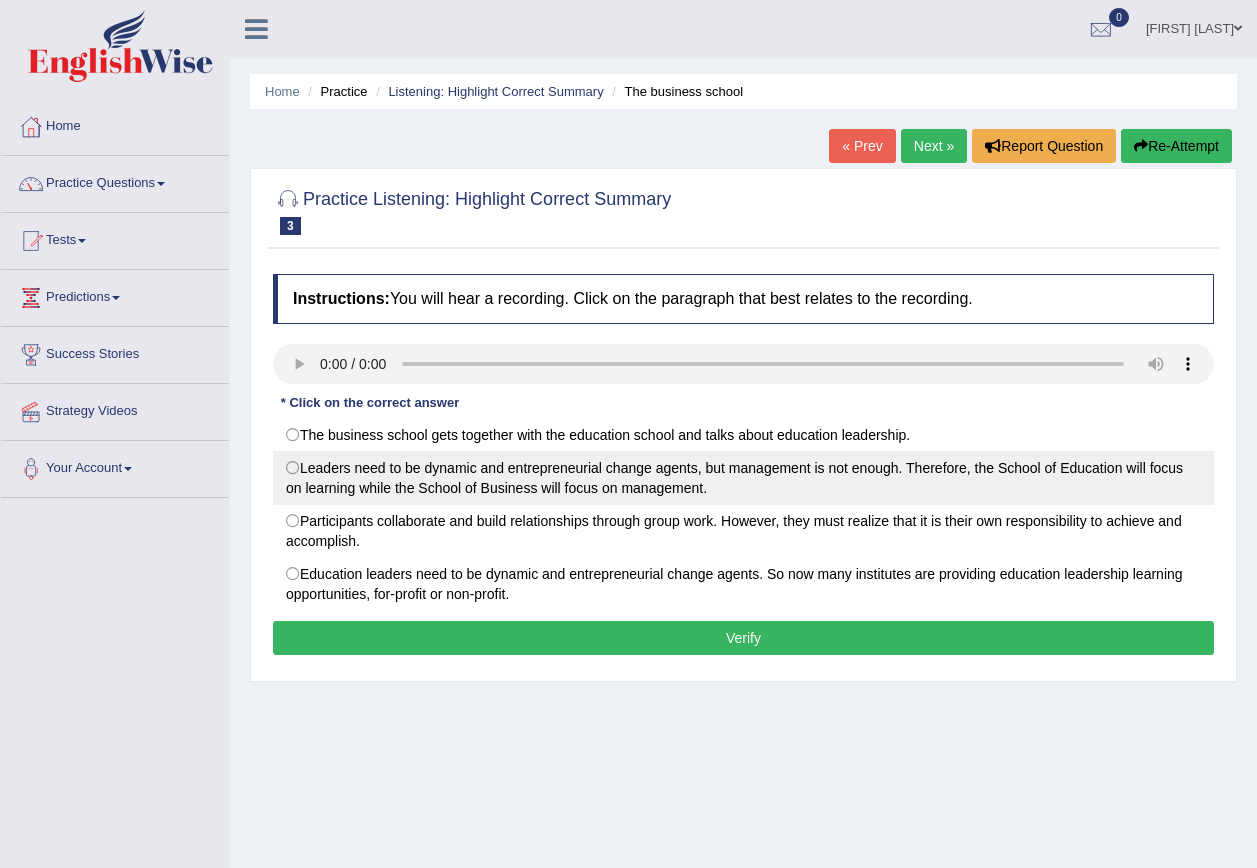 click on "Leaders need to be dynamic and entrepreneurial change agents, but management is not enough. Therefore, the School of Education will focus on learning while the School of Business will focus on management." at bounding box center (743, 478) 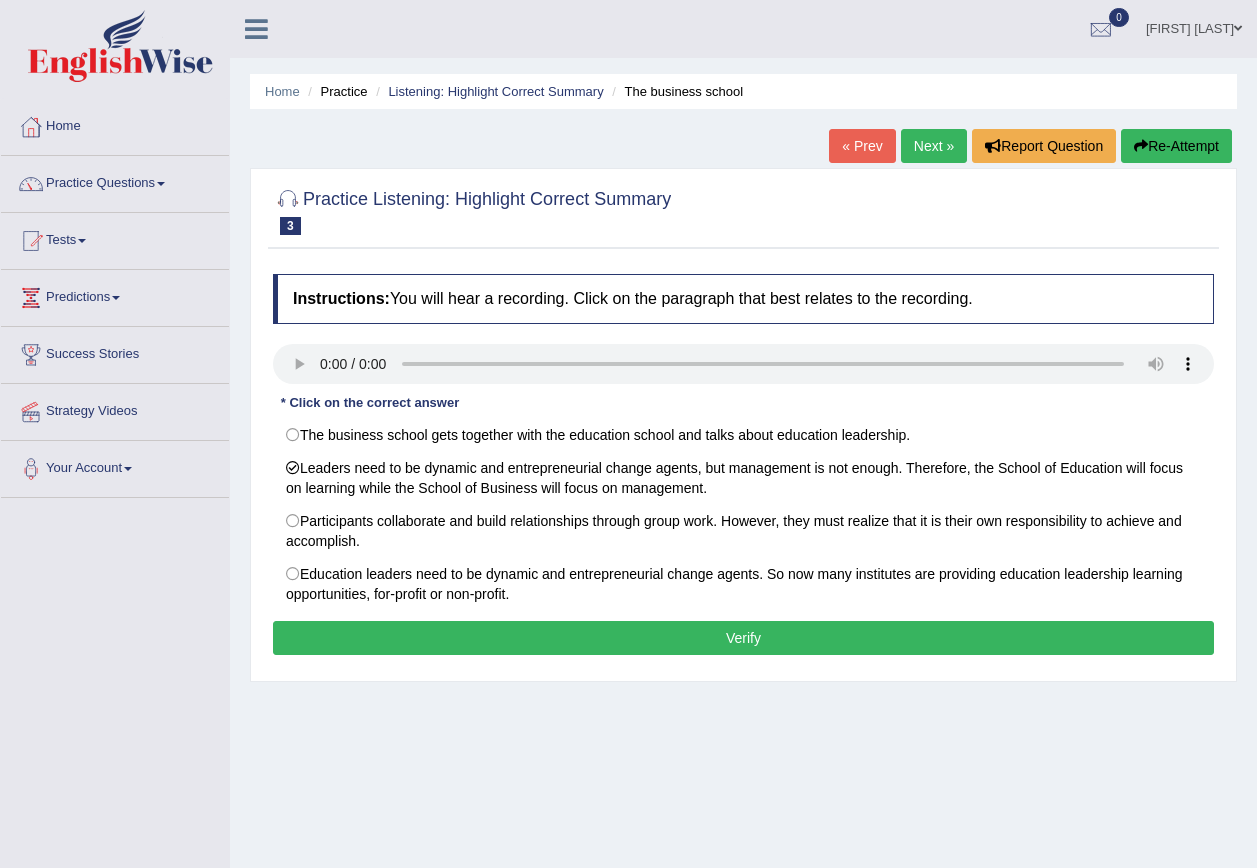 click on "Verify" at bounding box center [743, 638] 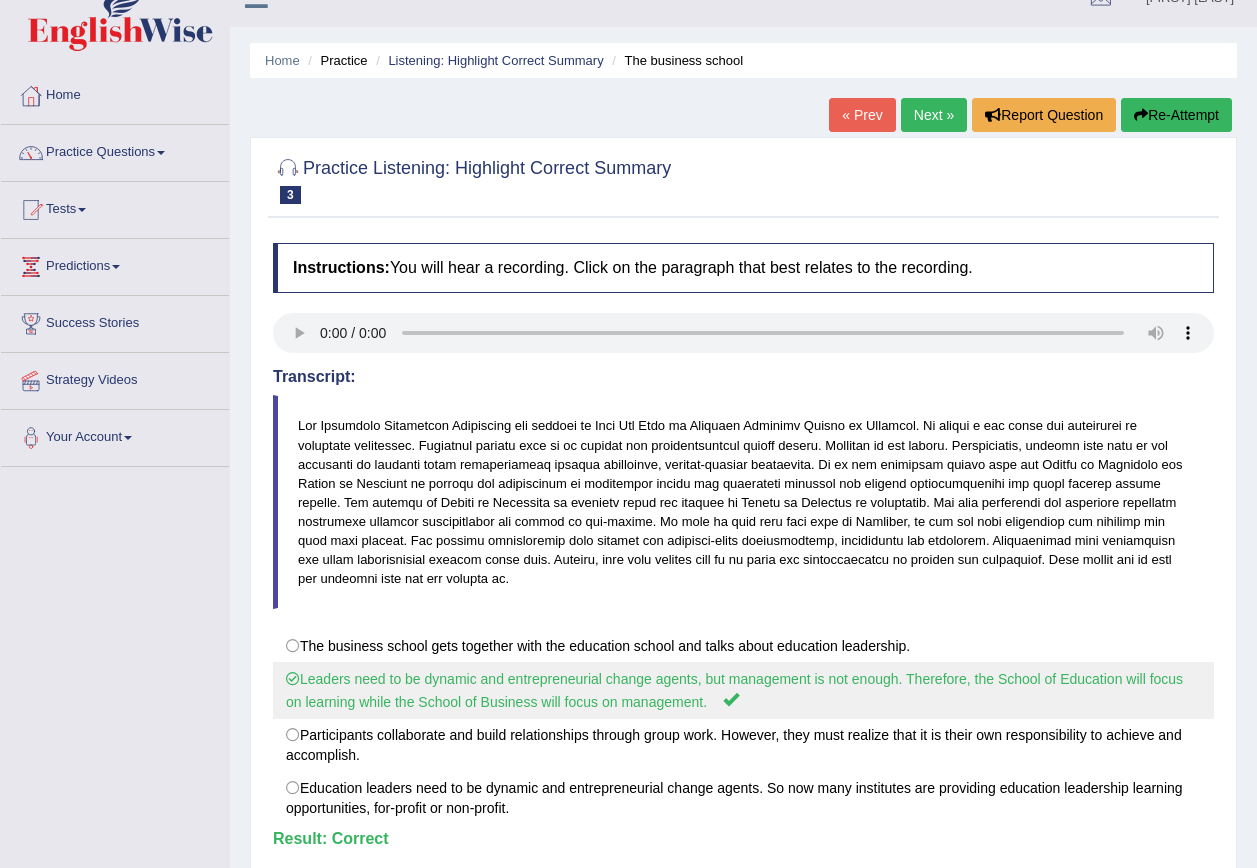 scroll, scrollTop: 0, scrollLeft: 0, axis: both 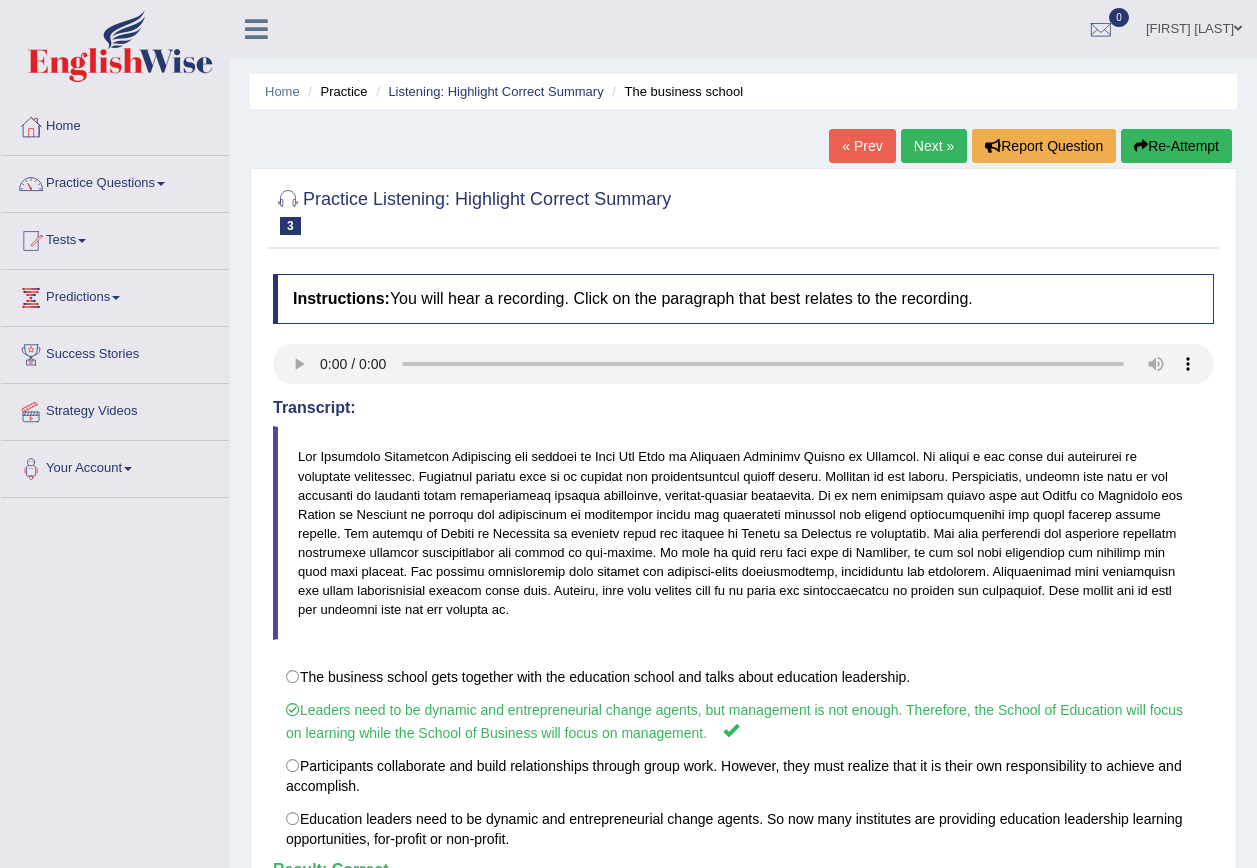 click on "Next »" at bounding box center [934, 146] 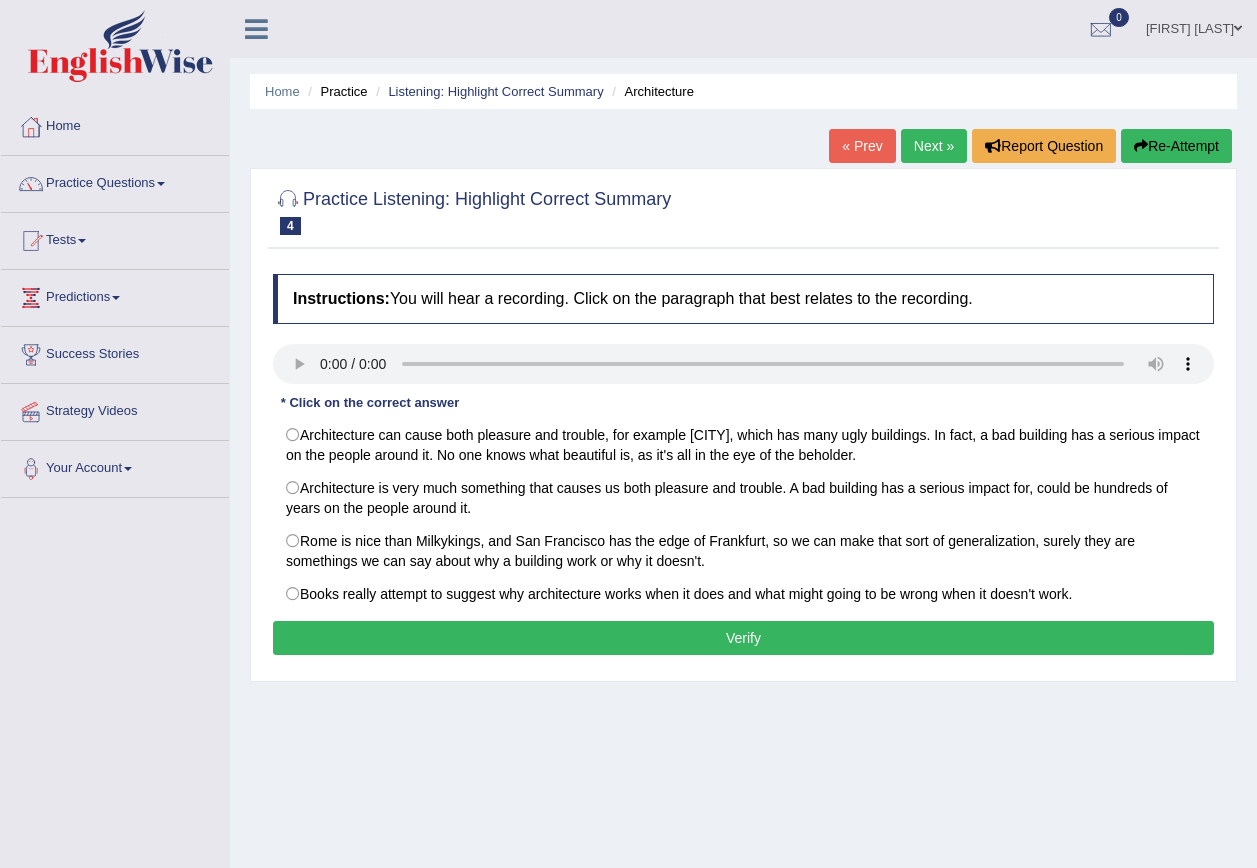 scroll, scrollTop: 0, scrollLeft: 0, axis: both 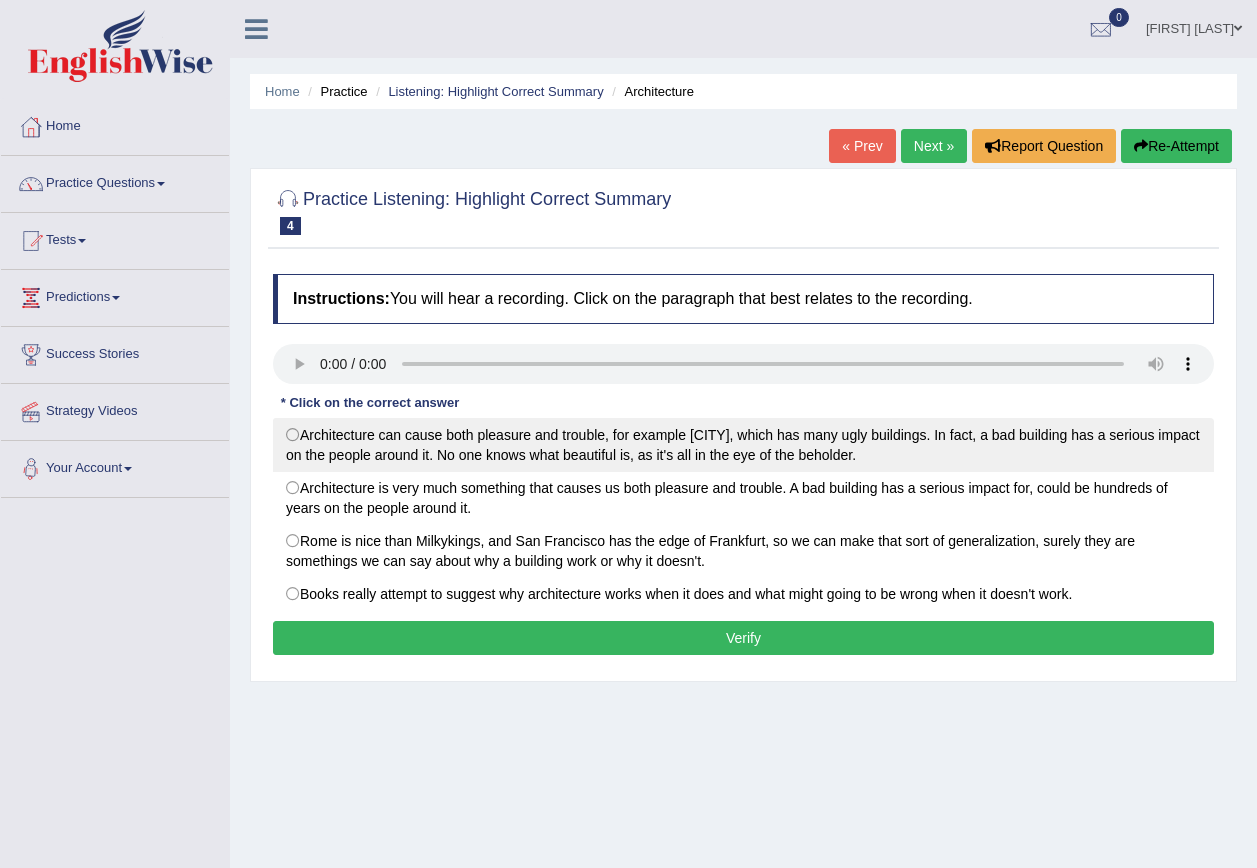 click on "Architecture can cause both pleasure and trouble, for example [CITY], which has many ugly buildings. In fact, a bad building has a serious impact on the people around it. No one knows what beautiful is, as it's all in the eye of the beholder." at bounding box center (743, 445) 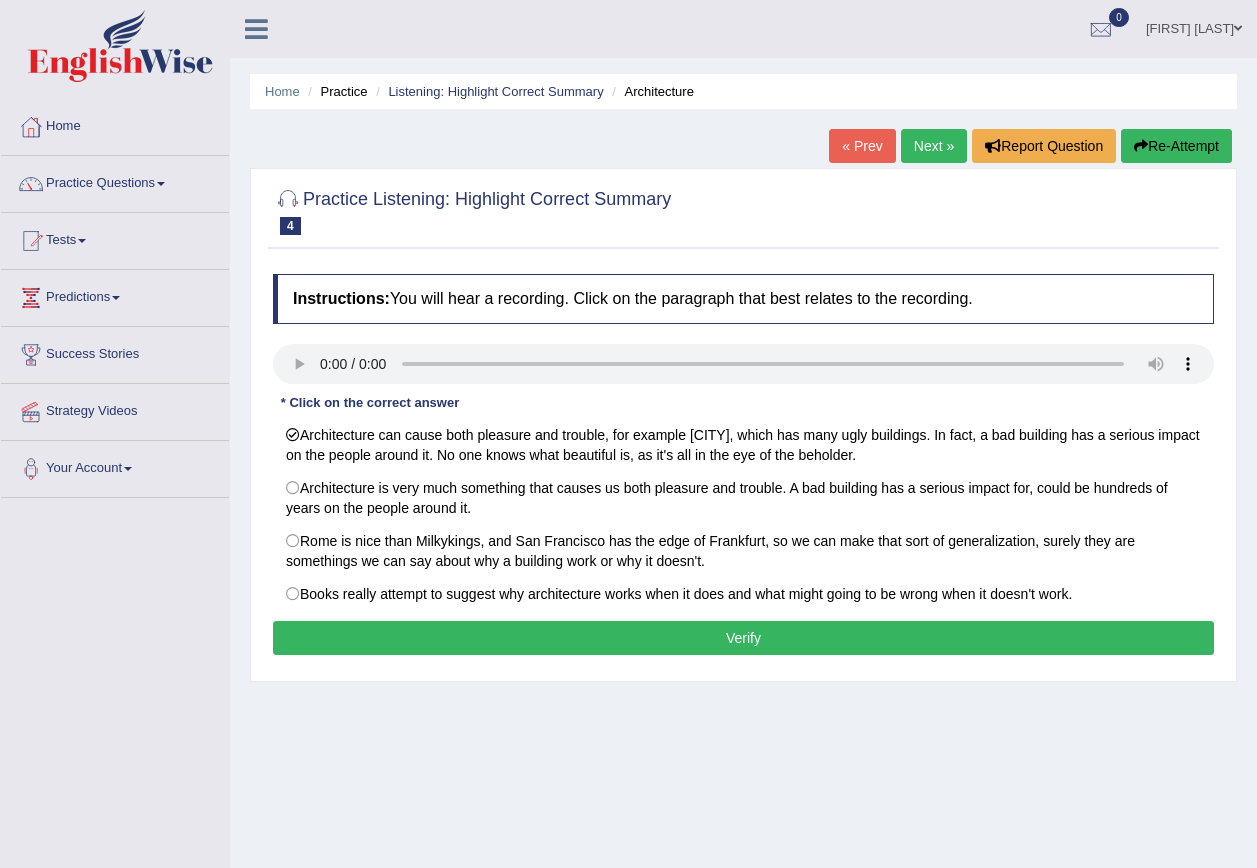 click on "Verify" at bounding box center [743, 638] 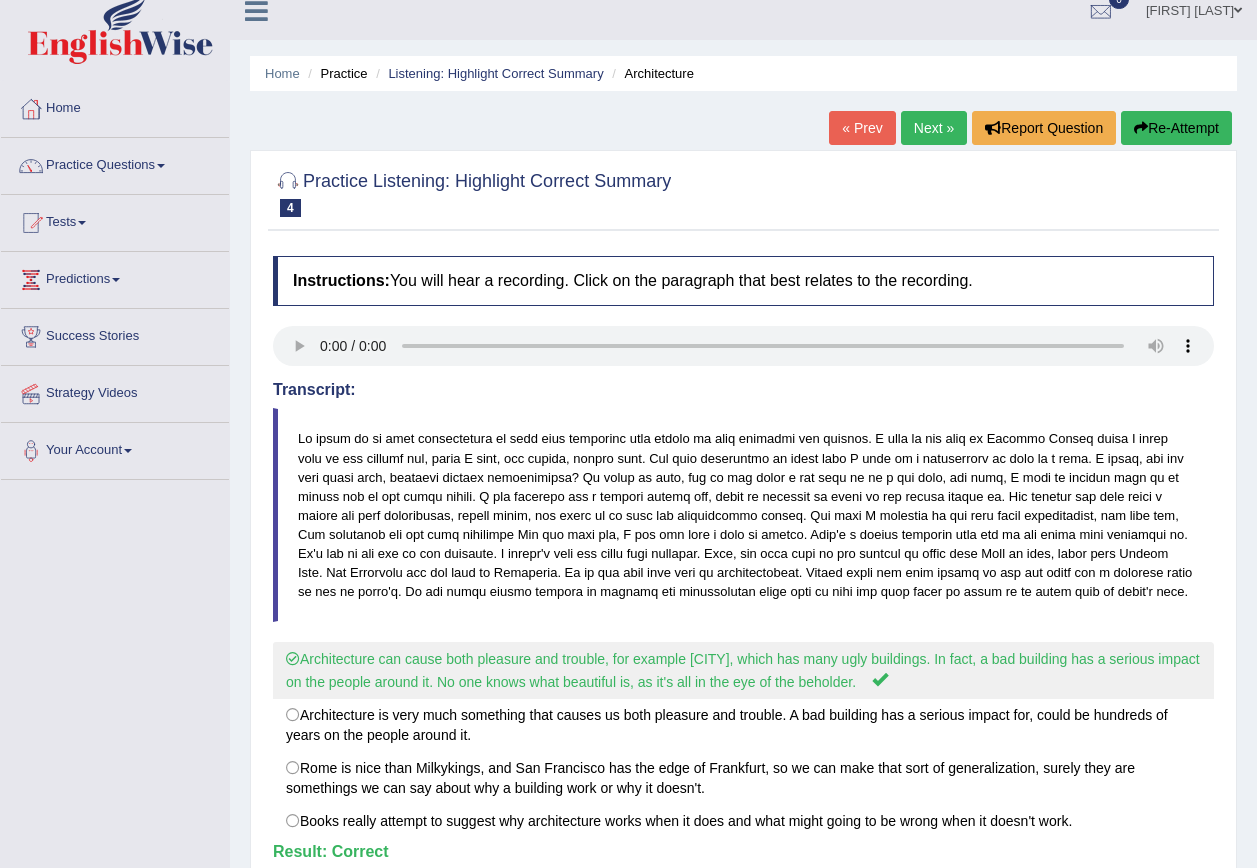 scroll, scrollTop: 0, scrollLeft: 0, axis: both 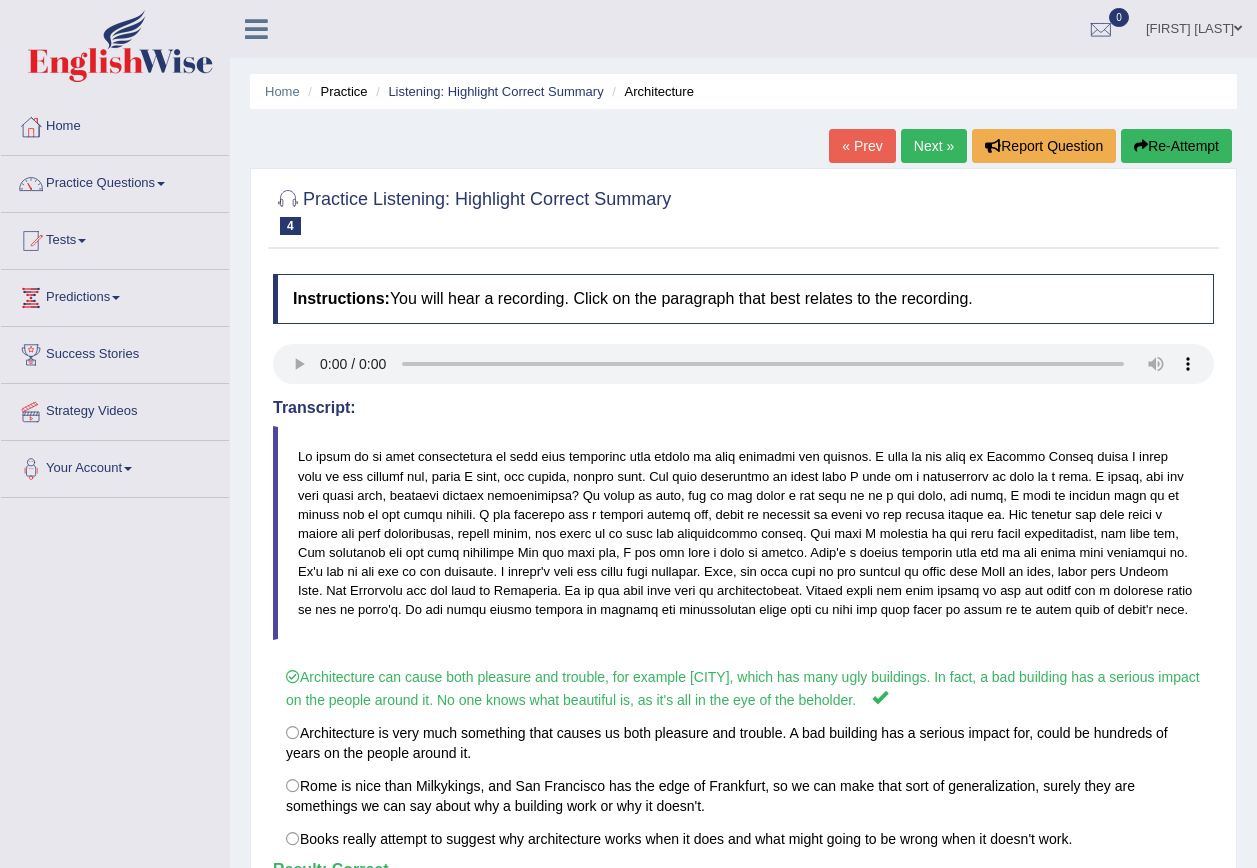 click on "Next »" at bounding box center [934, 146] 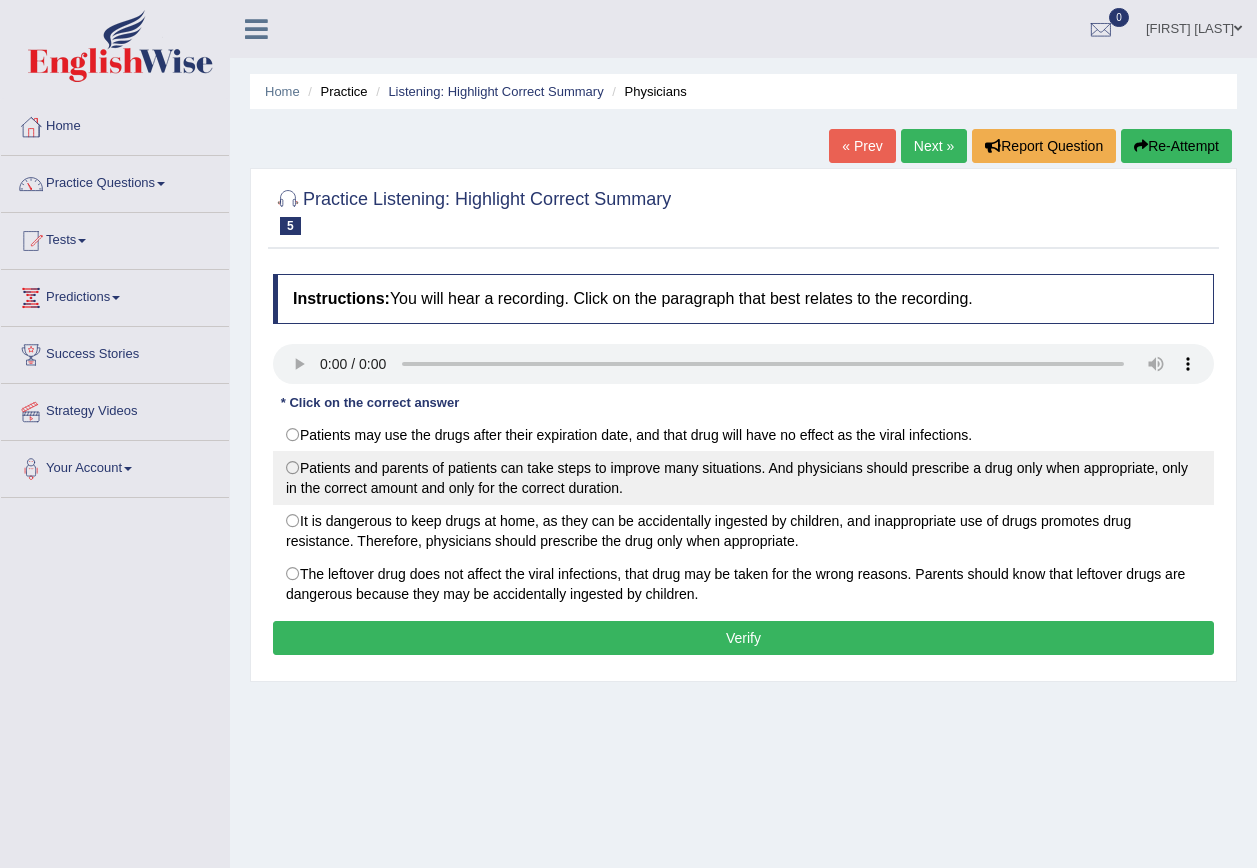 scroll, scrollTop: 0, scrollLeft: 0, axis: both 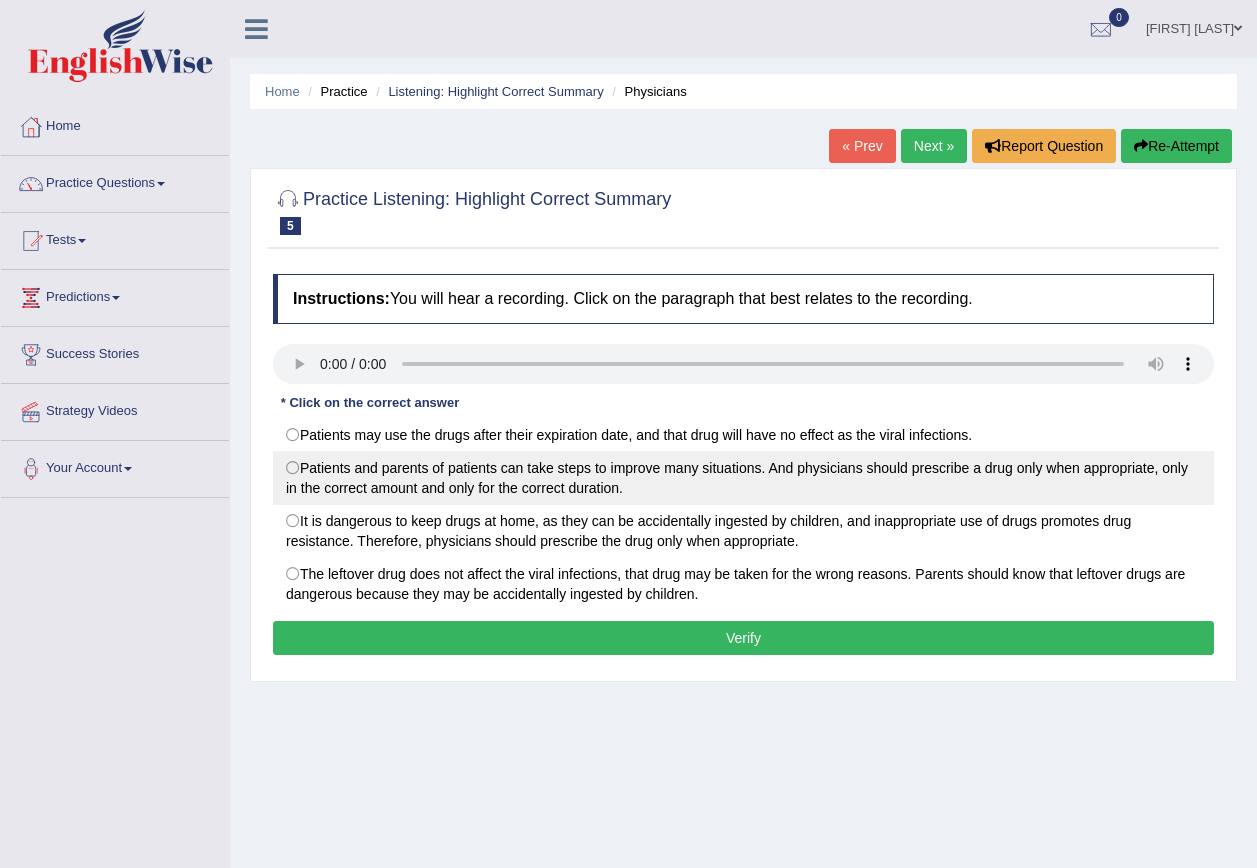 click on "Patients and parents of patients can take steps to improve many situations. And physicians should prescribe a drug only when appropriate, only in the correct amount and only for the correct duration." at bounding box center (743, 478) 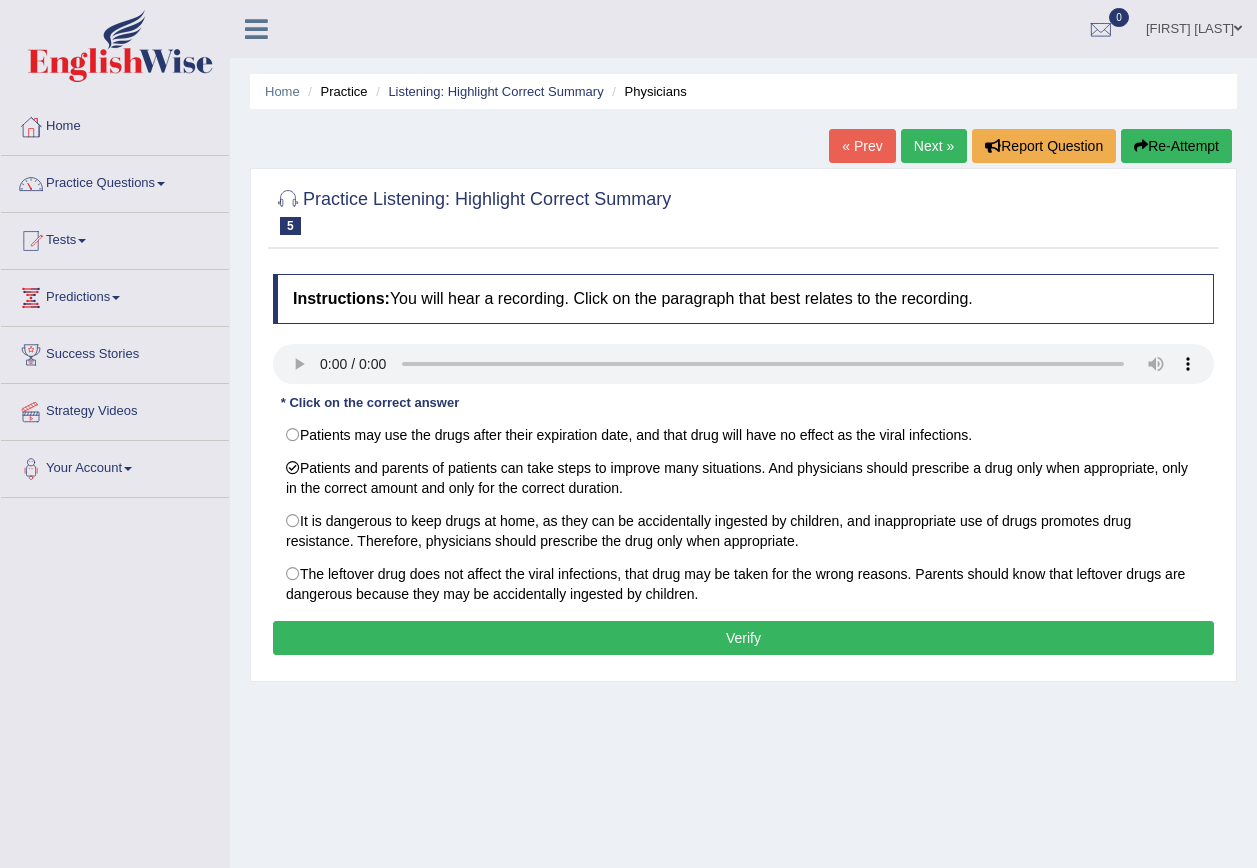 click on "Verify" at bounding box center (743, 638) 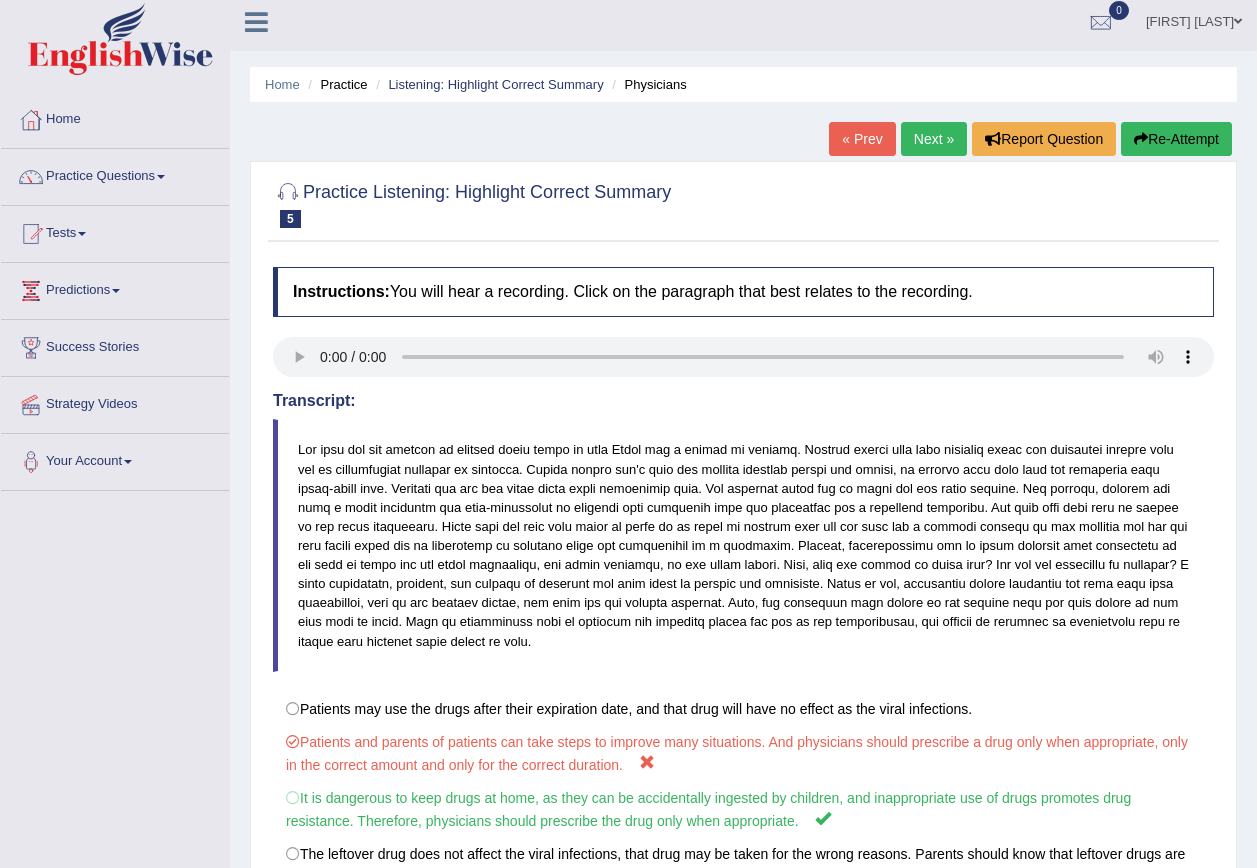 scroll, scrollTop: 0, scrollLeft: 0, axis: both 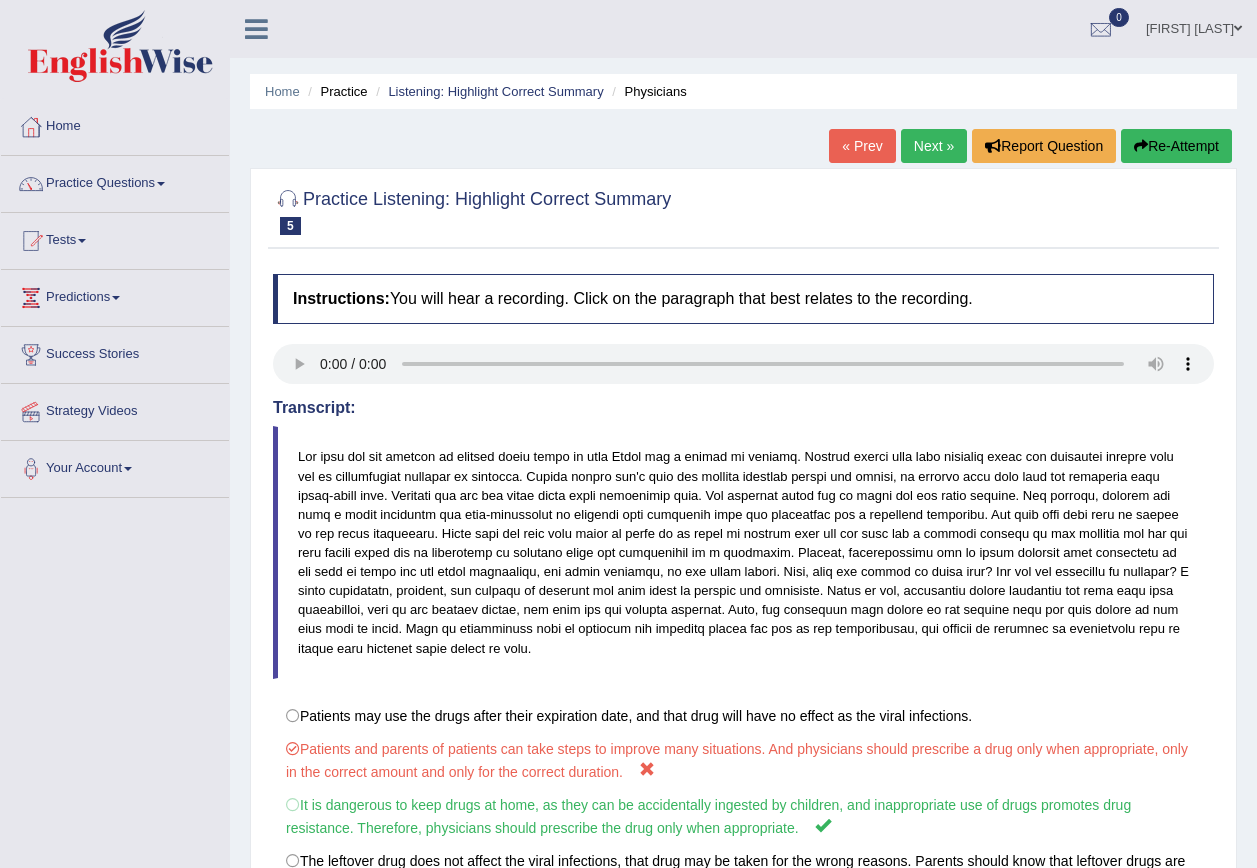 click on "Next »" at bounding box center [934, 146] 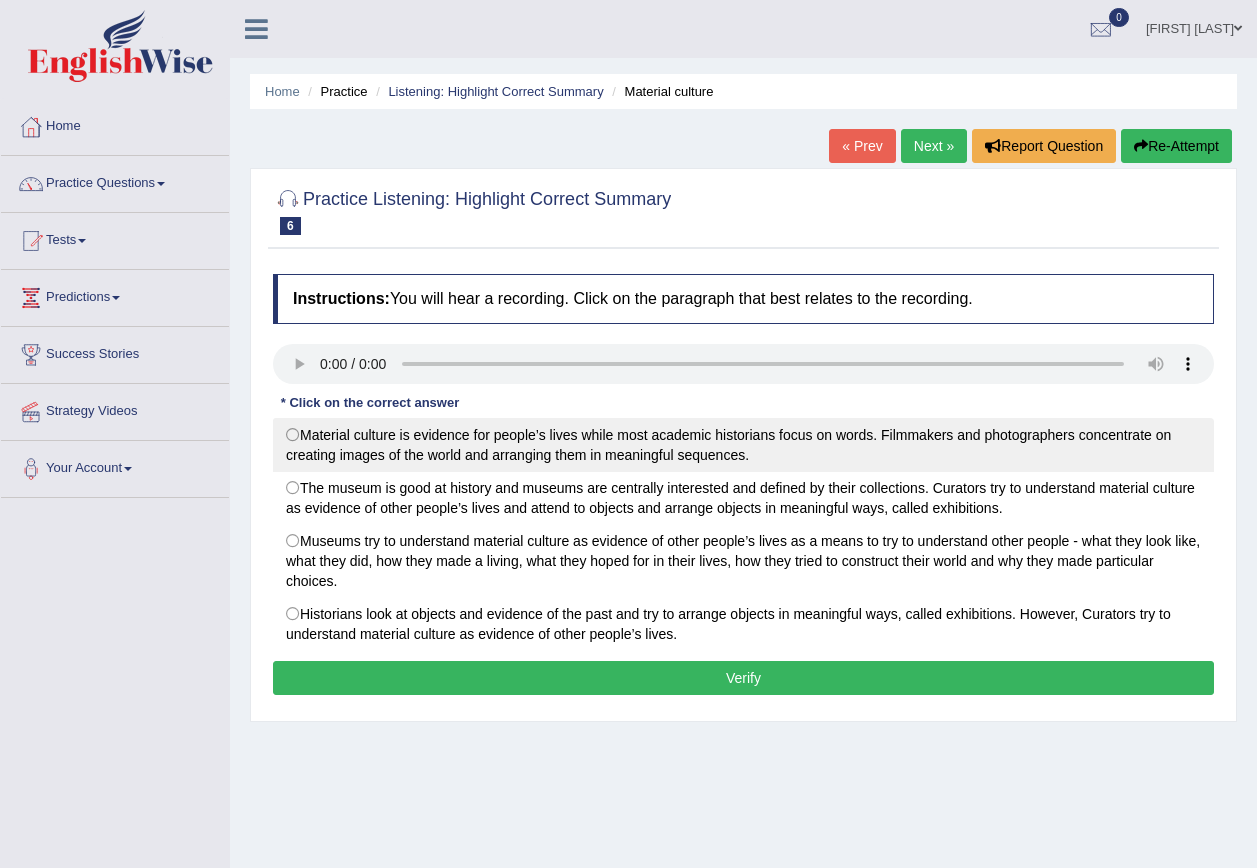 scroll, scrollTop: 0, scrollLeft: 0, axis: both 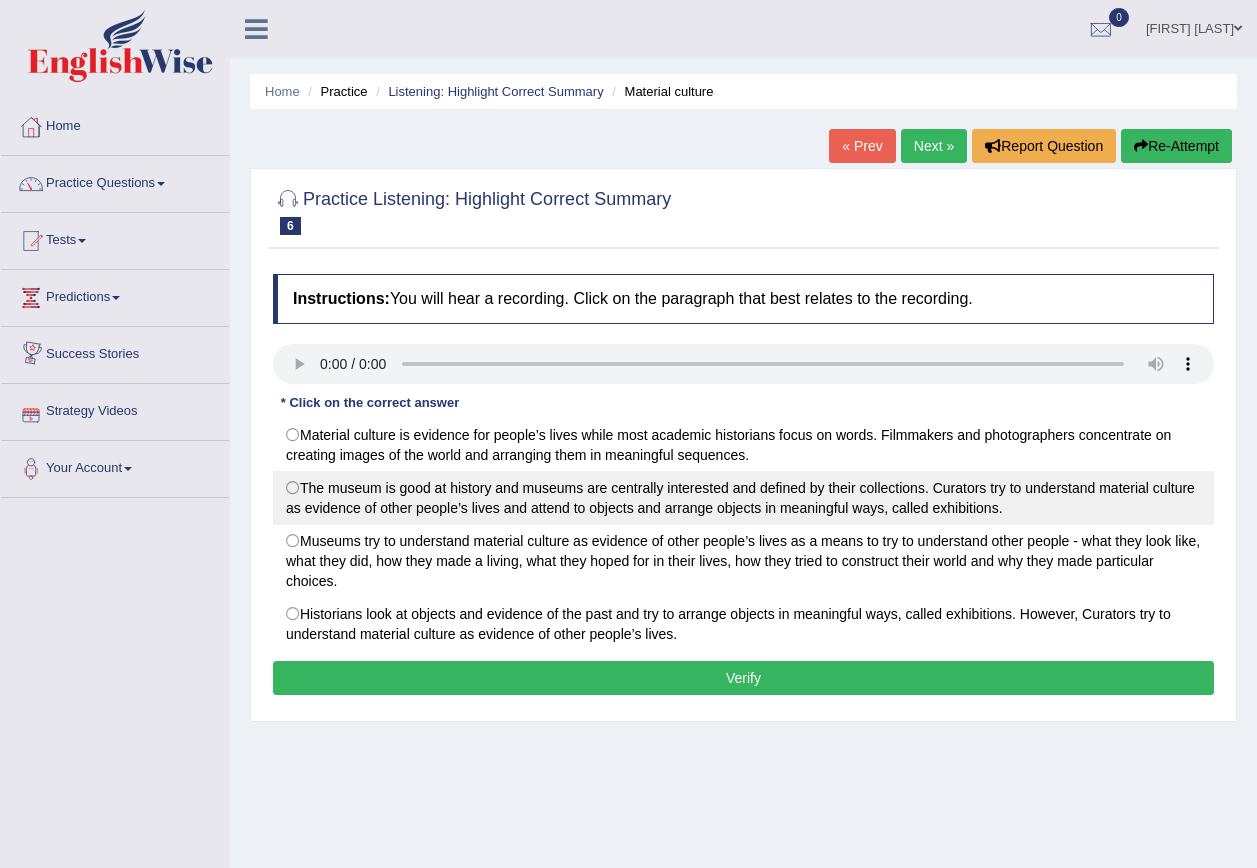 click on "The museum is good at history and museums are centrally interested and defined by their collections. Curators try to understand material culture as evidence of other people’s lives and attend to objects and arrange objects in meaningful ways, called exhibitions." at bounding box center [743, 498] 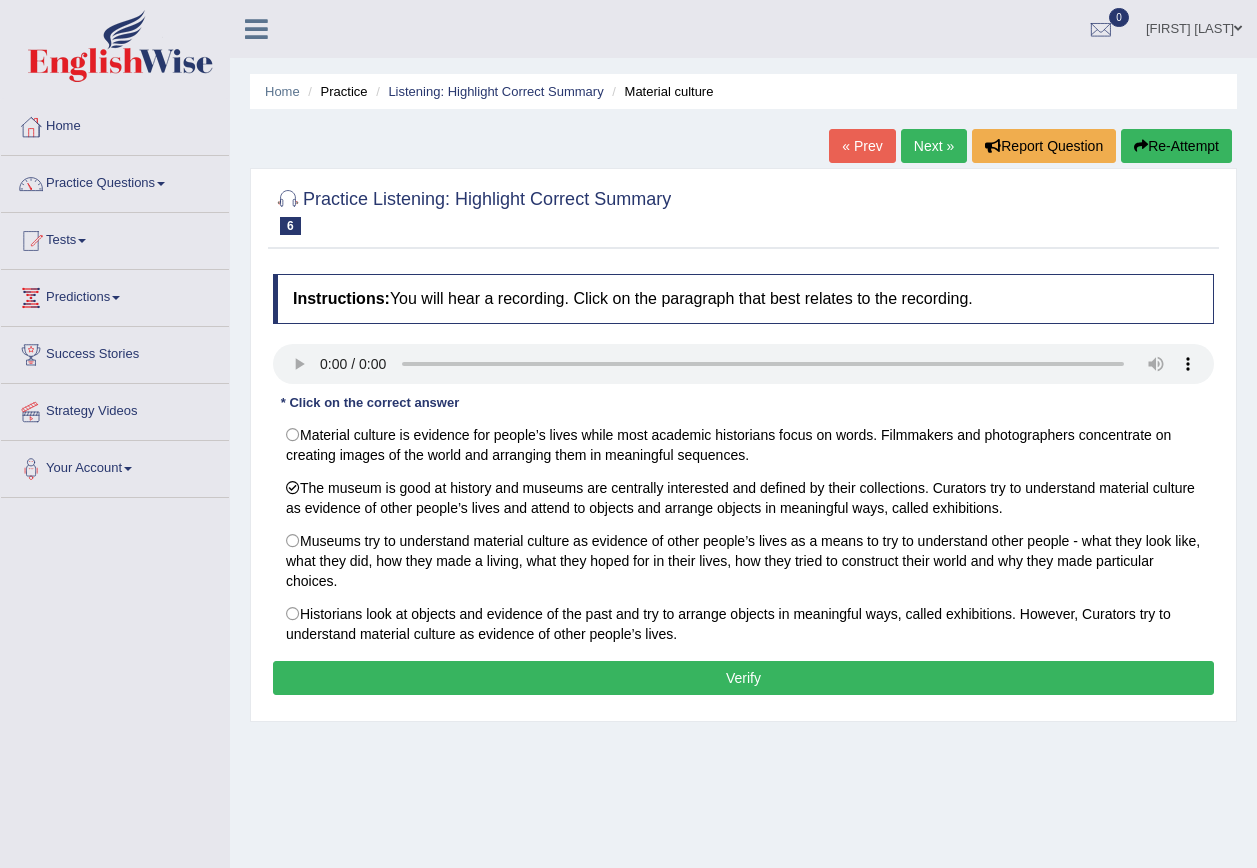 click on "Verify" at bounding box center [743, 678] 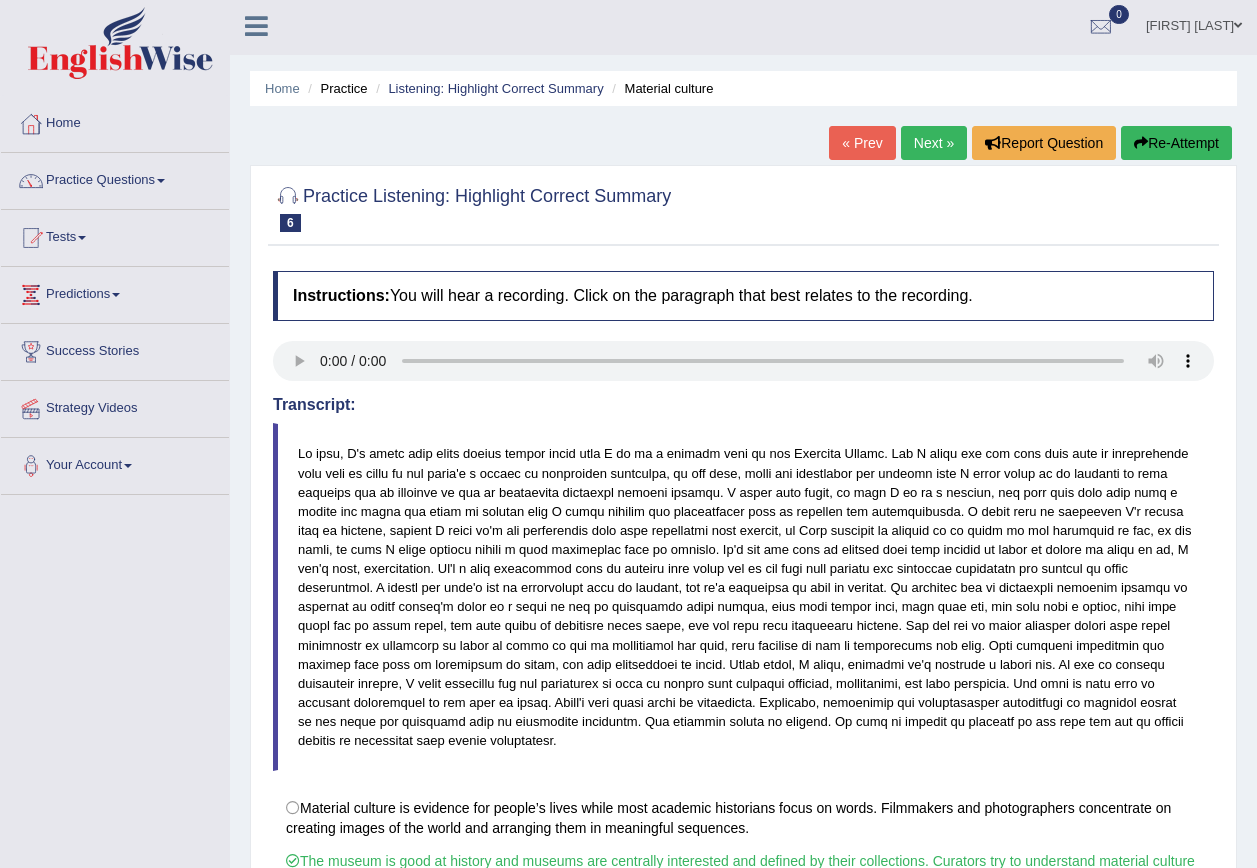 scroll, scrollTop: 0, scrollLeft: 0, axis: both 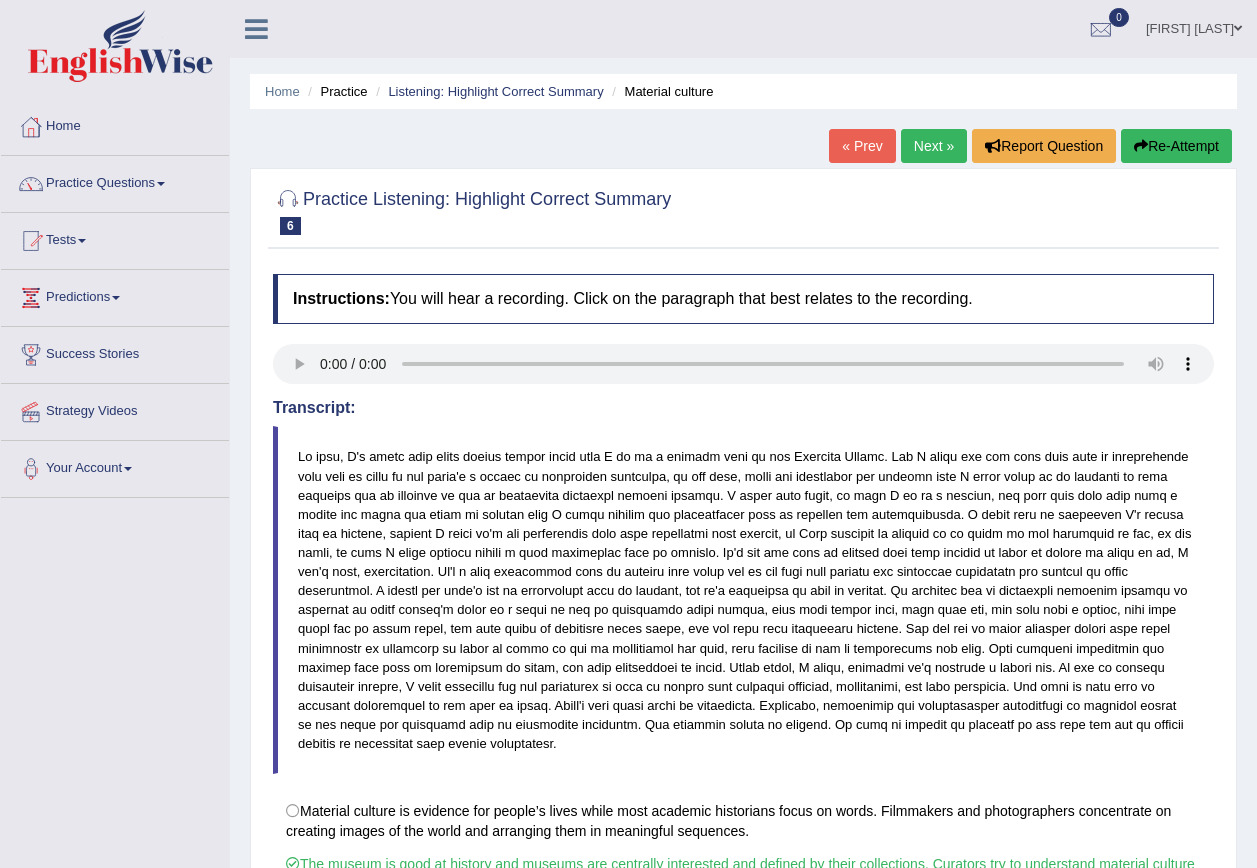 click on "Next »" at bounding box center [934, 146] 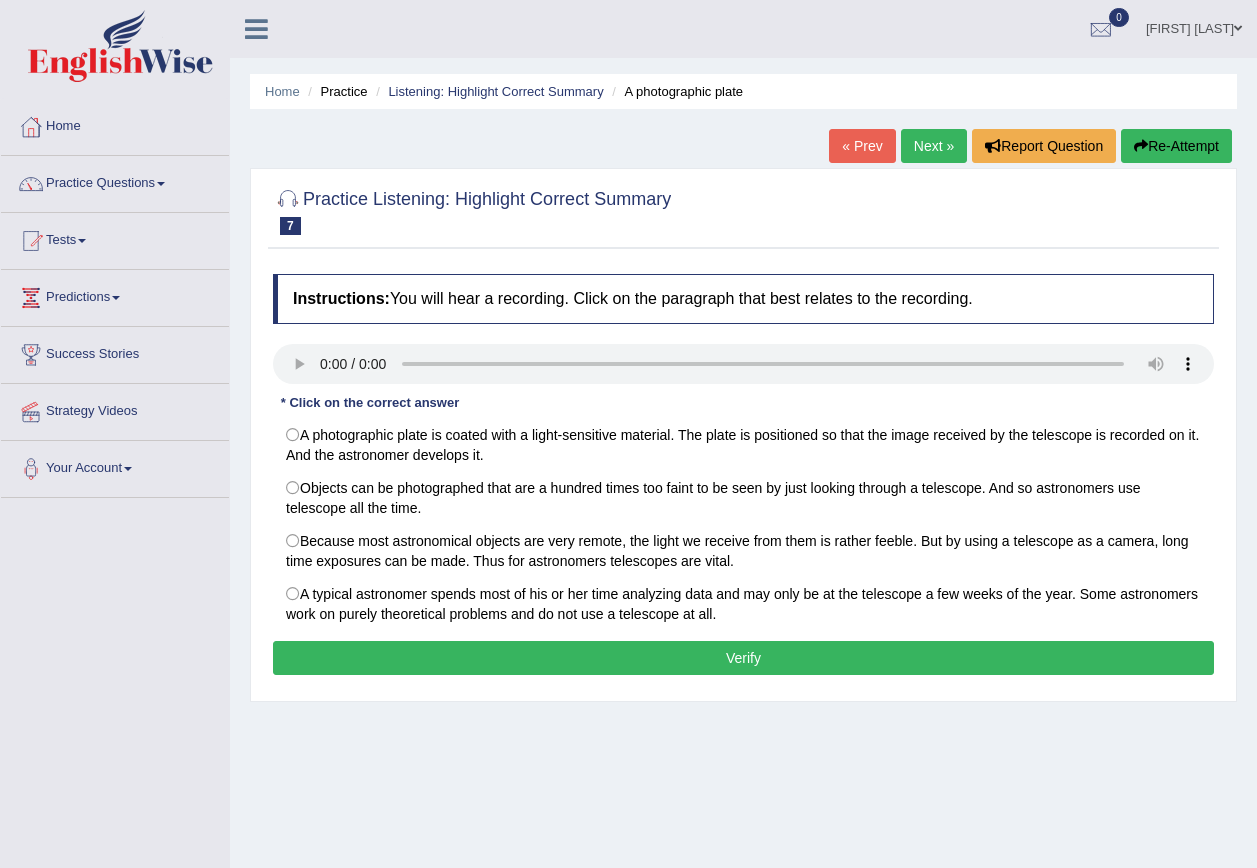 scroll, scrollTop: 0, scrollLeft: 0, axis: both 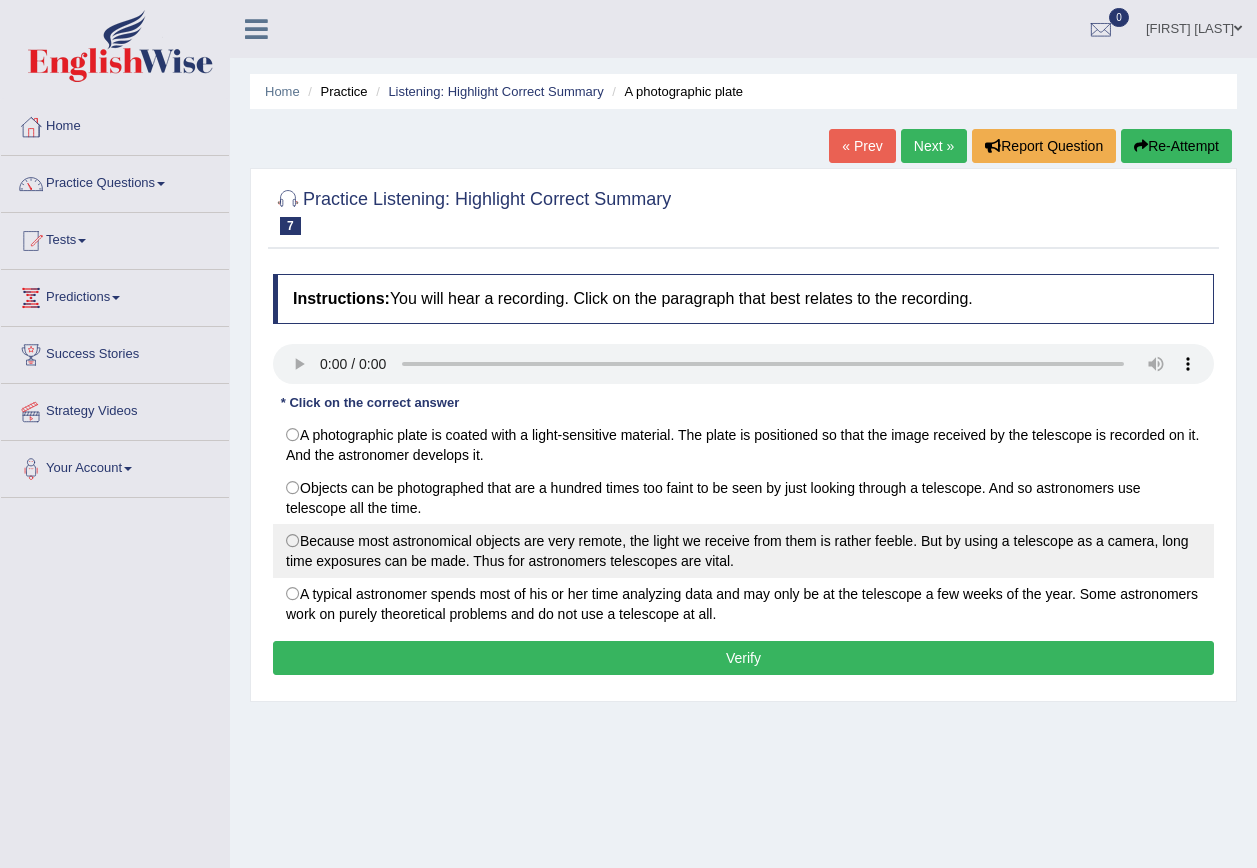 click on "Because most astronomical objects are very remote, the light we receive from them is rather feeble. But by using a telescope as a camera, long time exposures can be made. Thus for astronomers telescopes are vital." at bounding box center [743, 551] 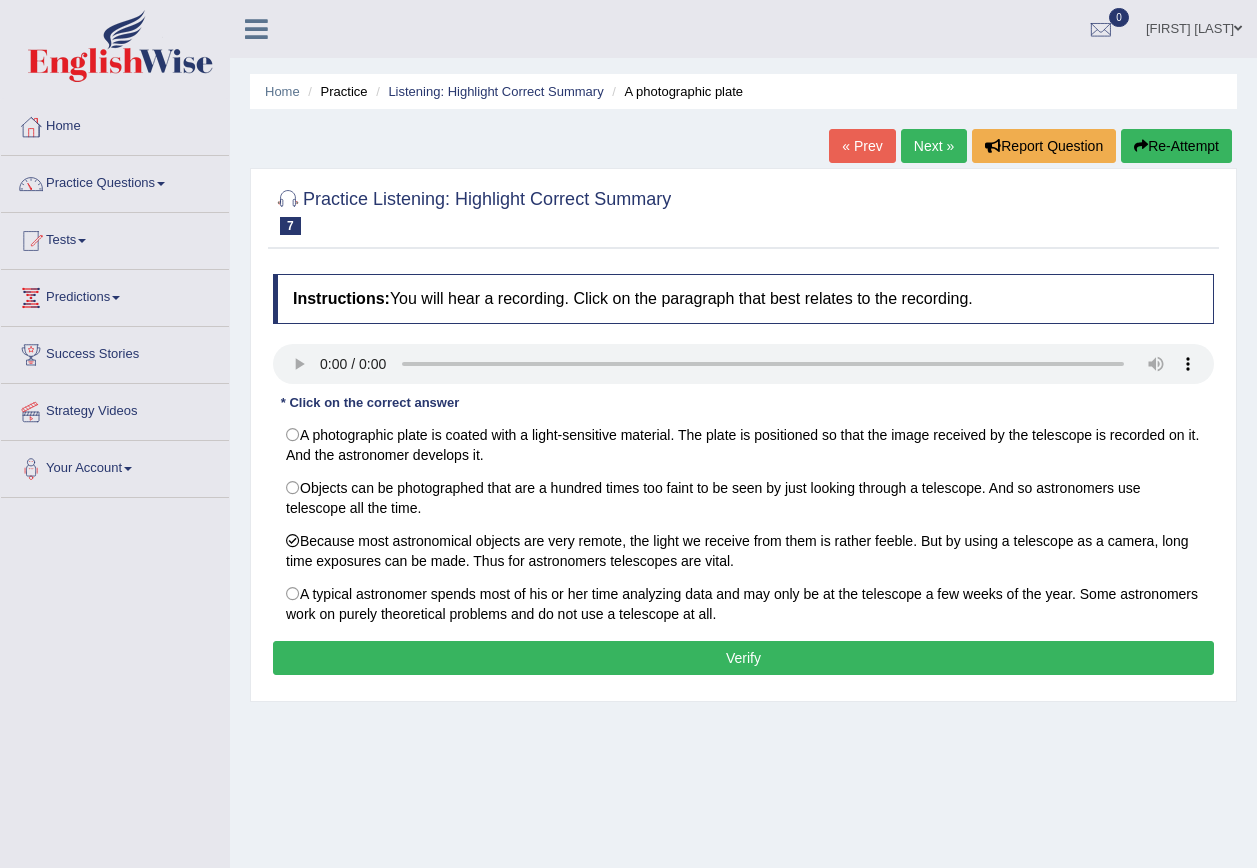 click on "Verify" at bounding box center (743, 658) 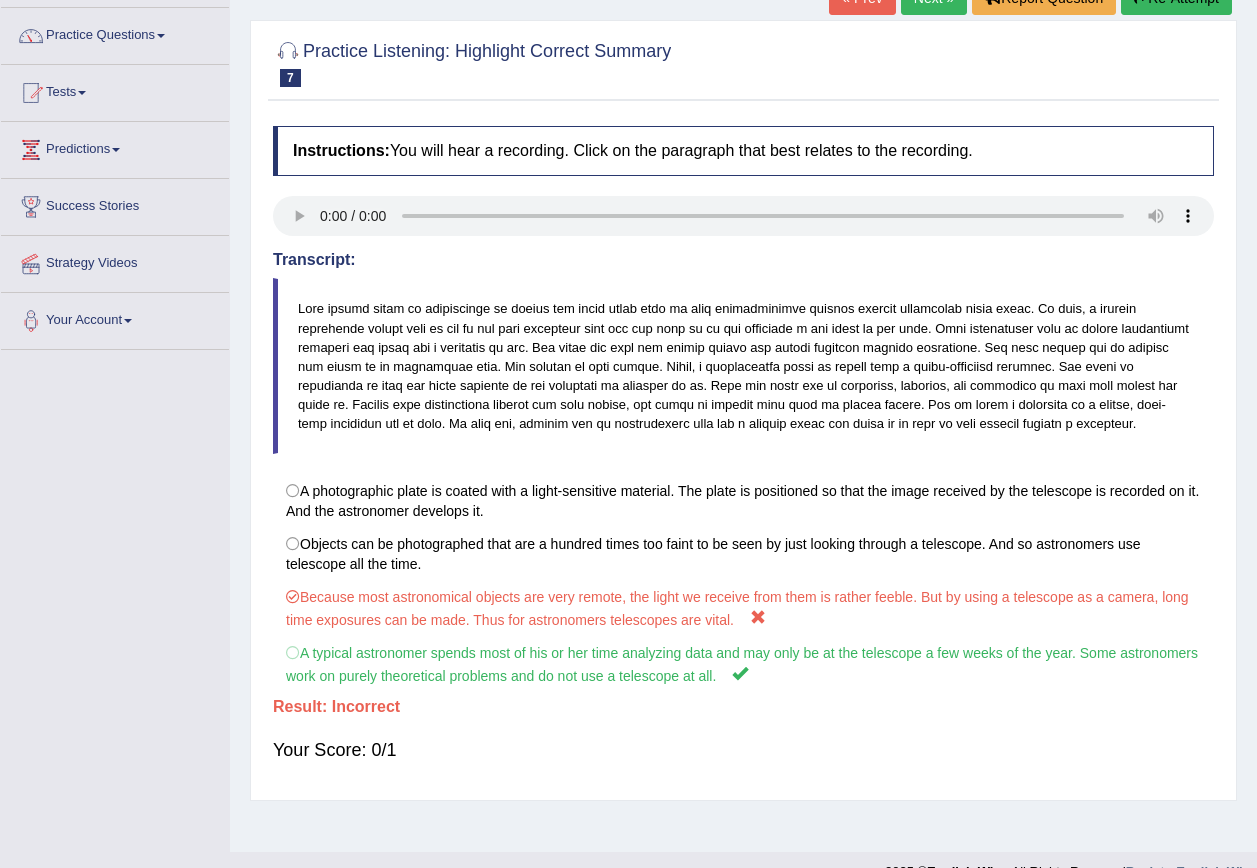 scroll, scrollTop: 182, scrollLeft: 0, axis: vertical 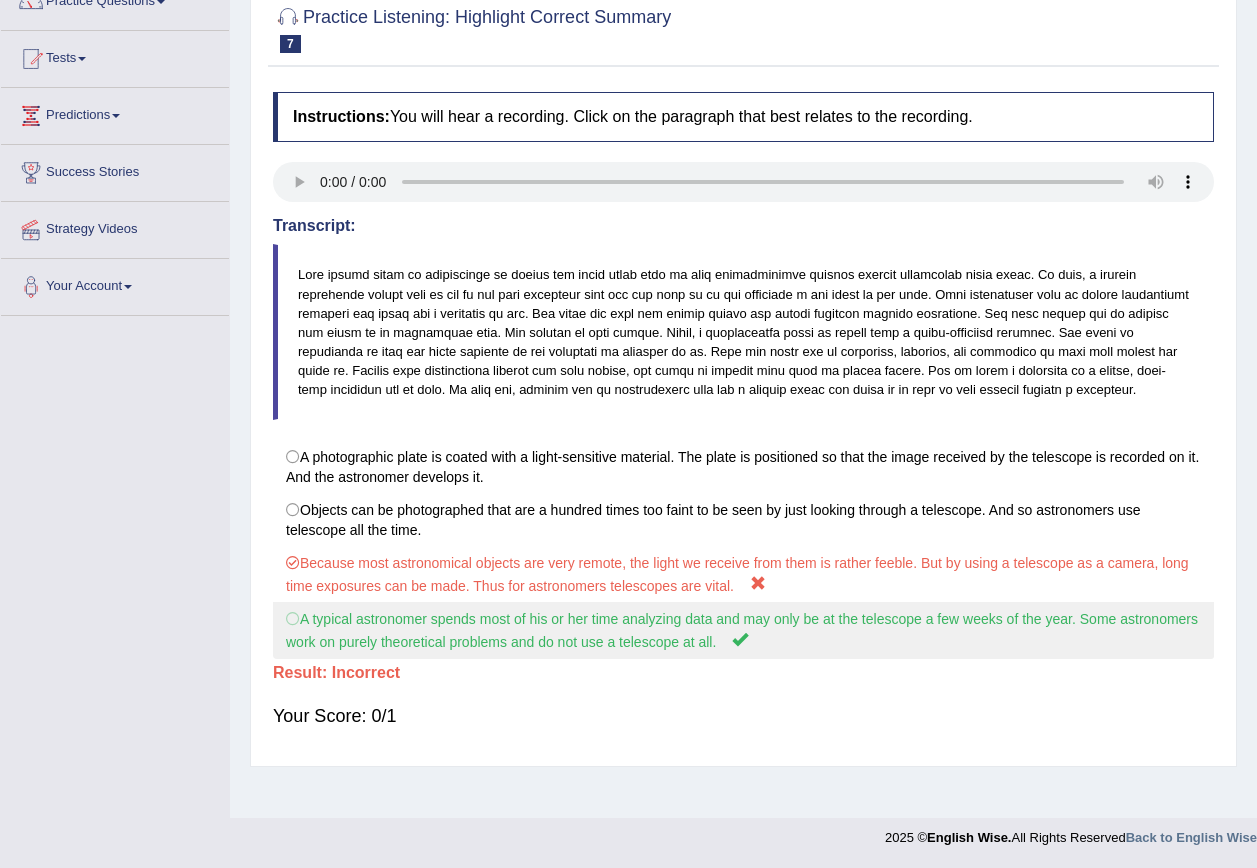 click on "A typical astronomer spends most of his or her time analyzing data and may only be at the telescope a few weeks of the year. Some astronomers work on purely theoretical problems and do not use a telescope at all." at bounding box center [743, 630] 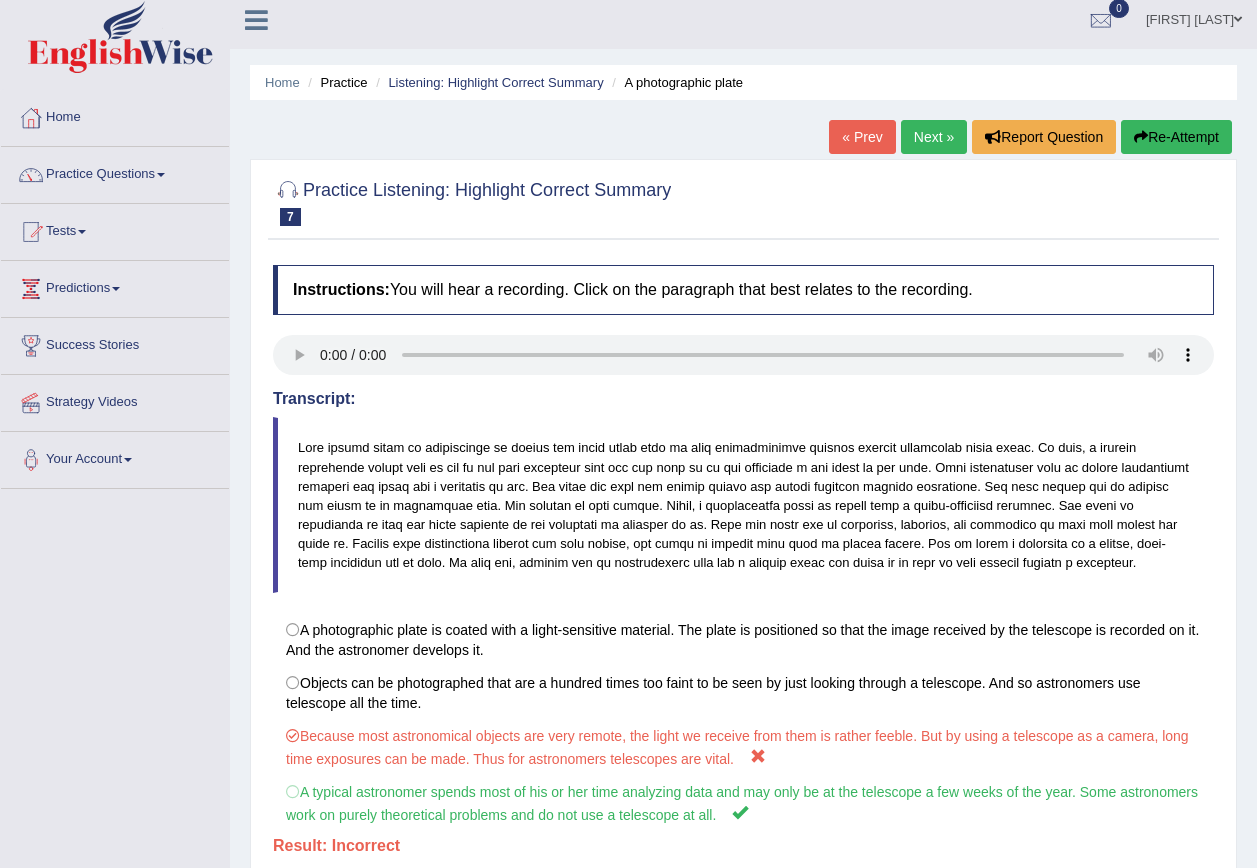 scroll, scrollTop: 0, scrollLeft: 0, axis: both 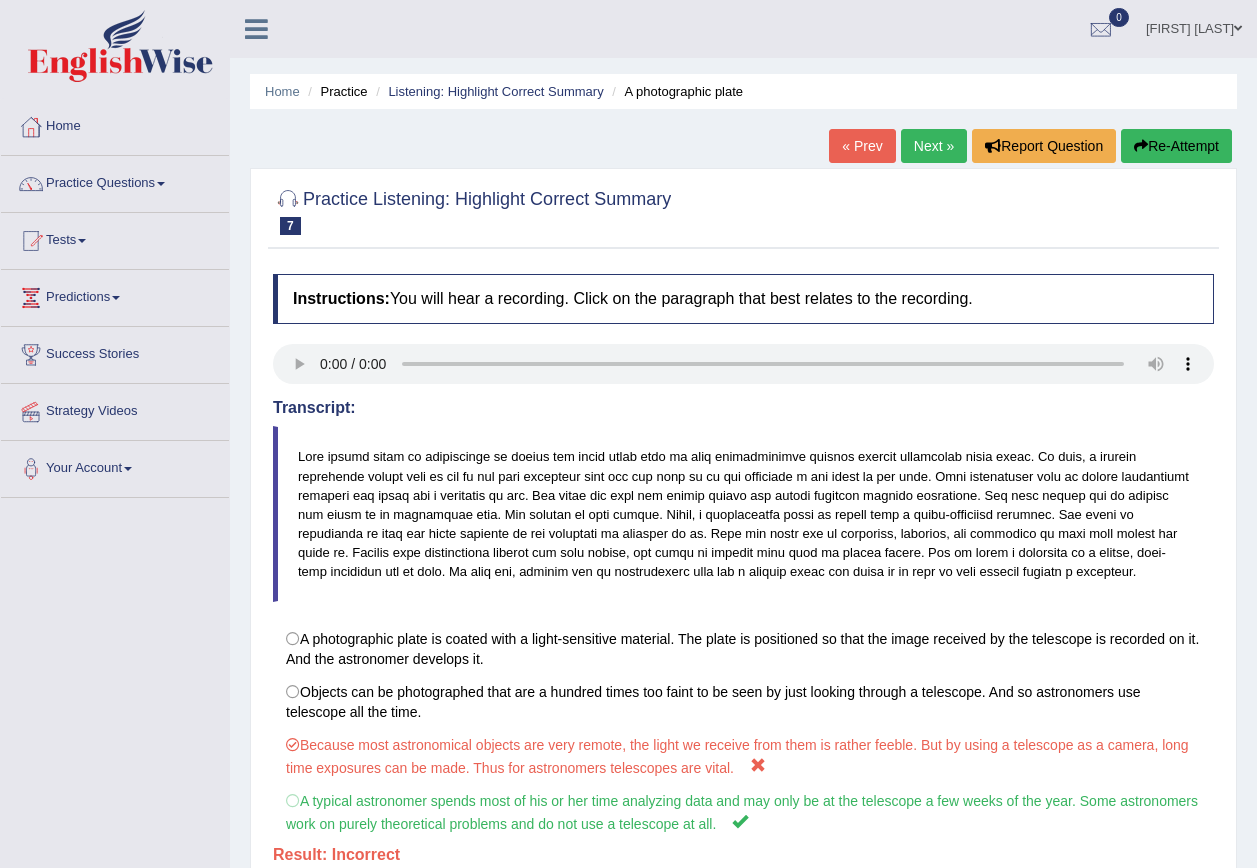 click on "Next »" at bounding box center (934, 146) 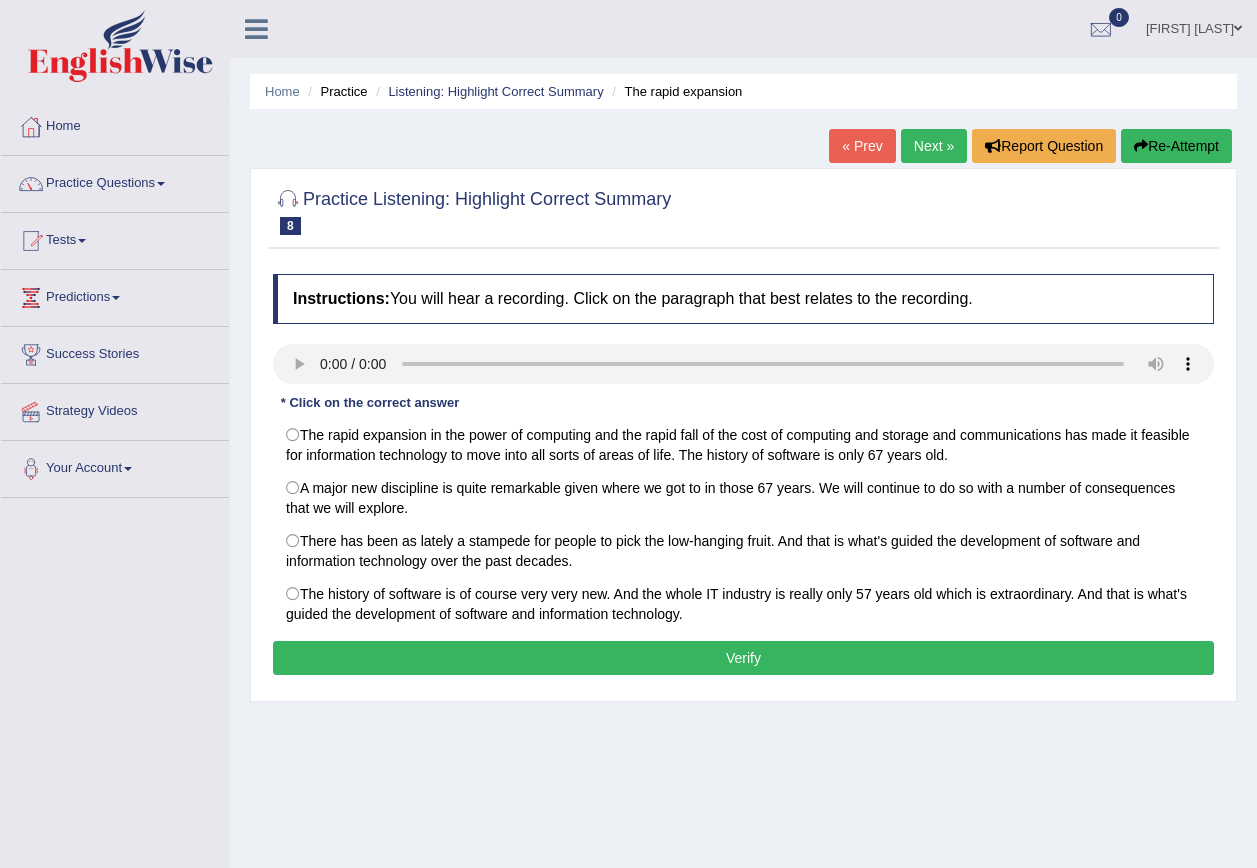 scroll, scrollTop: 0, scrollLeft: 0, axis: both 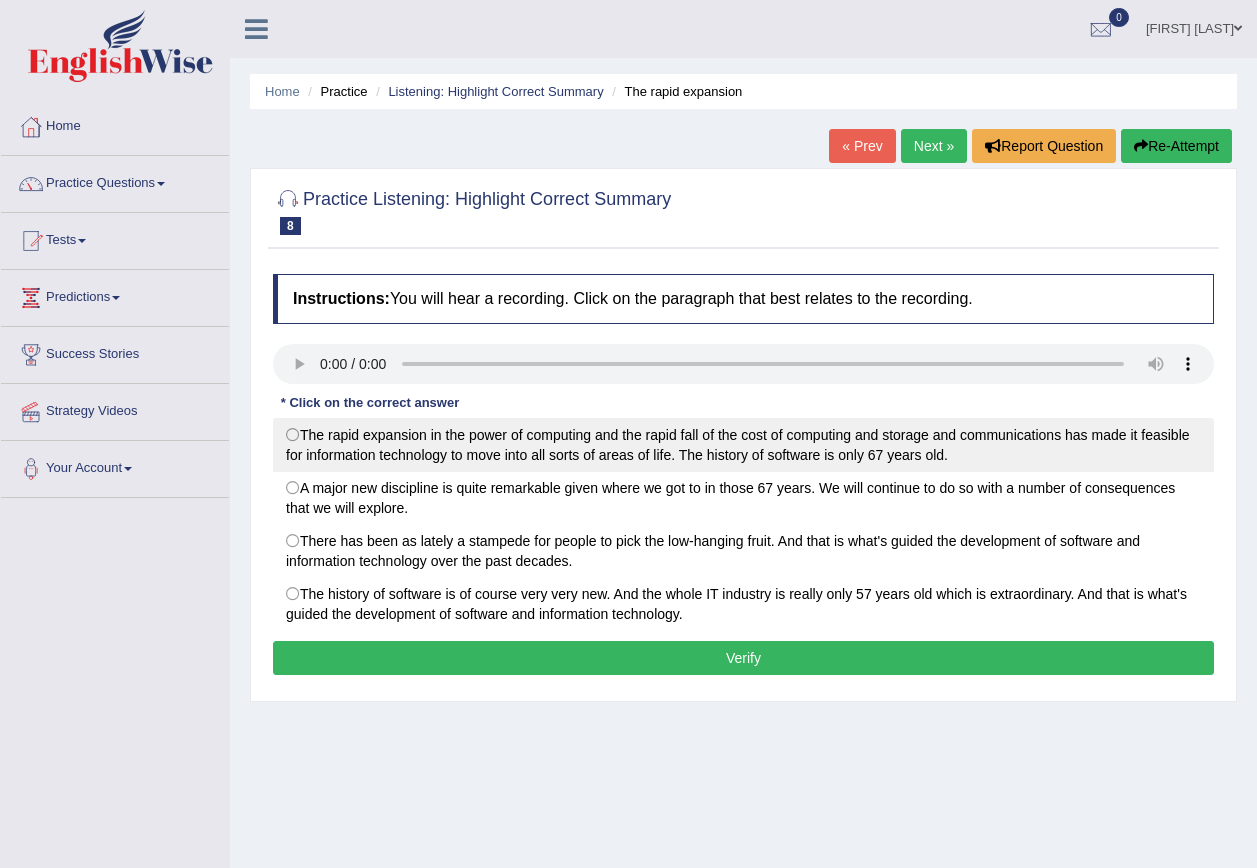 click on "The rapid expansion in the power of computing and the rapid fall of the cost of computing and storage and communications has made it feasible for information technology to move into all sorts of areas of life. The history of software is only 67 years old." at bounding box center [743, 445] 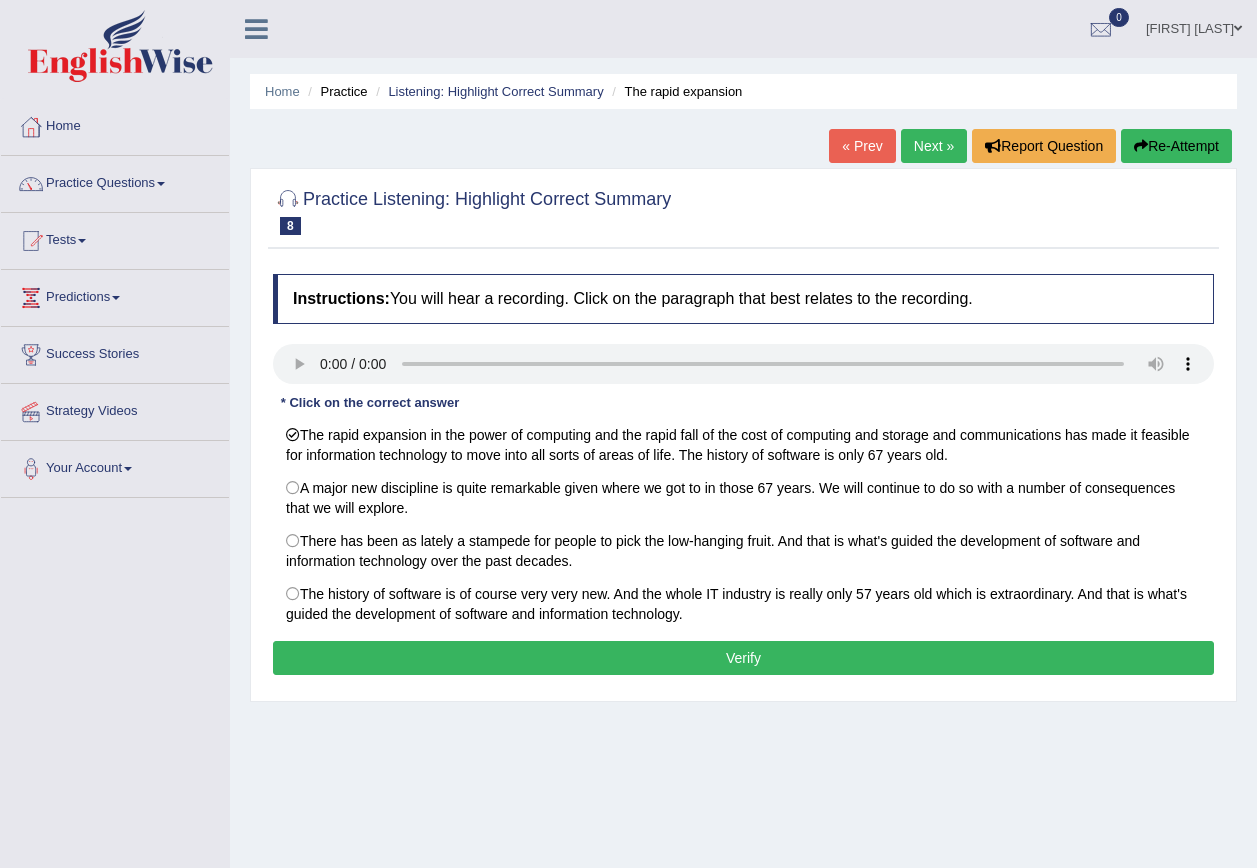 click on "Verify" at bounding box center [743, 658] 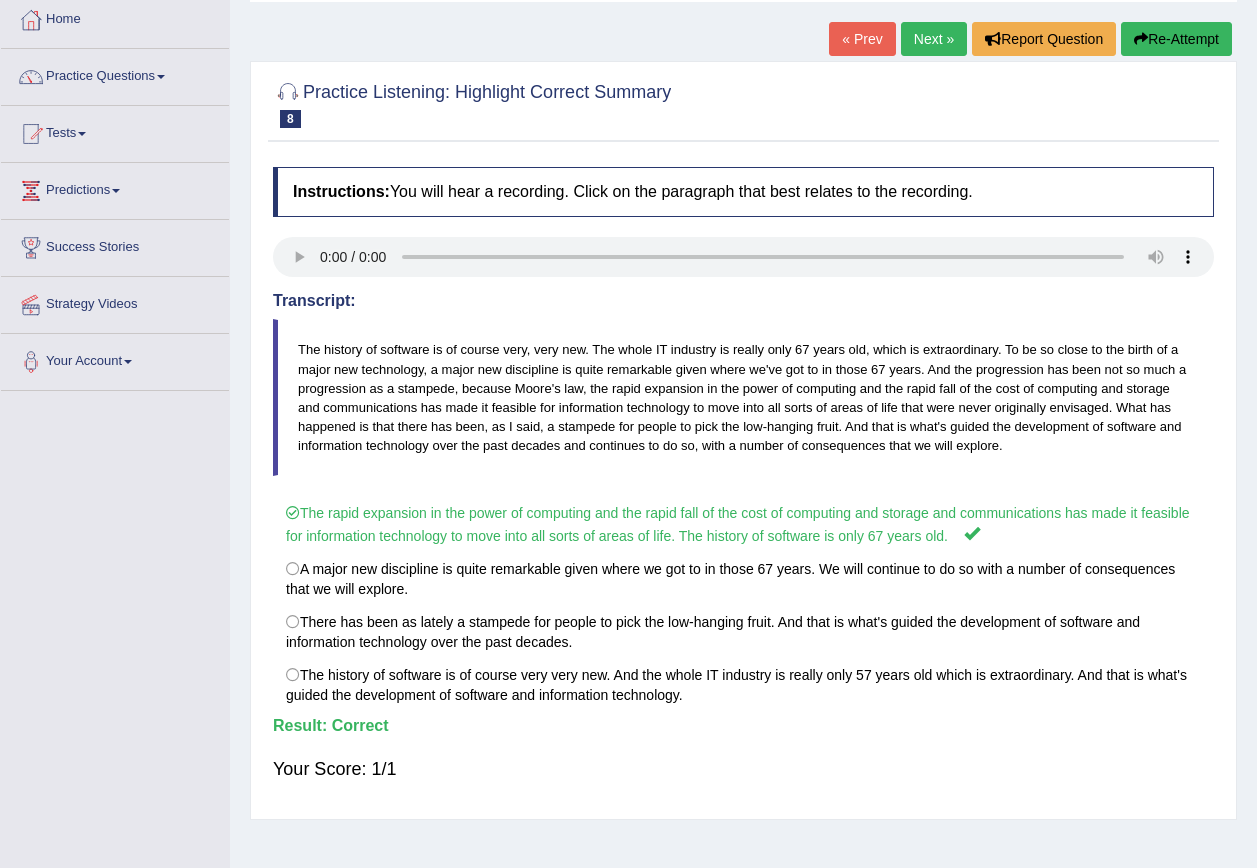 scroll, scrollTop: 0, scrollLeft: 0, axis: both 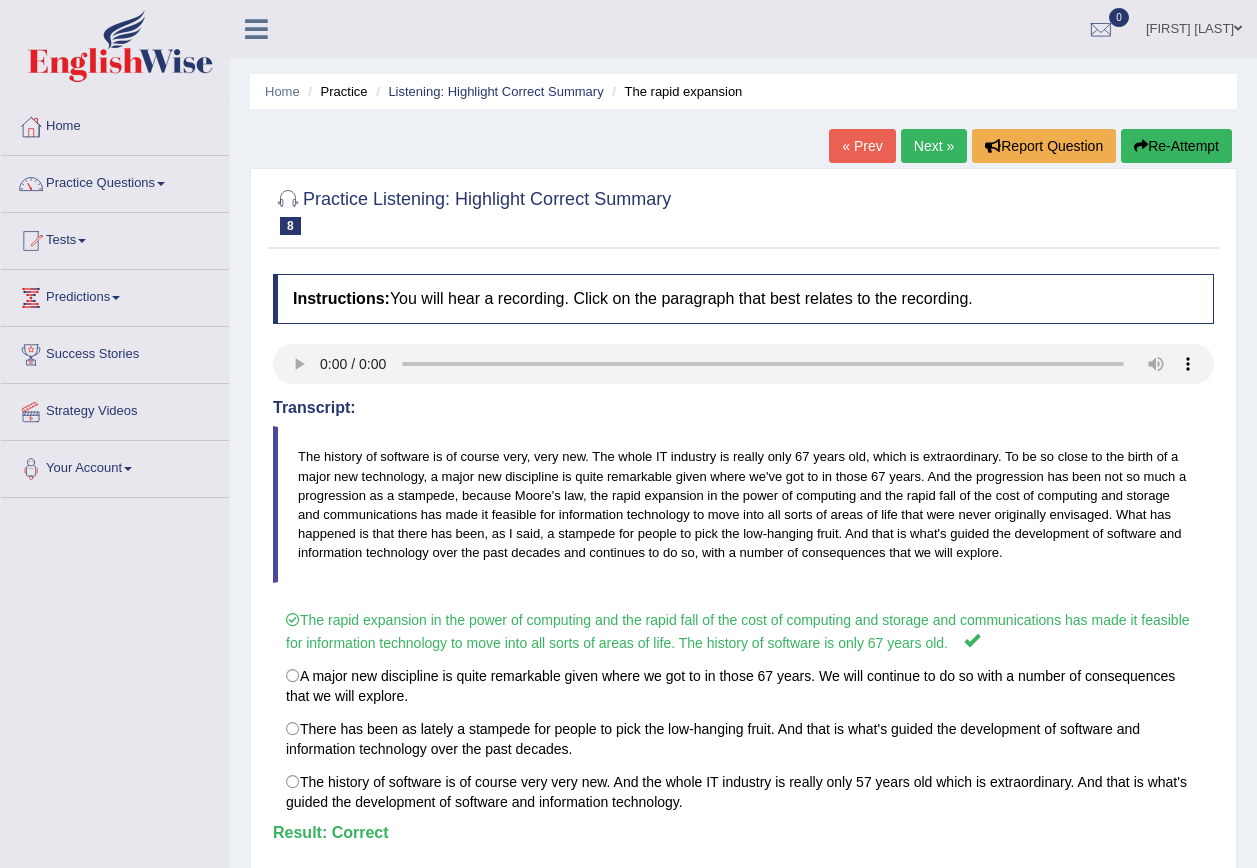 click on "Next »" at bounding box center [934, 146] 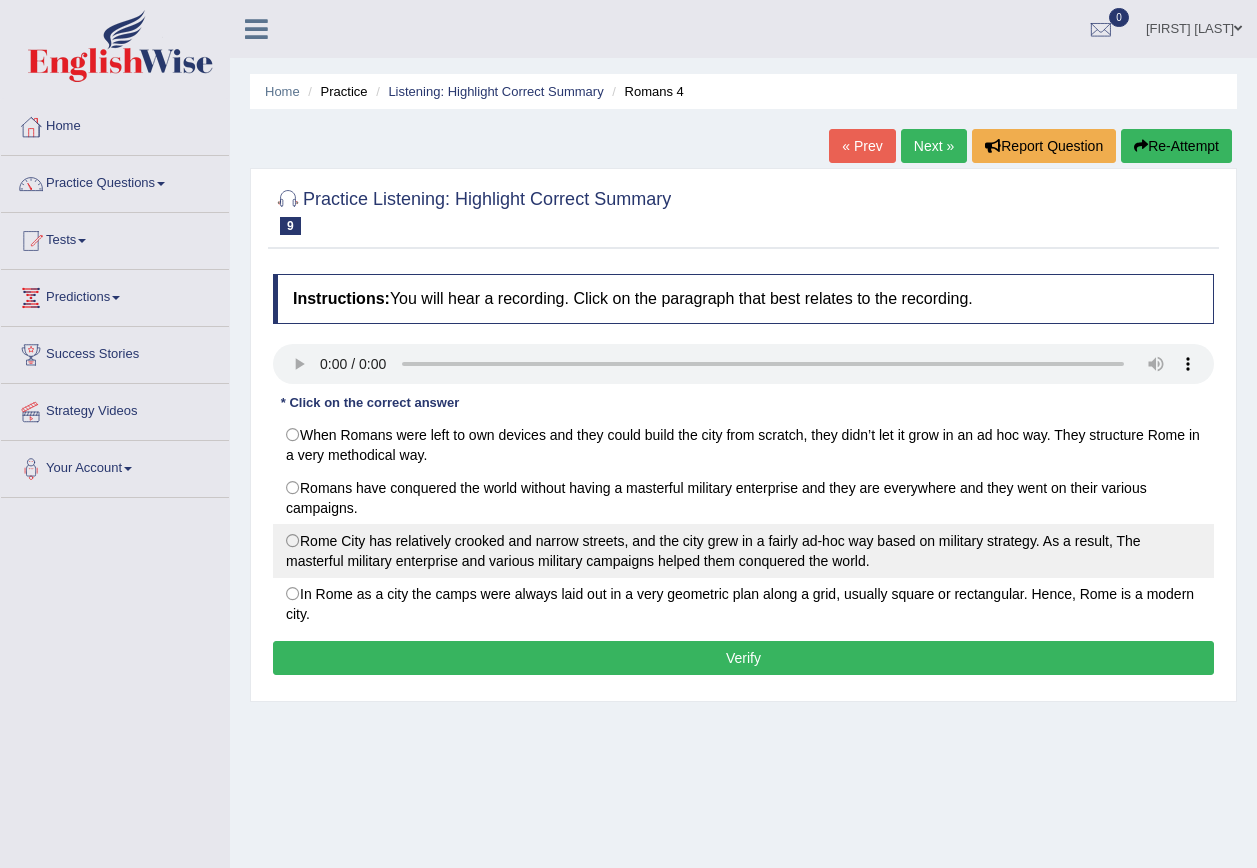 scroll, scrollTop: 0, scrollLeft: 0, axis: both 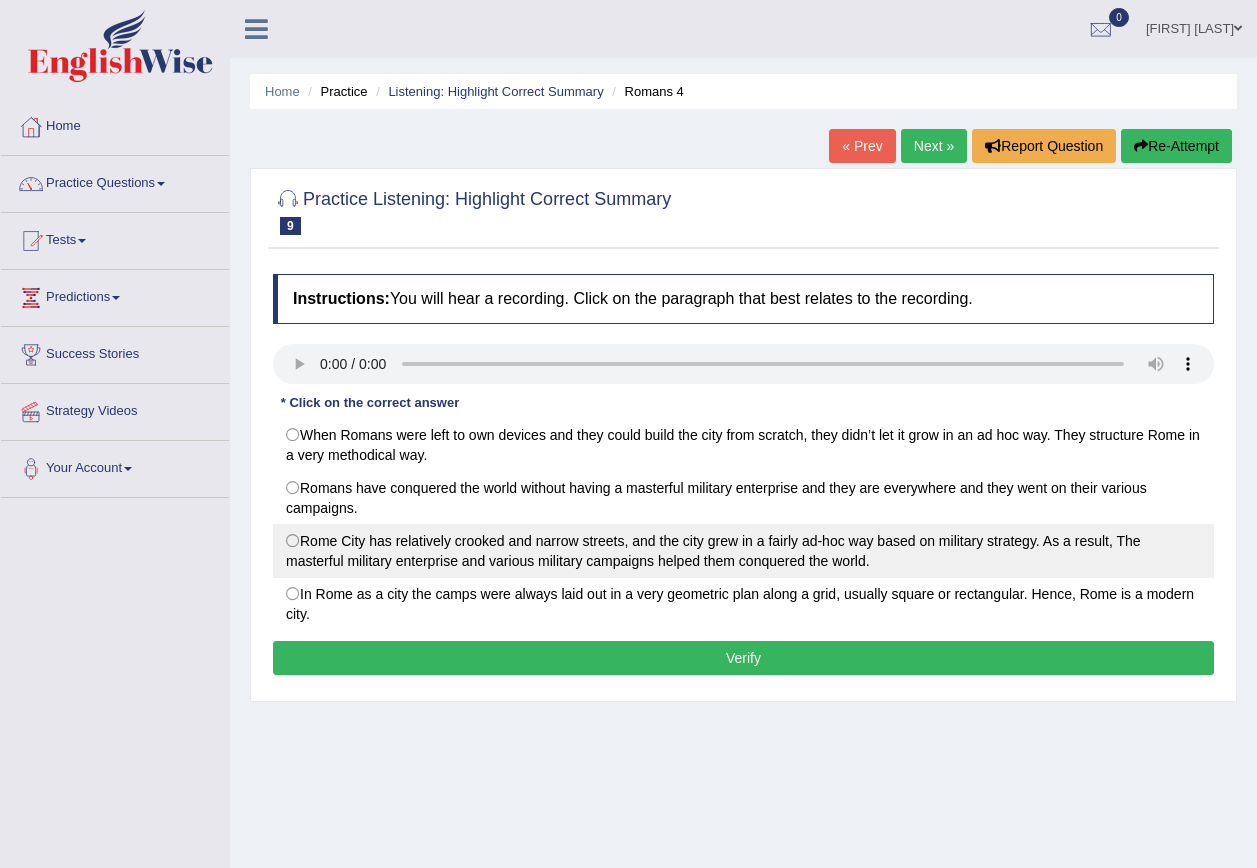 click on "Rome City has relatively crooked and narrow streets, and the city grew in a fairly ad-hoc way based on military strategy. As a result, The masterful military enterprise and various military campaigns helped them conquered the world." at bounding box center [743, 551] 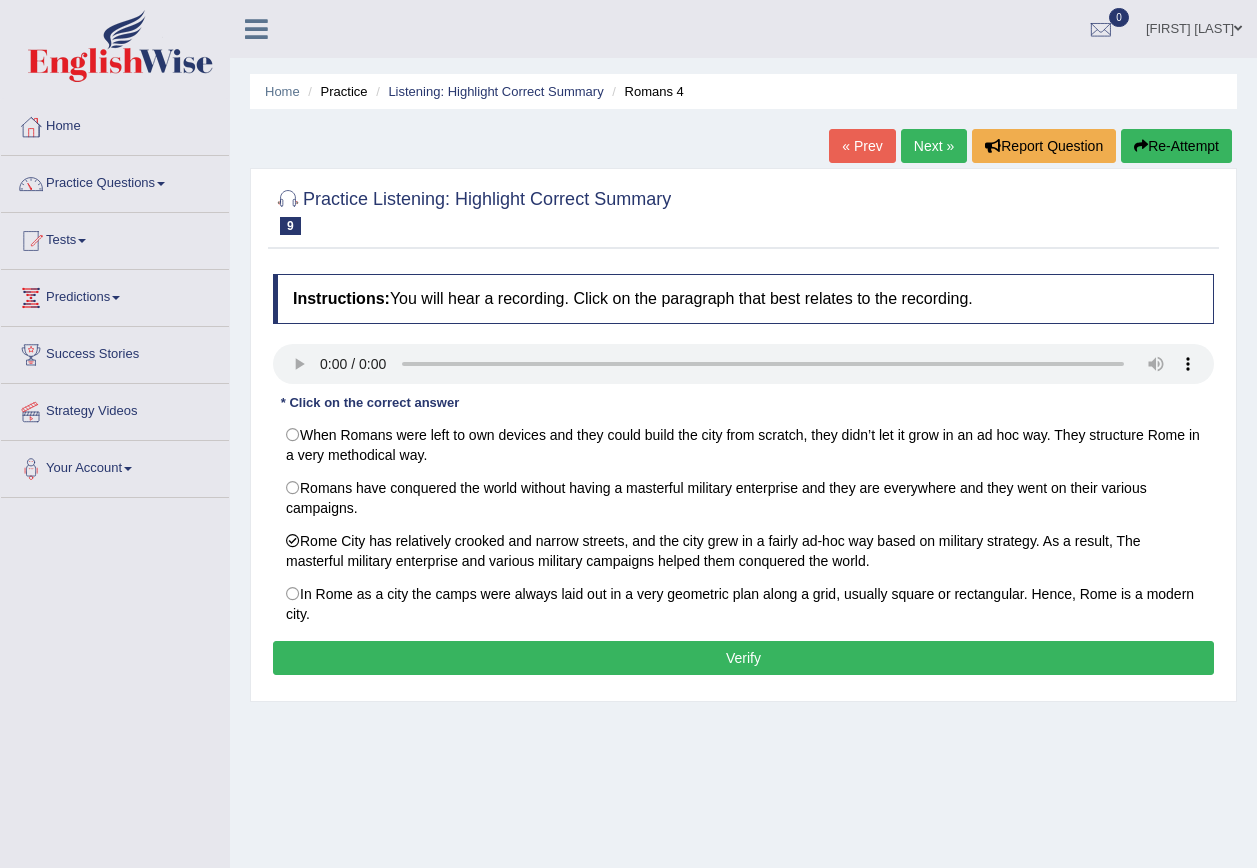click on "Verify" at bounding box center (743, 658) 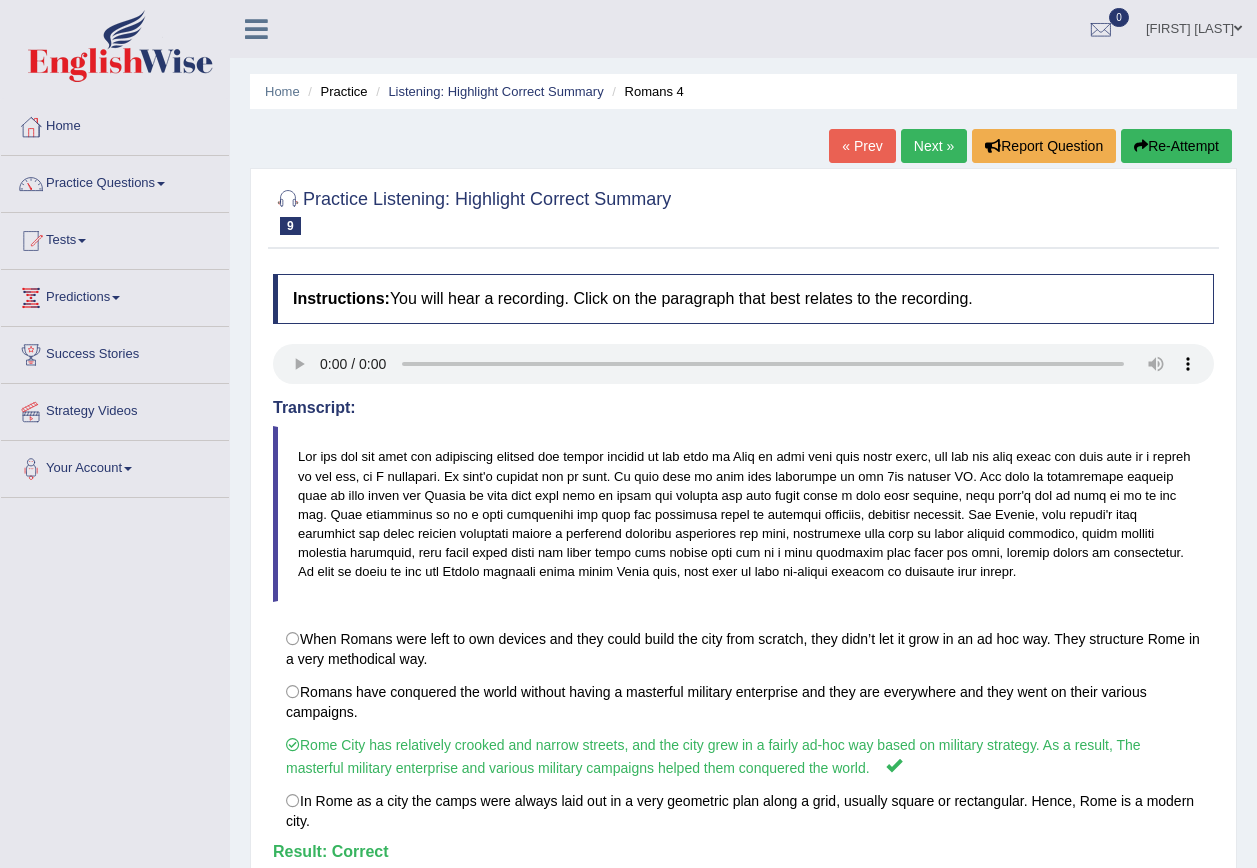 click on "Next »" at bounding box center (934, 146) 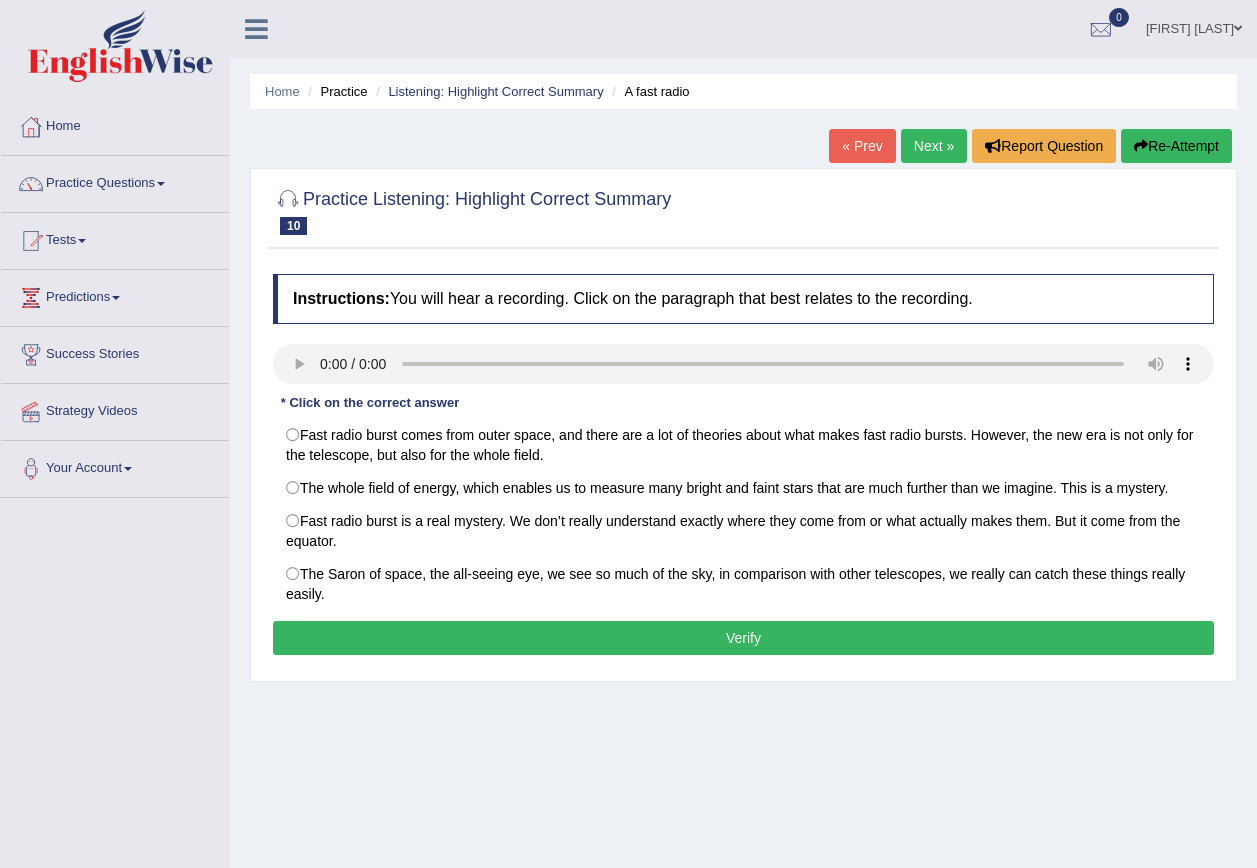 scroll, scrollTop: 0, scrollLeft: 0, axis: both 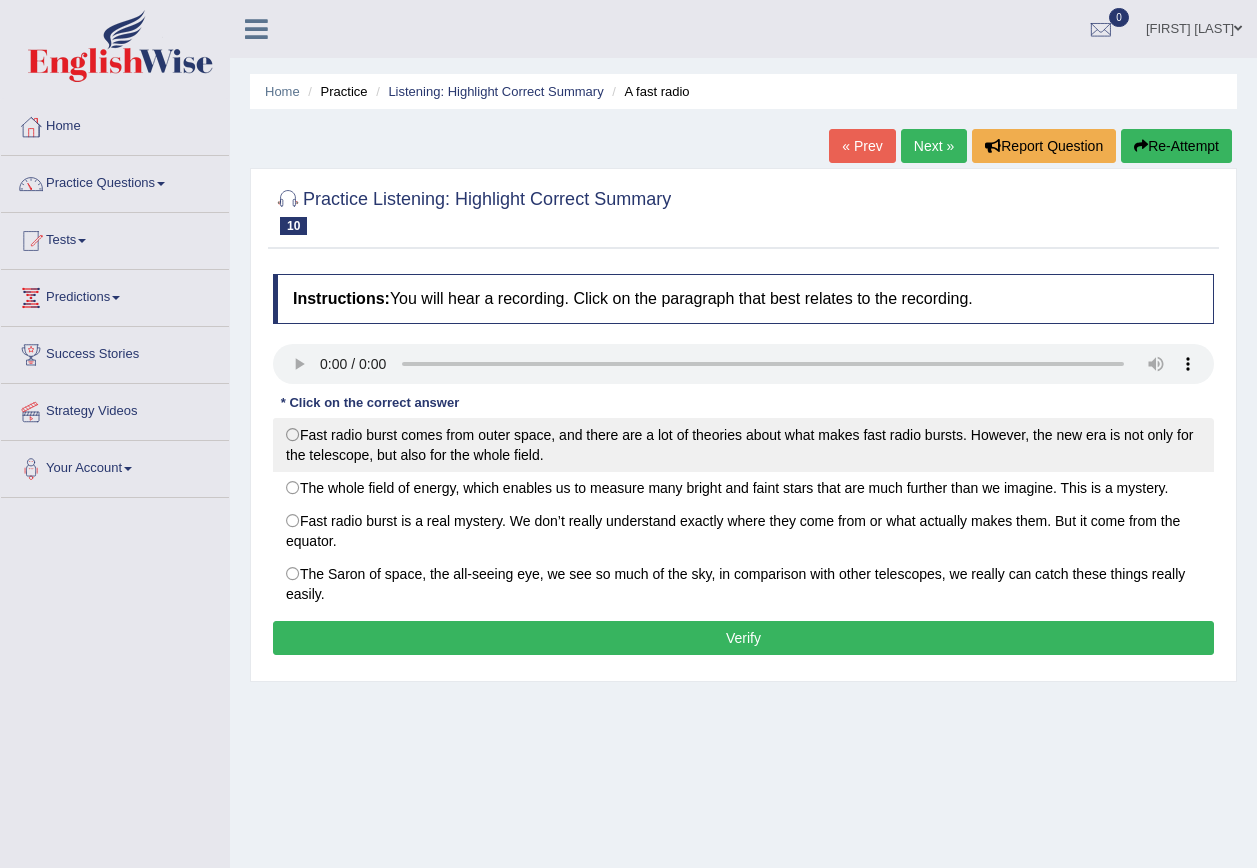 click on "Fast radio burst comes from outer space, and there are a lot of theories about what makes fast radio bursts. However, the new era is not only for the telescope, but also for the whole field." at bounding box center [743, 445] 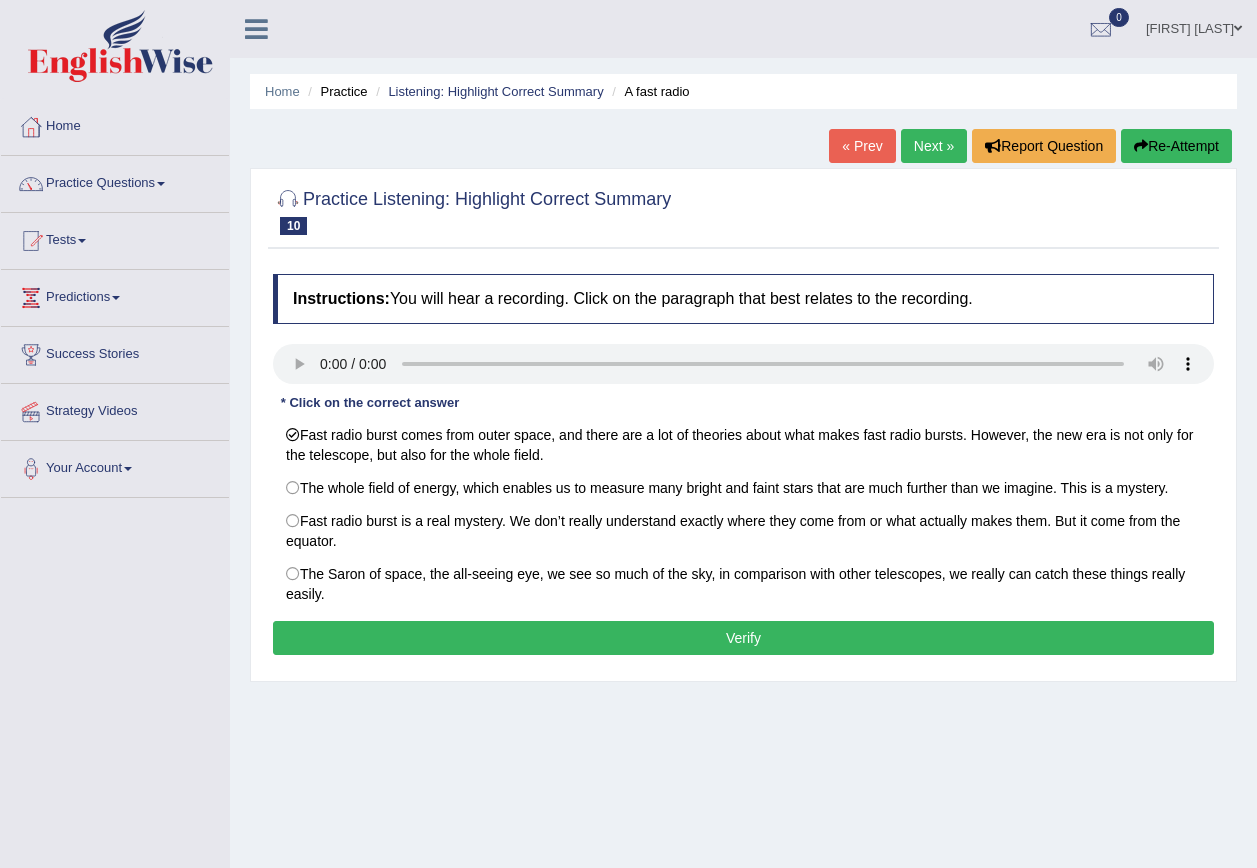 click on "Verify" at bounding box center (743, 638) 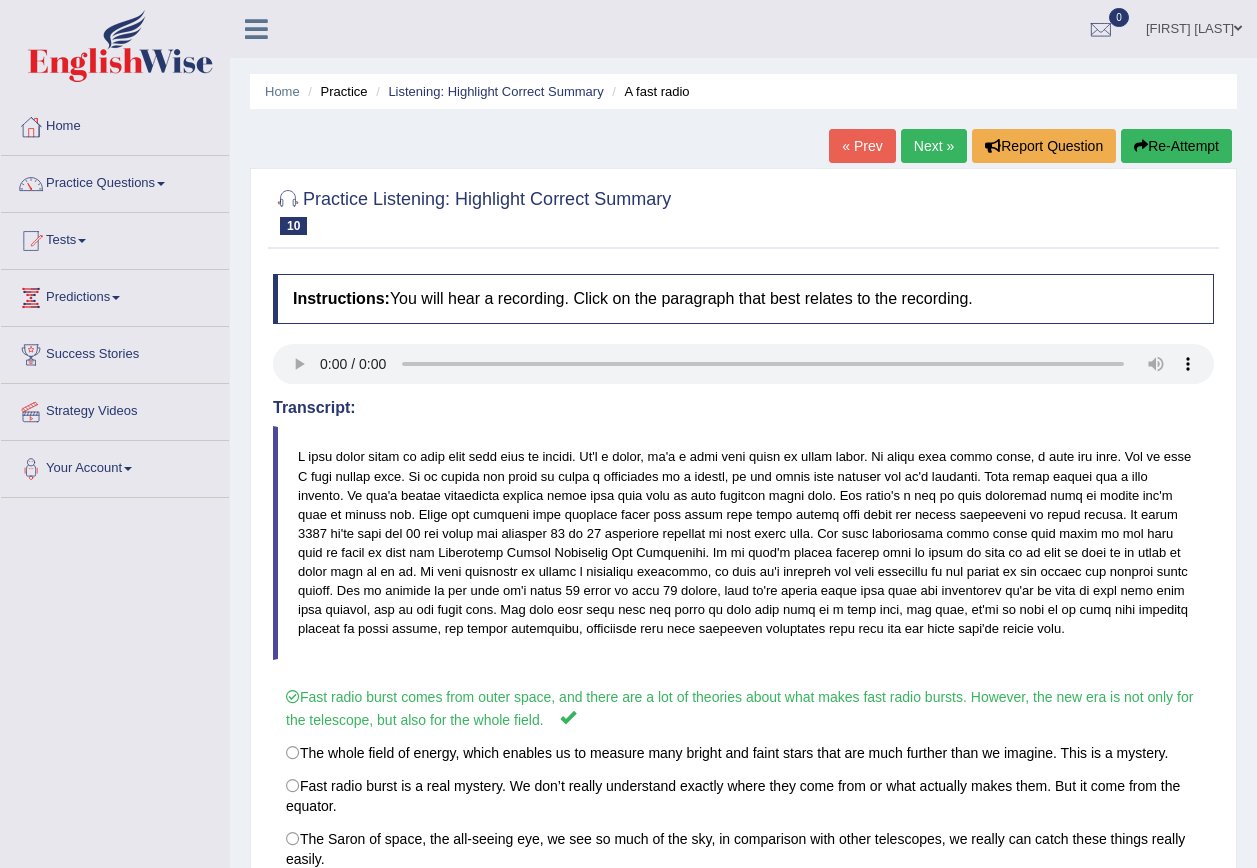 click on "Next »" at bounding box center (934, 146) 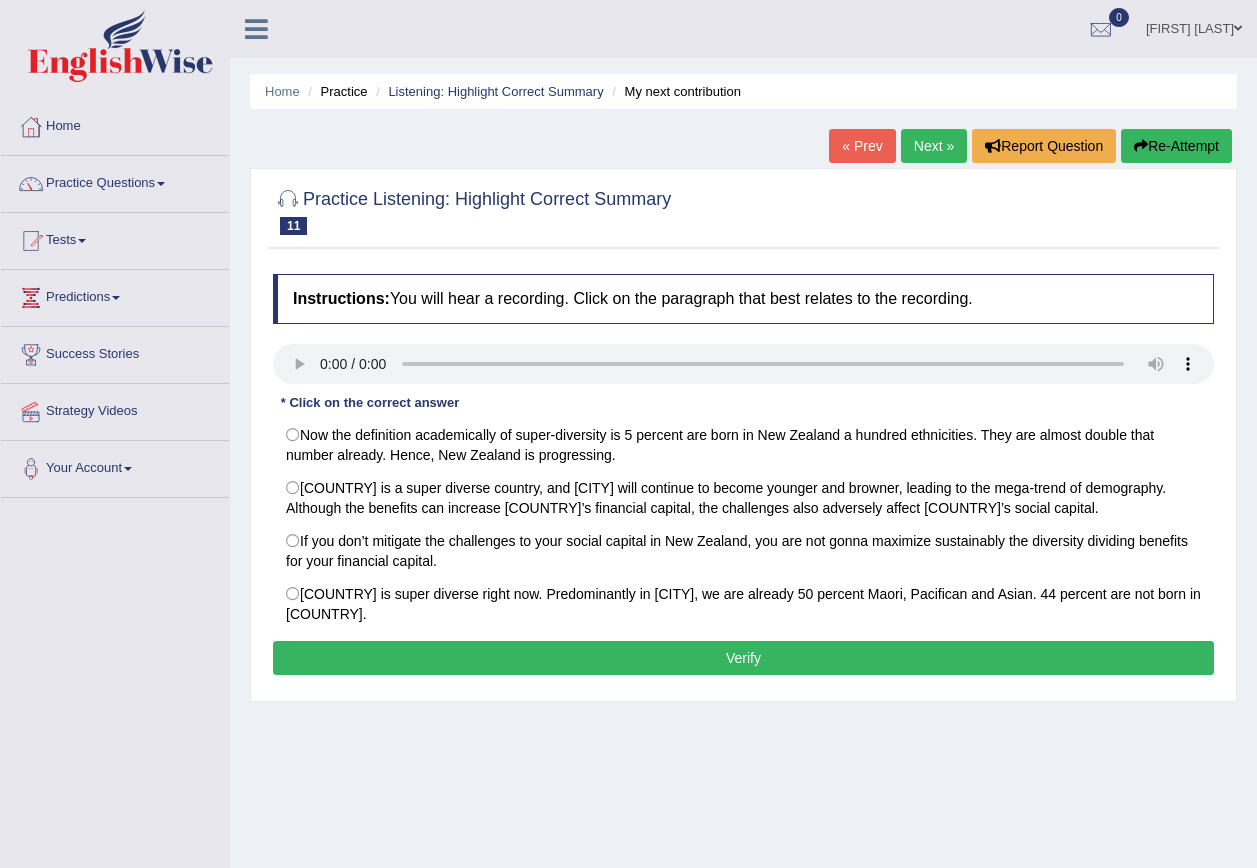 scroll, scrollTop: 0, scrollLeft: 0, axis: both 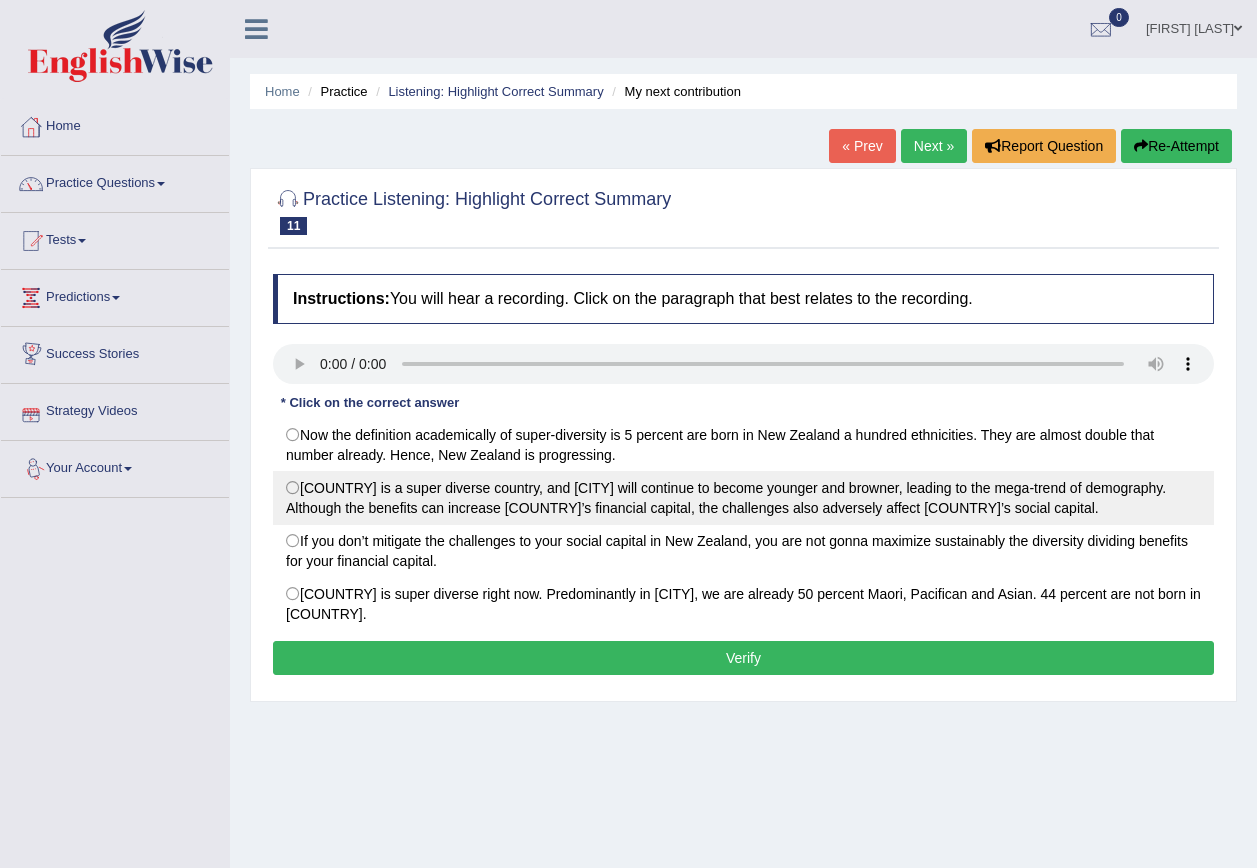 click on "[COUNTRY] is a super diverse country, and [CITY] will continue to become younger and browner, leading to the mega-trend of demography. Although the benefits can increase [COUNTRY]’s financial capital, the challenges also adversely affect [COUNTRY]’s social capital." at bounding box center (743, 498) 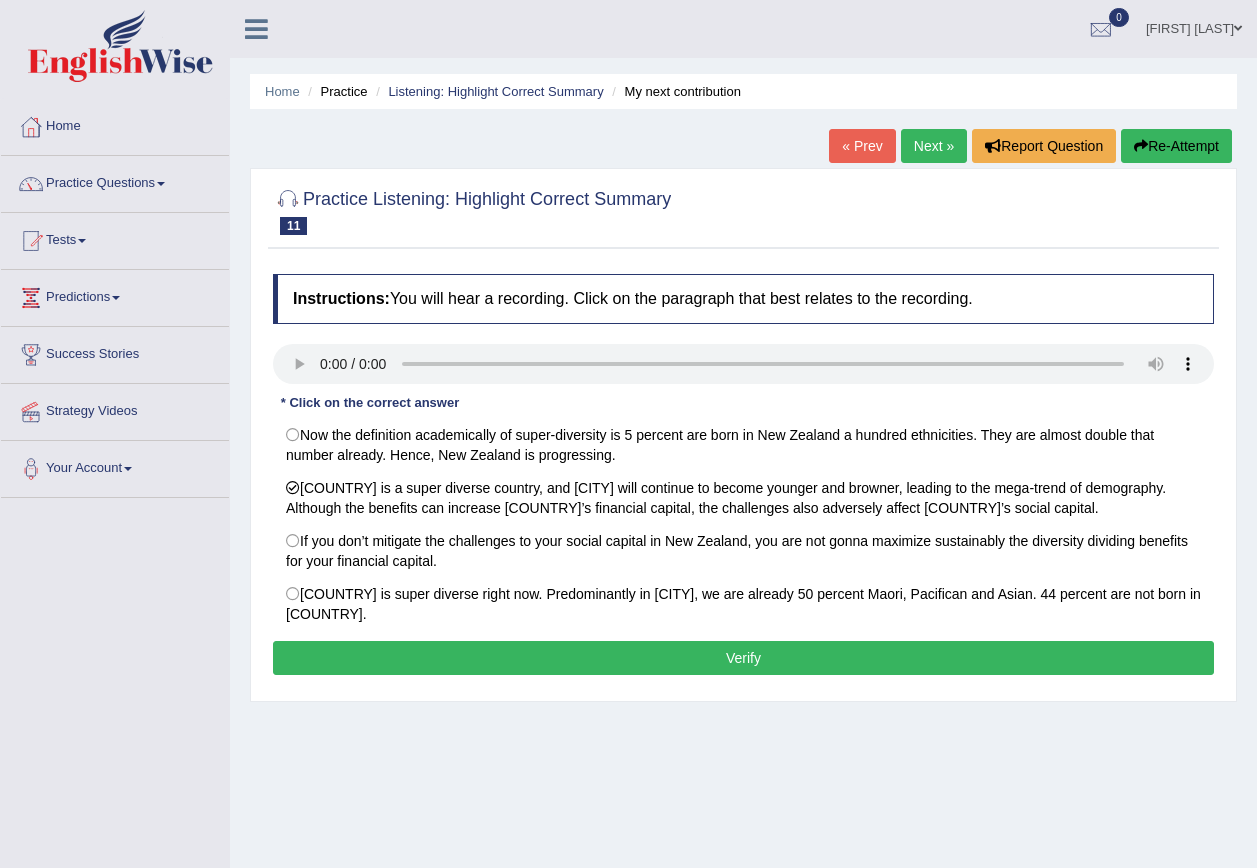 click on "Verify" at bounding box center (743, 658) 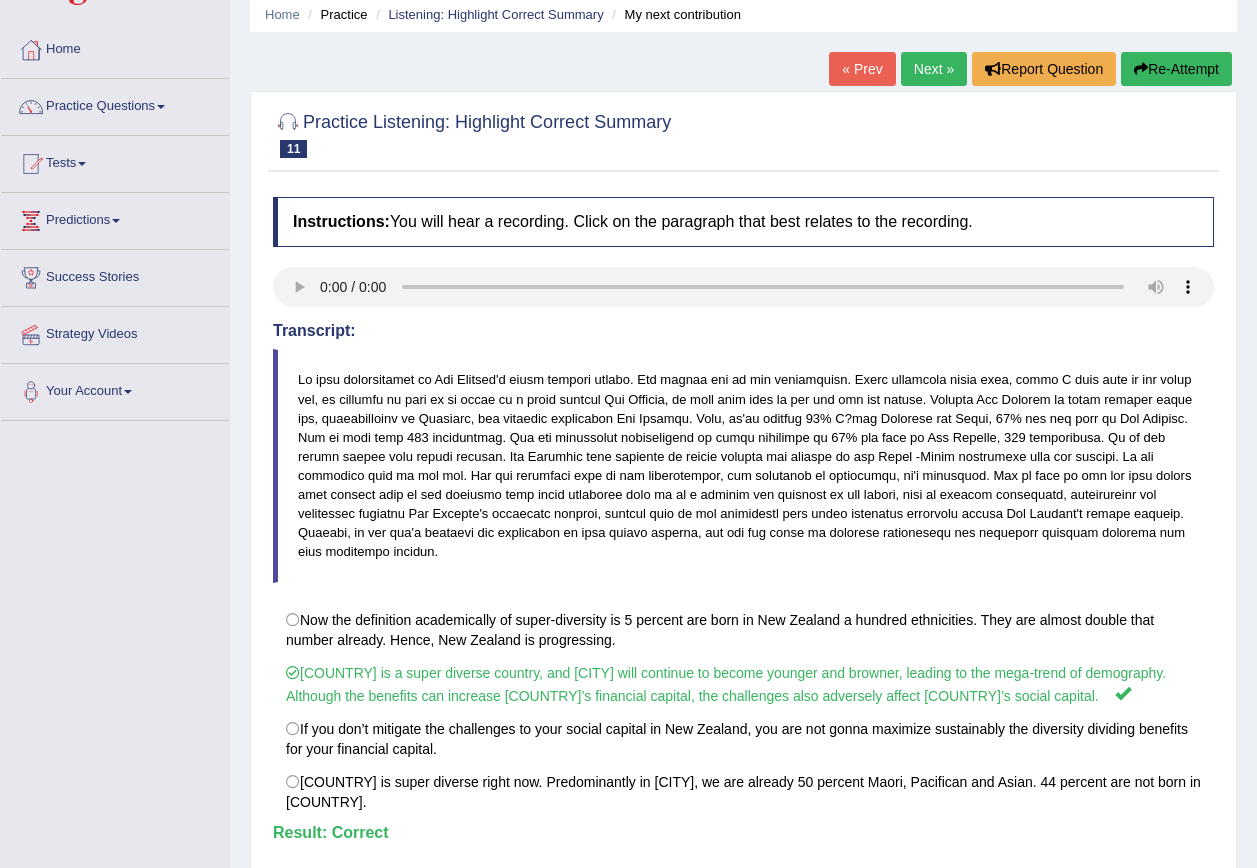 scroll, scrollTop: 0, scrollLeft: 0, axis: both 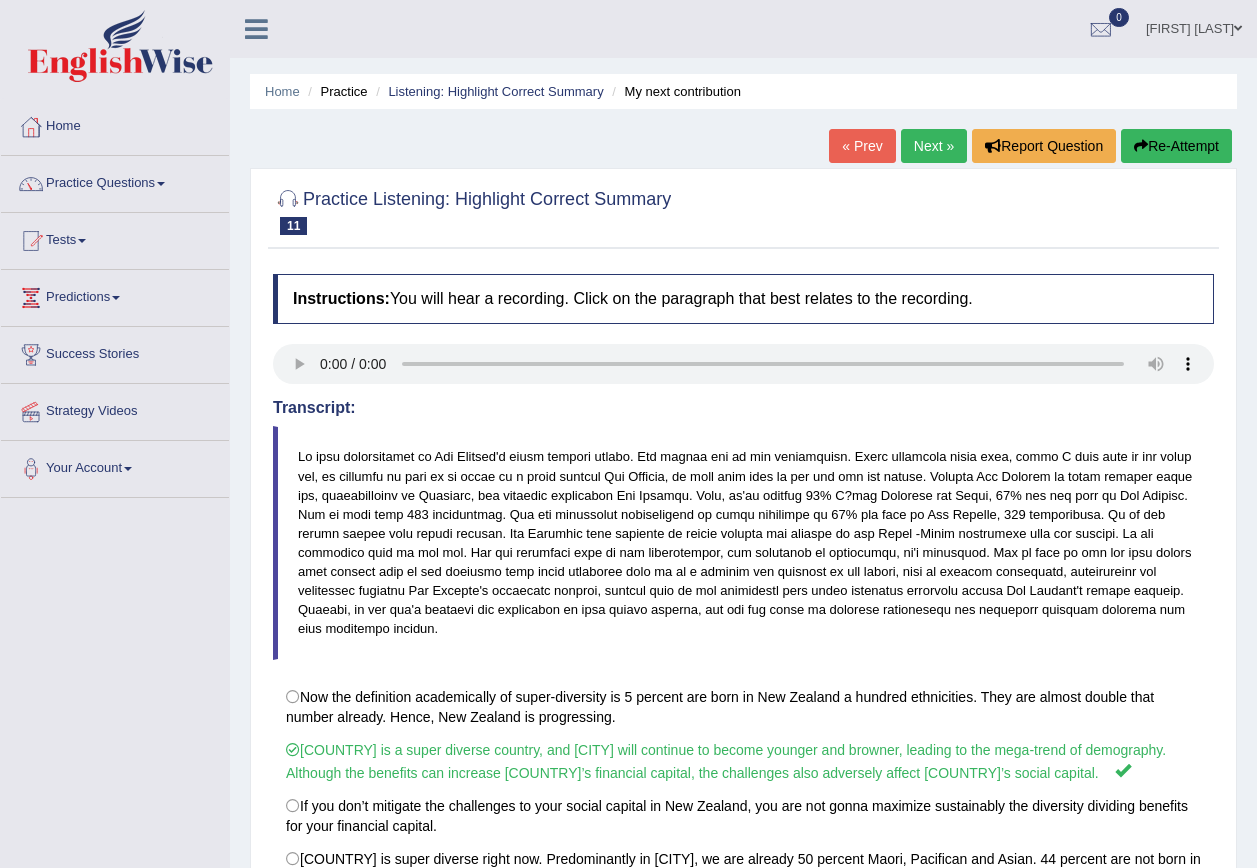 click on "Next »" at bounding box center (934, 146) 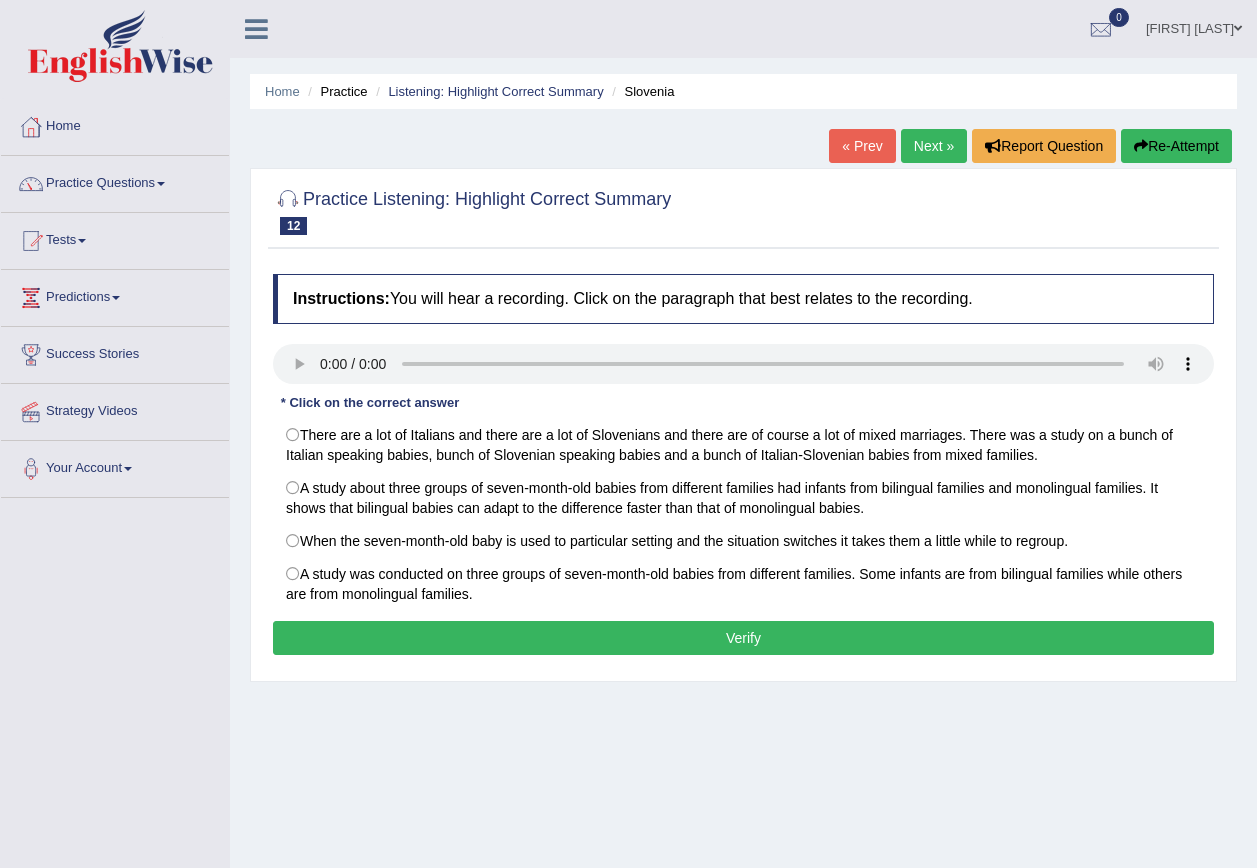 scroll, scrollTop: 0, scrollLeft: 0, axis: both 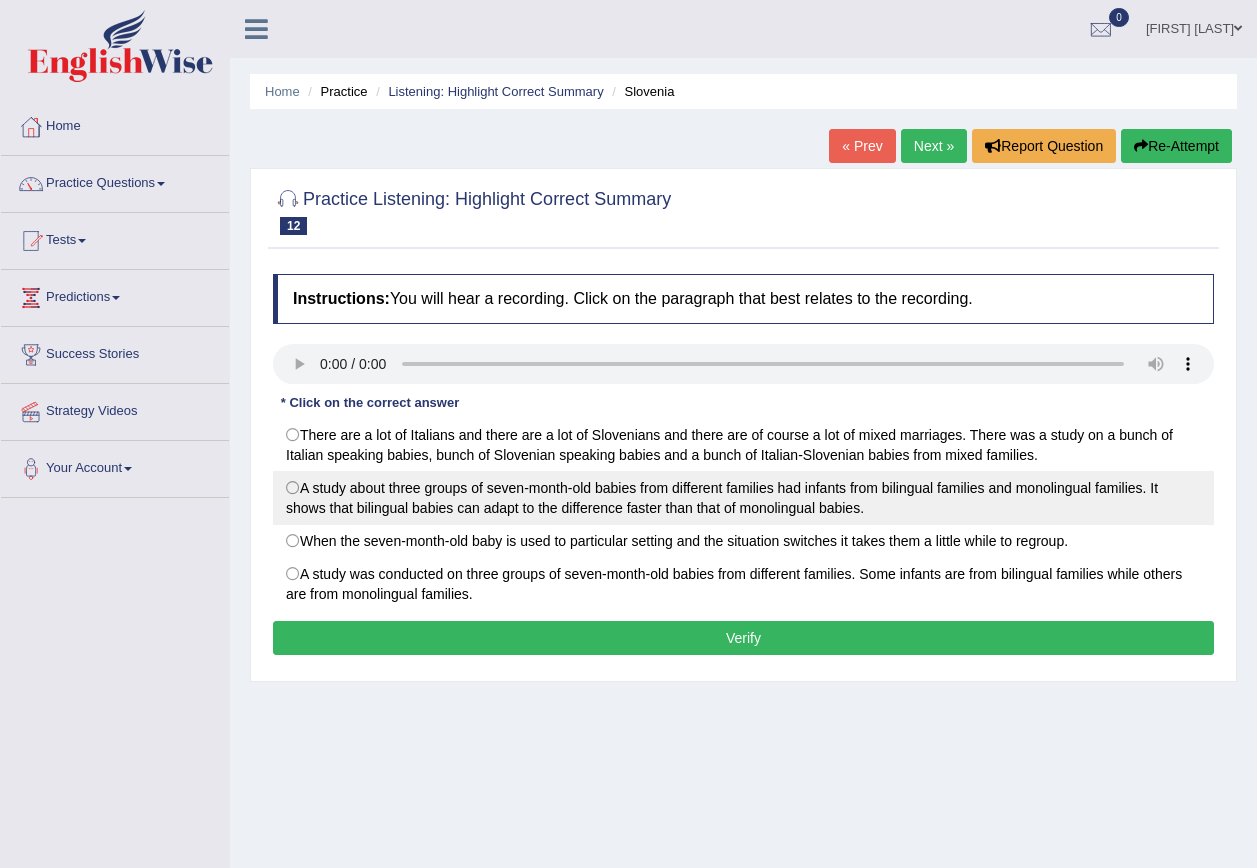 click on "A study about three groups of seven-month-old babies from different families had infants from bilingual families and monolingual families. It shows that bilingual babies can adapt to the difference faster than that of monolingual babies." at bounding box center (743, 498) 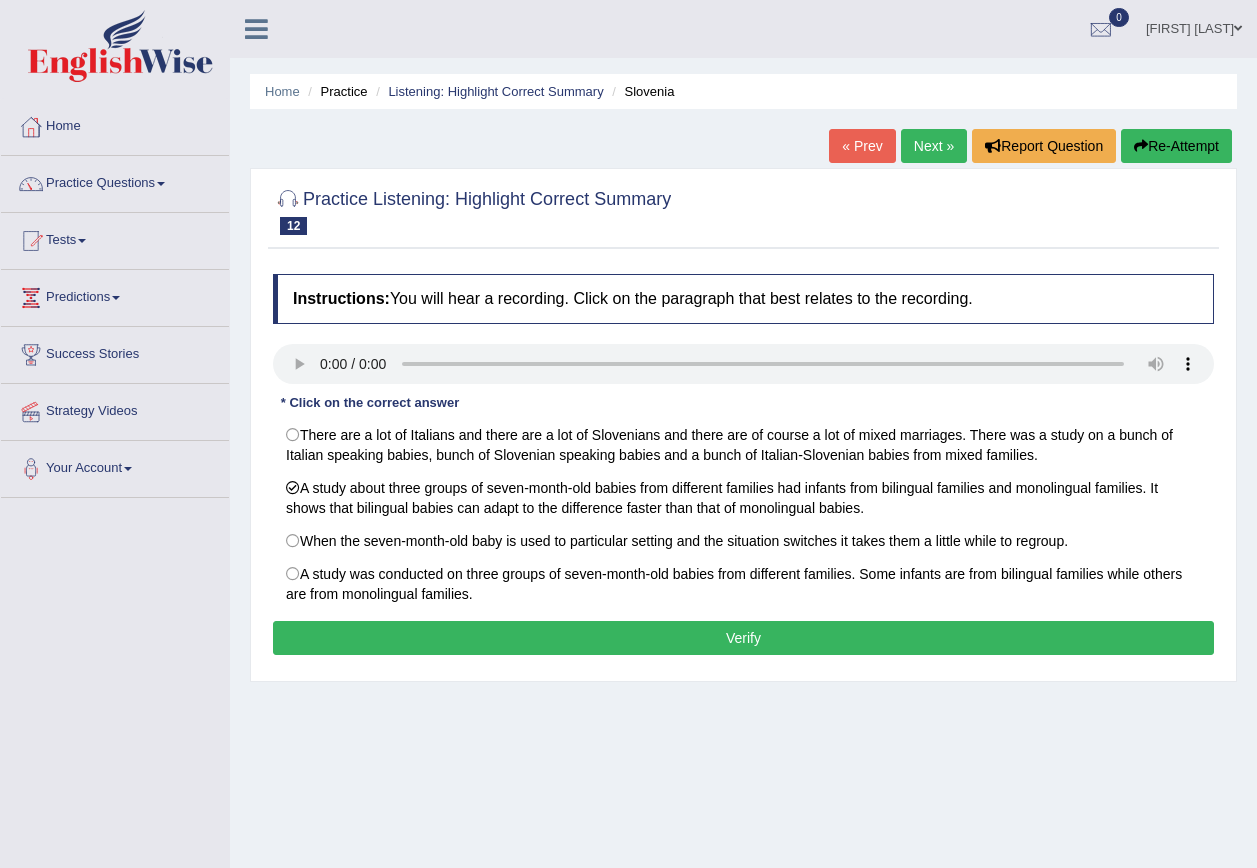 click on "Verify" at bounding box center [743, 638] 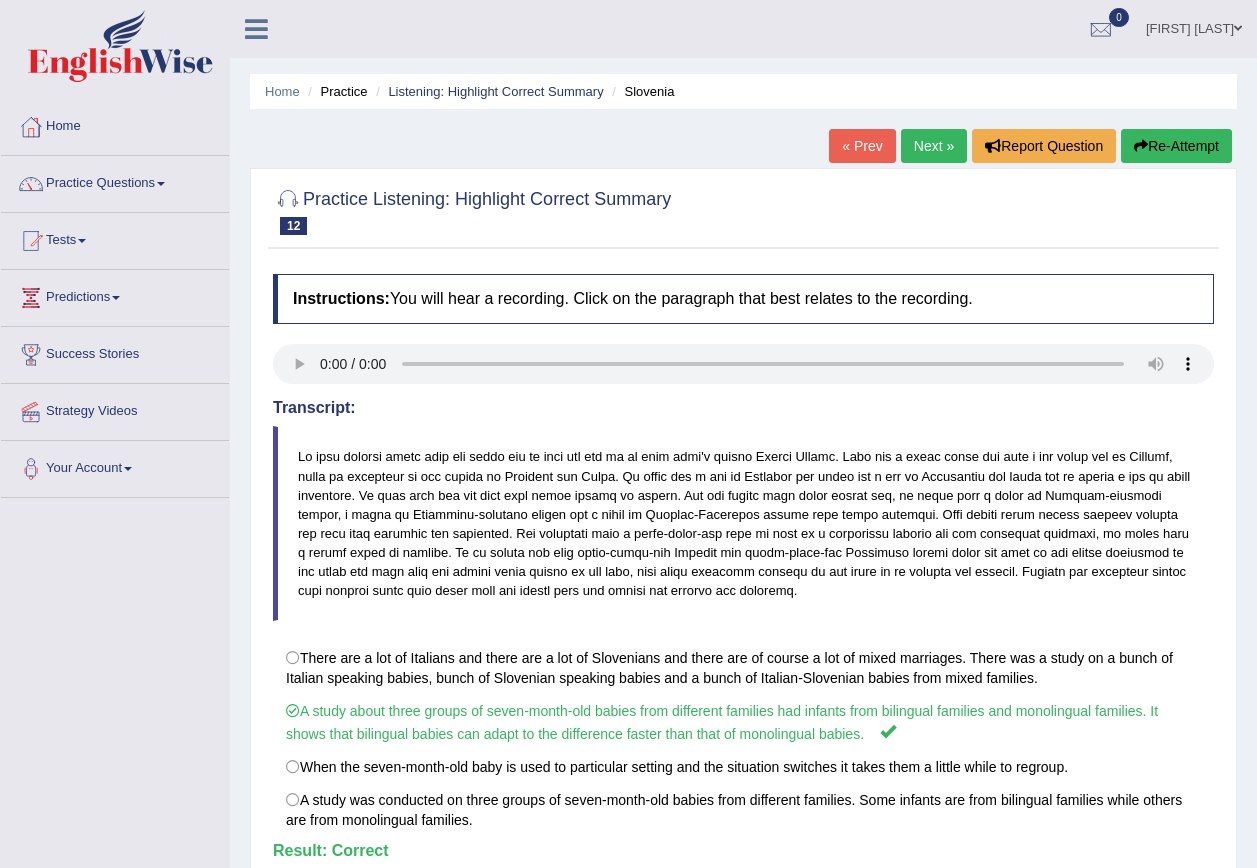 click on "Next »" at bounding box center [934, 146] 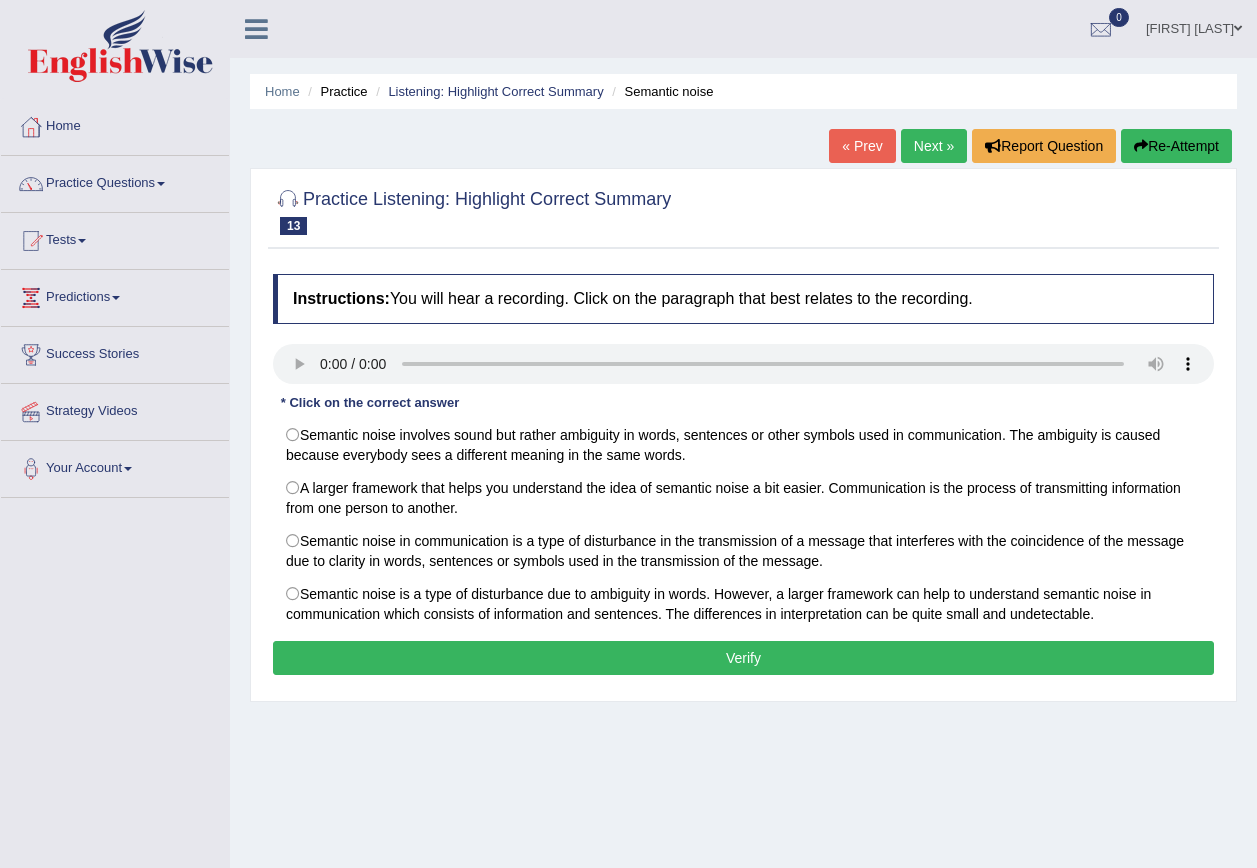 scroll, scrollTop: 0, scrollLeft: 0, axis: both 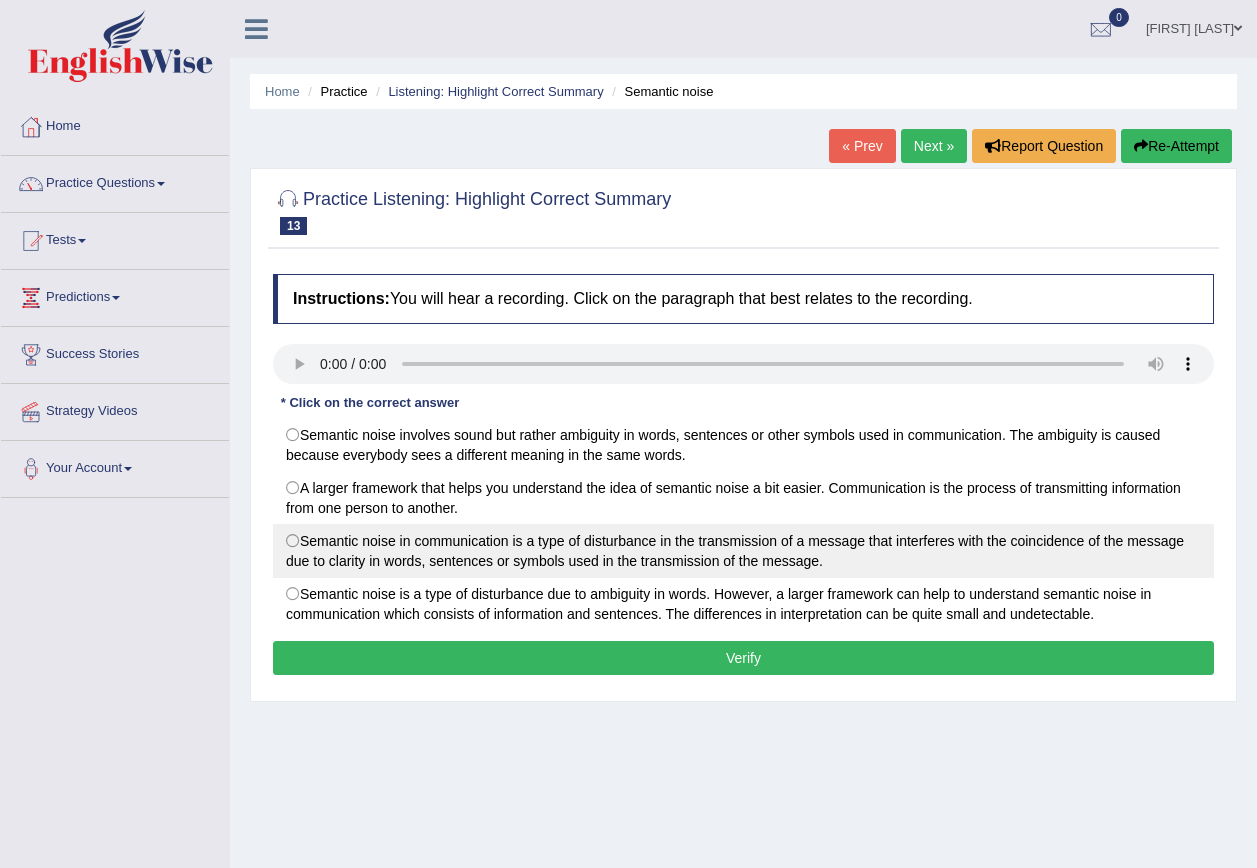 click on "Semantic noise in communication is a type of disturbance in the transmission of a message that interferes with the coincidence of the message due to clarity in words, sentences or symbols used in the transmission of the message." at bounding box center (743, 551) 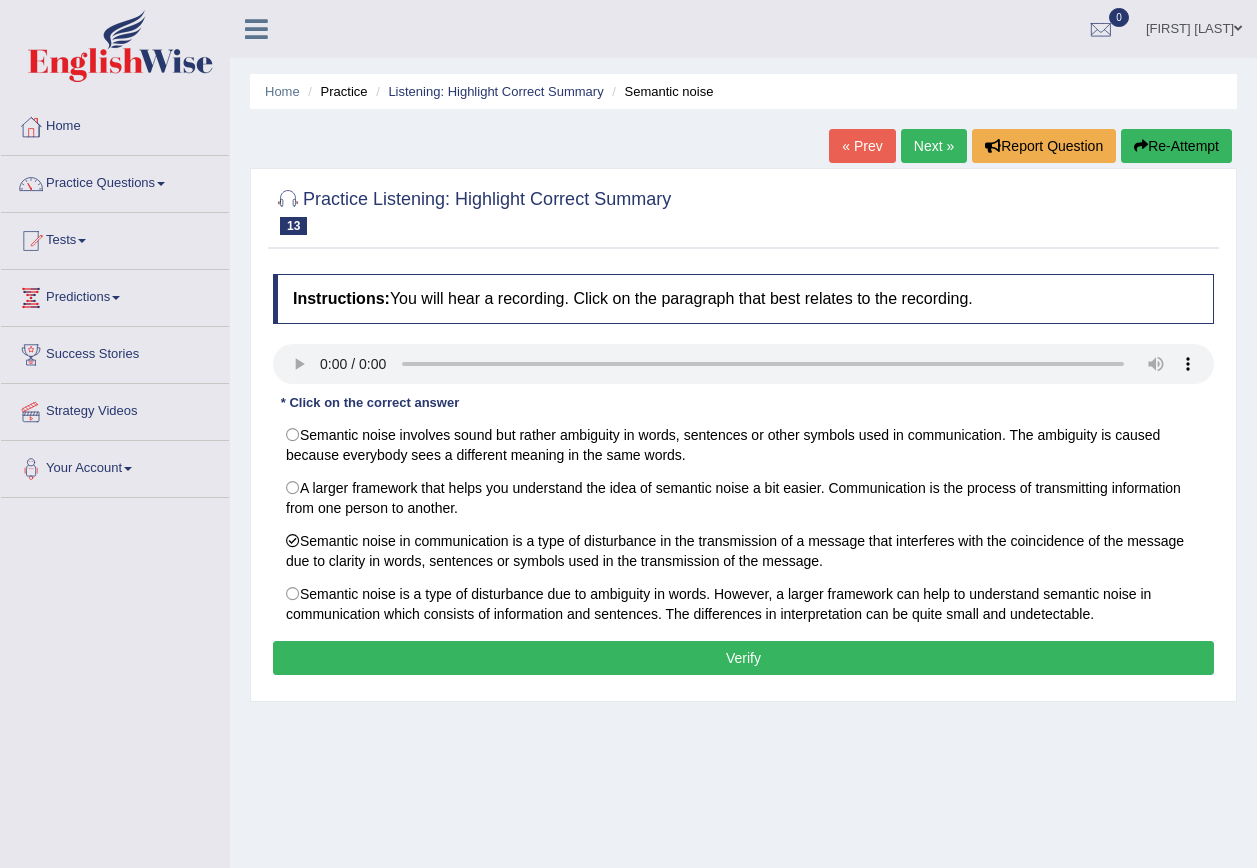 click on "Verify" at bounding box center (743, 658) 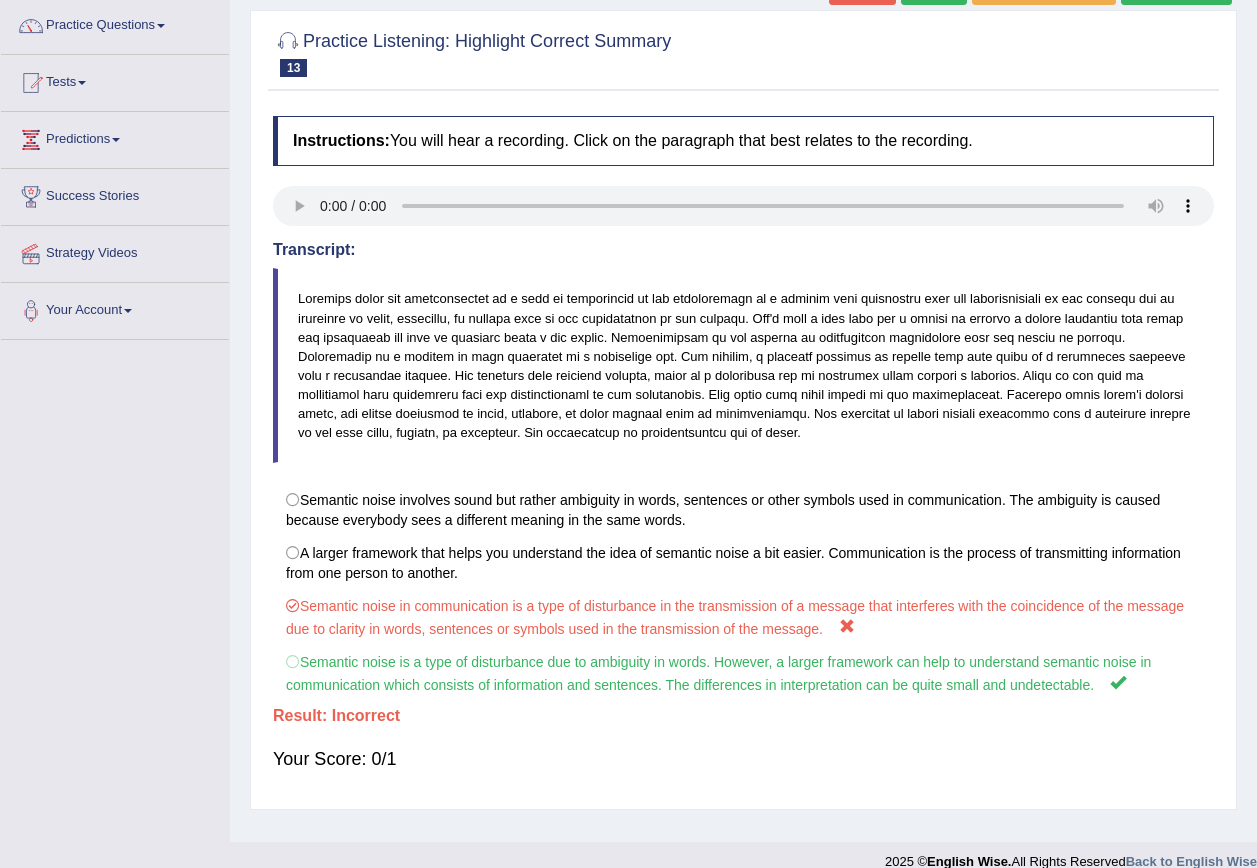 scroll, scrollTop: 182, scrollLeft: 0, axis: vertical 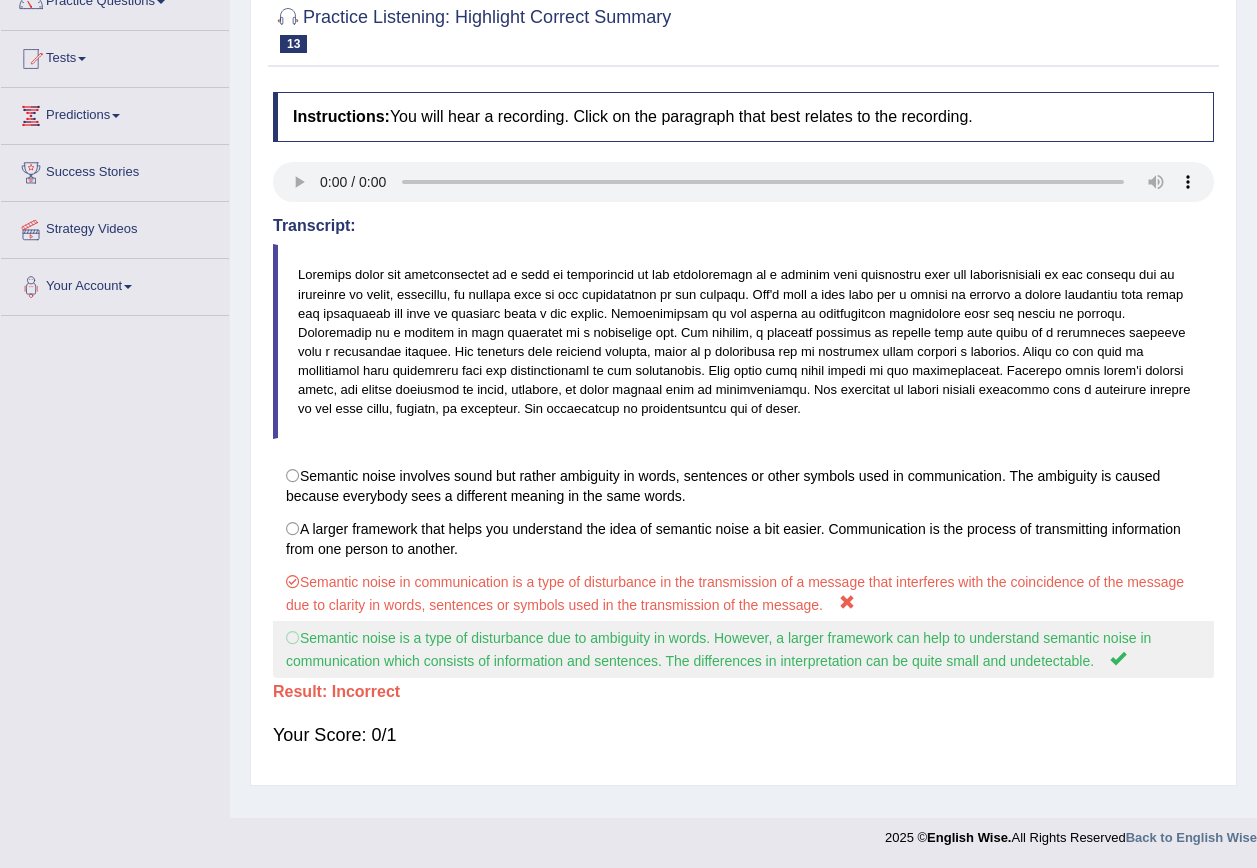 click on "Semantic noise is a type of disturbance due to ambiguity in words. However, a larger framework can help to understand semantic noise in communication which consists of information and sentences. The differences in interpretation can be quite small and undetectable." at bounding box center [743, 649] 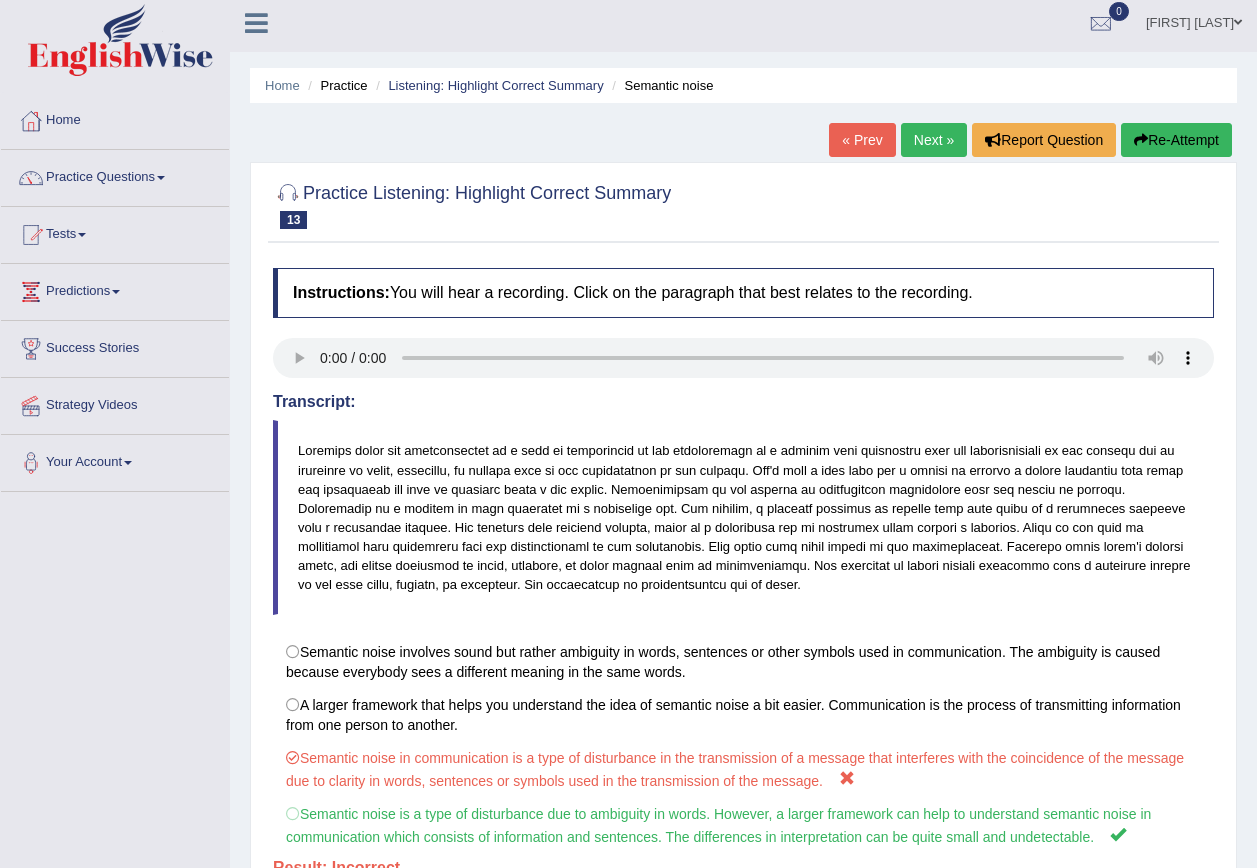 scroll, scrollTop: 0, scrollLeft: 0, axis: both 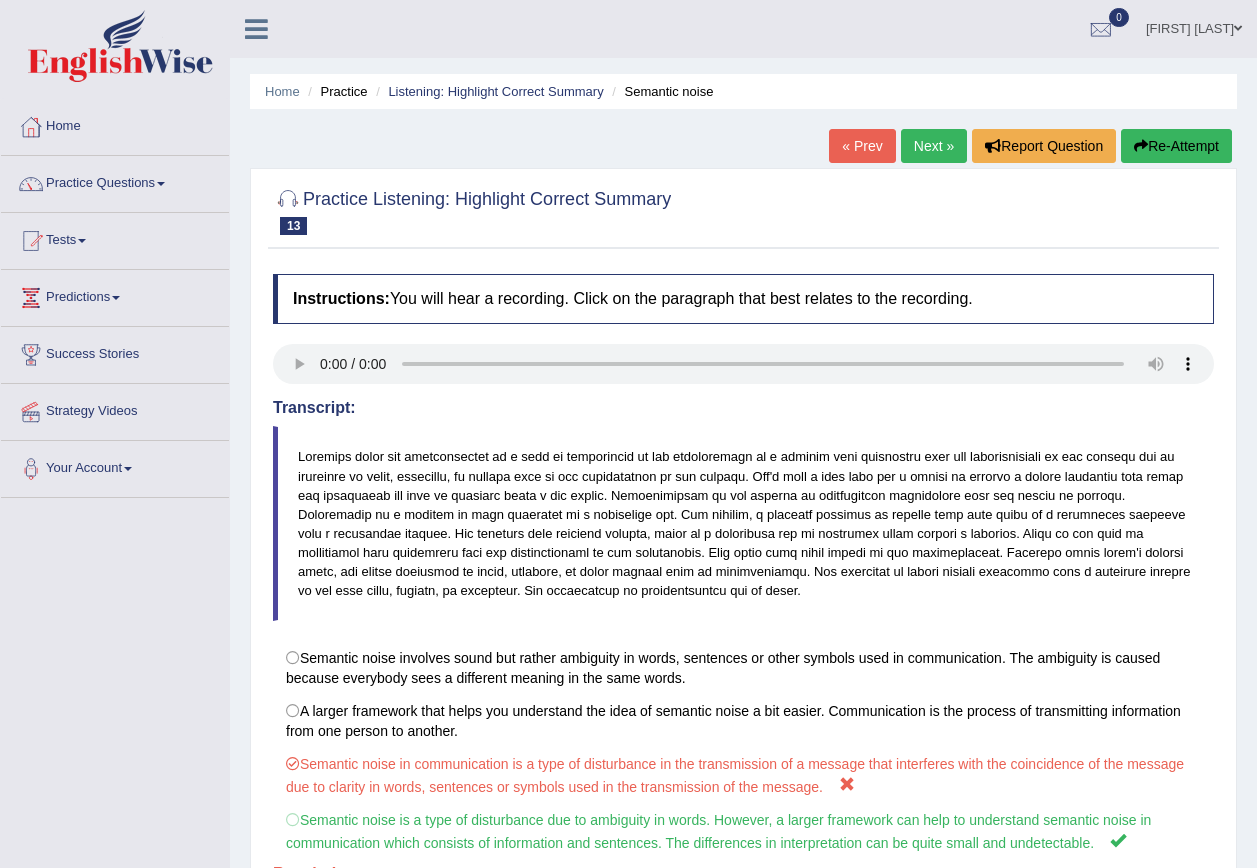 click on "Next »" at bounding box center (934, 146) 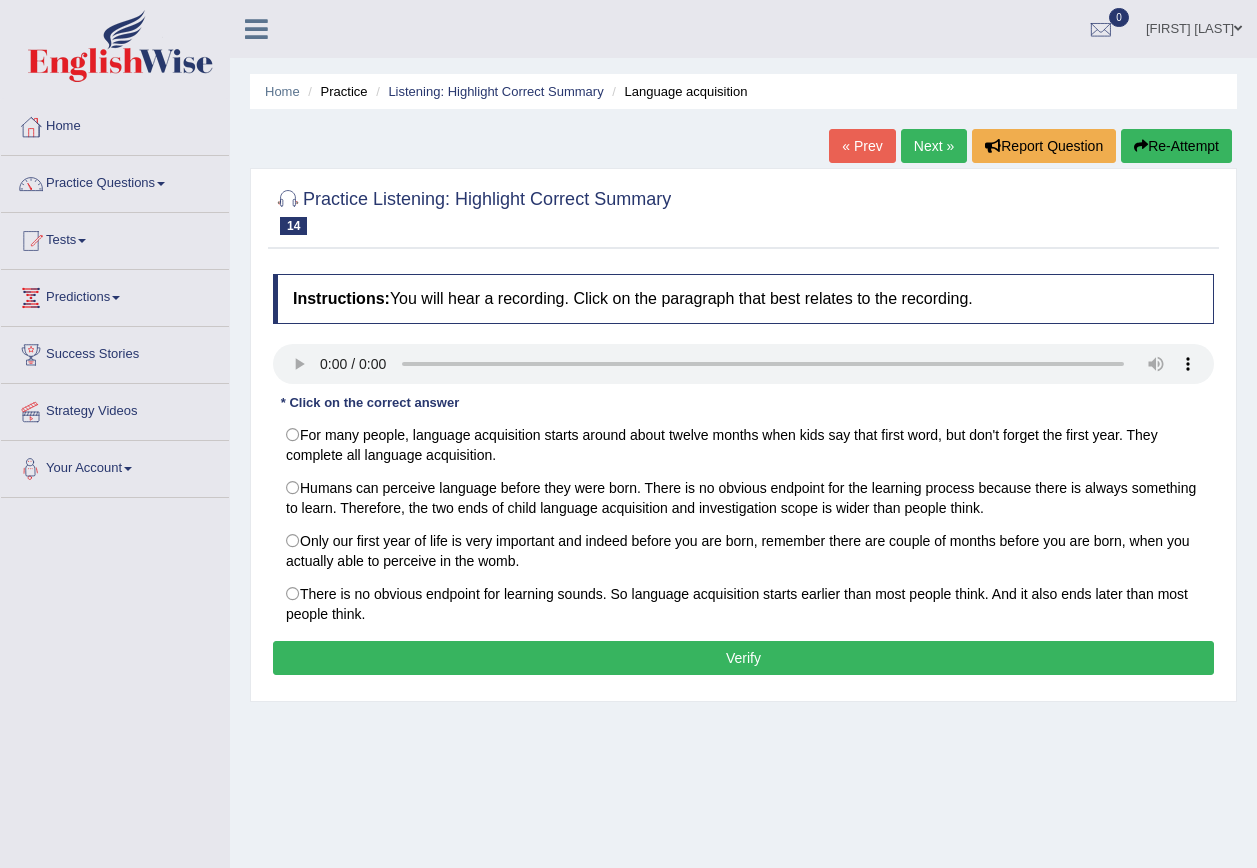scroll, scrollTop: 0, scrollLeft: 0, axis: both 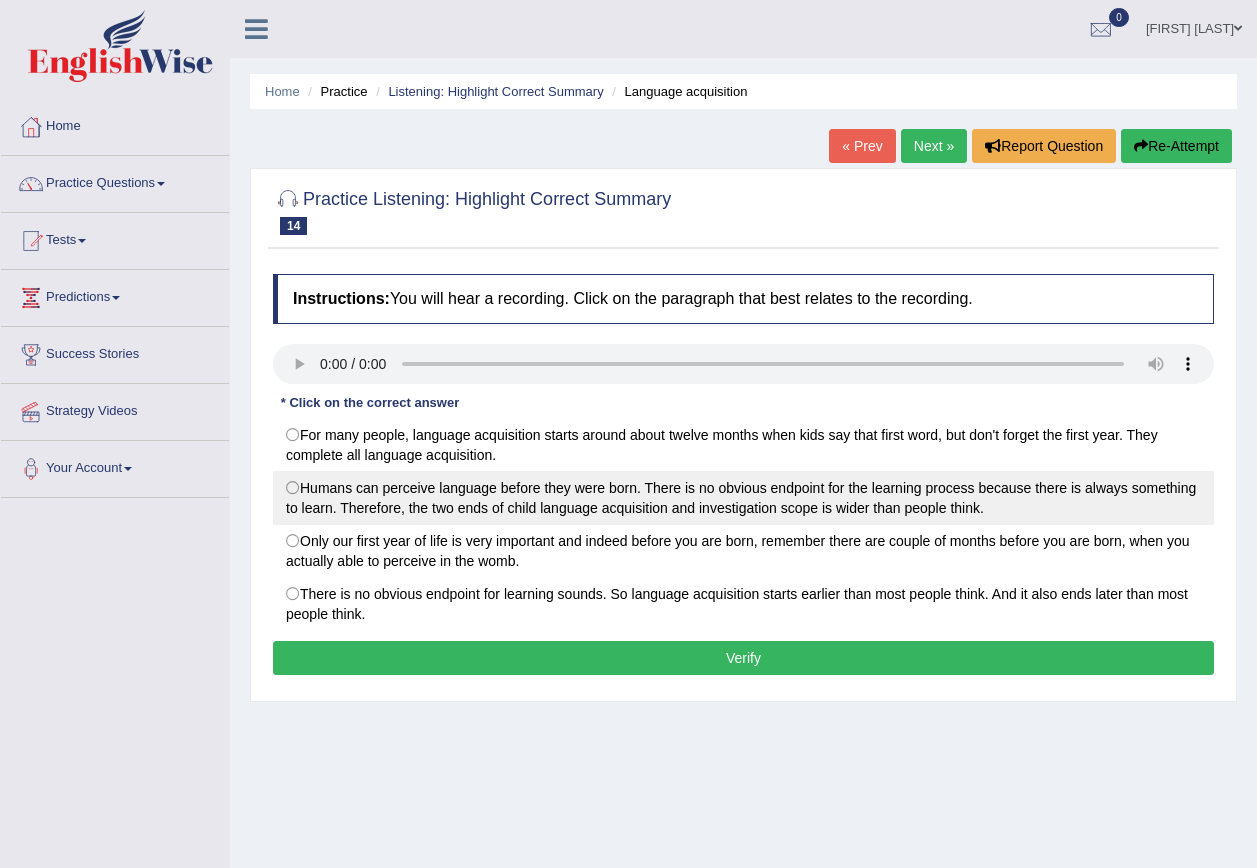 click on "Humans can perceive language before they were born. There is no obvious endpoint for the learning process because there is always something to learn. Therefore, the two ends of child language acquisition and investigation scope is wider than people think." at bounding box center (743, 498) 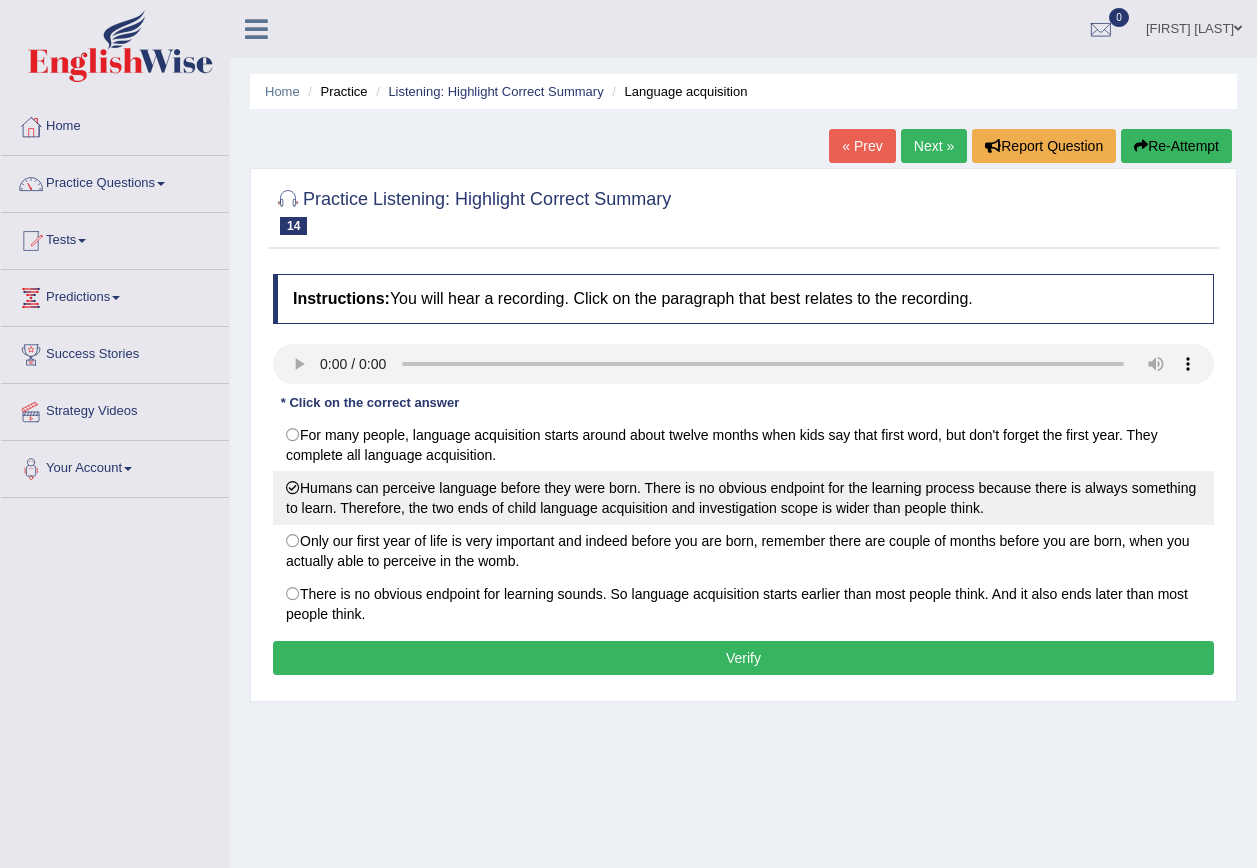 radio on "true" 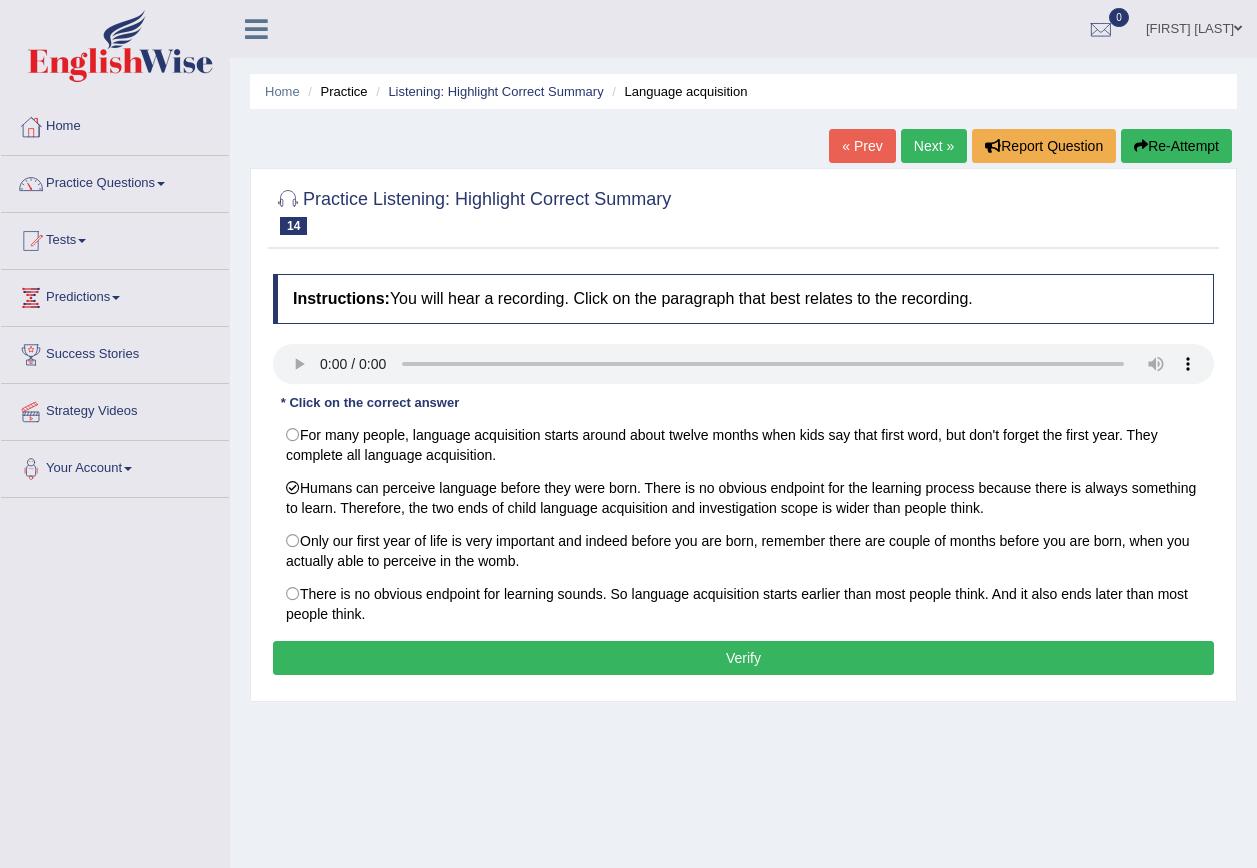 click on "Verify" at bounding box center [743, 658] 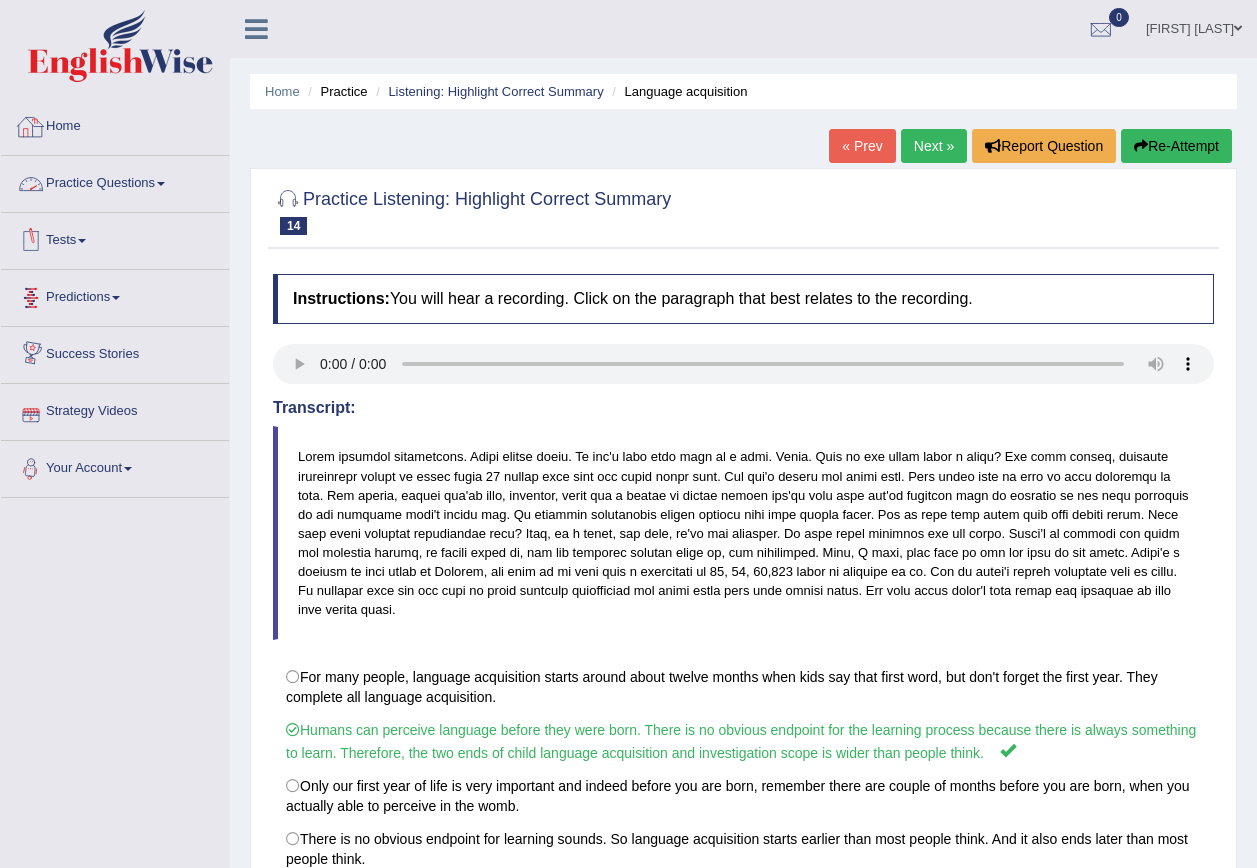 click on "Practice Questions   Speaking Practice Read Aloud
Repeat Sentence
Describe Image
Re-tell Lecture
Answer Short Question
Summarize Group Discussion
Respond To A Situation
Writing Practice  Summarize Written Text
Write Essay
Reading Practice  Reading & Writing: Fill In The Blanks
Choose Multiple Answers
Re-order Paragraphs
Fill In The Blanks
Choose Single Answer
Listening Practice  Summarize Spoken Text
Highlight Incorrect Words
Highlight Correct Summary
Select Missing Word
Choose Single Answer
Choose Multiple Answers
Fill In The Blanks
Write From Dictation
Pronunciation" at bounding box center (115, 184) 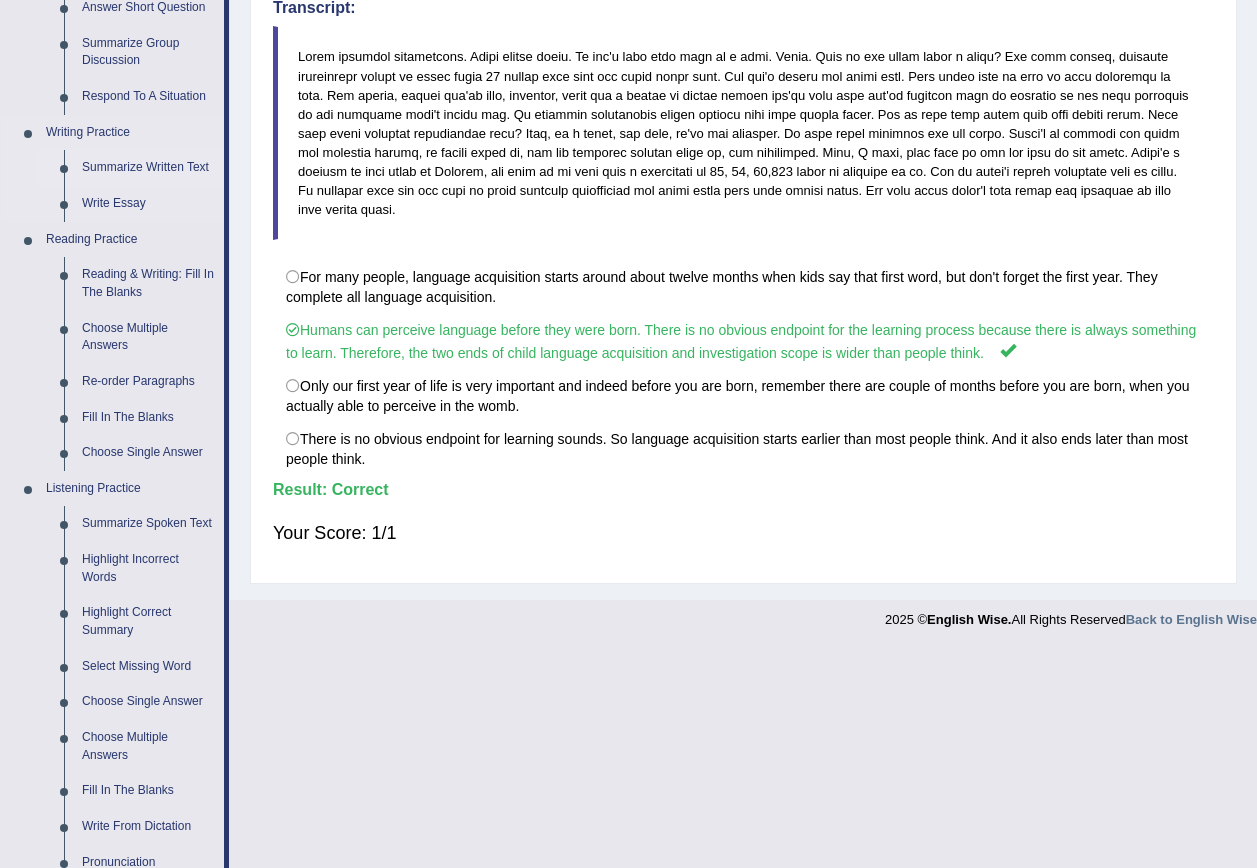 scroll, scrollTop: 500, scrollLeft: 0, axis: vertical 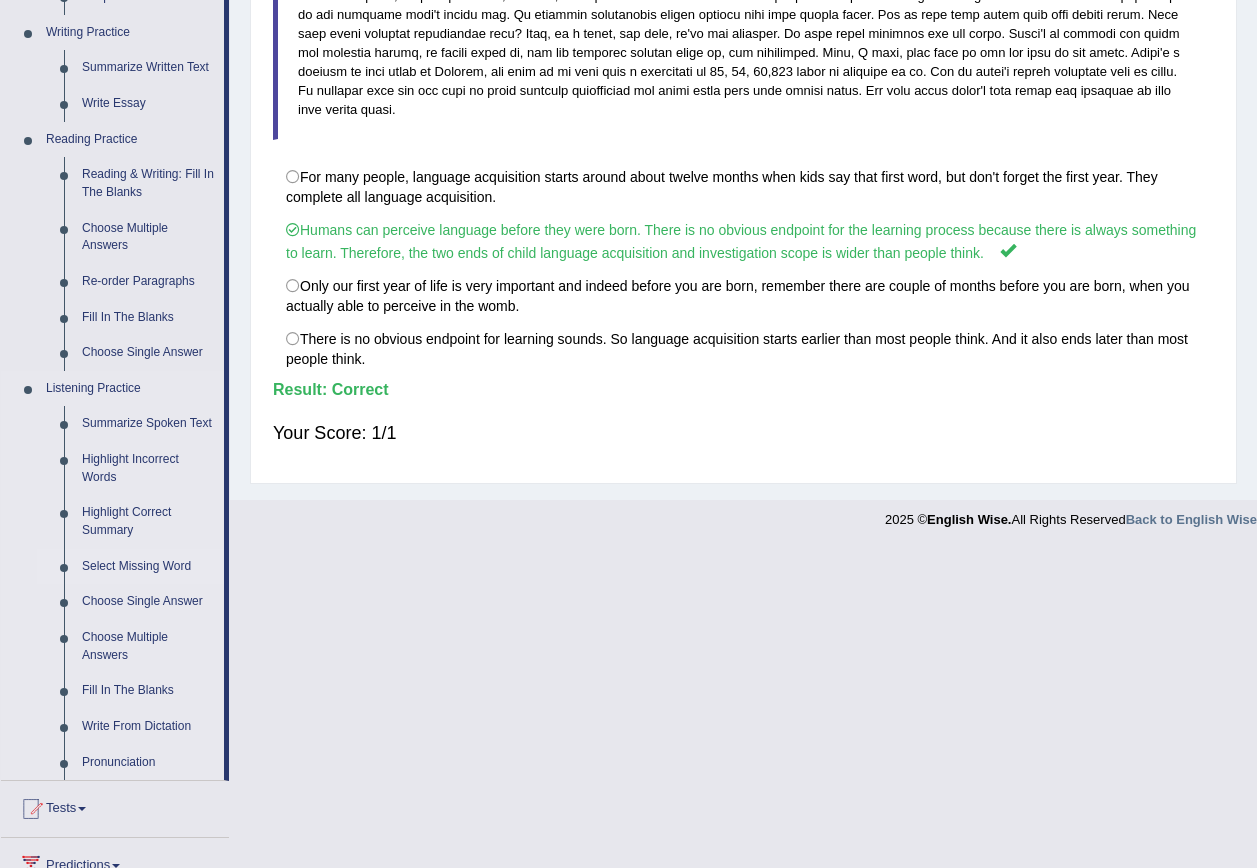 click on "Select Missing Word" at bounding box center [148, 567] 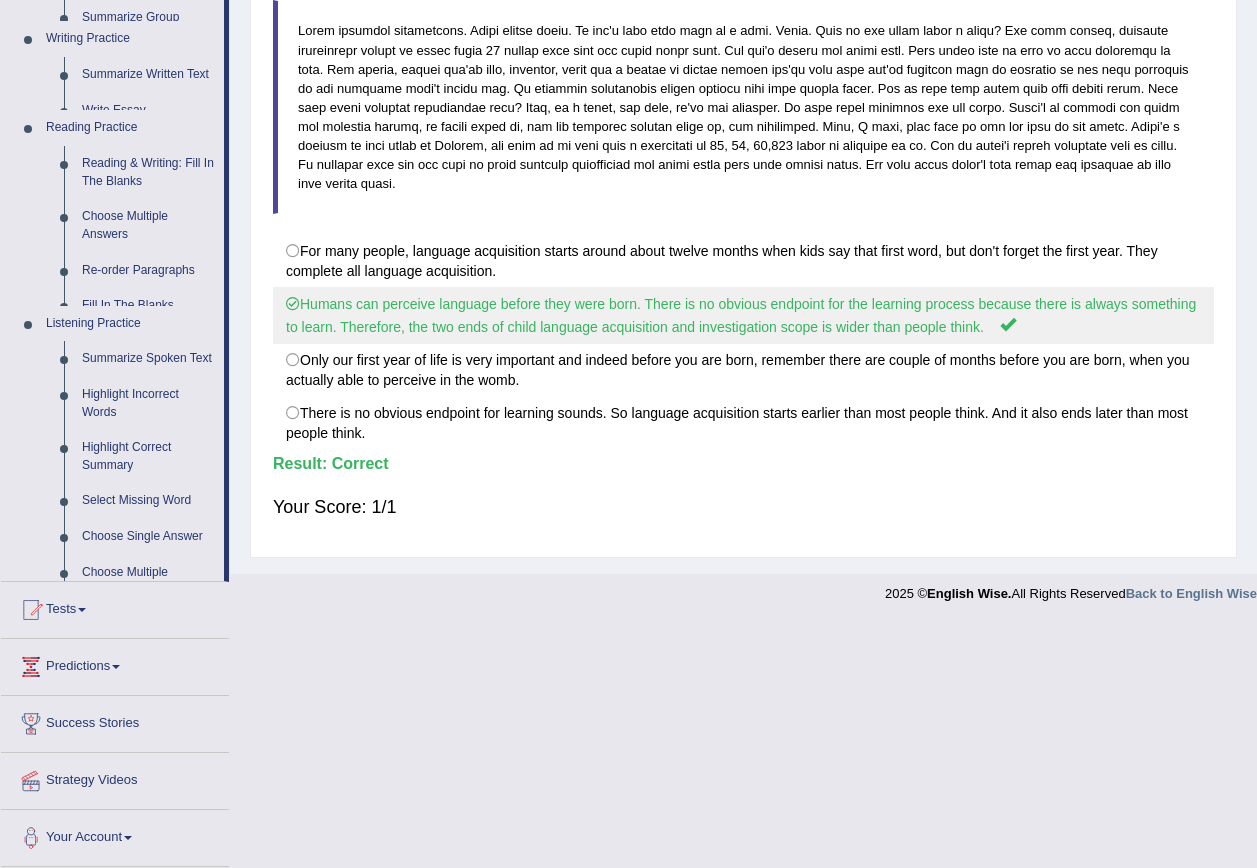 scroll, scrollTop: 186, scrollLeft: 0, axis: vertical 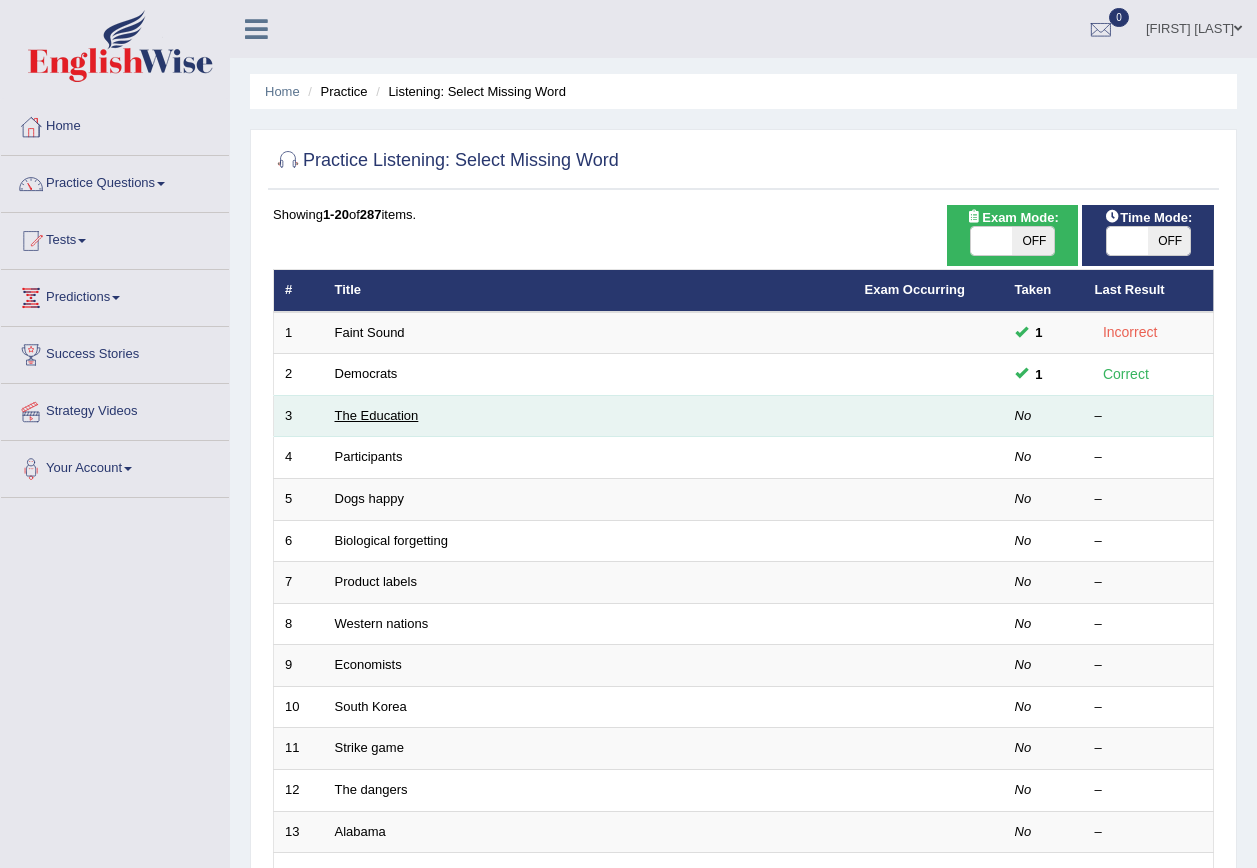 click on "The Education" at bounding box center (377, 415) 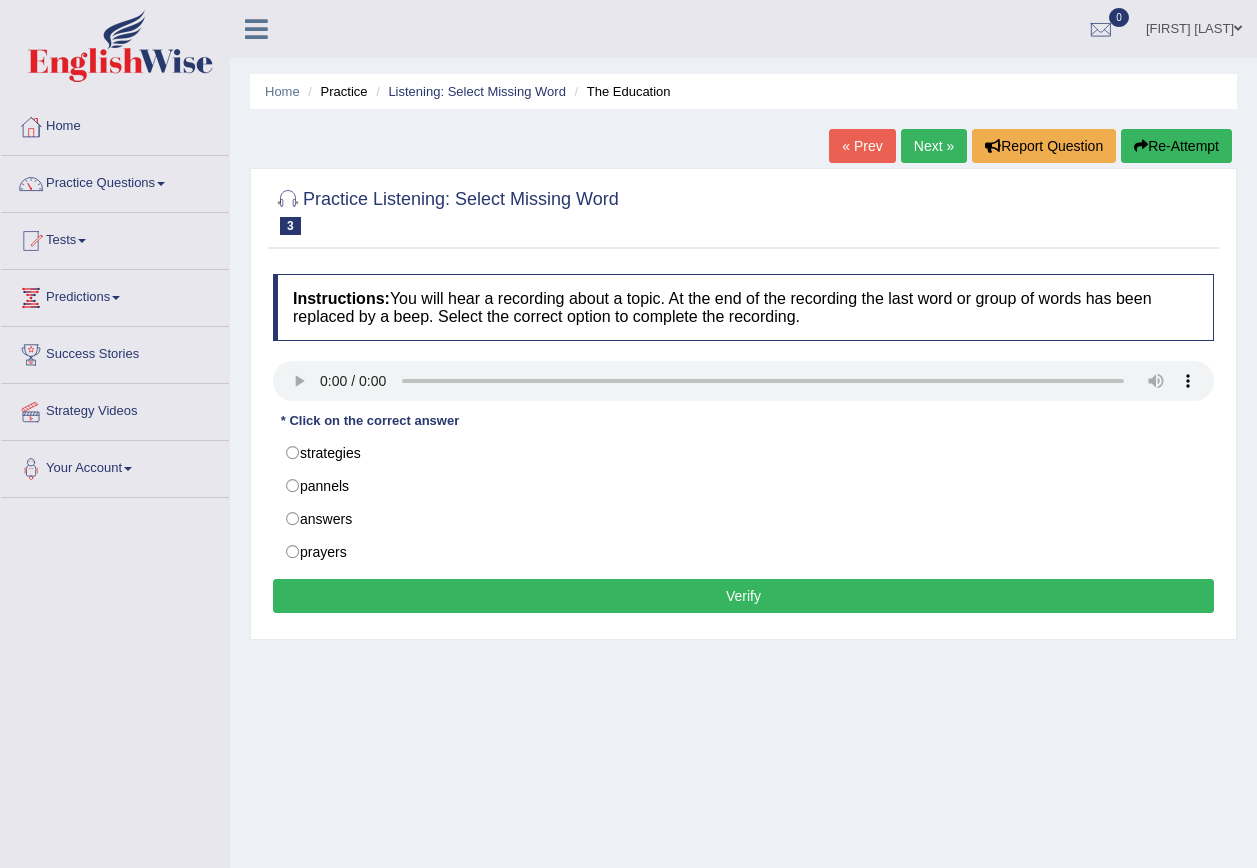 scroll, scrollTop: 0, scrollLeft: 0, axis: both 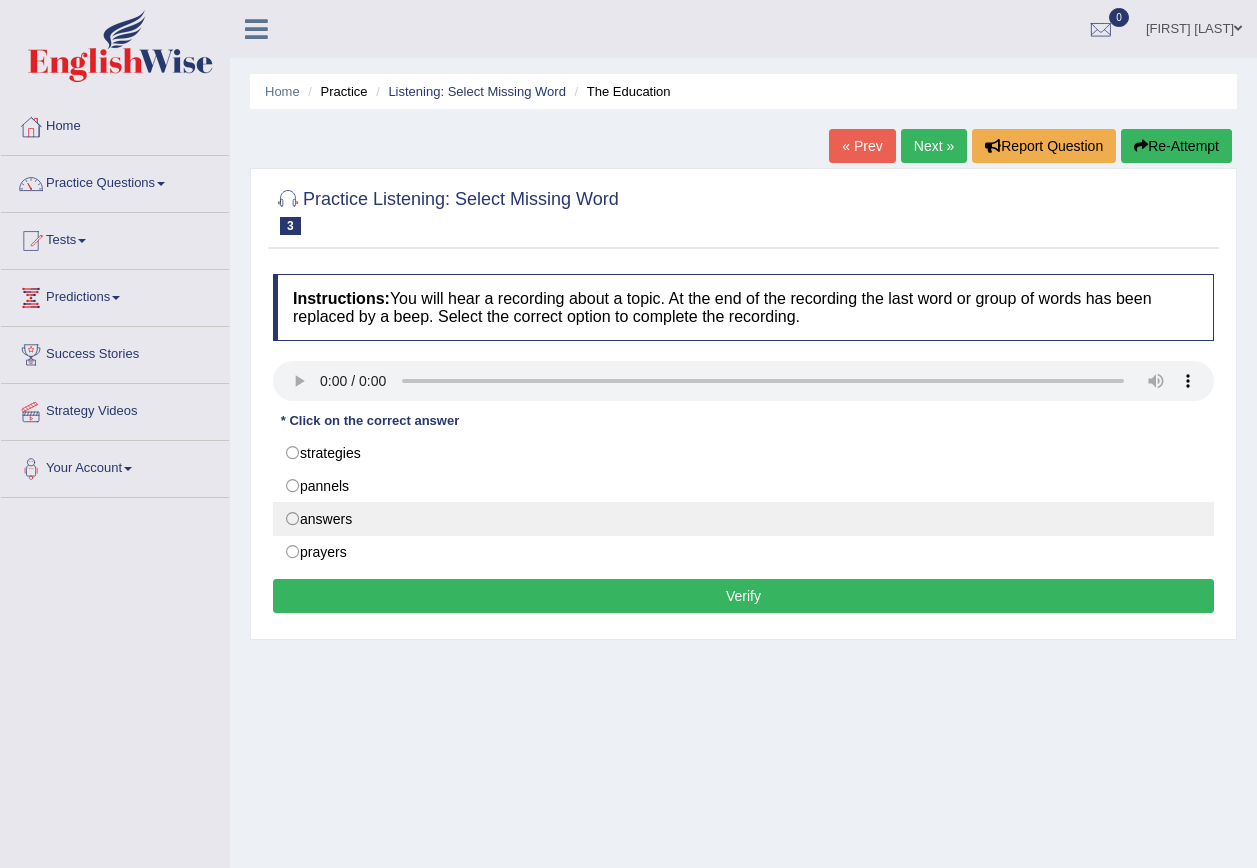 click on "answers" at bounding box center (743, 519) 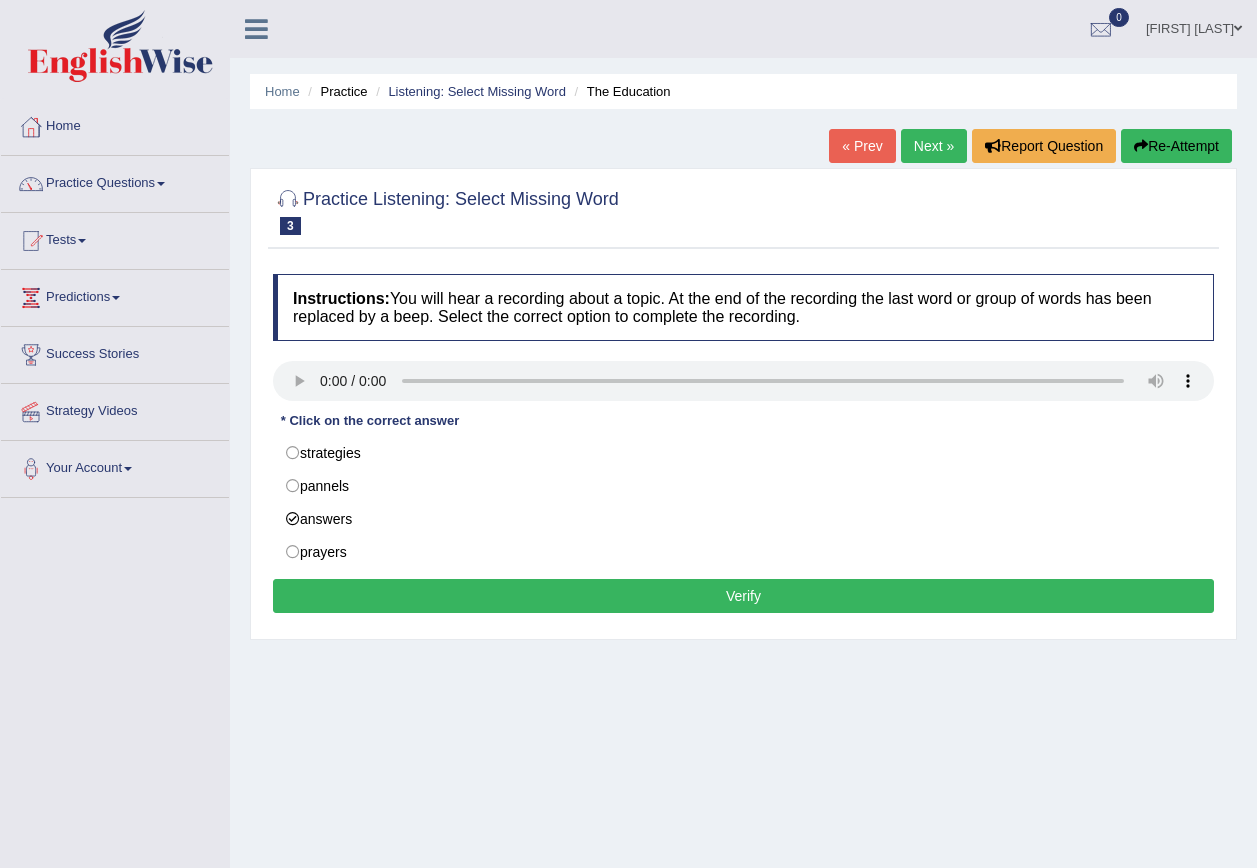 click on "Verify" at bounding box center [743, 596] 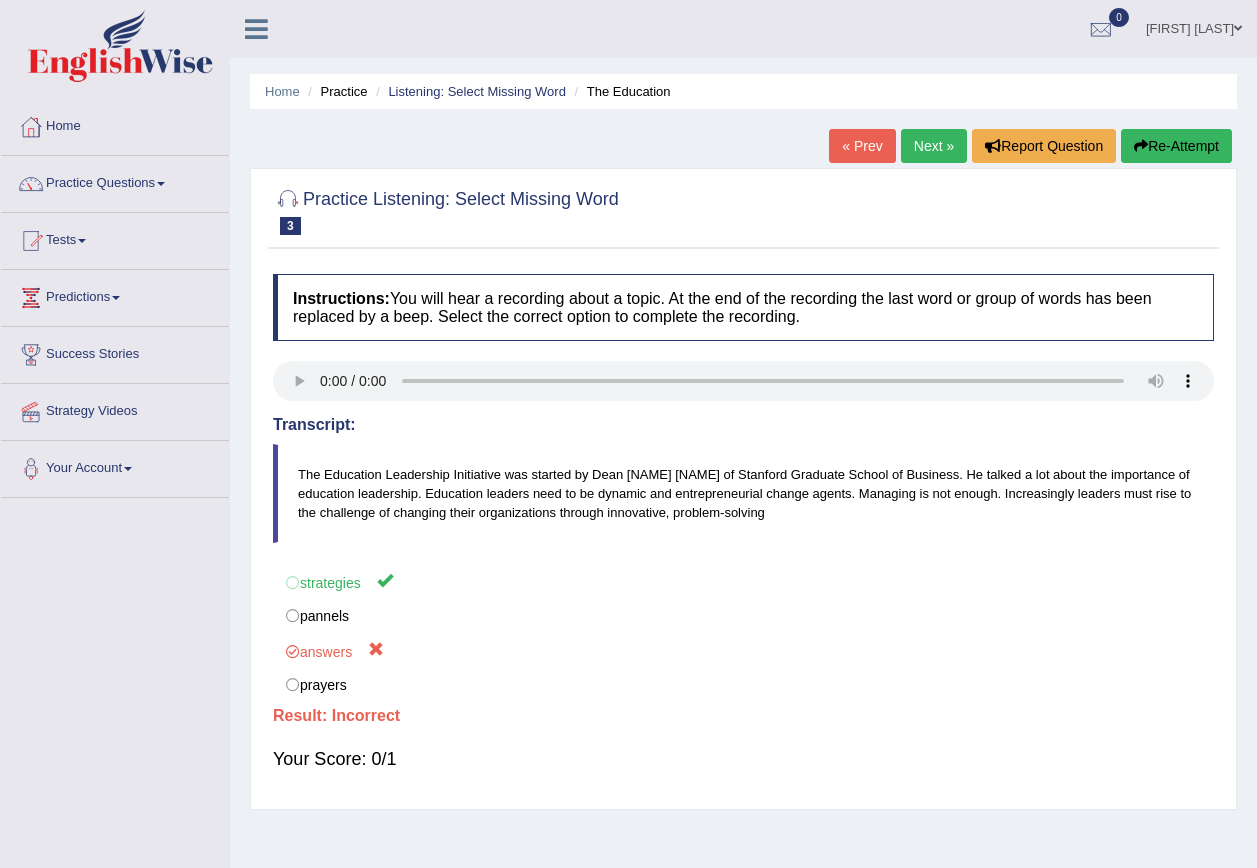 click on "Re-Attempt" at bounding box center [1176, 146] 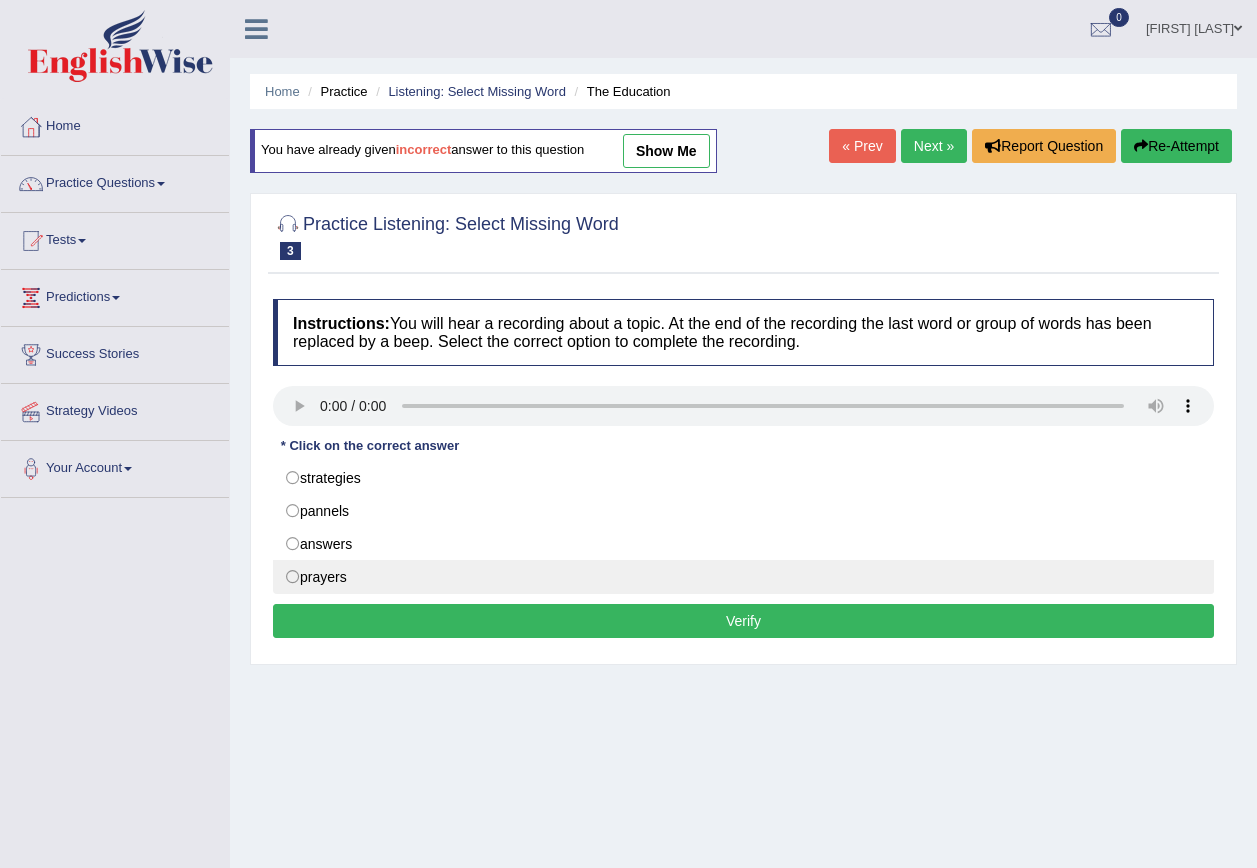 scroll, scrollTop: 0, scrollLeft: 0, axis: both 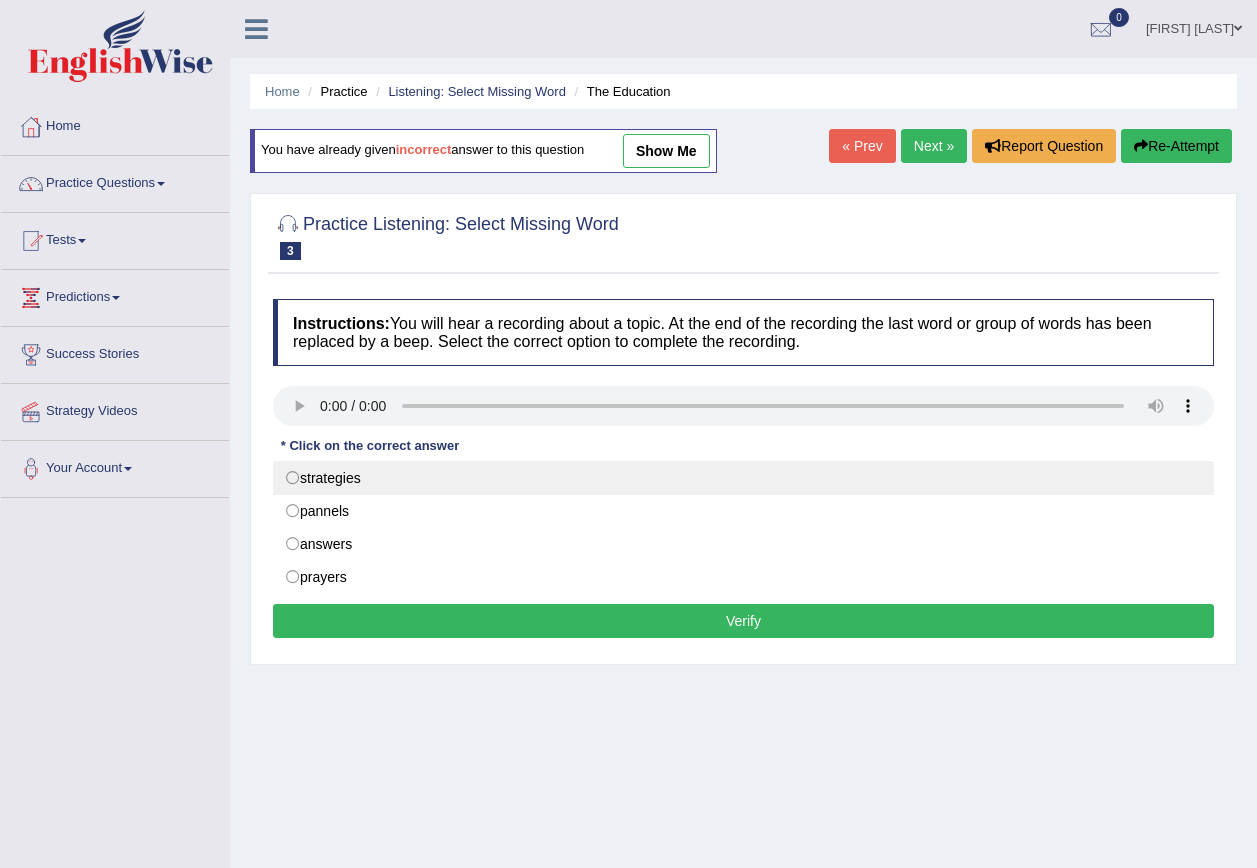 click on "strategies" at bounding box center (743, 478) 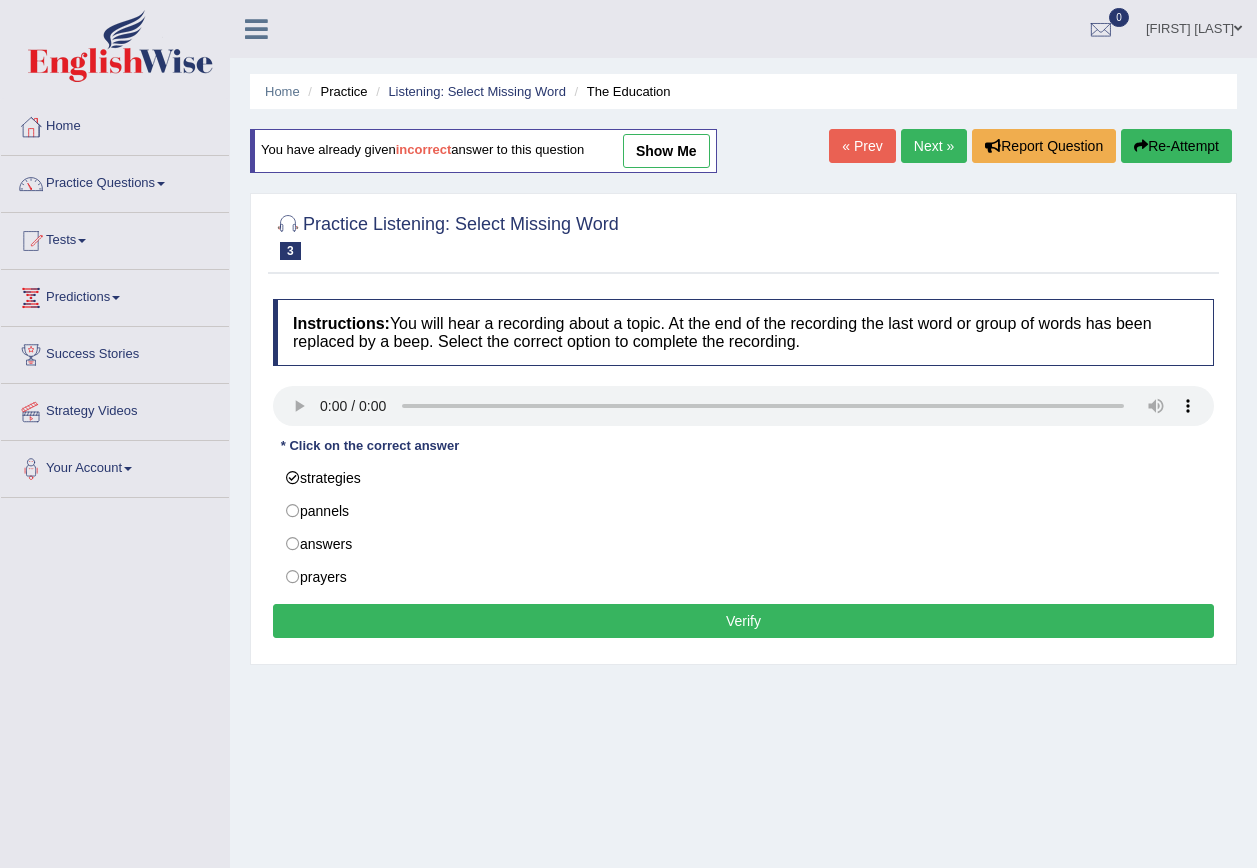 click on "Verify" at bounding box center (743, 621) 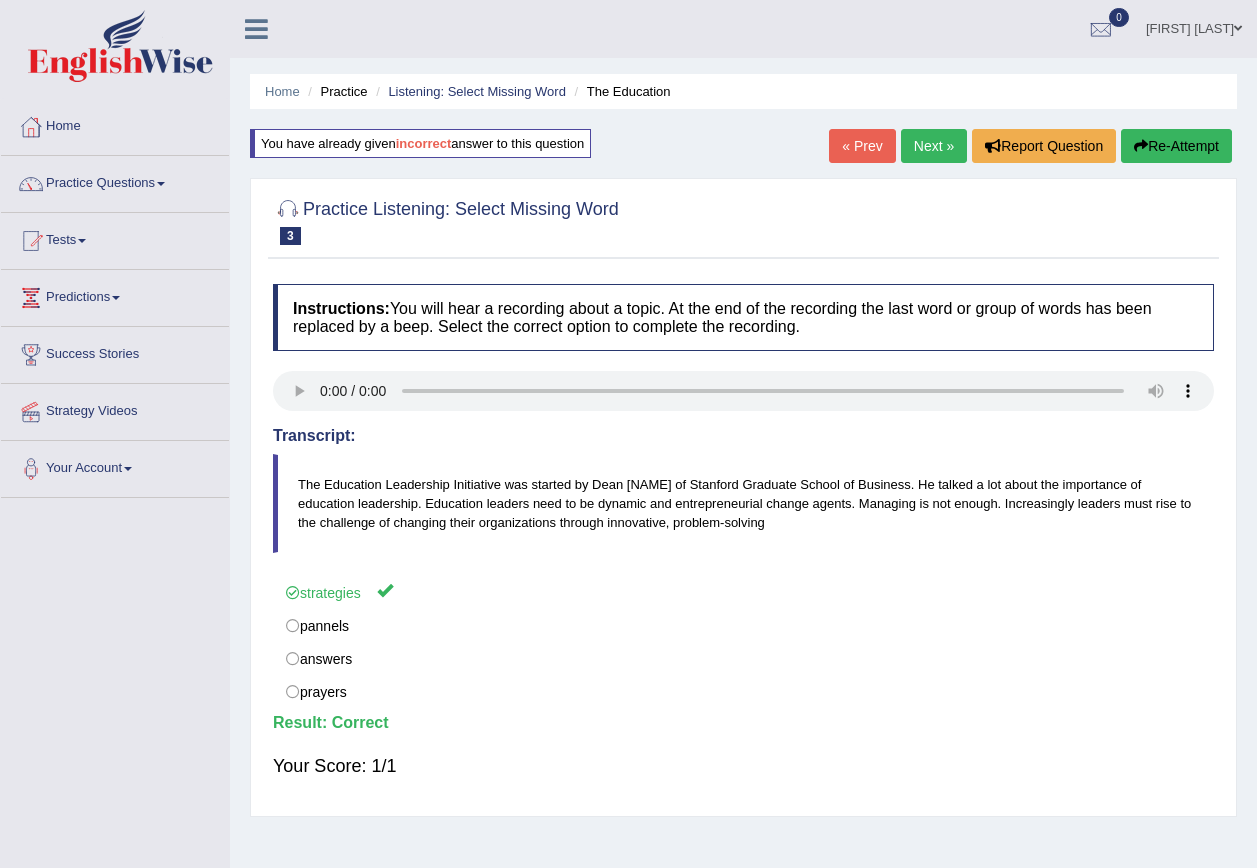 click on "Next »" at bounding box center (934, 146) 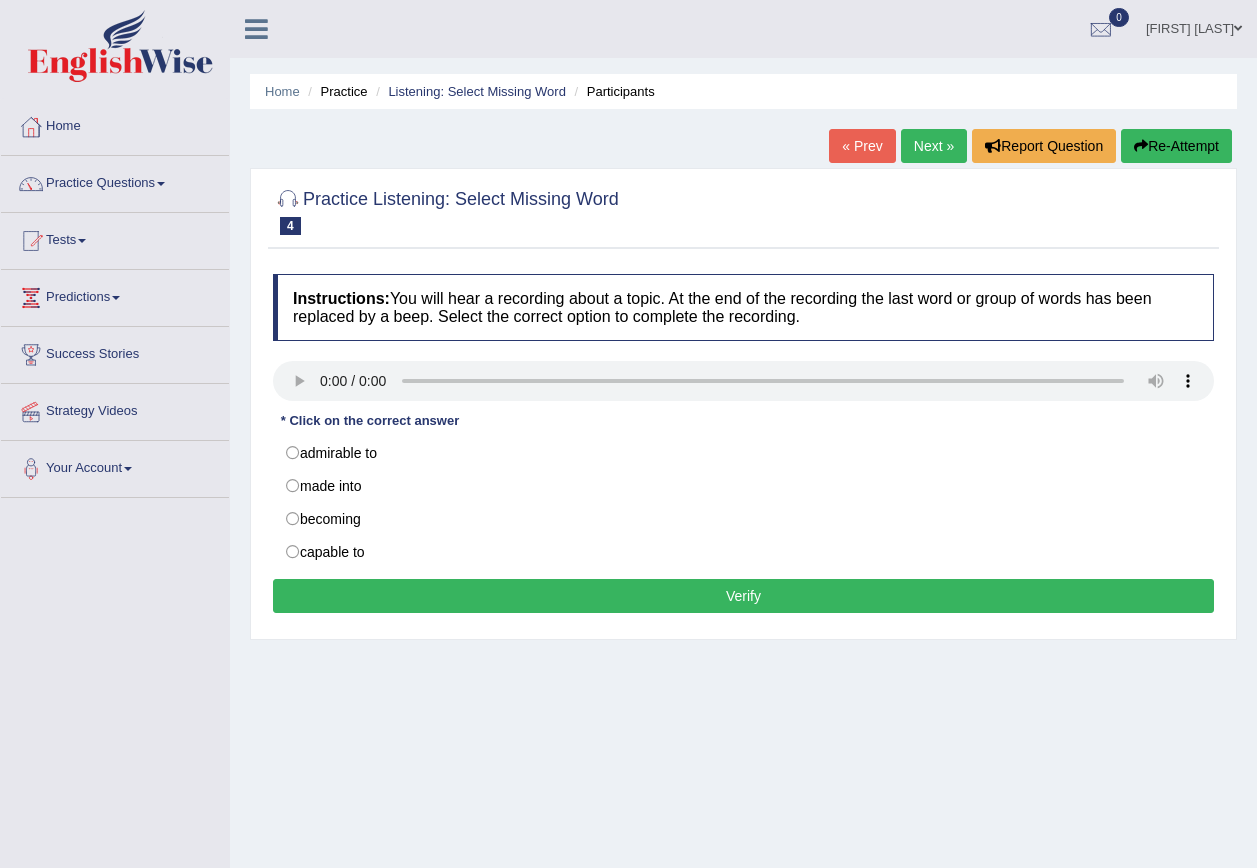 scroll, scrollTop: 0, scrollLeft: 0, axis: both 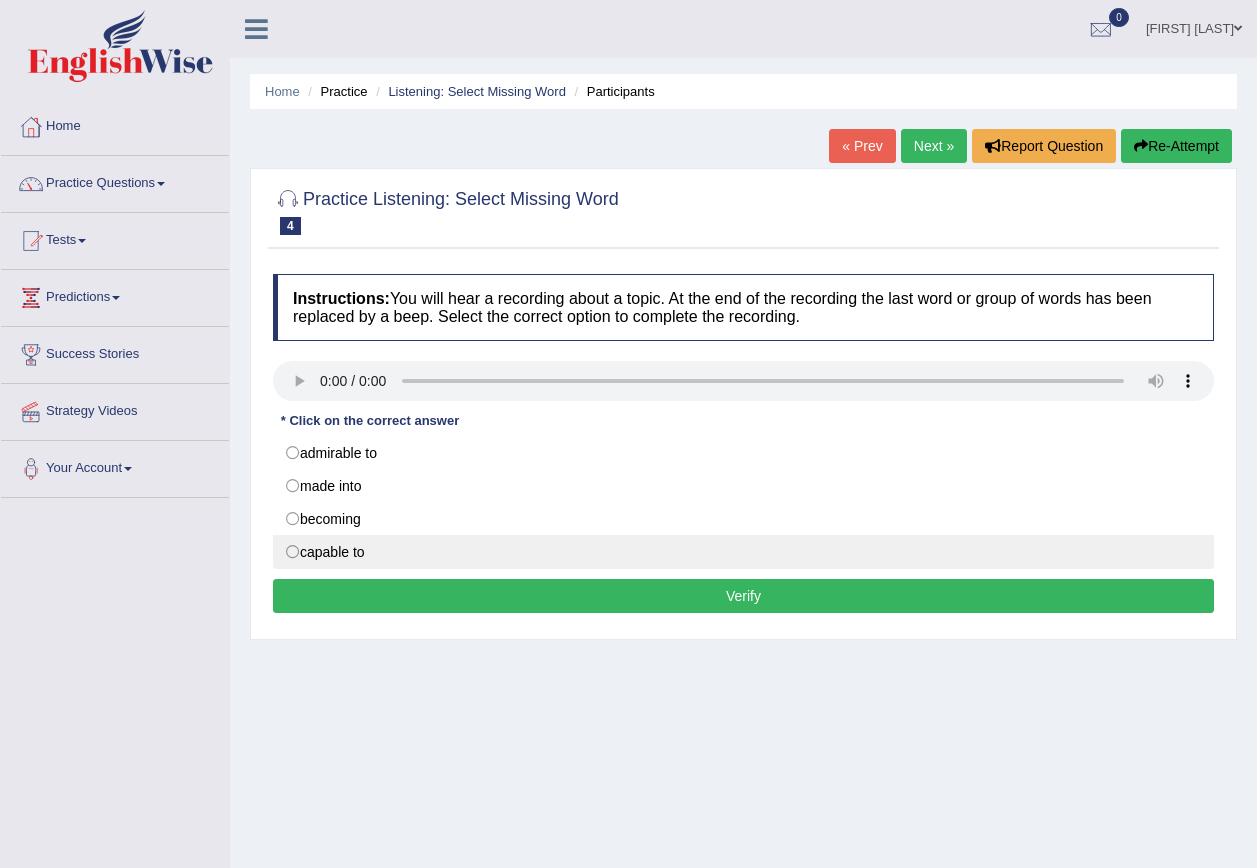 click on "capable to" at bounding box center [743, 552] 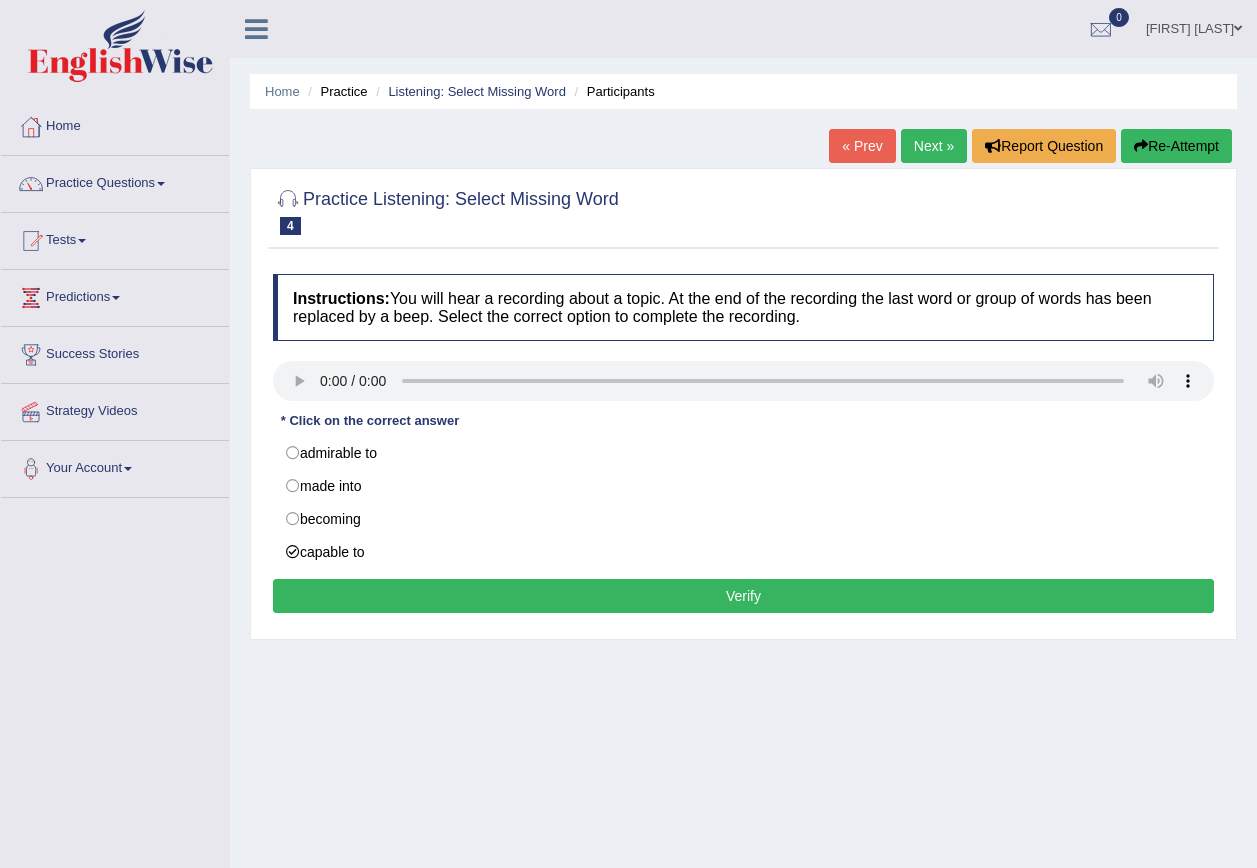 type 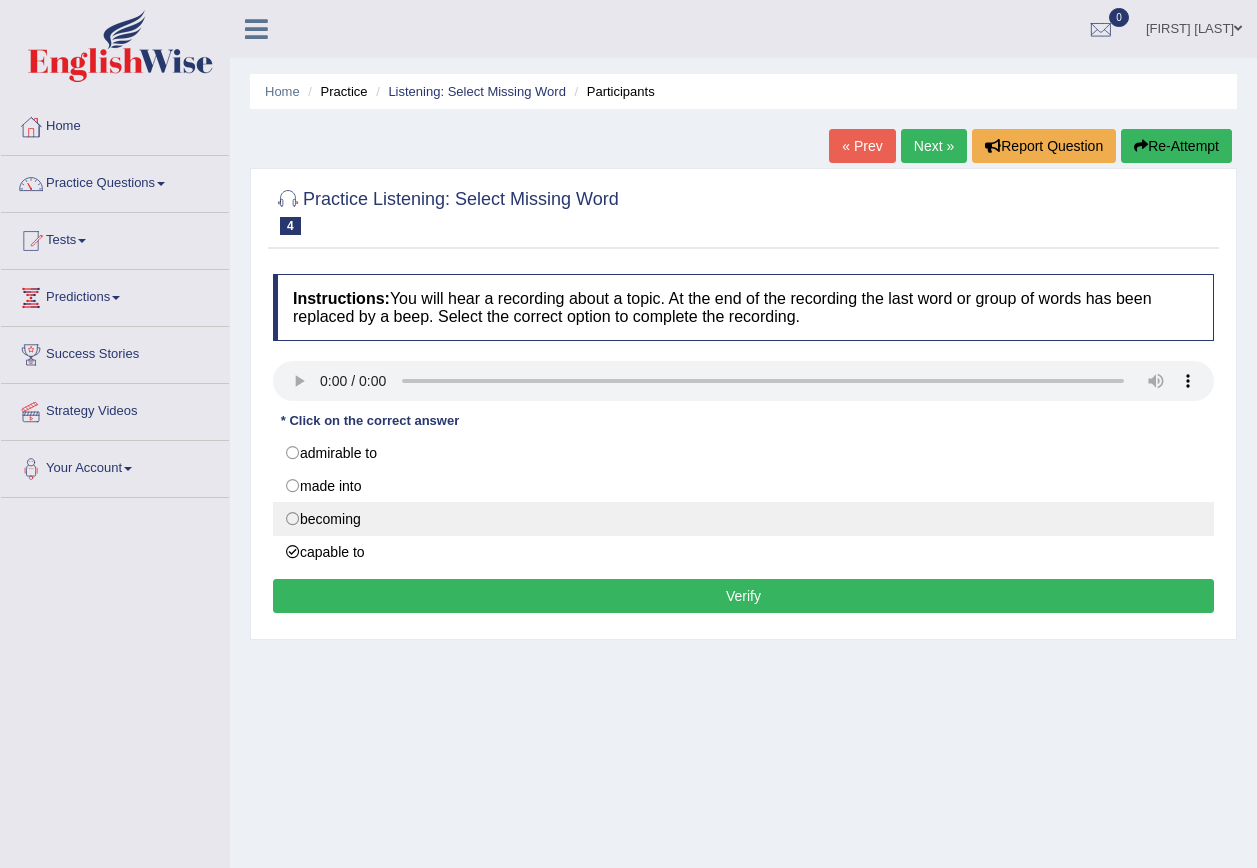 click on "becoming" at bounding box center (743, 519) 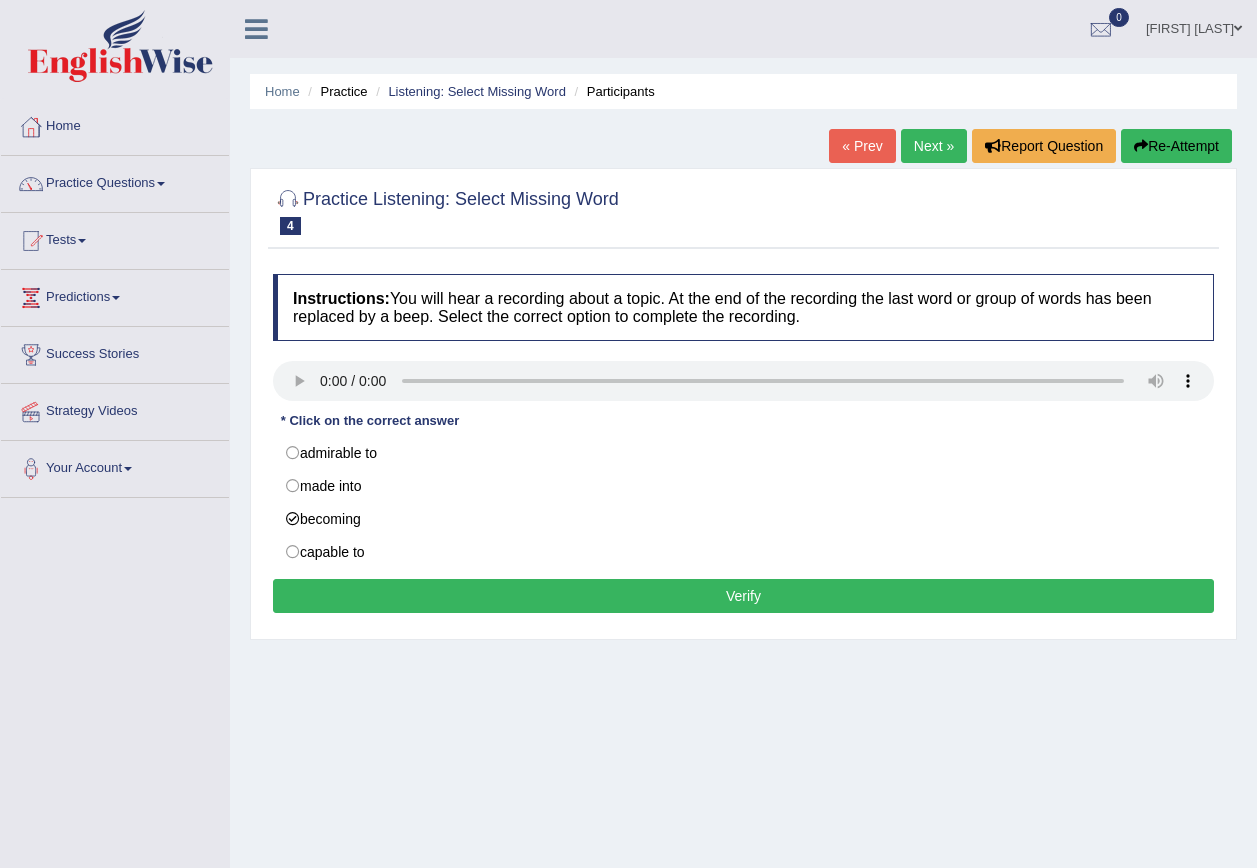 click on "Verify" at bounding box center [743, 596] 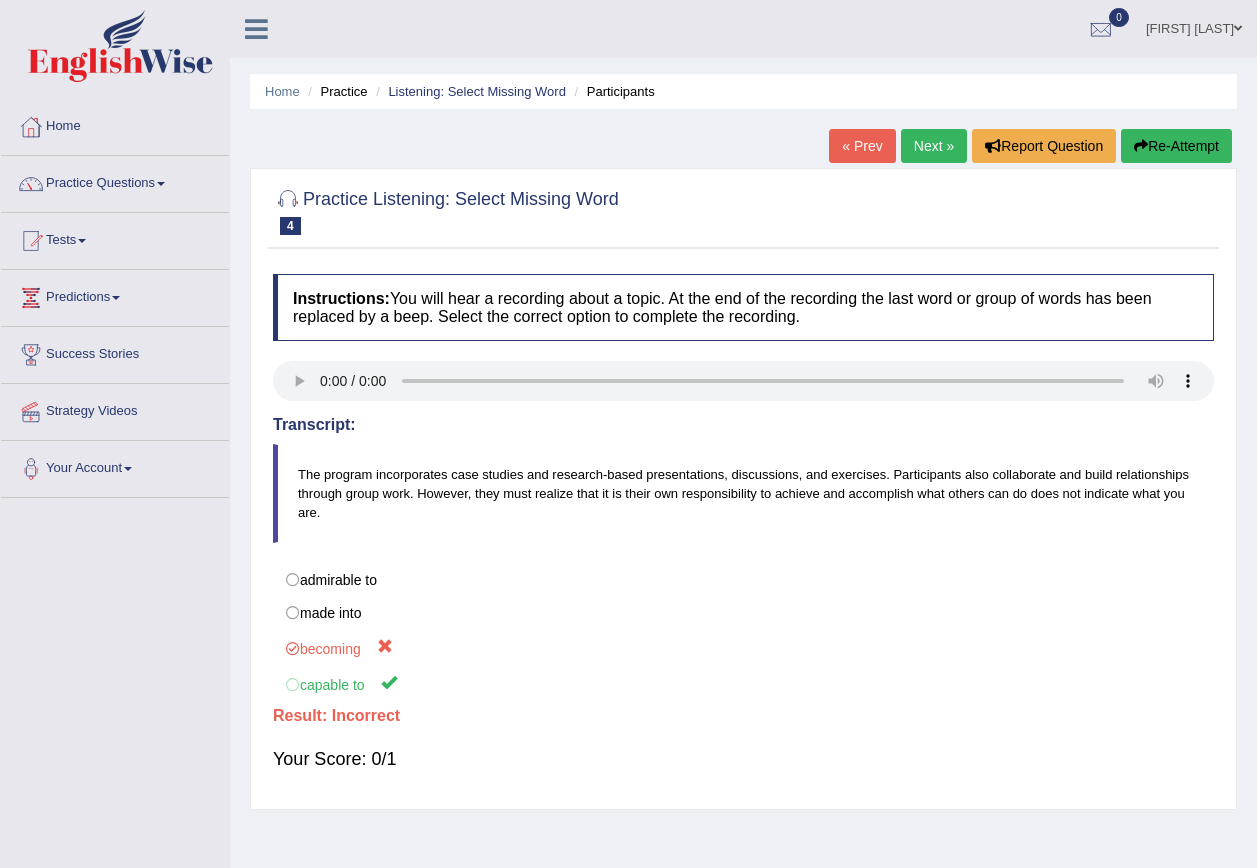 click on "Next »" at bounding box center (934, 146) 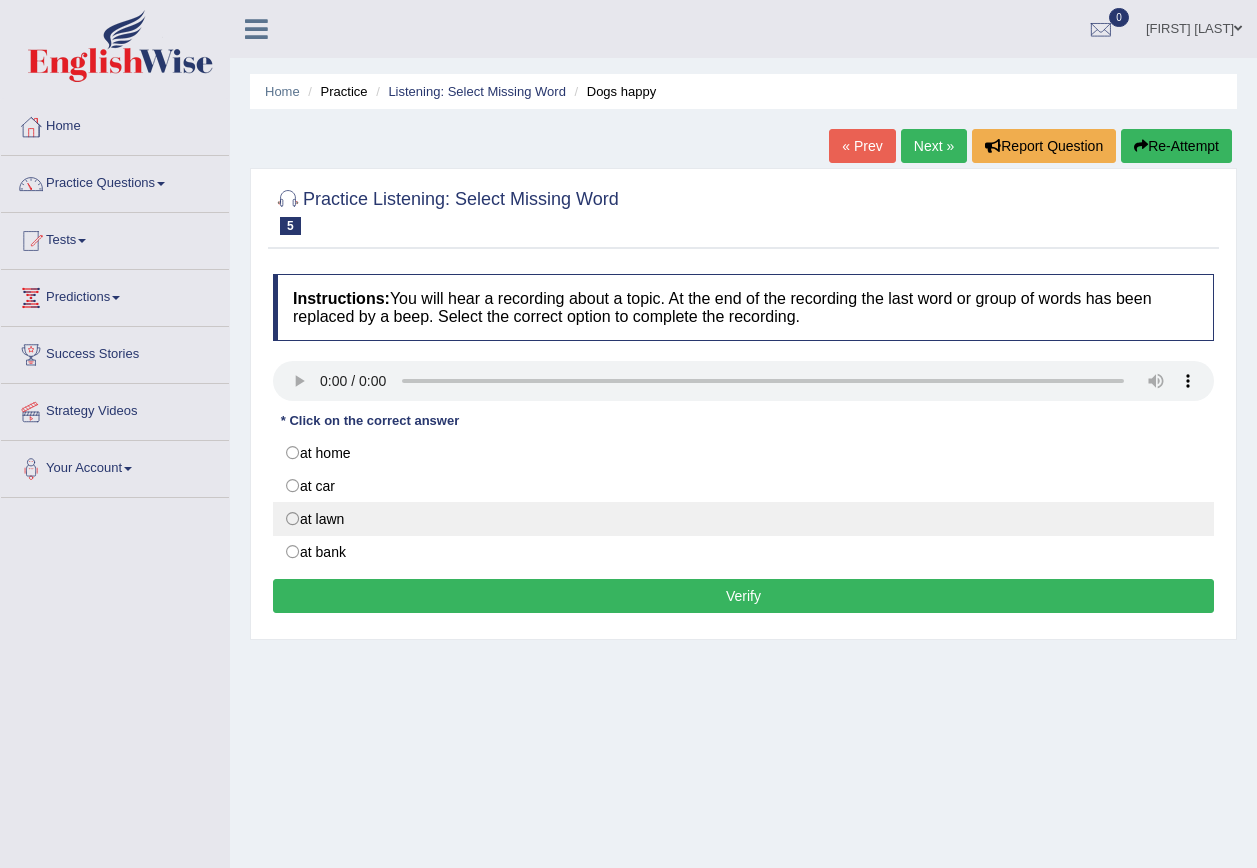 scroll, scrollTop: 0, scrollLeft: 0, axis: both 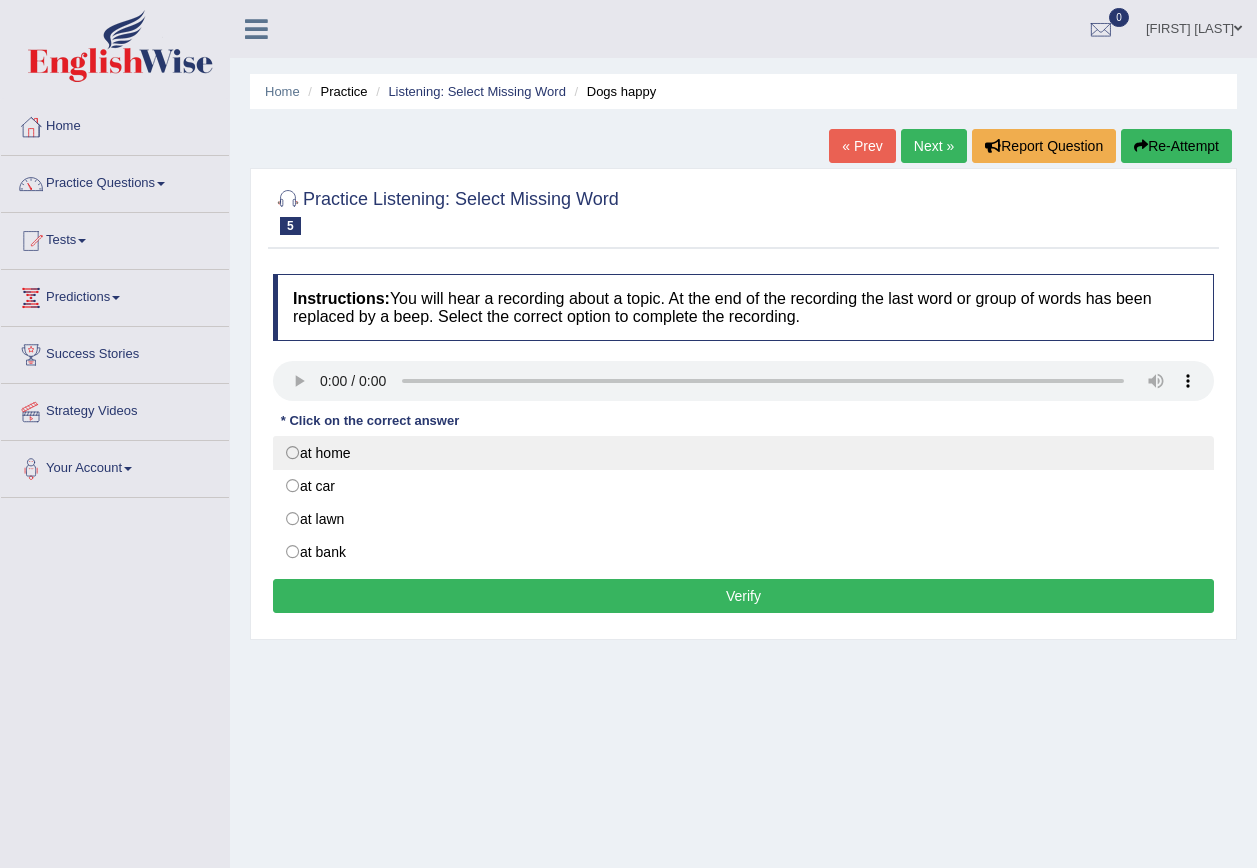 click on "at home" at bounding box center [743, 453] 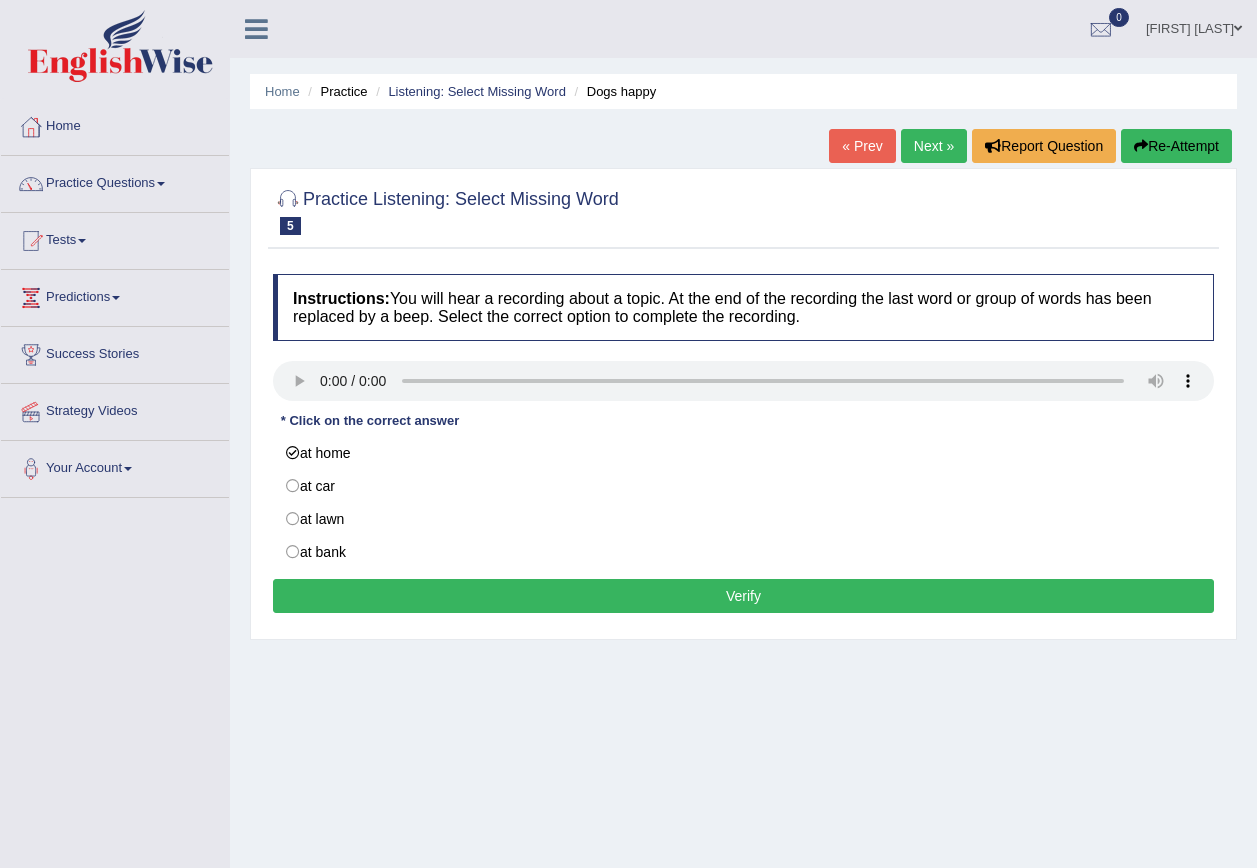 click on "Verify" at bounding box center [743, 596] 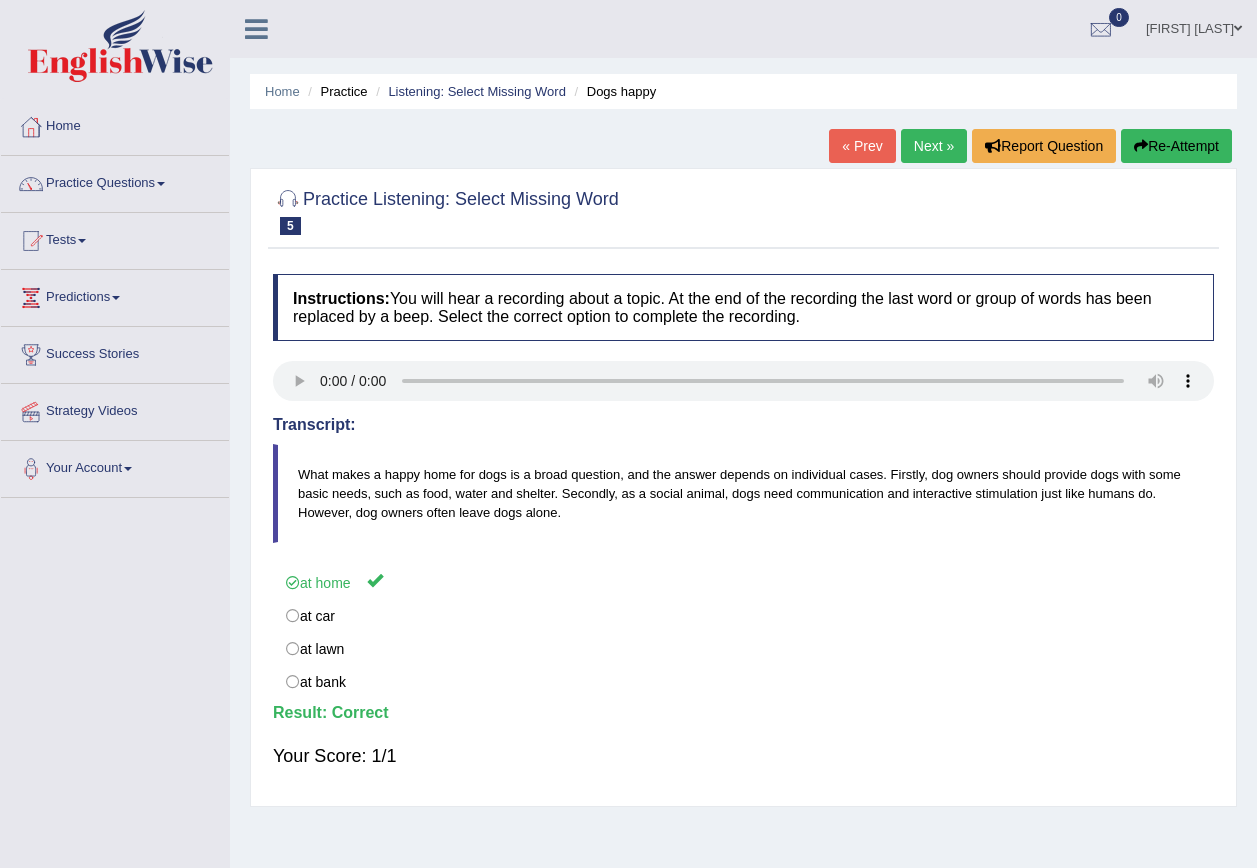 click on "Next »" at bounding box center [934, 146] 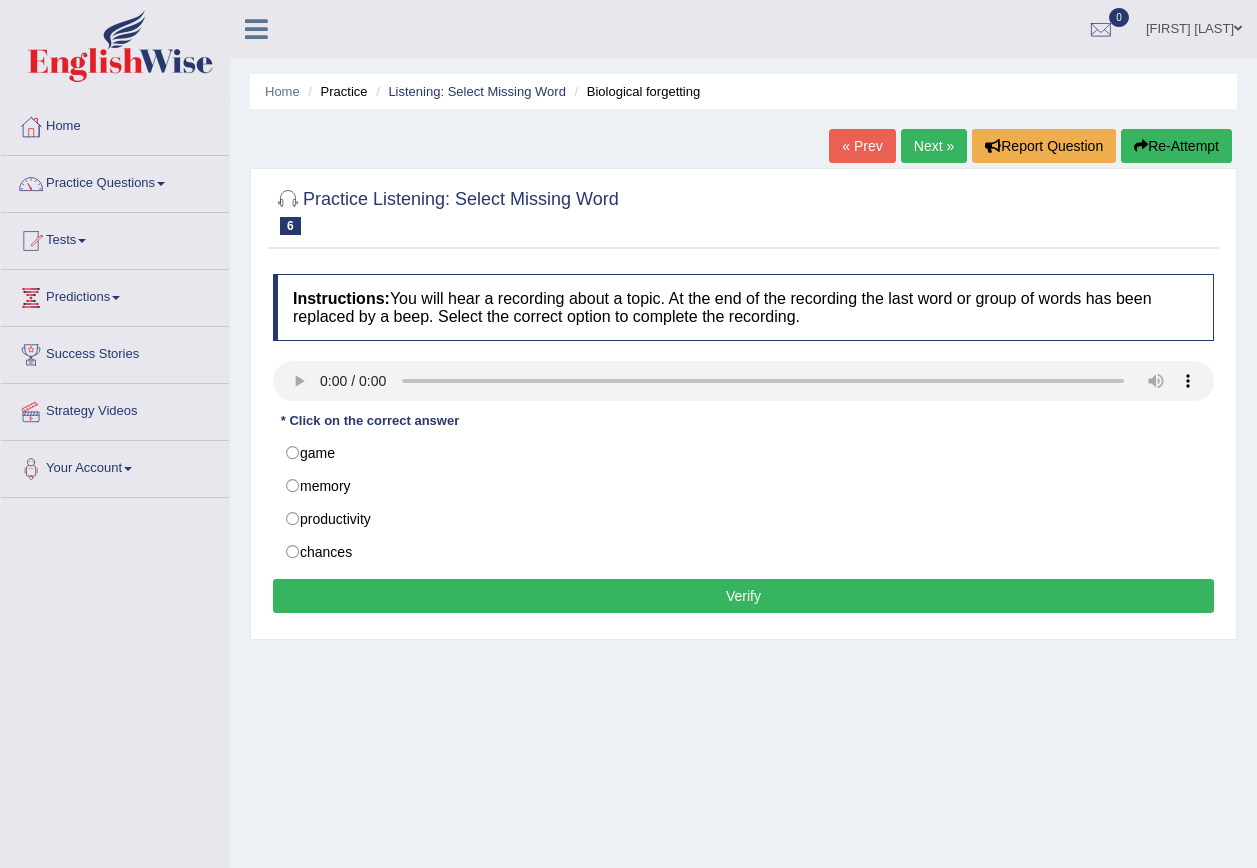 scroll, scrollTop: 0, scrollLeft: 0, axis: both 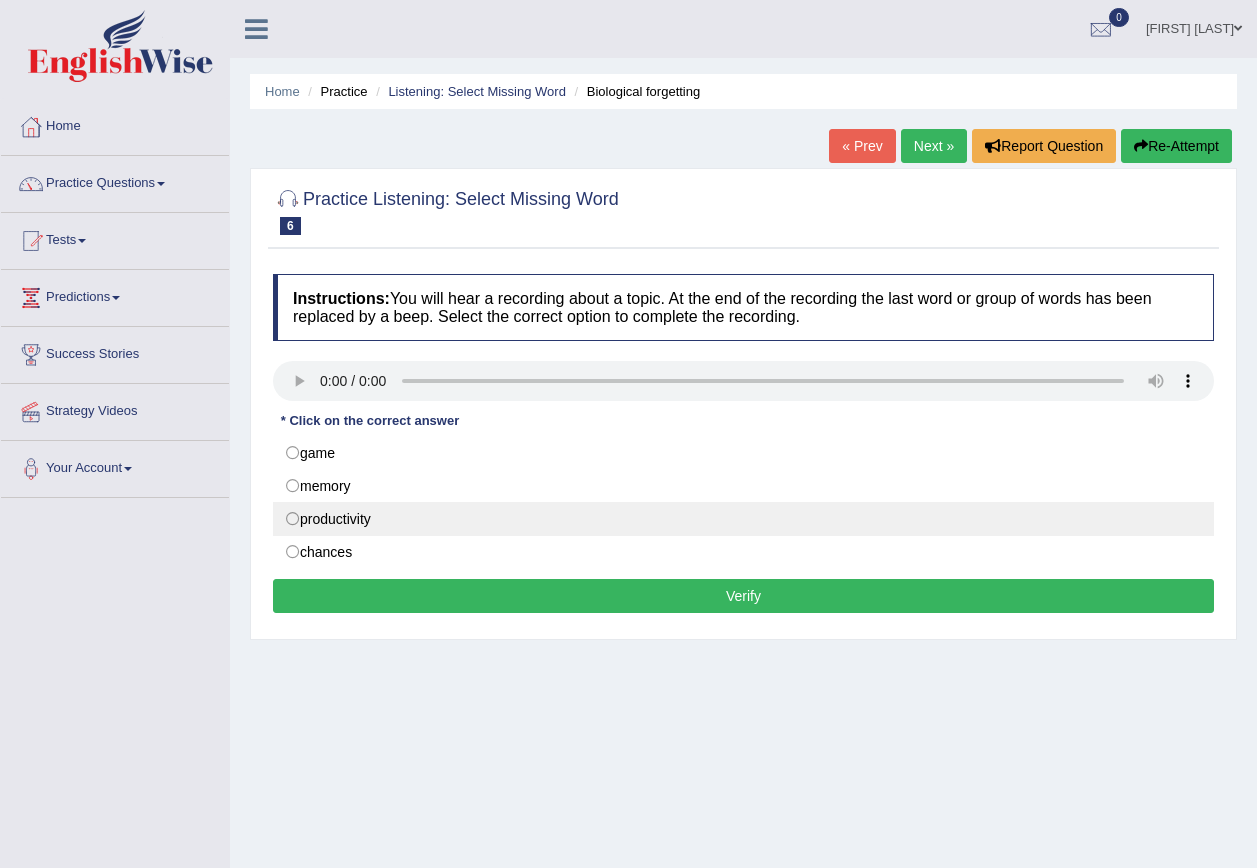 click on "productivity" at bounding box center (743, 519) 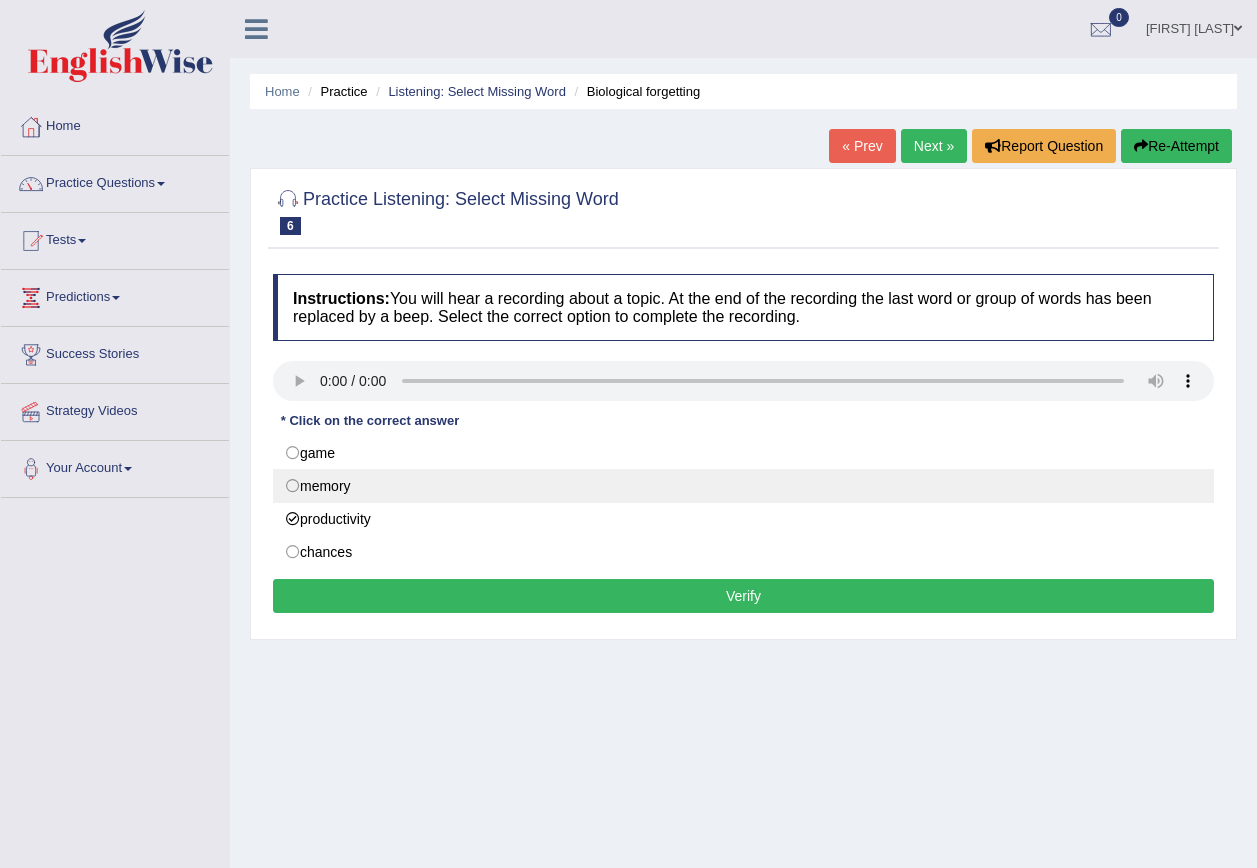 click on "memory" at bounding box center (743, 486) 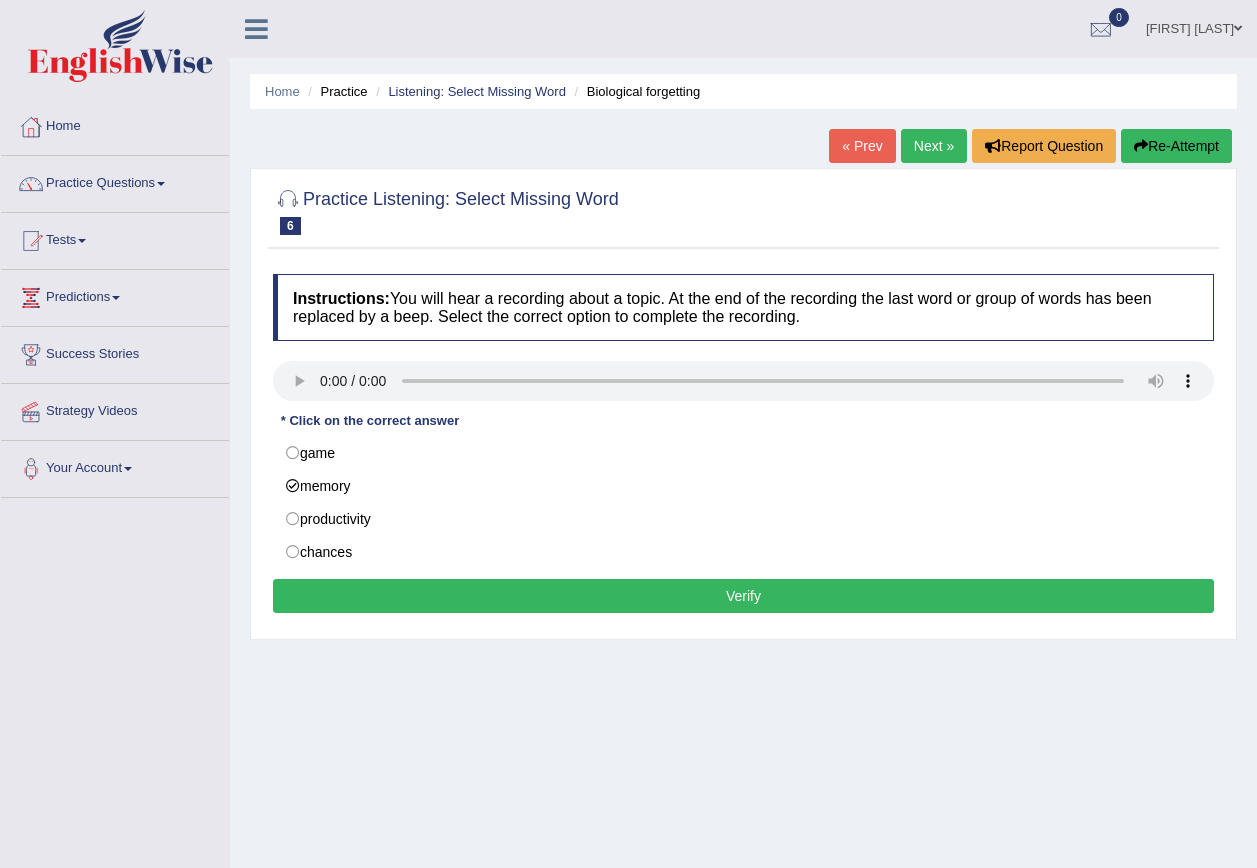 click on "Verify" at bounding box center [743, 596] 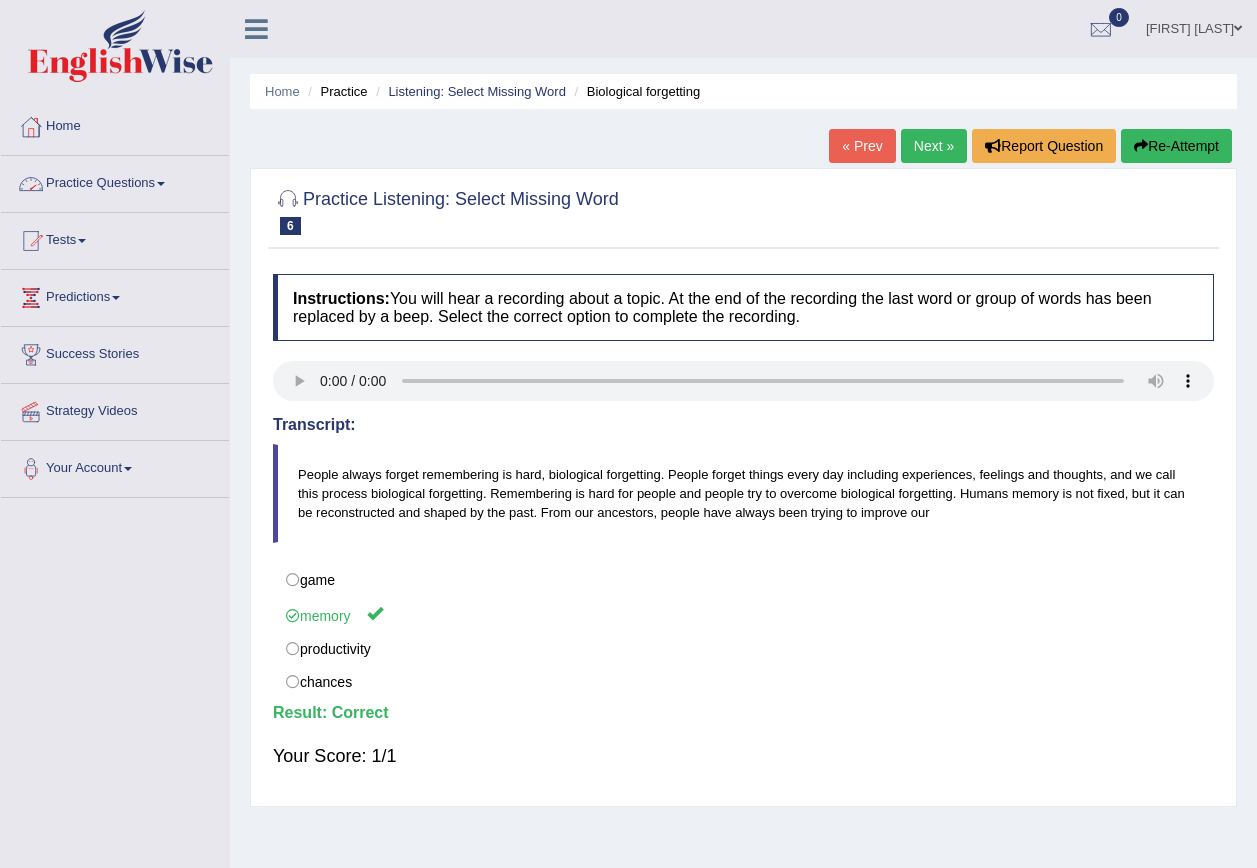 click on "Practice Questions" at bounding box center [115, 181] 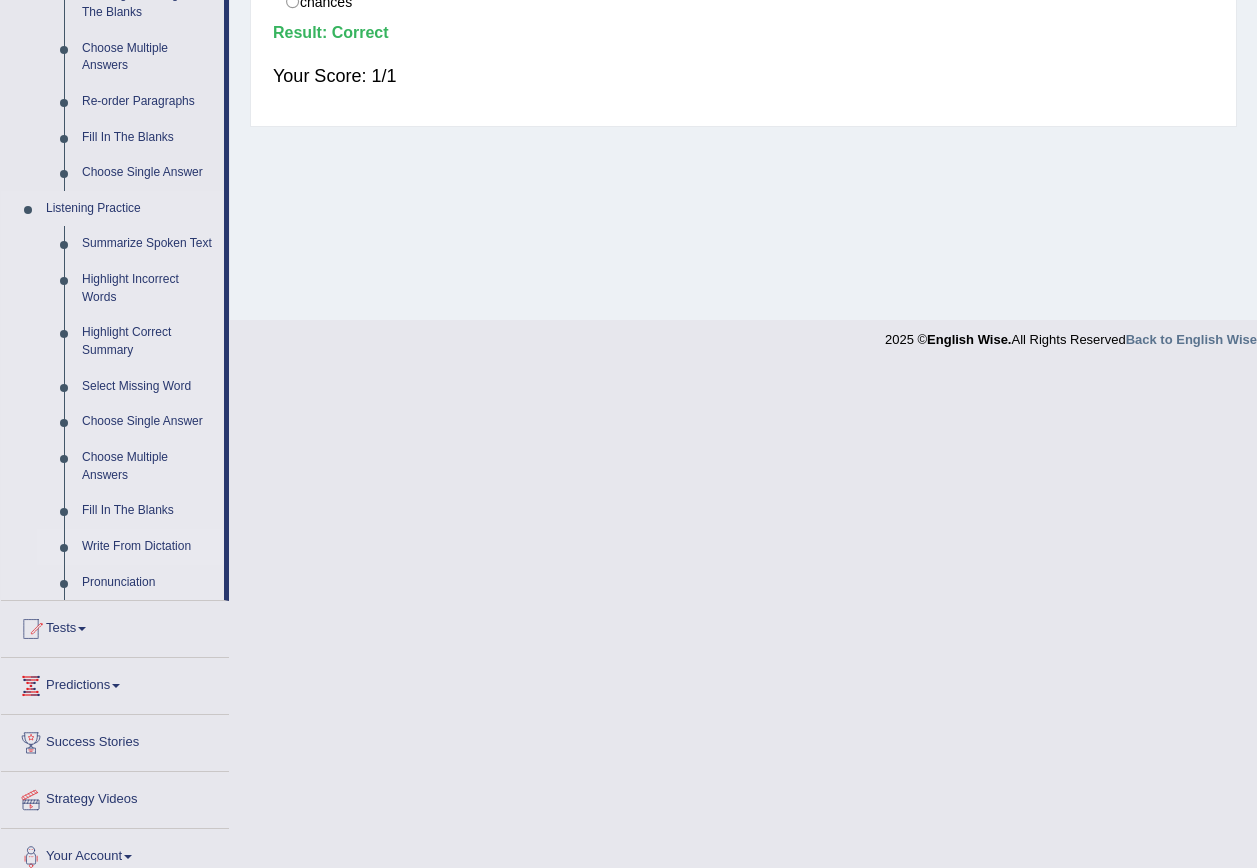 scroll, scrollTop: 699, scrollLeft: 0, axis: vertical 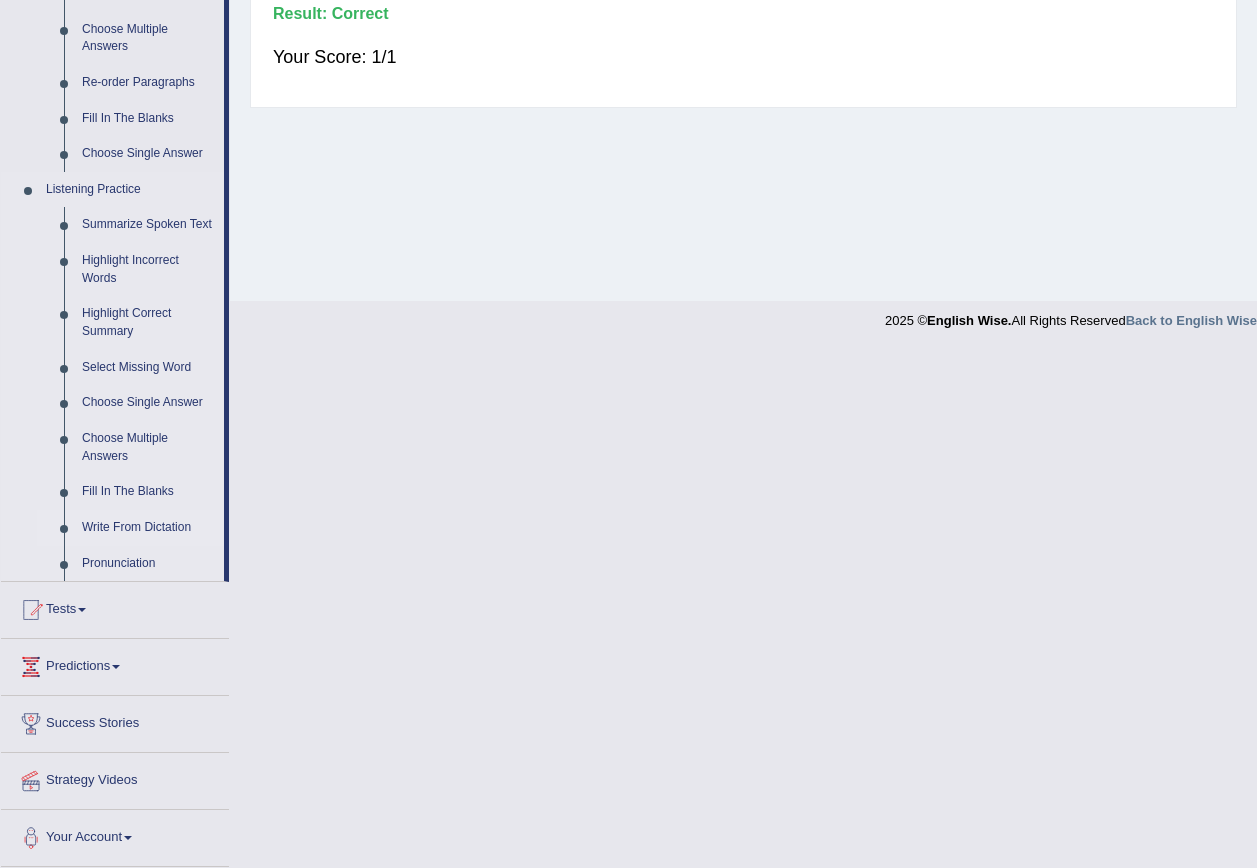 click on "Write From Dictation" at bounding box center (148, 528) 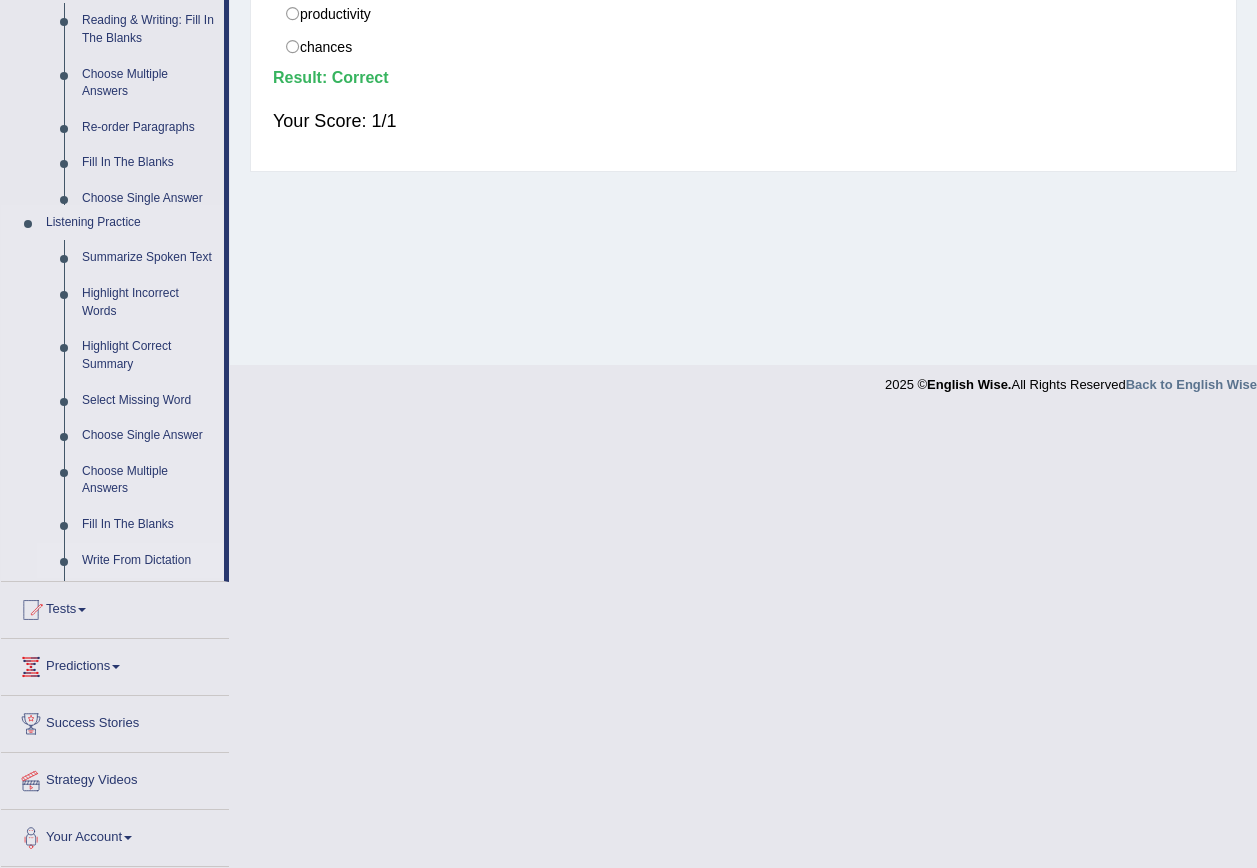 scroll, scrollTop: 334, scrollLeft: 0, axis: vertical 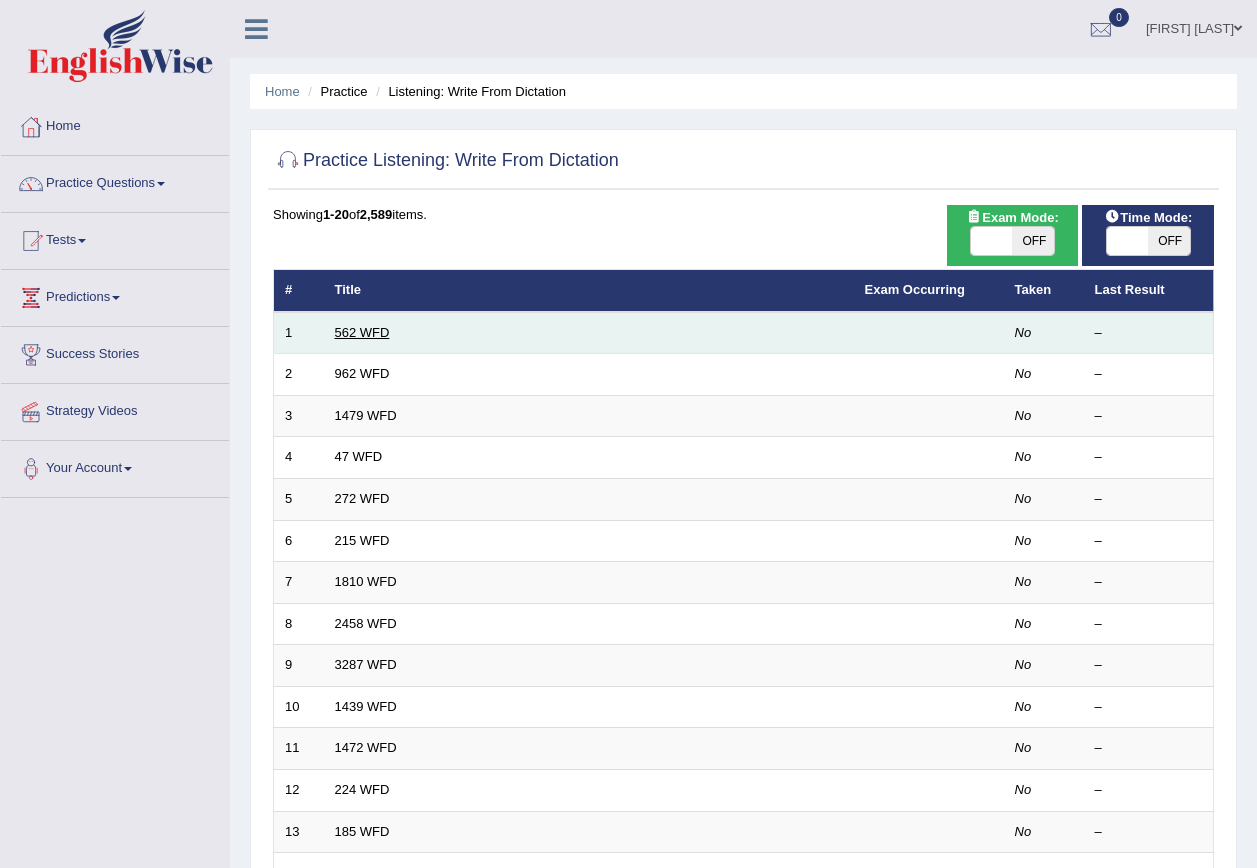 click on "562 WFD" at bounding box center [362, 332] 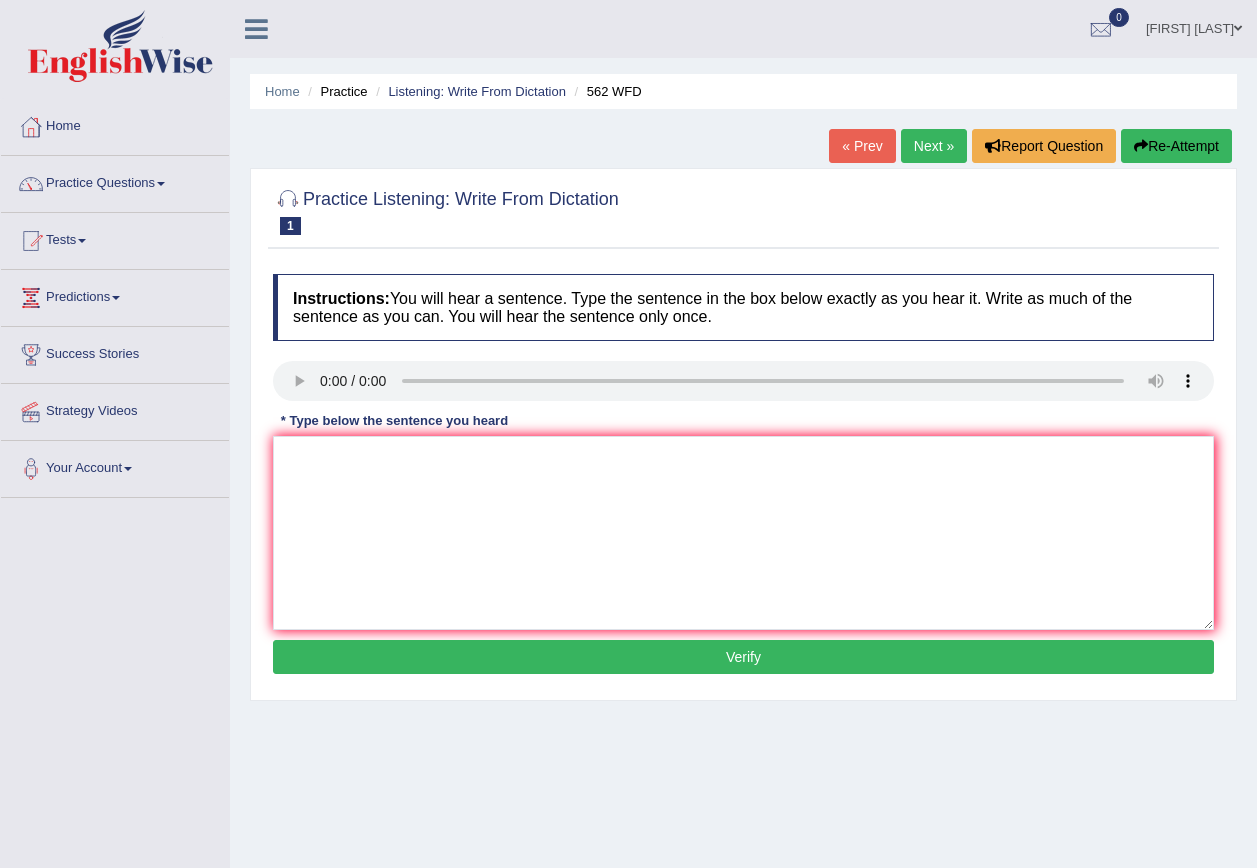 scroll, scrollTop: 0, scrollLeft: 0, axis: both 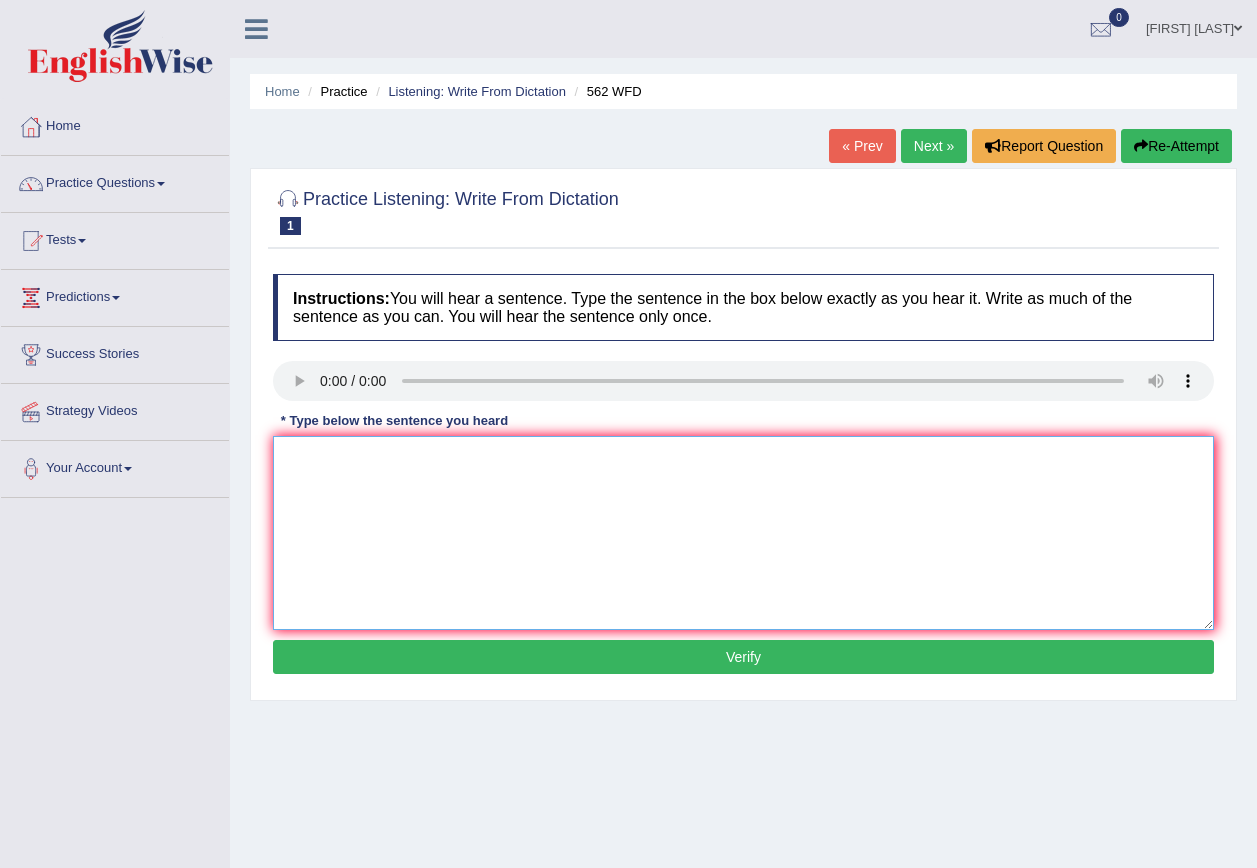 click at bounding box center (743, 533) 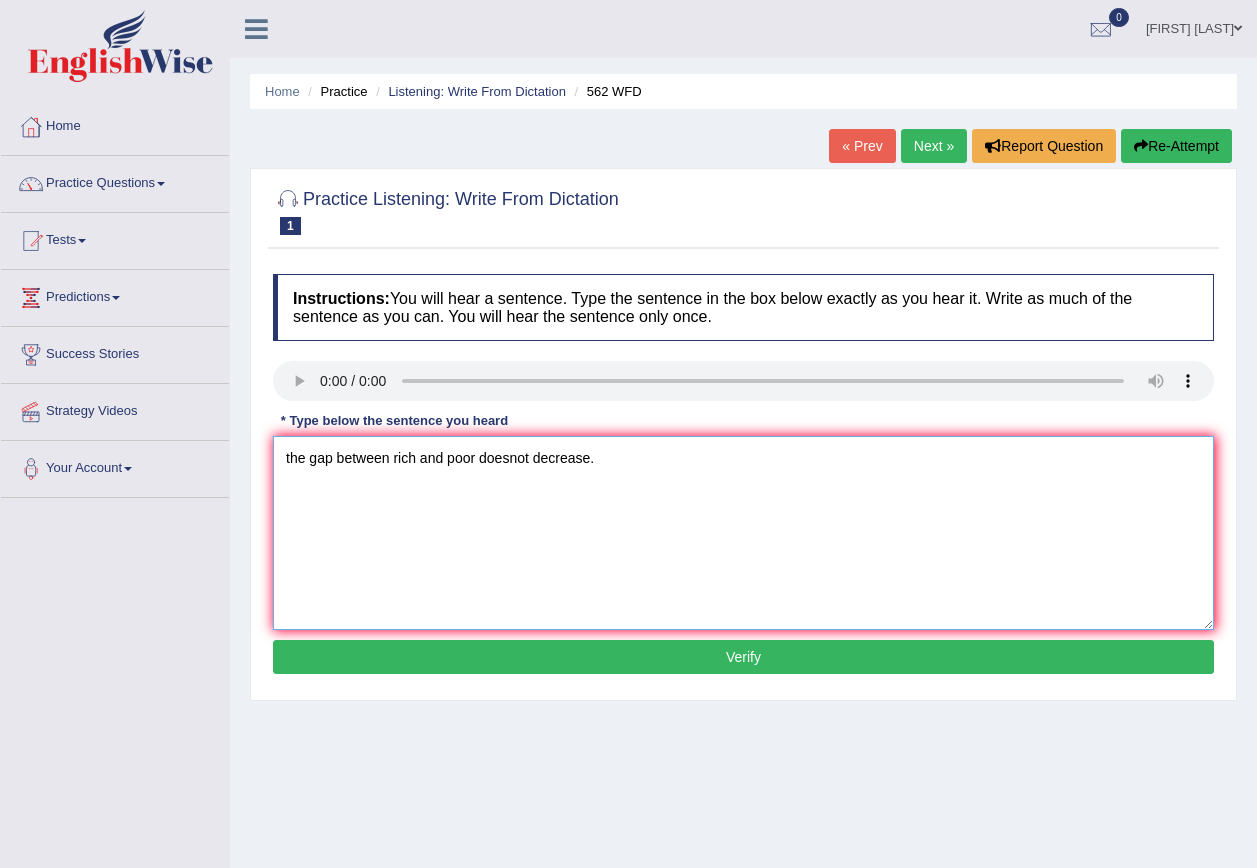 click on "the gap between rich and poor doesnot decrease." at bounding box center [743, 533] 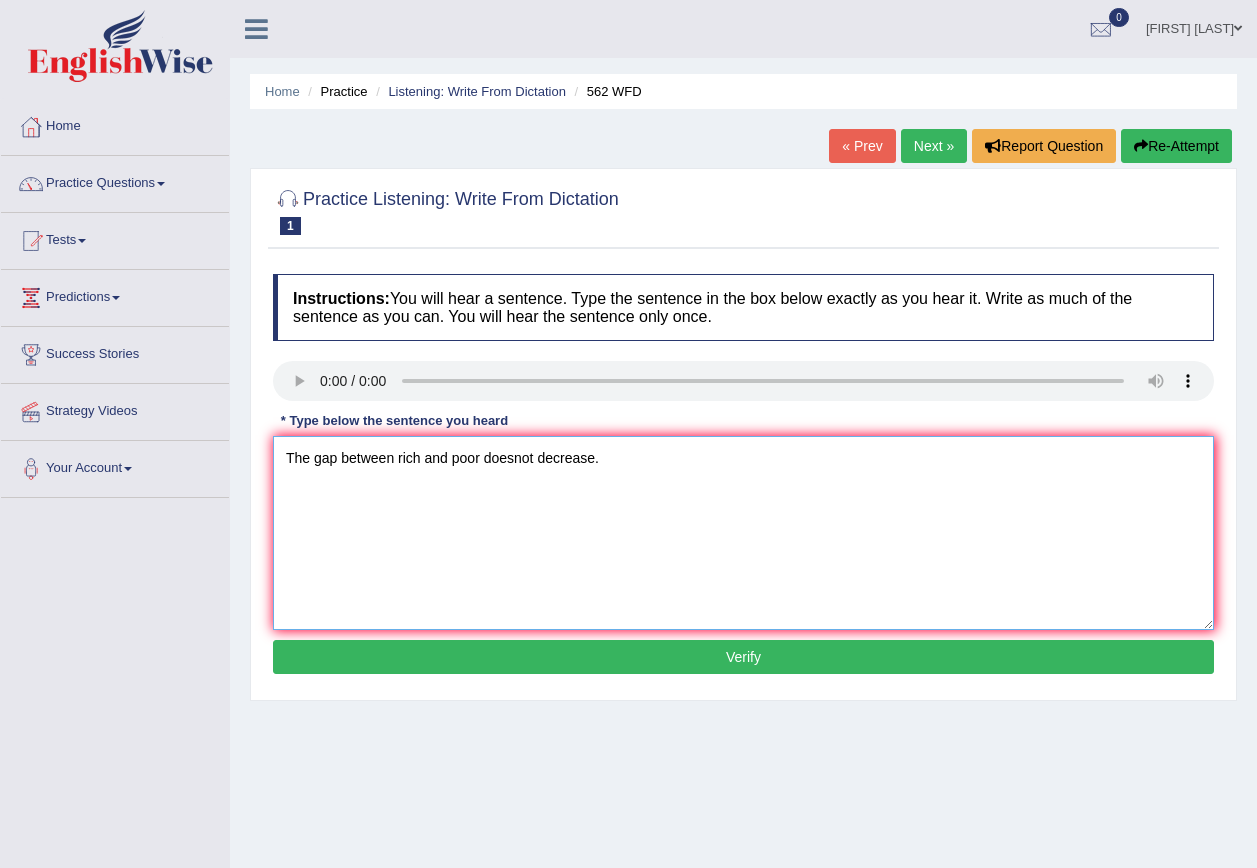 type on "The gap between rich and poor doesnot decrease." 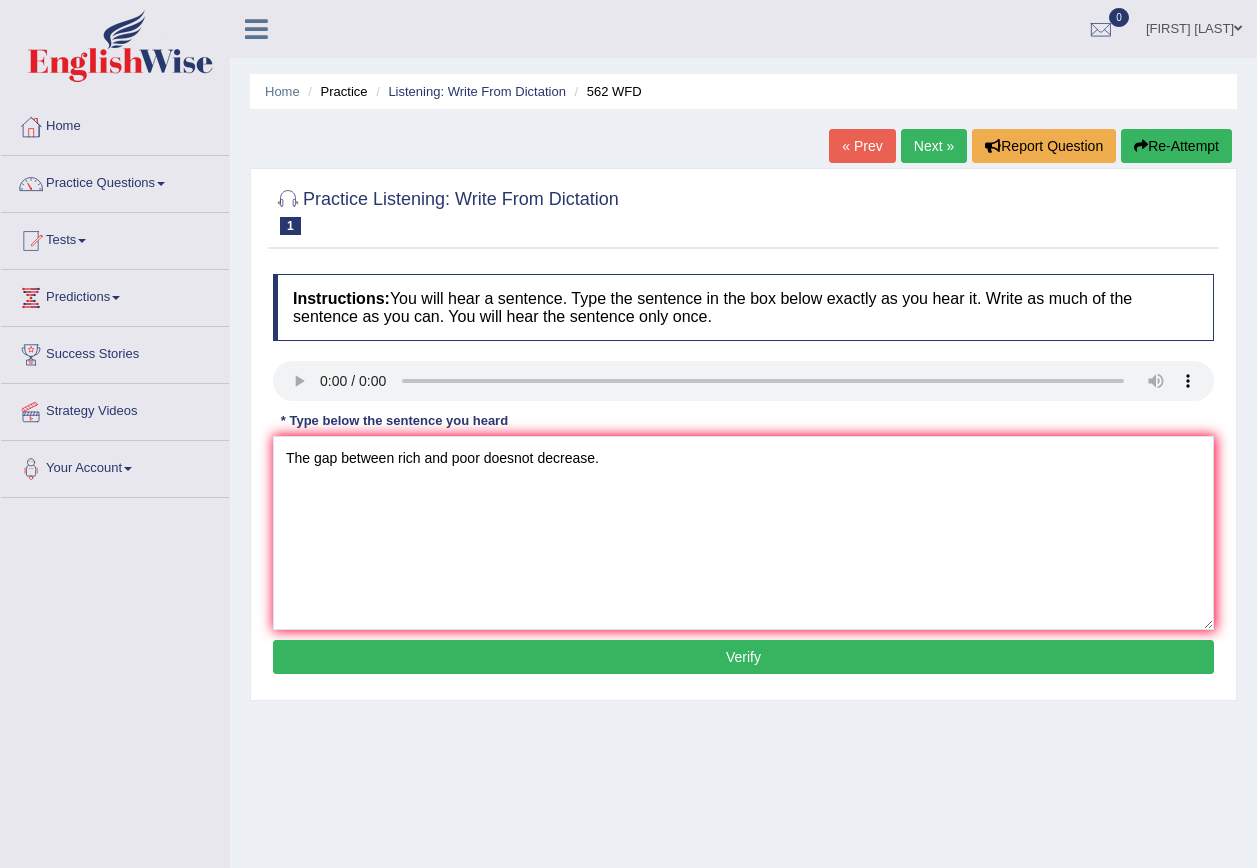 click on "Verify" at bounding box center [743, 657] 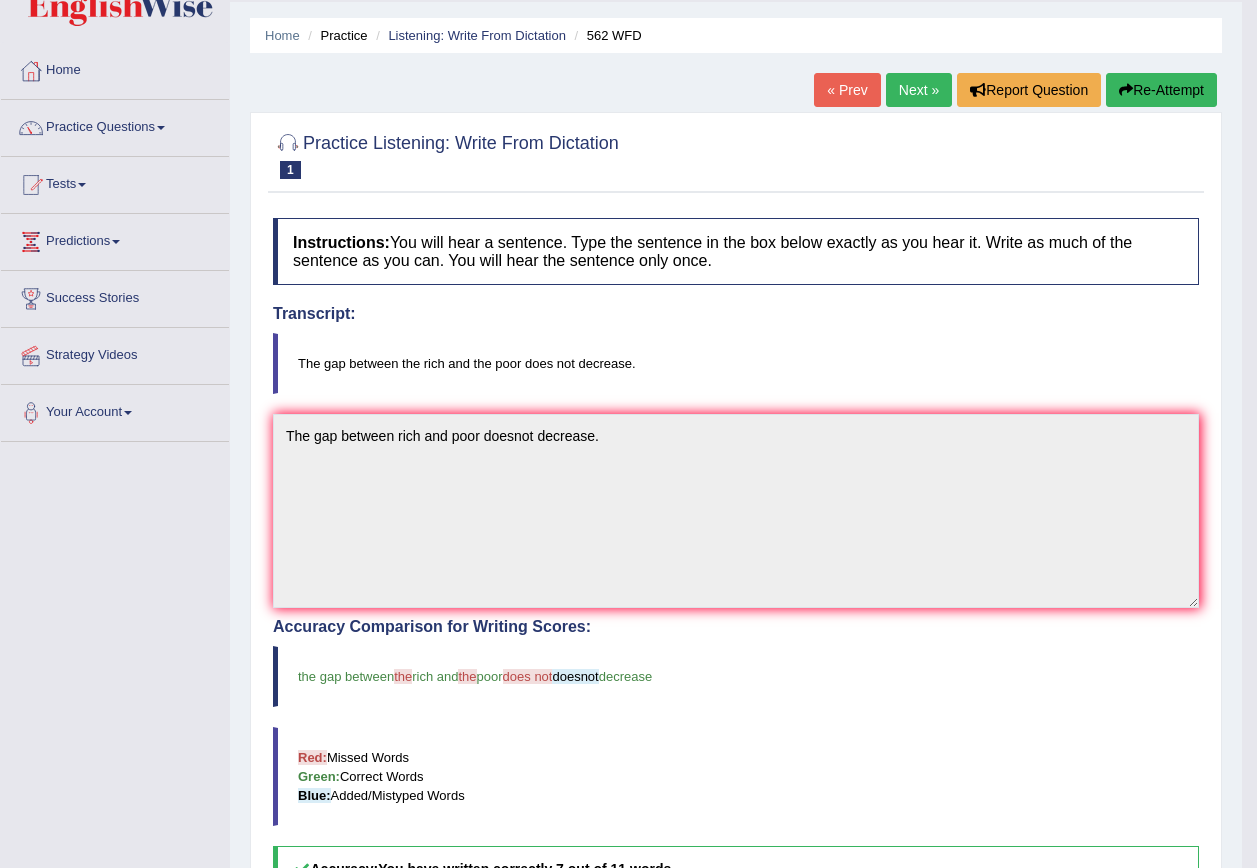 scroll, scrollTop: 0, scrollLeft: 0, axis: both 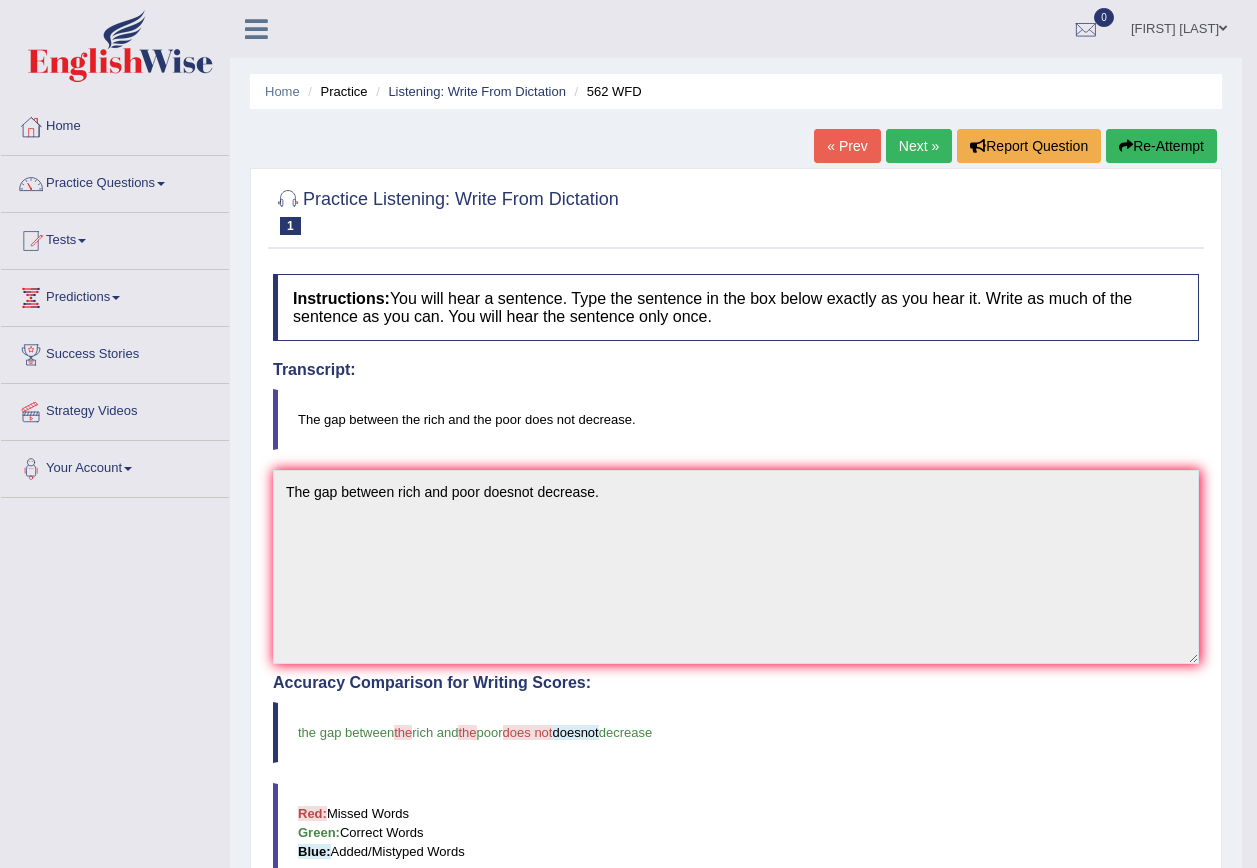 click on "Next »" at bounding box center [919, 146] 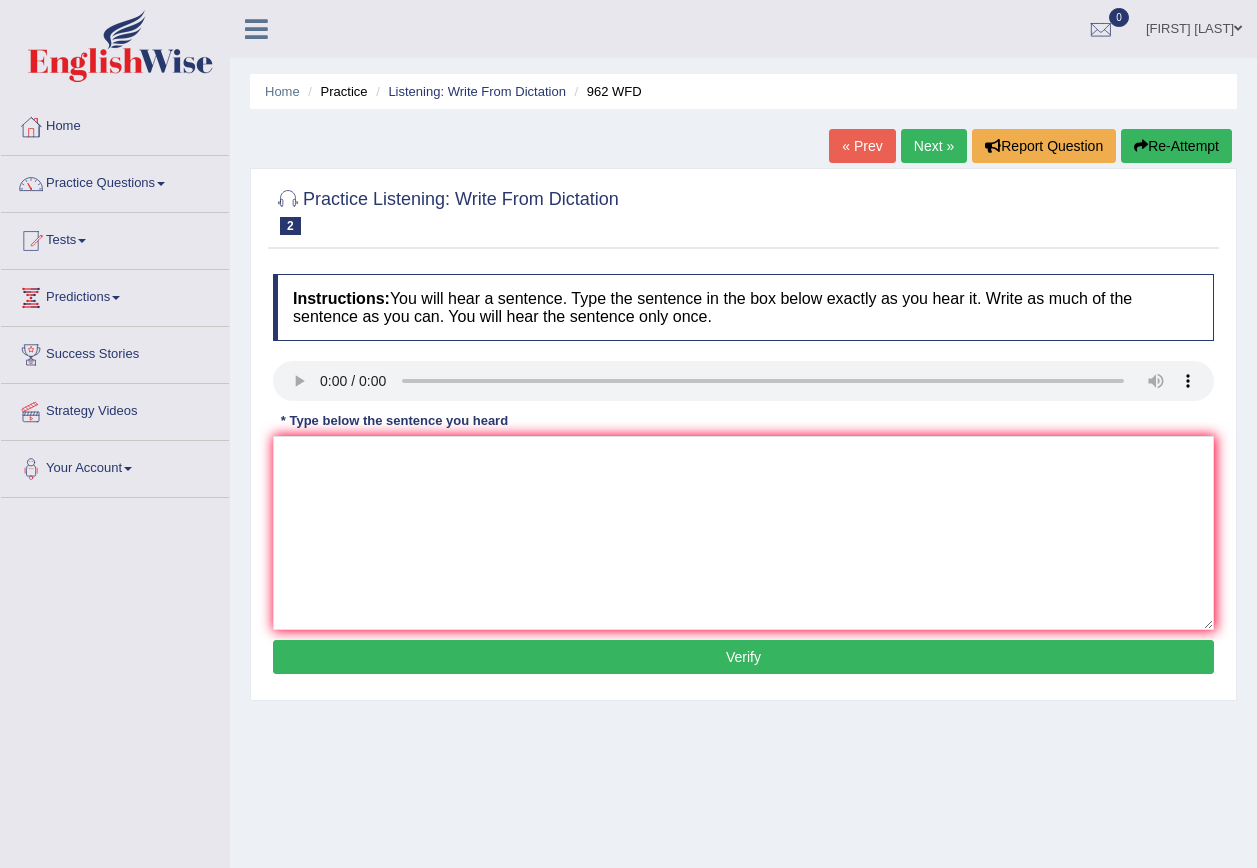 scroll, scrollTop: 0, scrollLeft: 0, axis: both 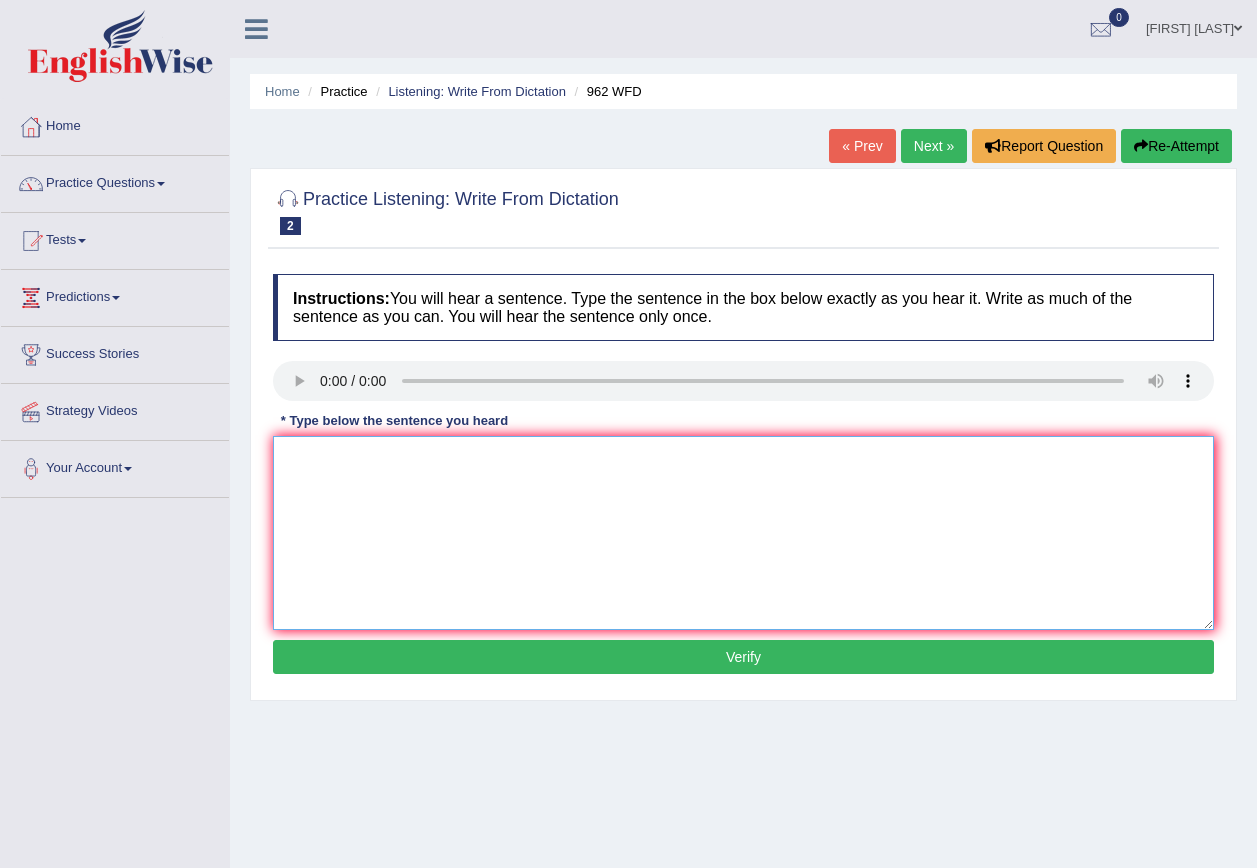 click at bounding box center [743, 533] 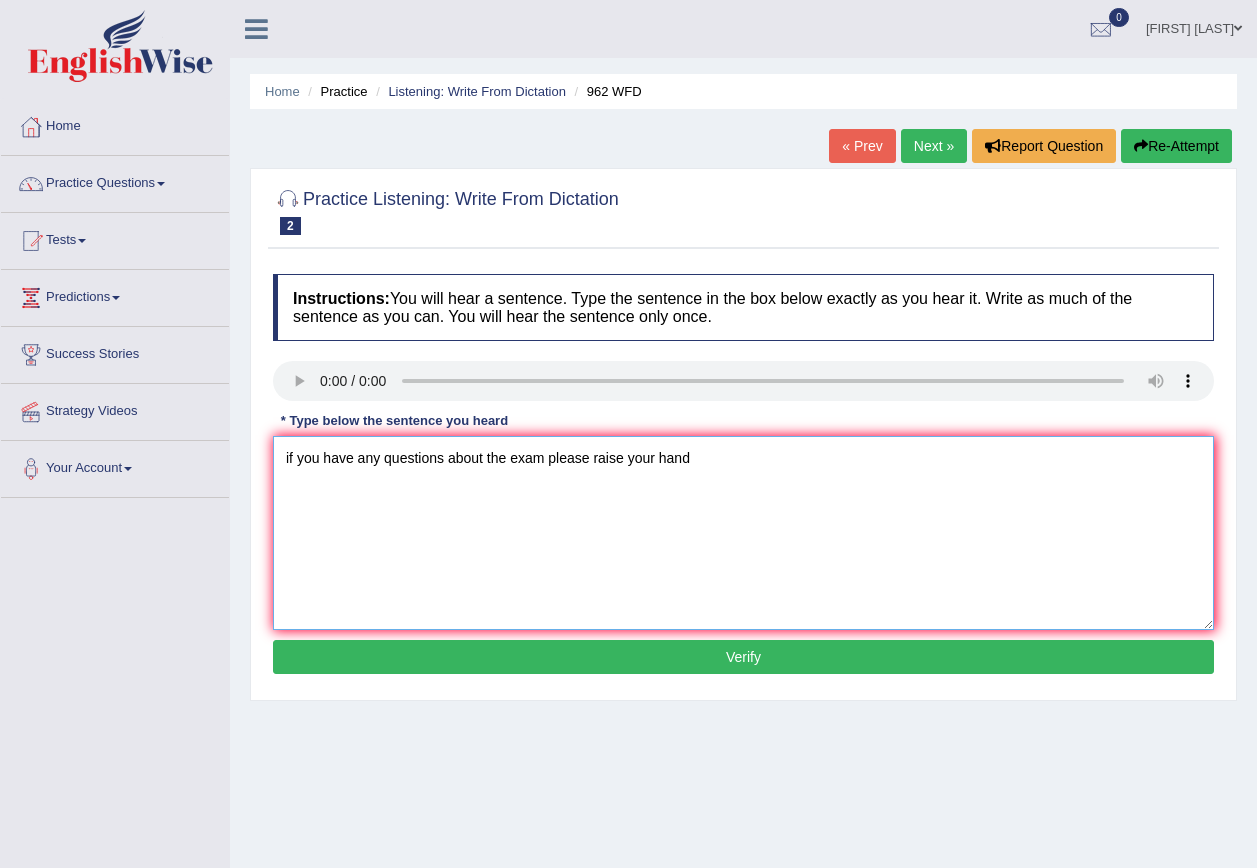 click on "if you have any questions about the exam please raise your hand" at bounding box center [743, 533] 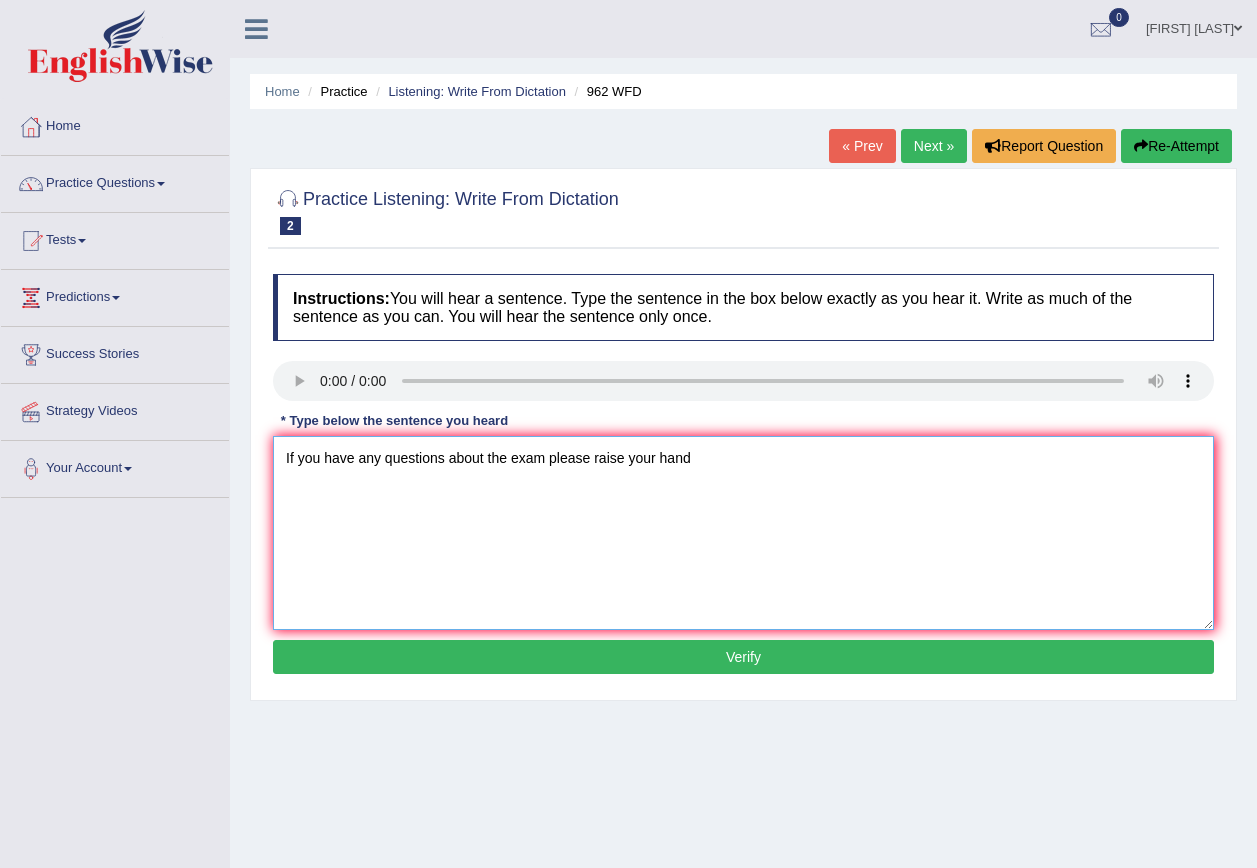 type on "If you have any questions about the exam please raise your hand" 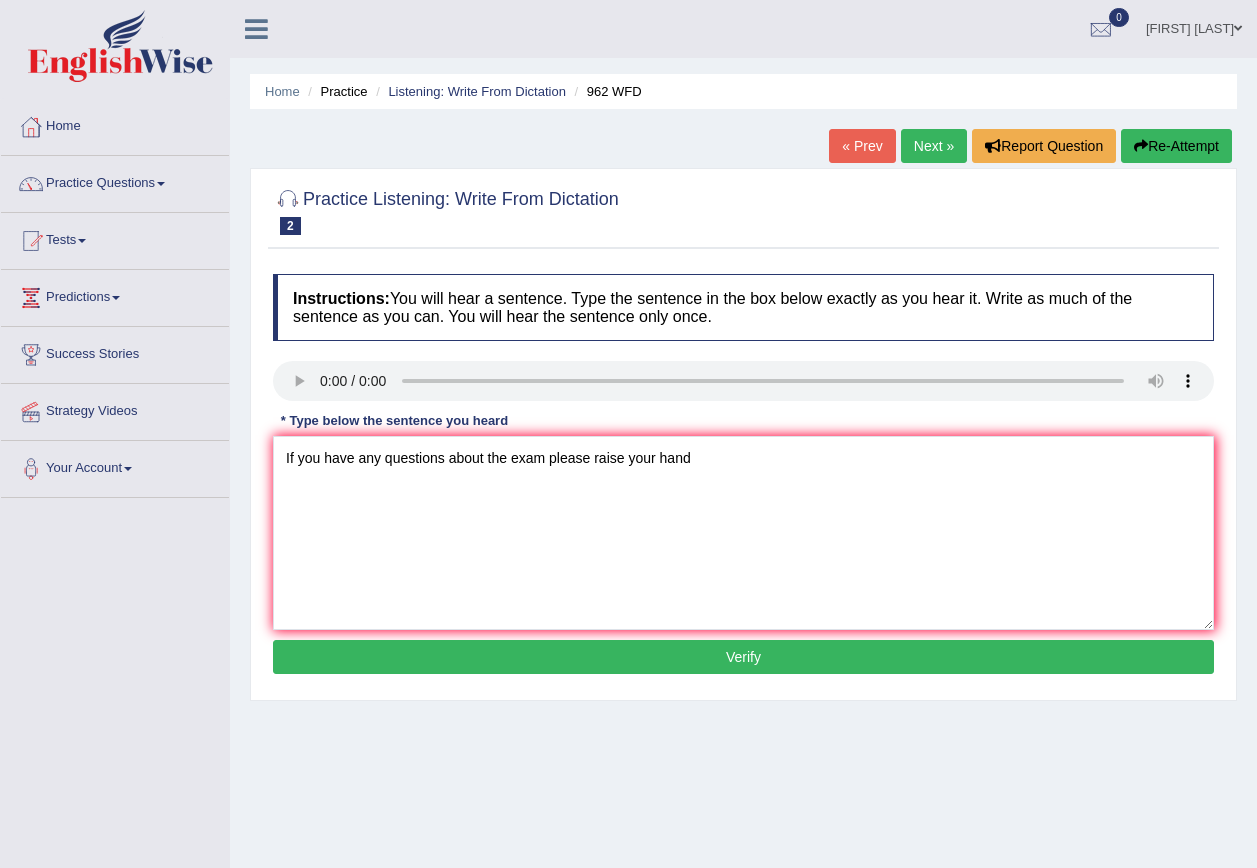 click on "Verify" at bounding box center [743, 657] 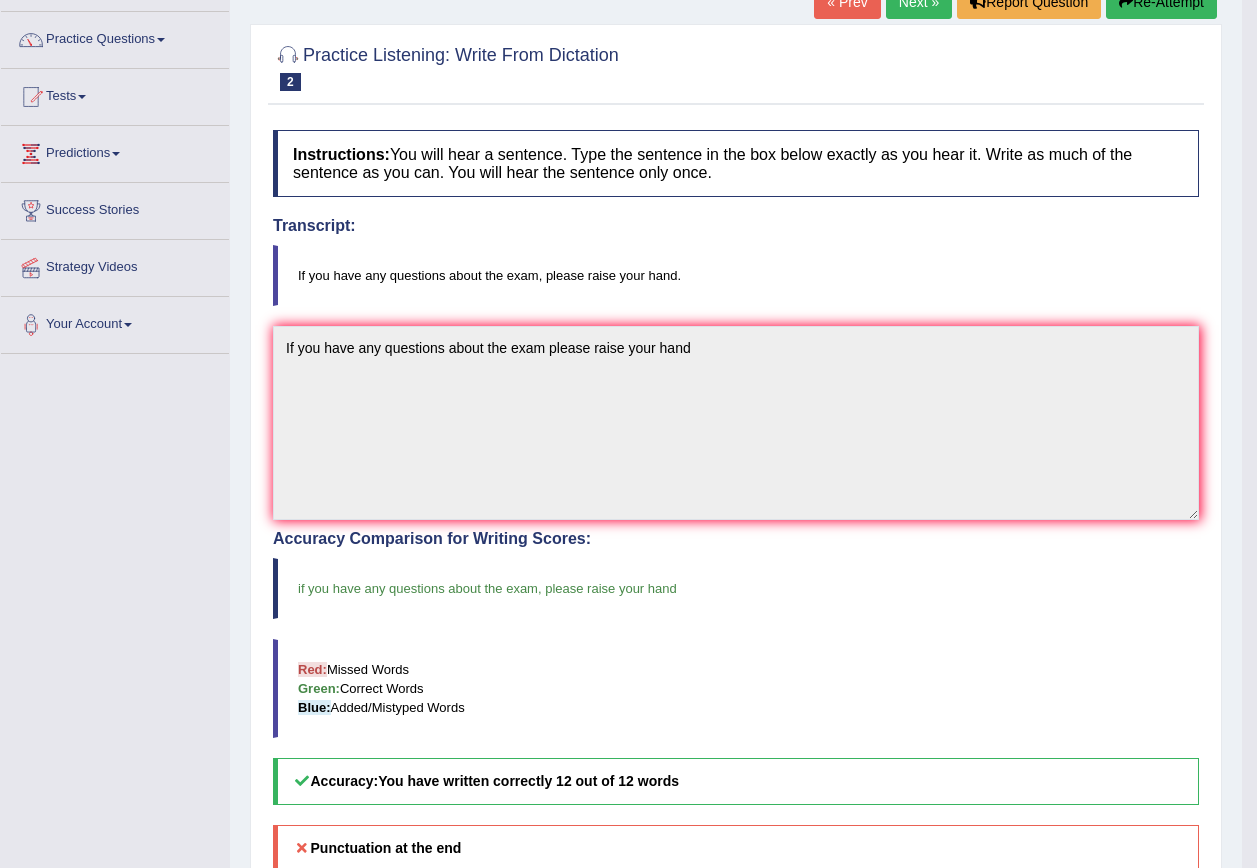 scroll, scrollTop: 100, scrollLeft: 0, axis: vertical 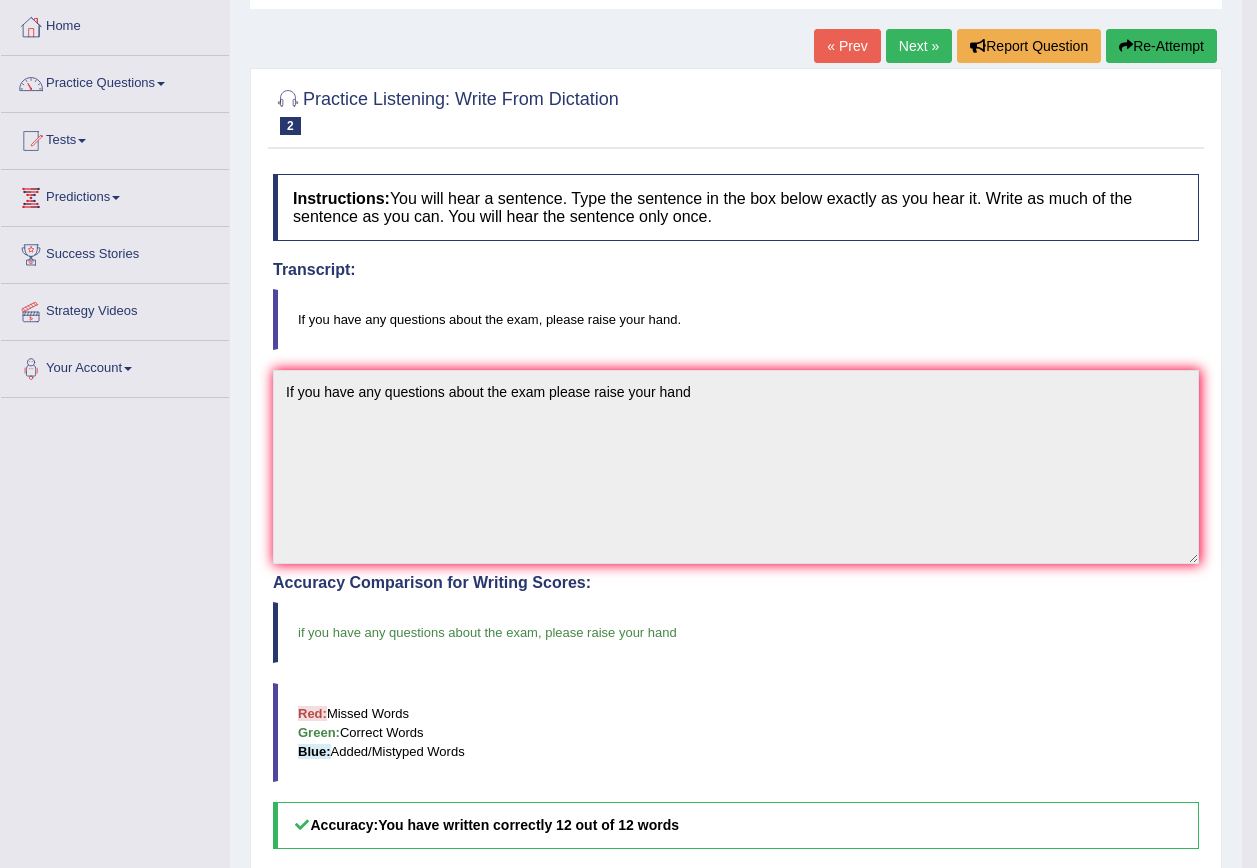 click on "Next »" at bounding box center (919, 46) 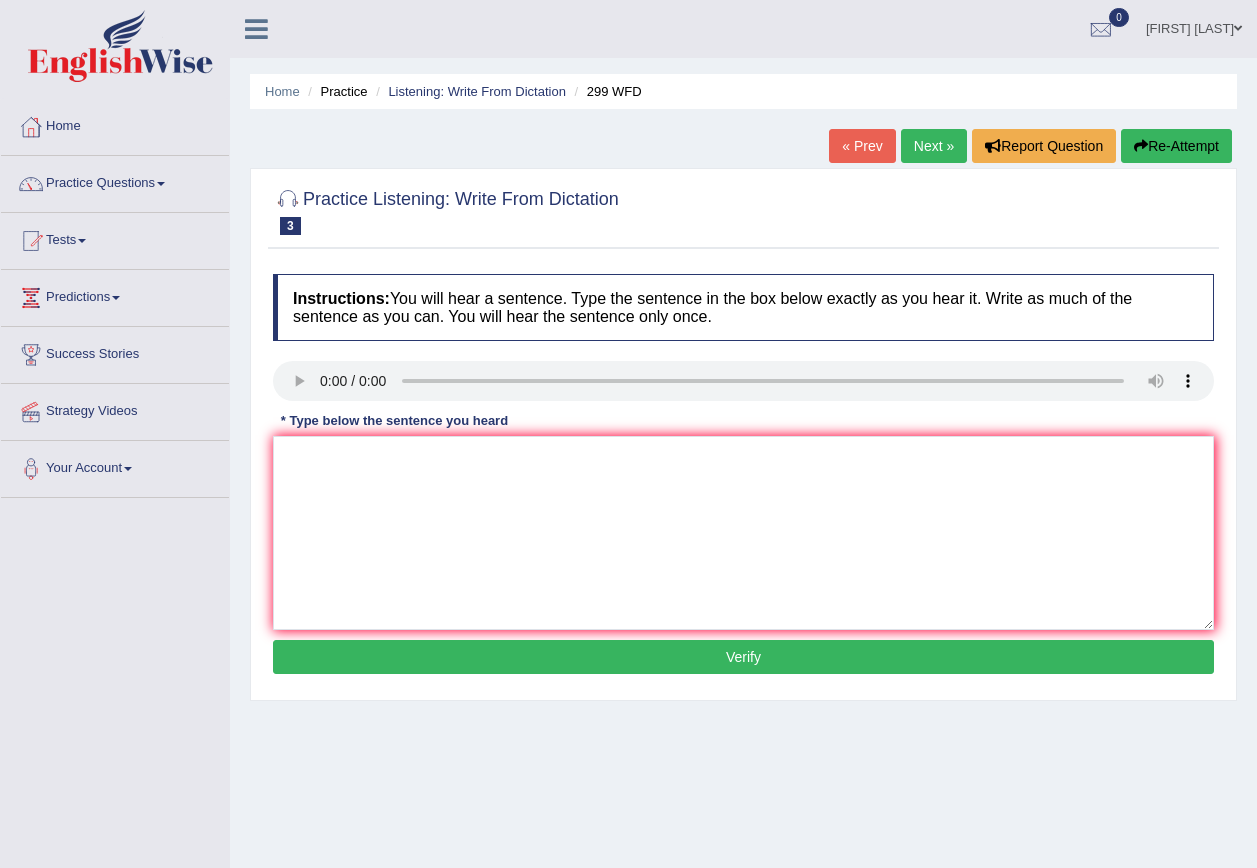 scroll, scrollTop: 0, scrollLeft: 0, axis: both 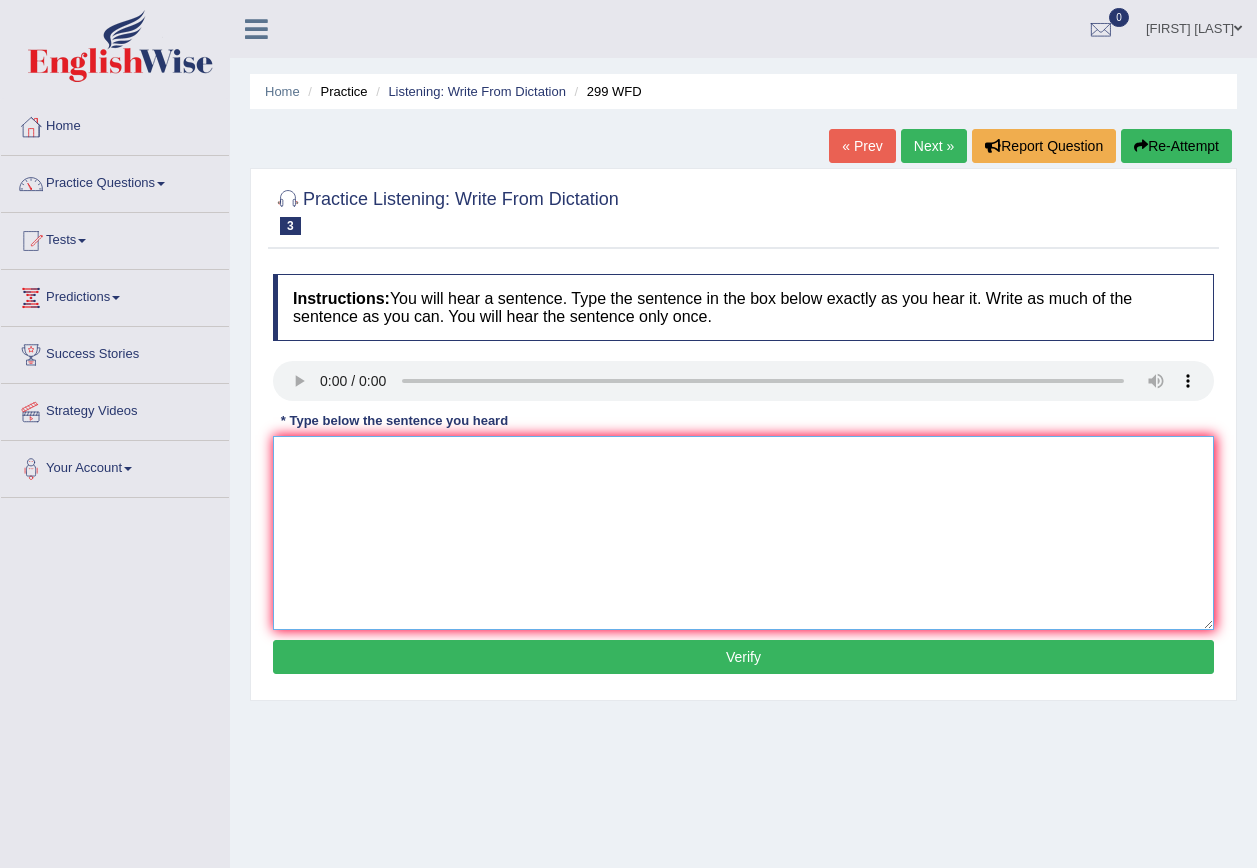 click at bounding box center (743, 533) 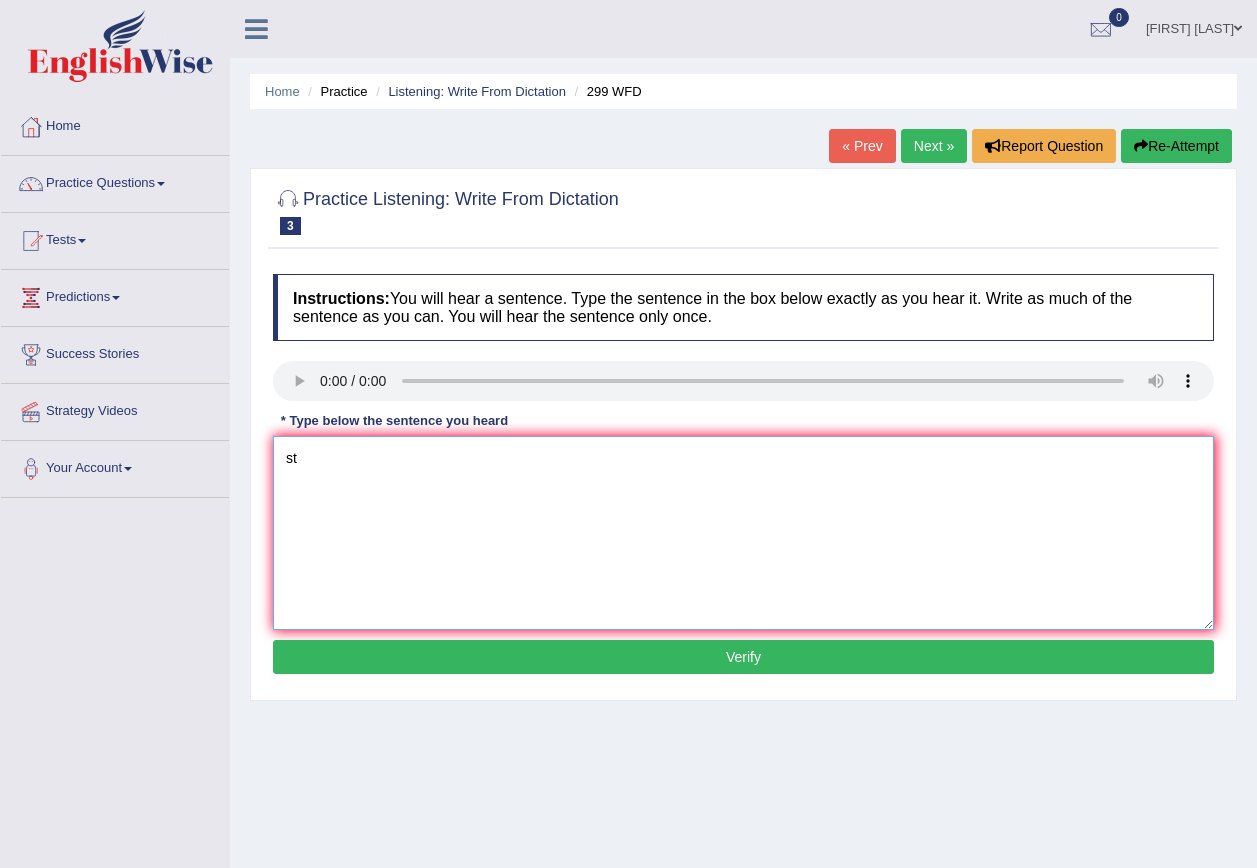 type on "s" 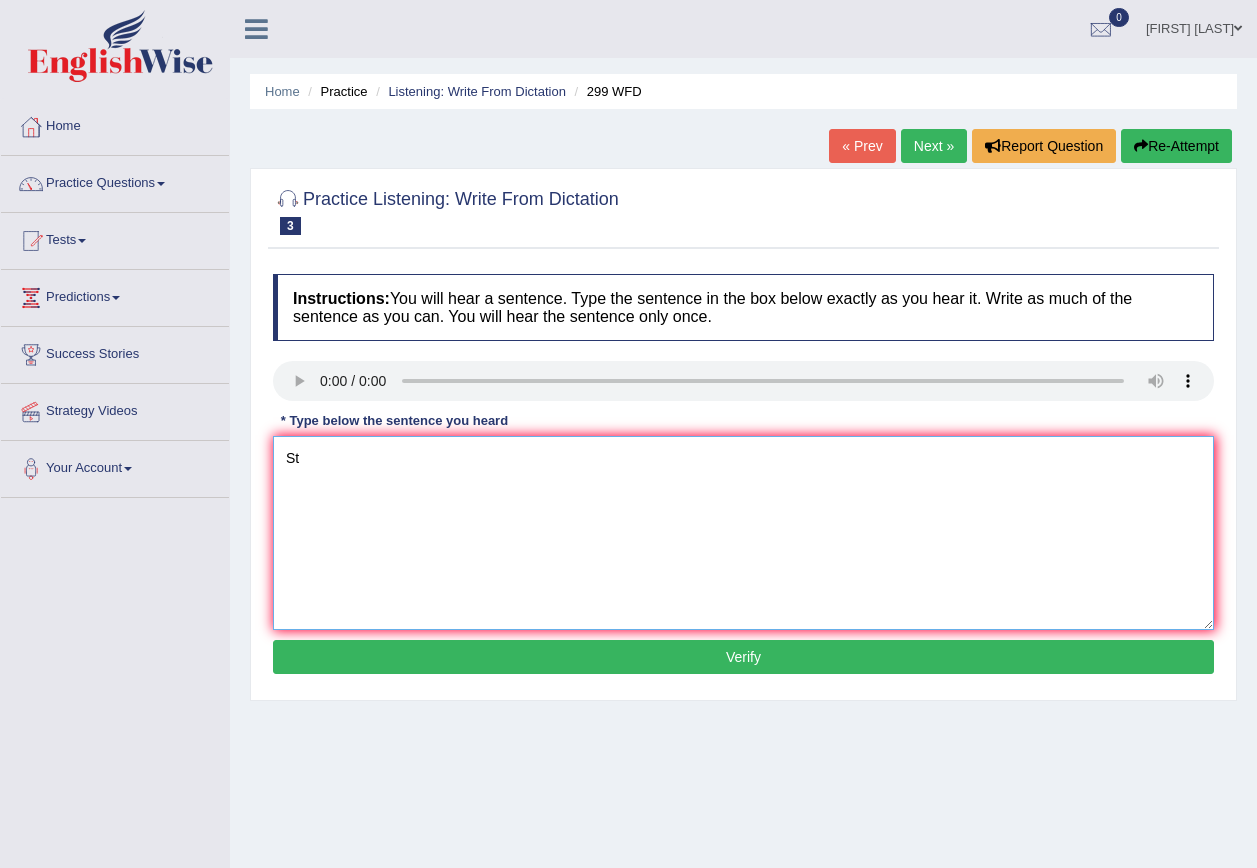 type on "S" 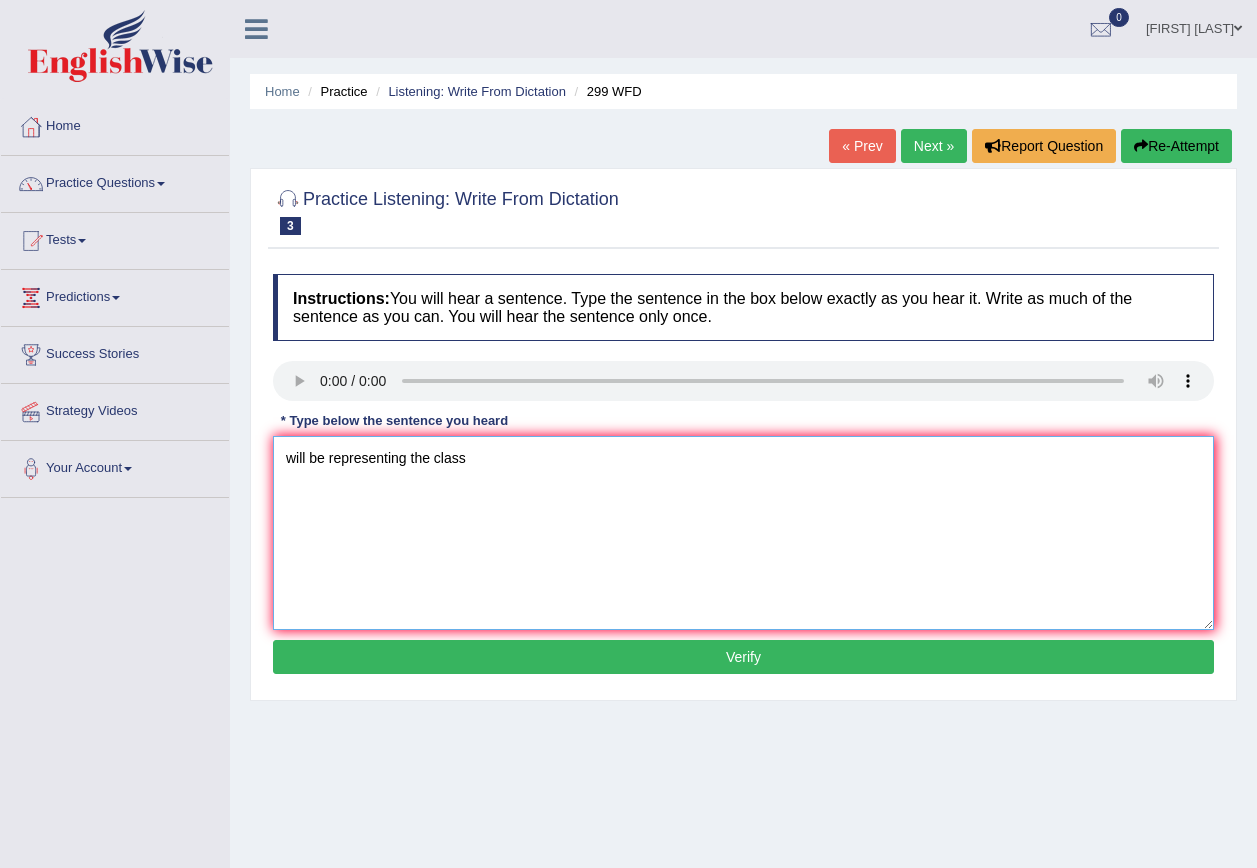 click on "will be representing the class" at bounding box center [743, 533] 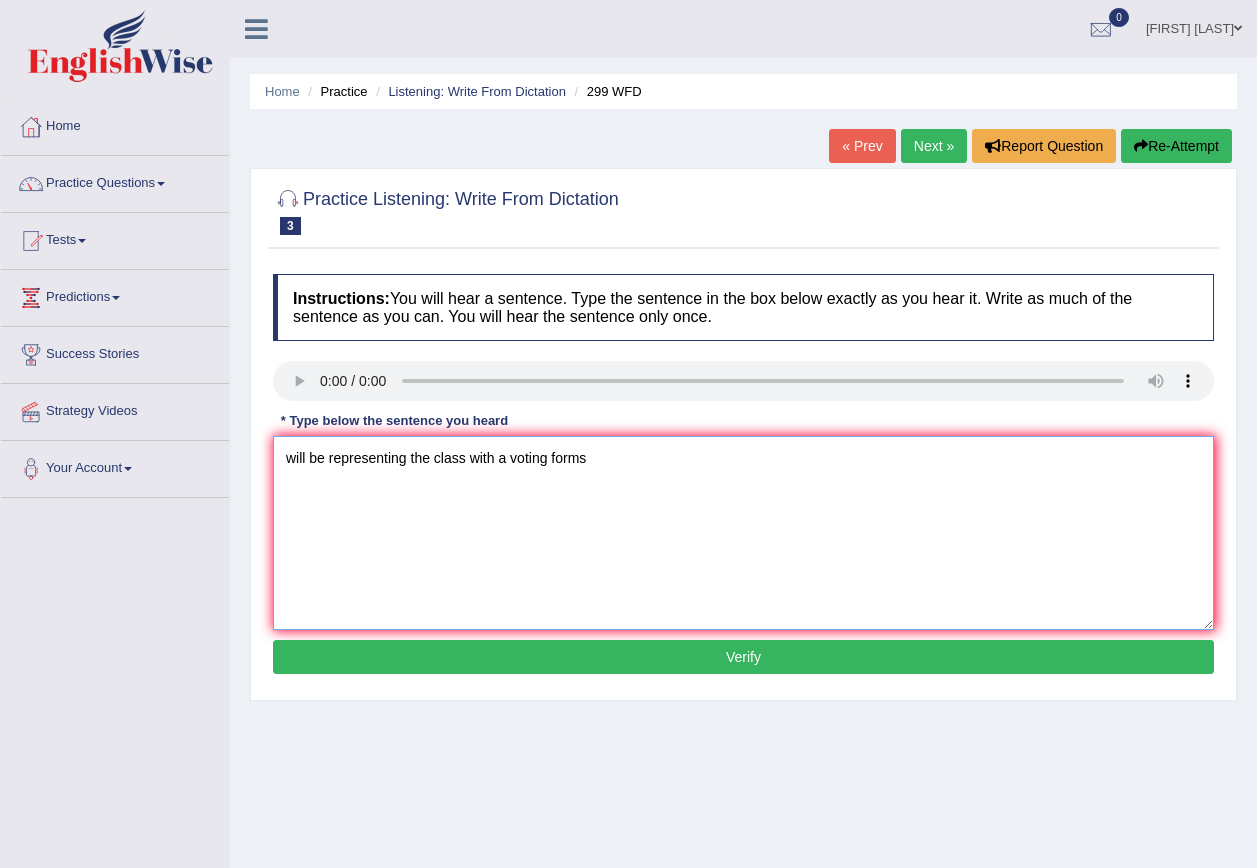 type on "will be representing the class with a voting forms" 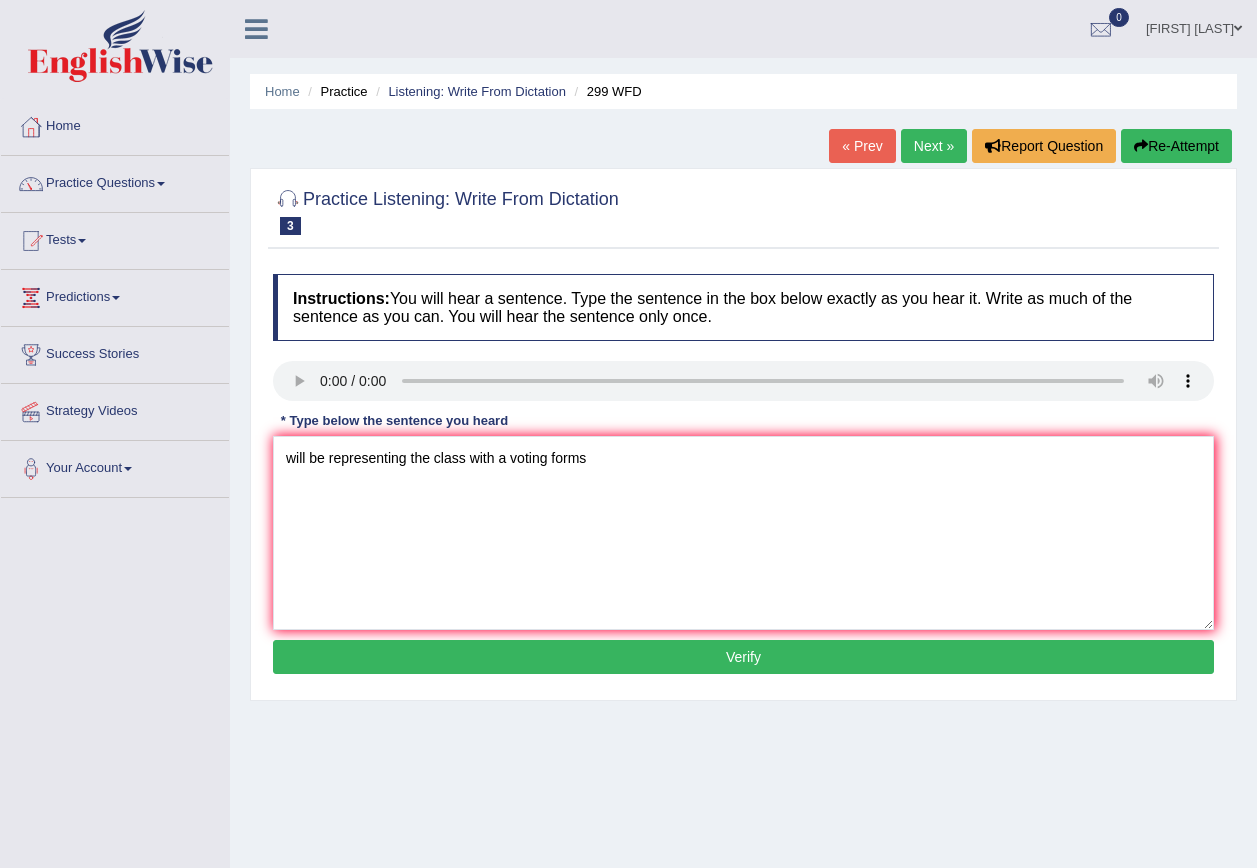 click on "Verify" at bounding box center (743, 657) 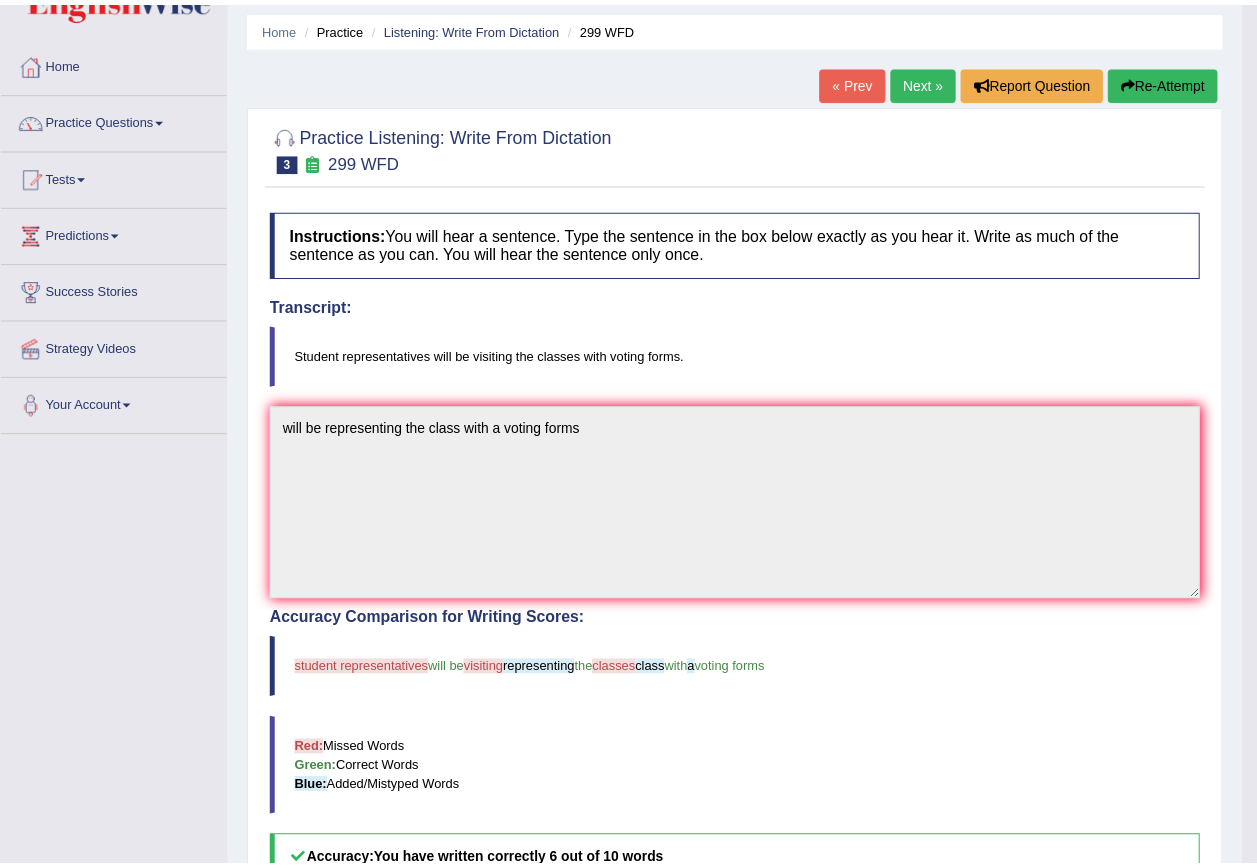 scroll, scrollTop: 100, scrollLeft: 0, axis: vertical 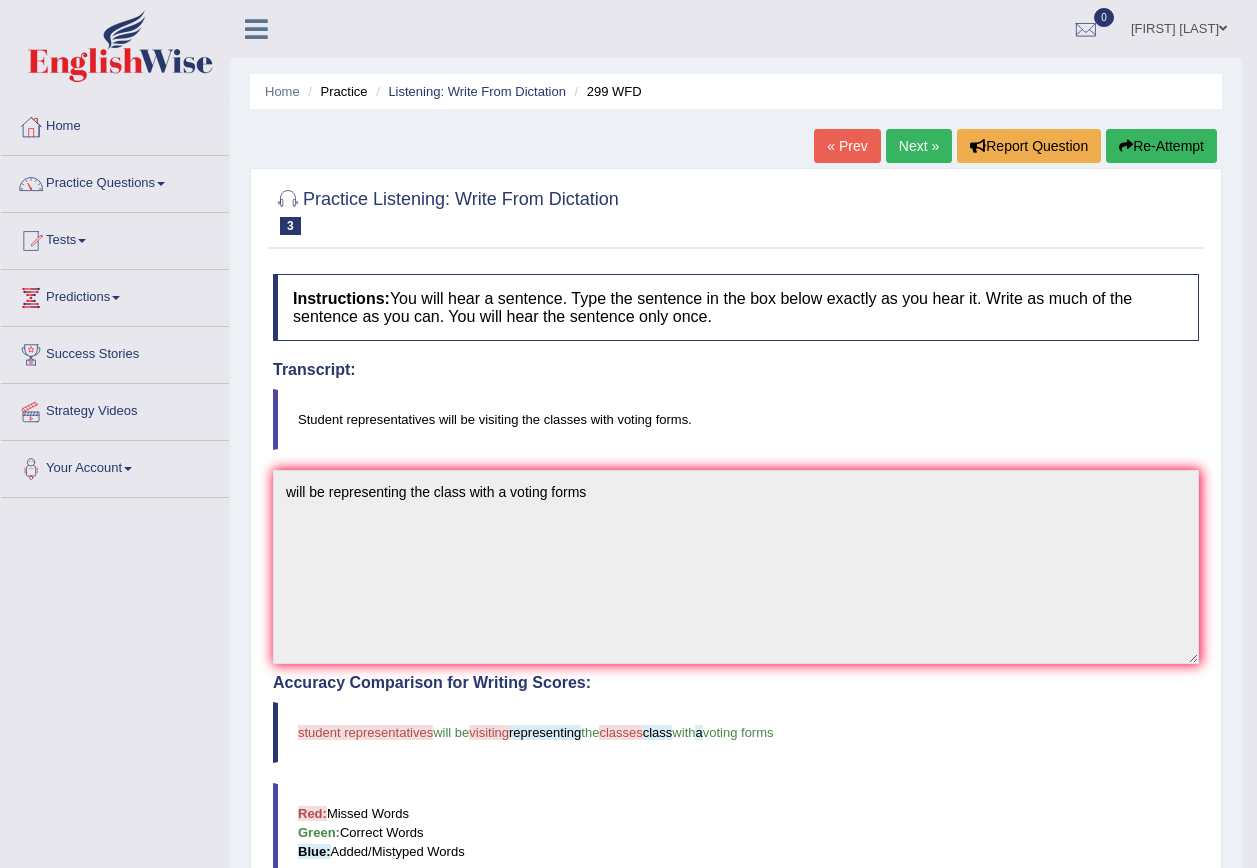 click on "Next »" at bounding box center [919, 146] 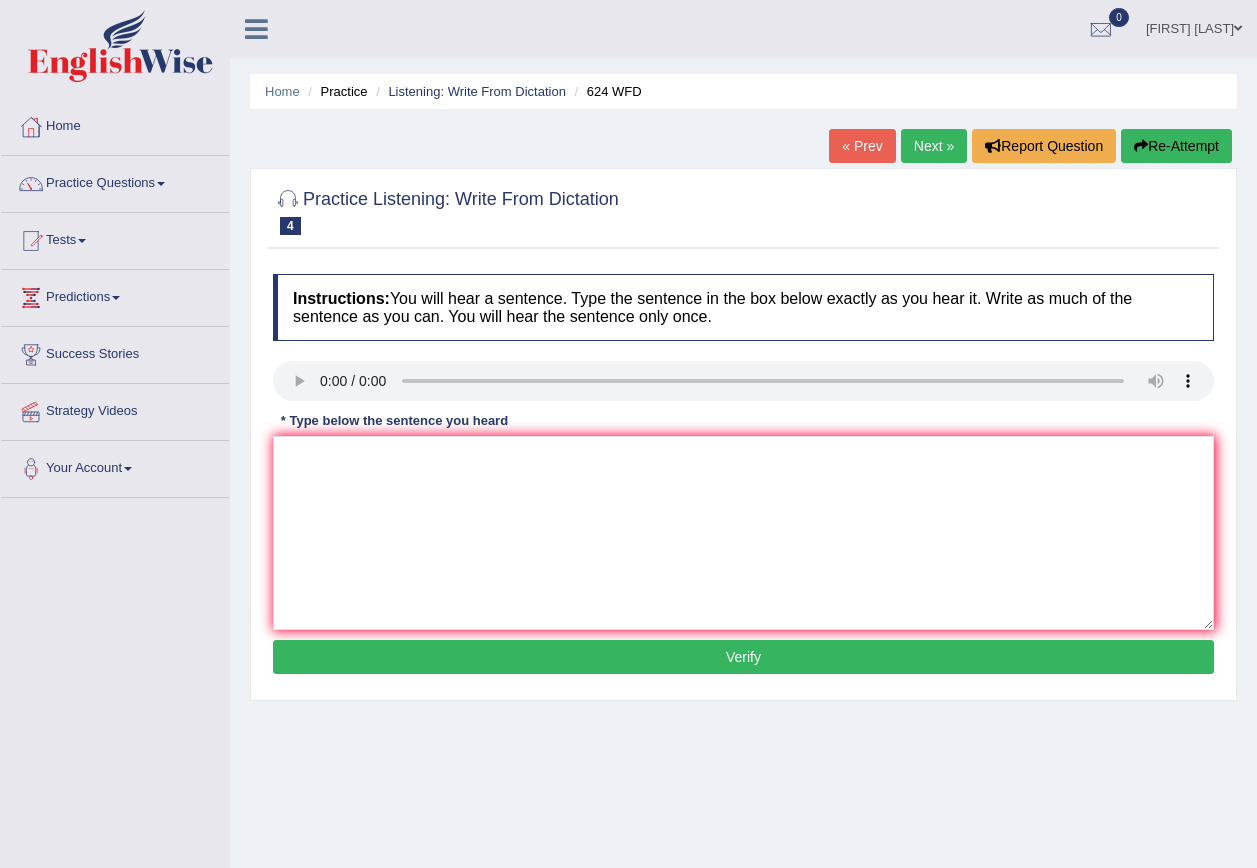 scroll, scrollTop: 0, scrollLeft: 0, axis: both 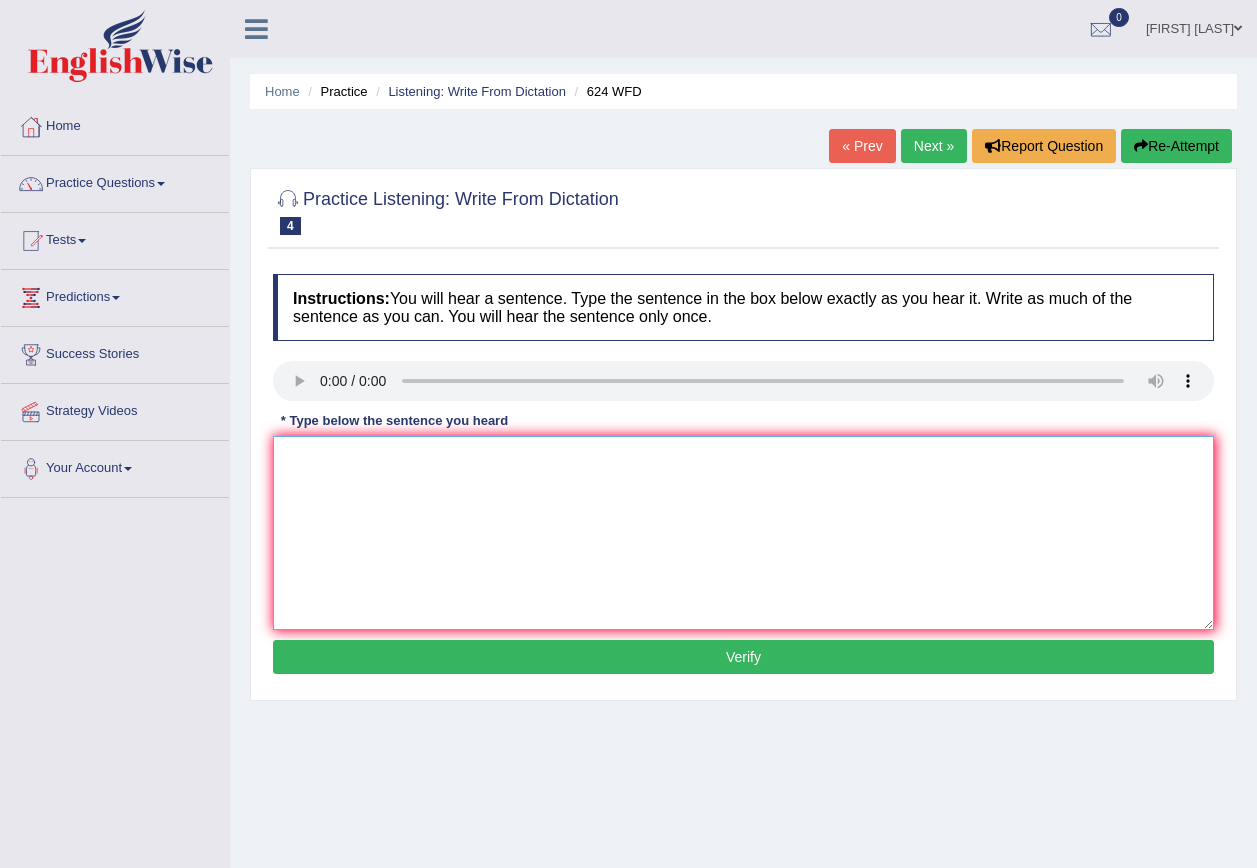 click at bounding box center [743, 533] 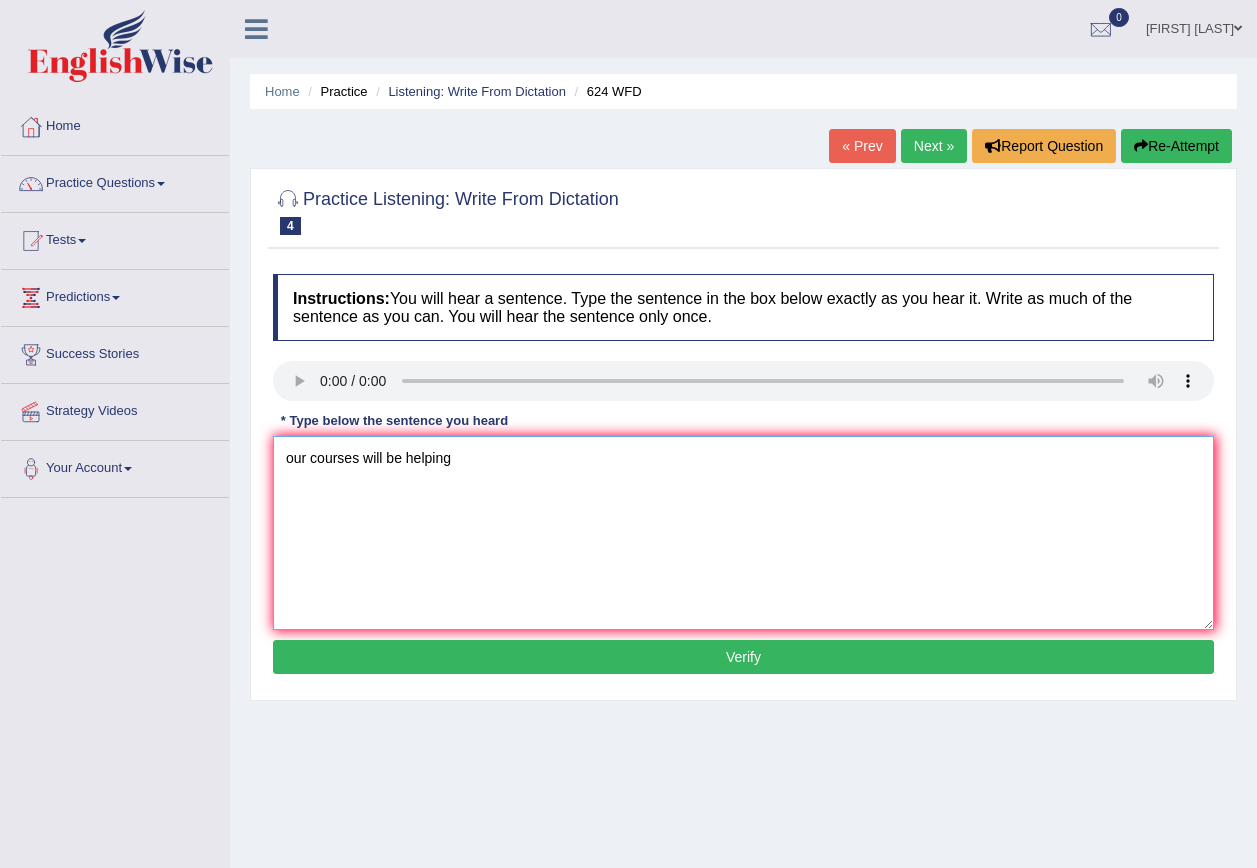 click on "our courses will be helping" at bounding box center [743, 533] 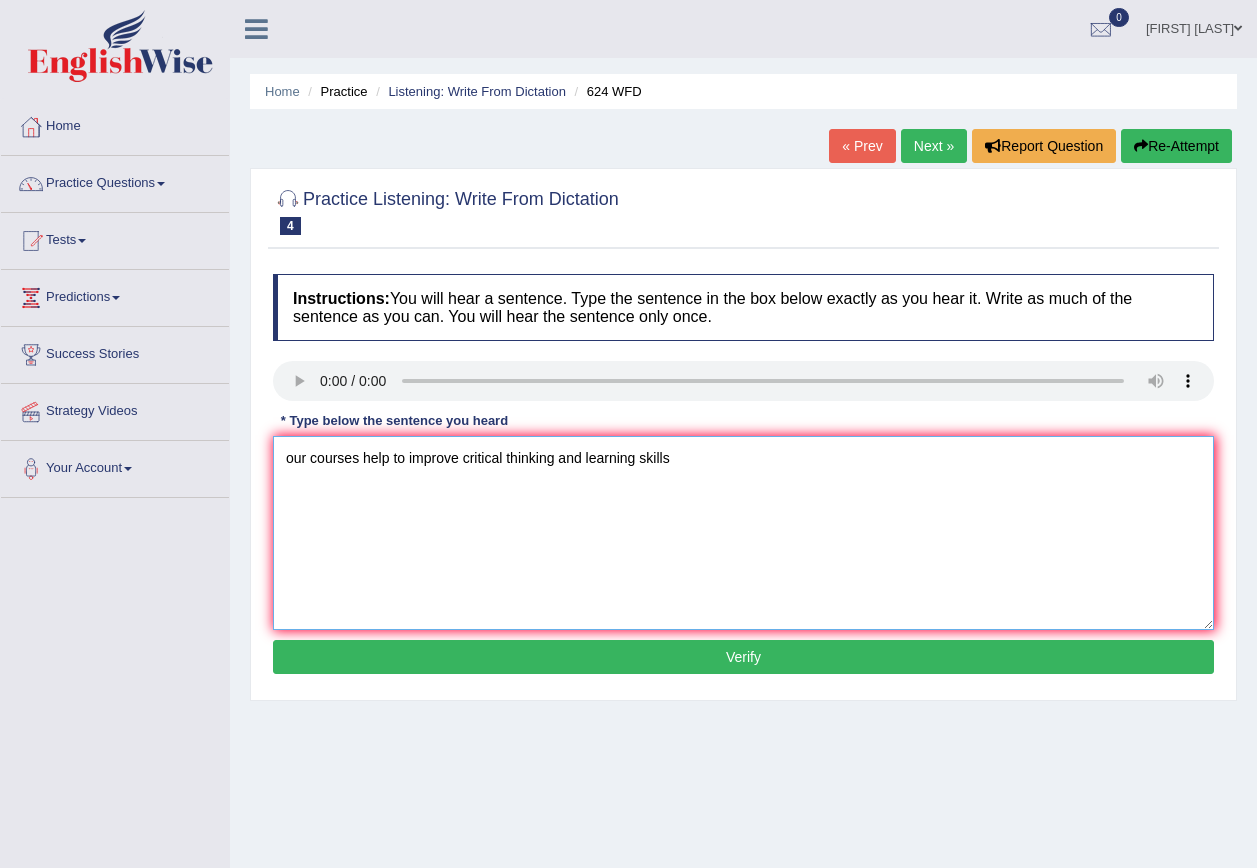 type on "our courses help to improve critical thinking and learning skills" 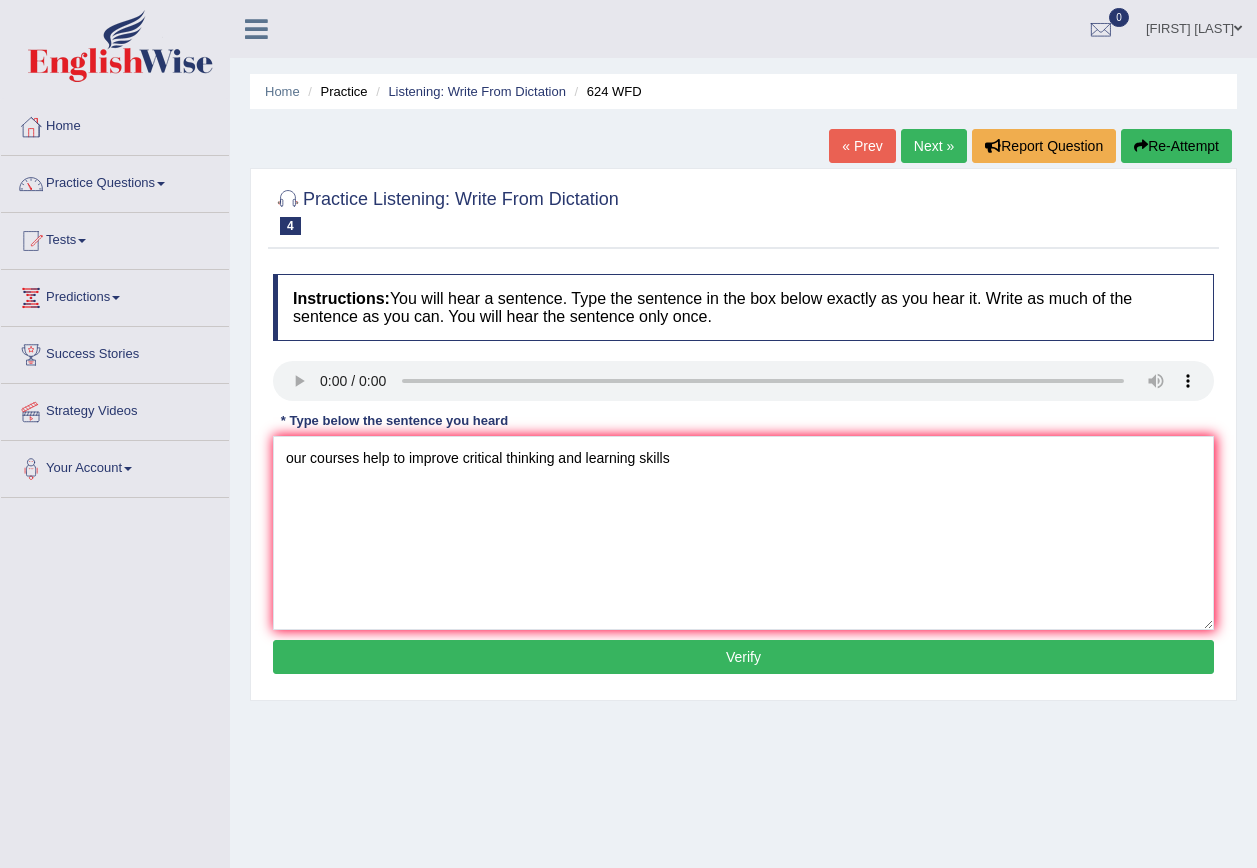 click on "Verify" at bounding box center (743, 657) 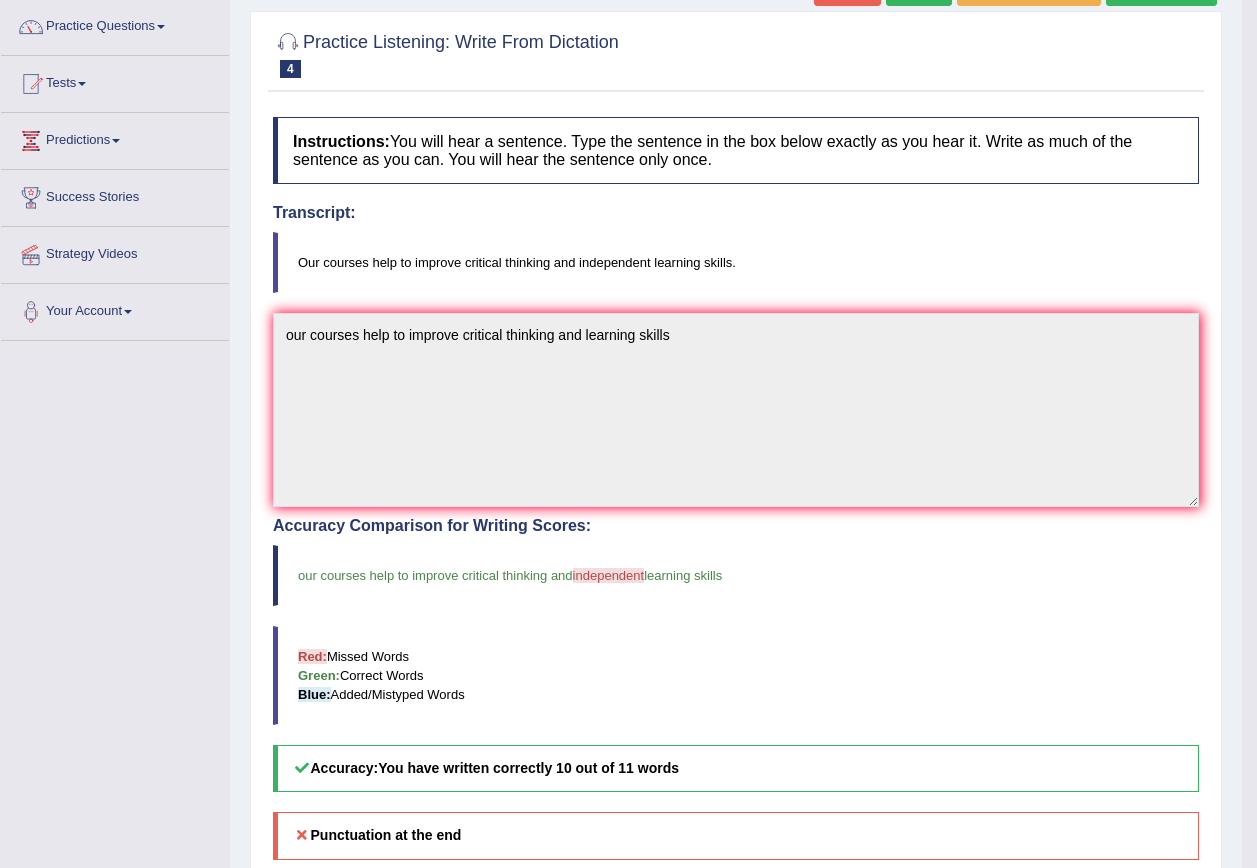scroll, scrollTop: 0, scrollLeft: 0, axis: both 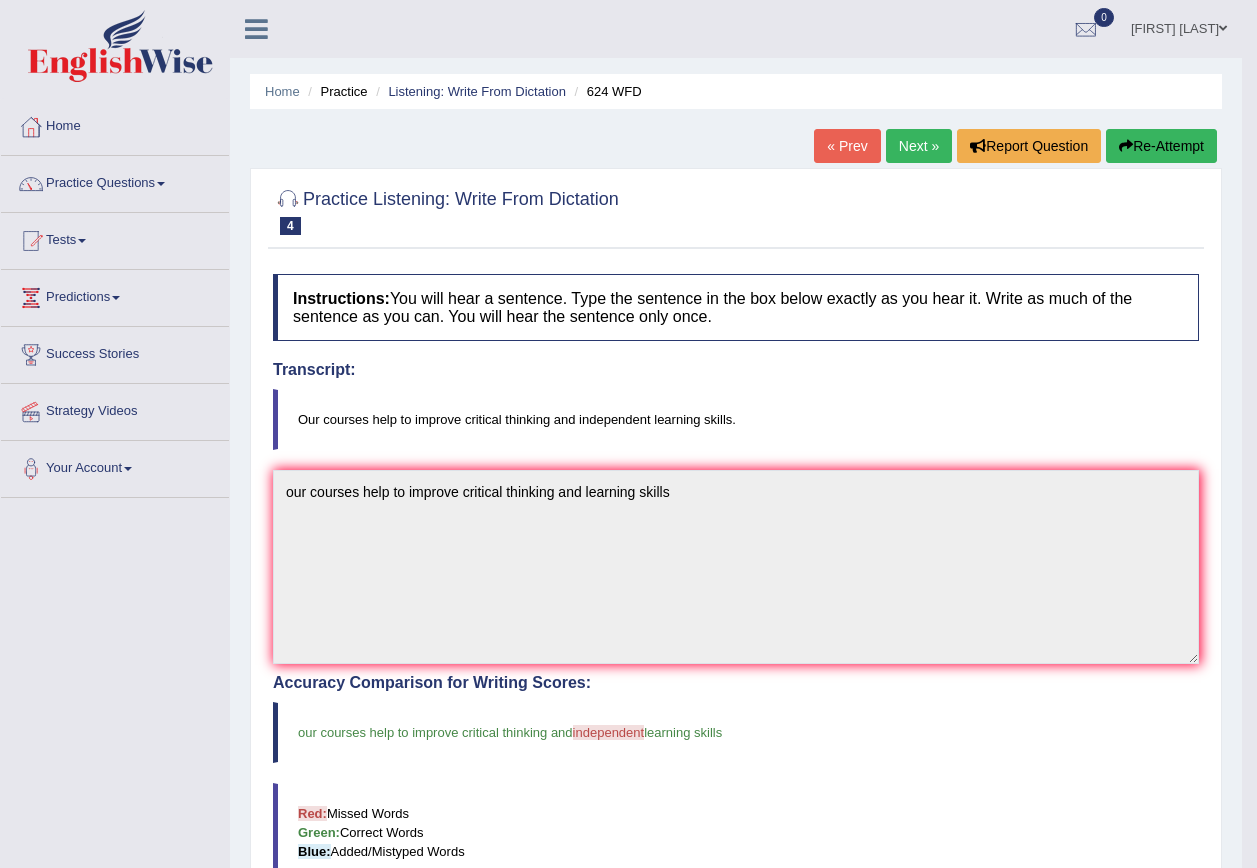 click on "Next »" at bounding box center [919, 146] 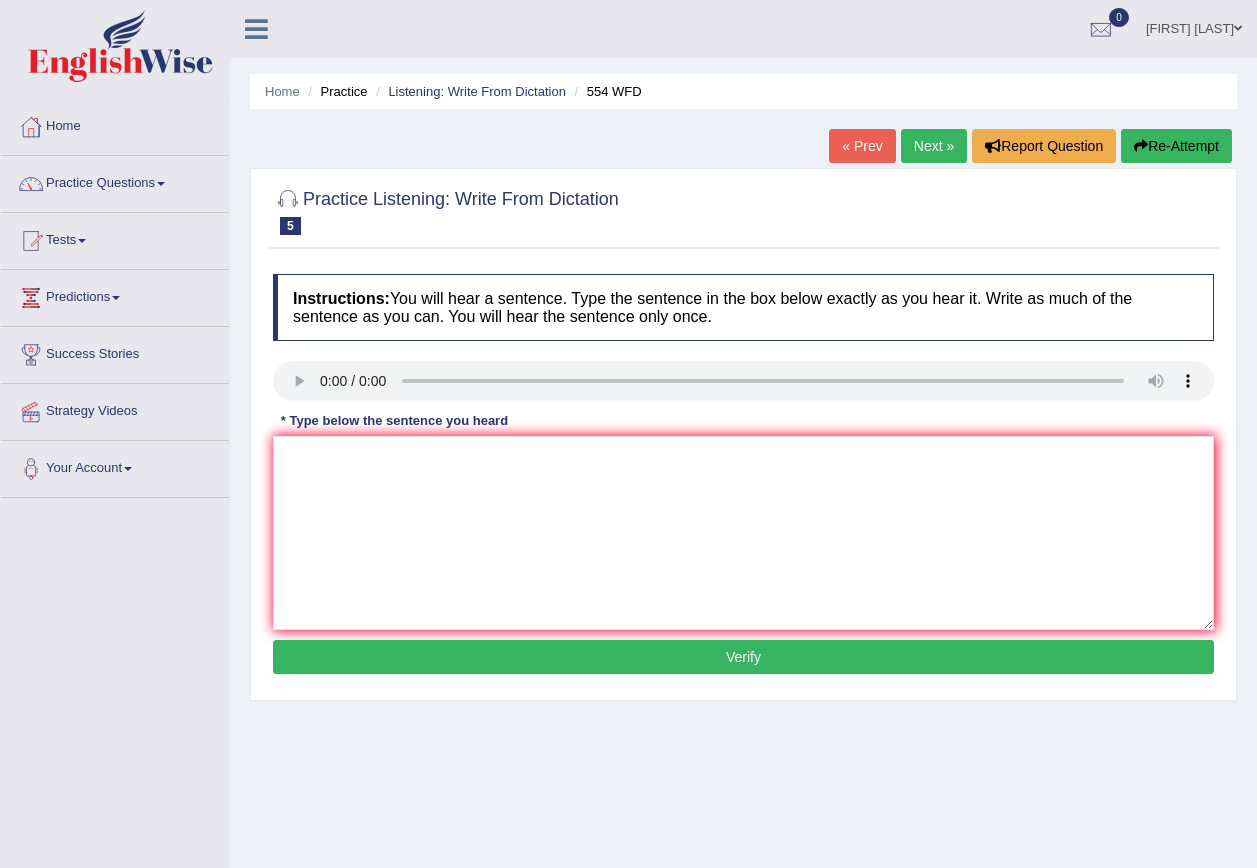 scroll, scrollTop: 0, scrollLeft: 0, axis: both 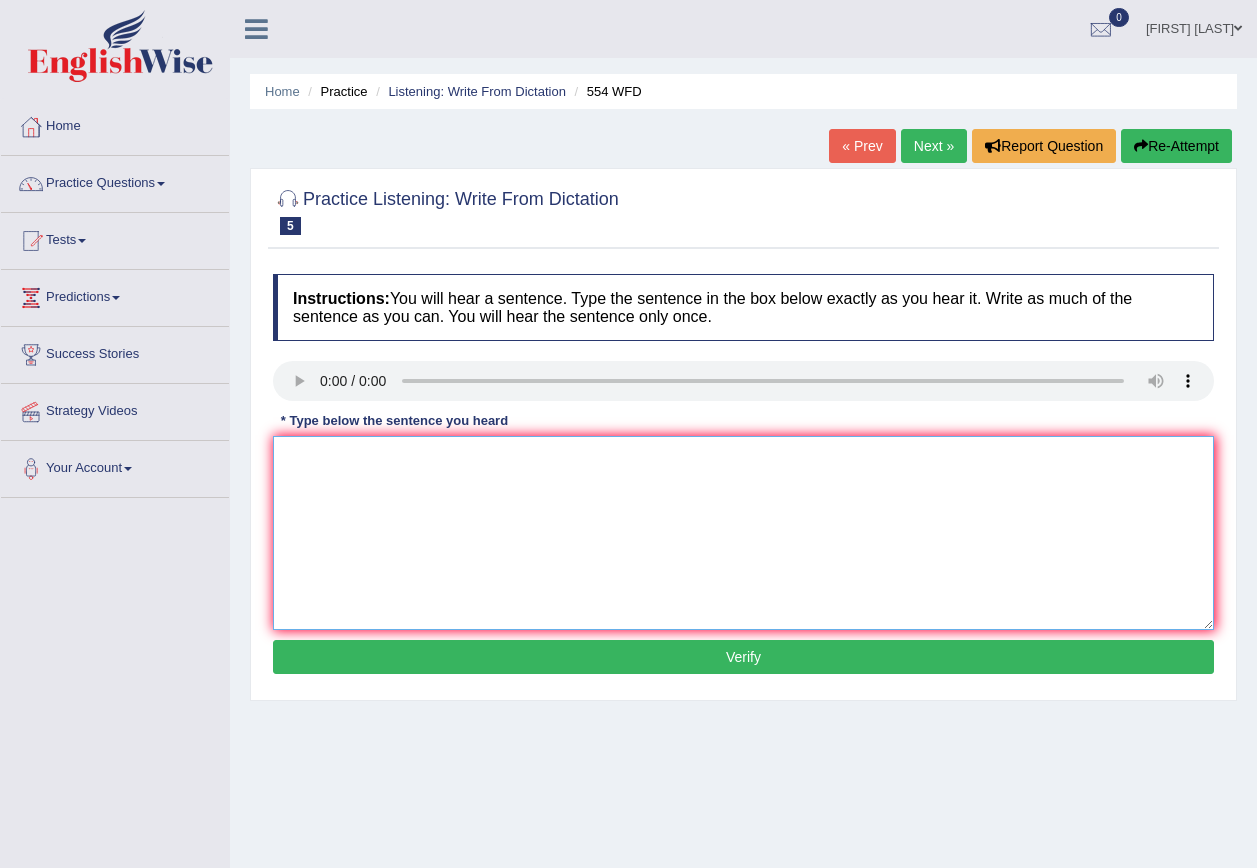 drag, startPoint x: 408, startPoint y: 522, endPoint x: 408, endPoint y: 507, distance: 15 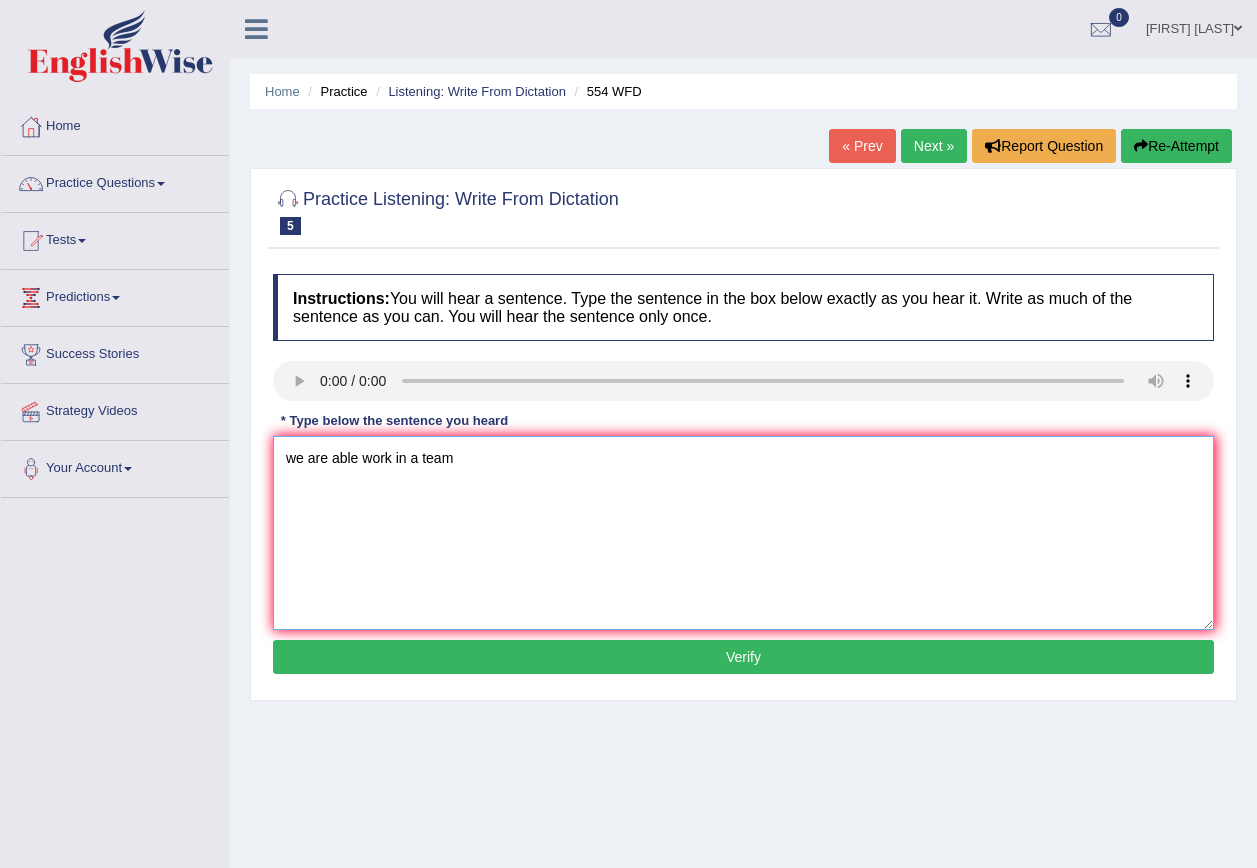 type on "we are able work in a team" 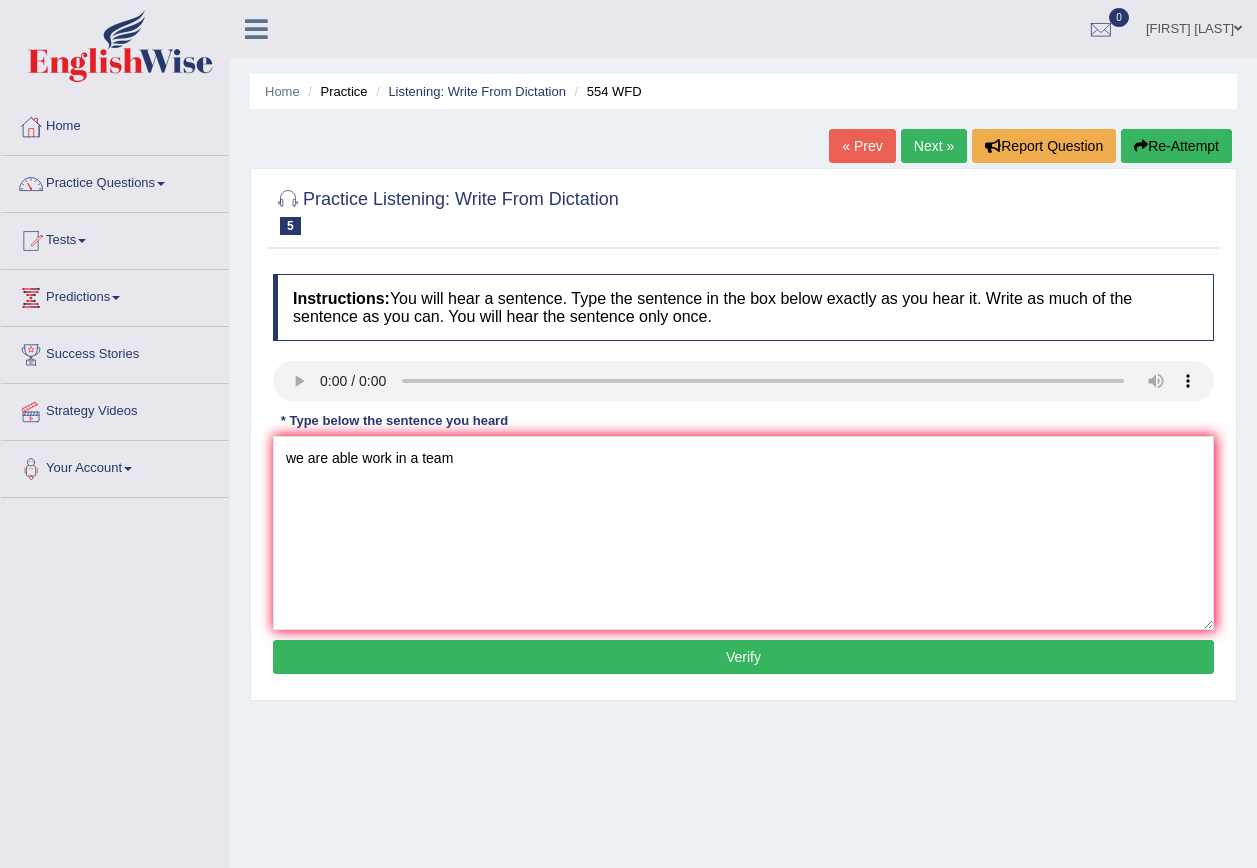 click on "Instructions:  You will hear a sentence. Type the sentence in the box below exactly as you hear it. Write as much of the sentence as you can. You will hear the sentence only once.
Transcript: We are able to work in a team. * Type below the sentence you heard we are able work in a team Accuracy Comparison for Writing Scores:
Red:  Missed Words
Green:  Correct Words
Blue:  Added/Mistyped Words
Accuracy:   Punctuation at the end  You wrote first capital letter A.I. Engine Result:  Processing... Verify" at bounding box center (743, 477) 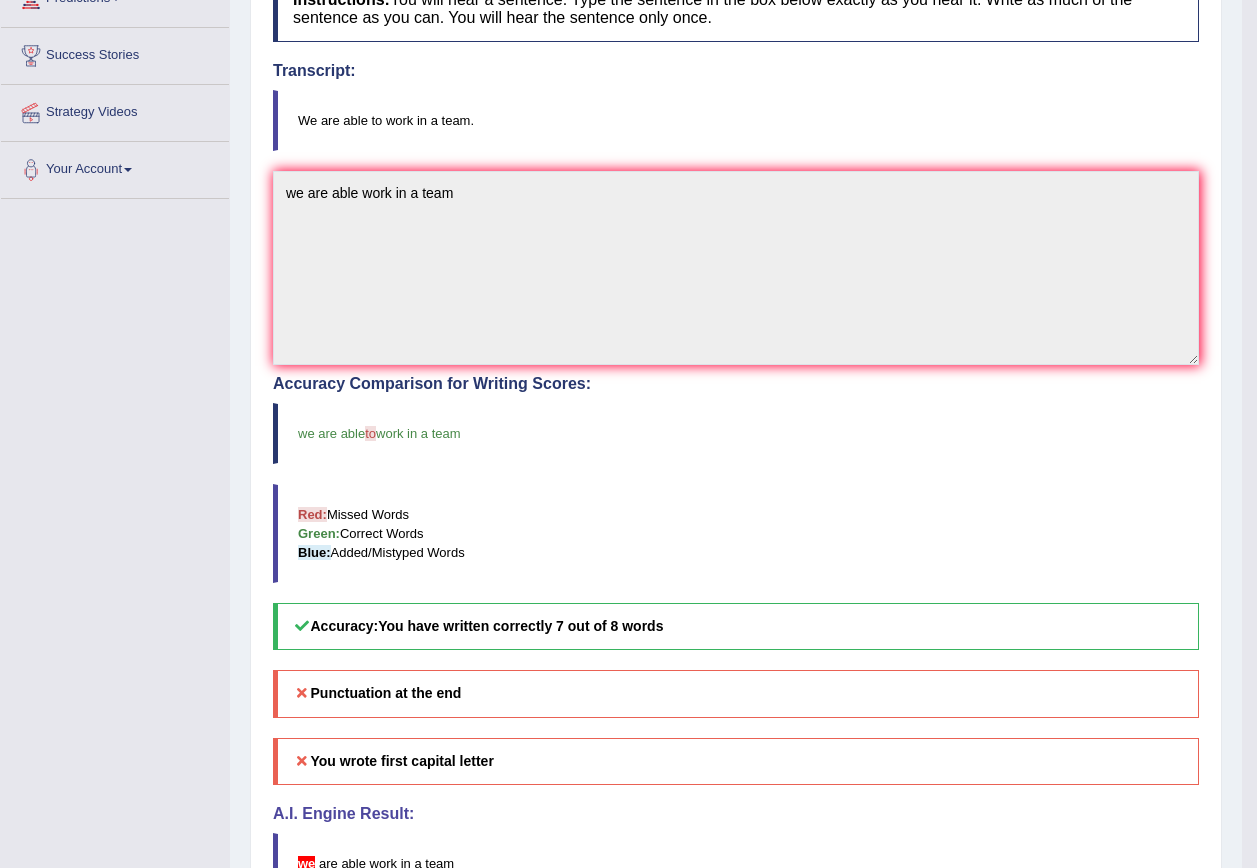 scroll, scrollTop: 100, scrollLeft: 0, axis: vertical 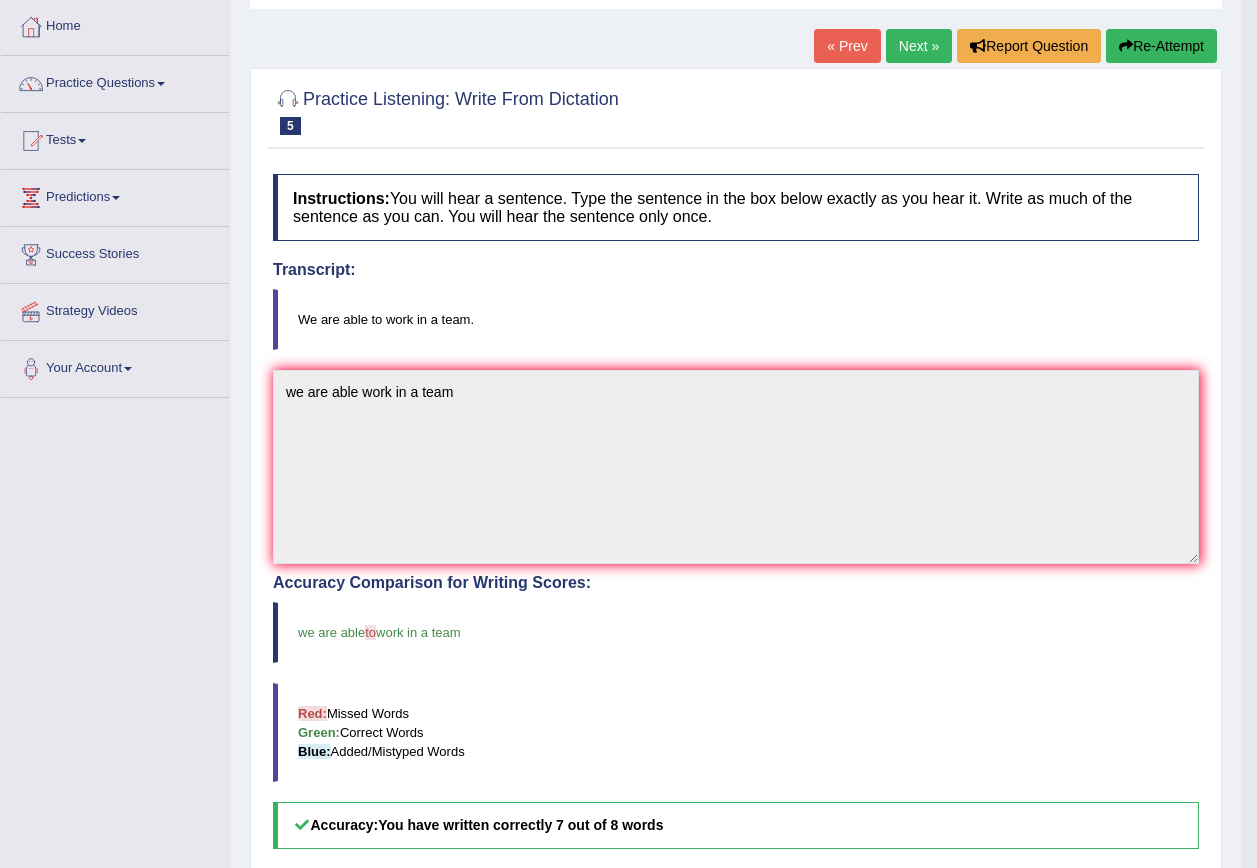 click on "Next »" at bounding box center (919, 46) 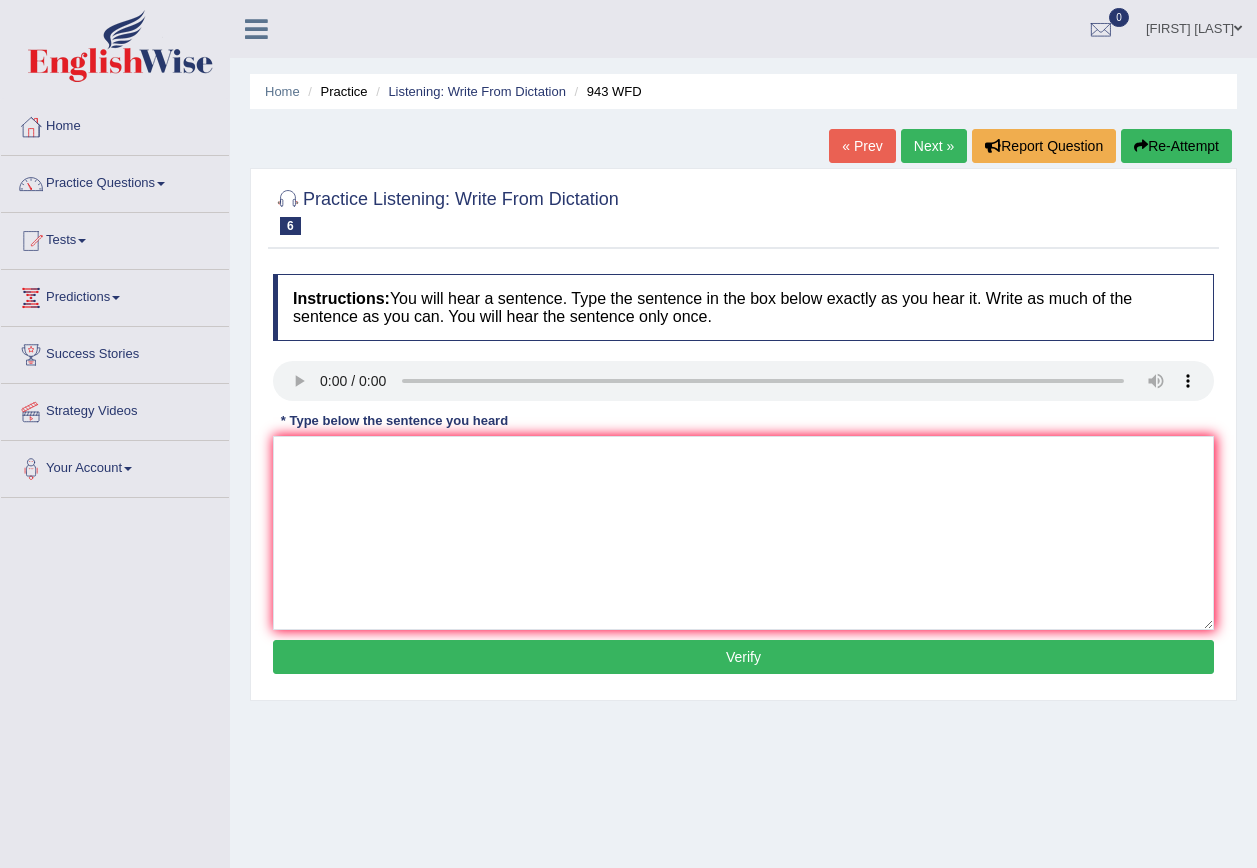 scroll, scrollTop: 0, scrollLeft: 0, axis: both 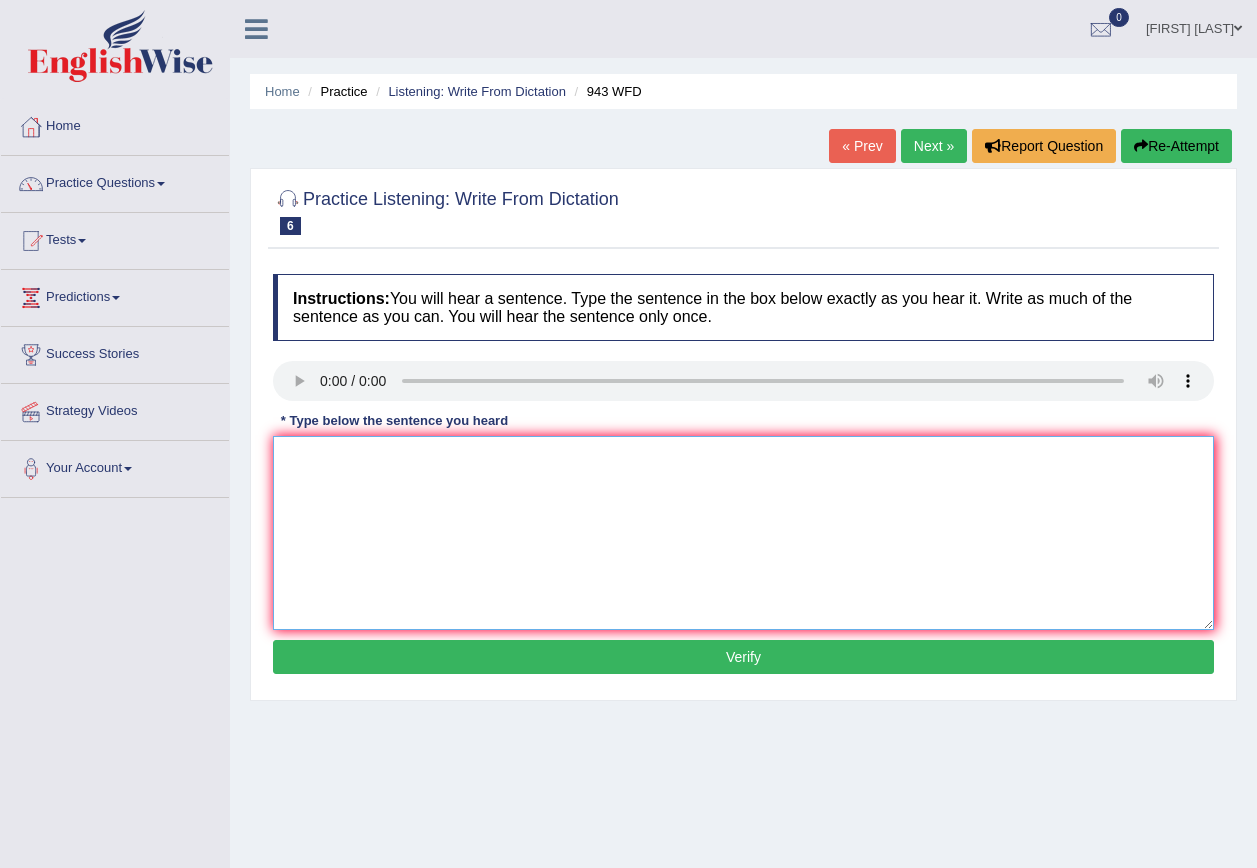 click at bounding box center [743, 533] 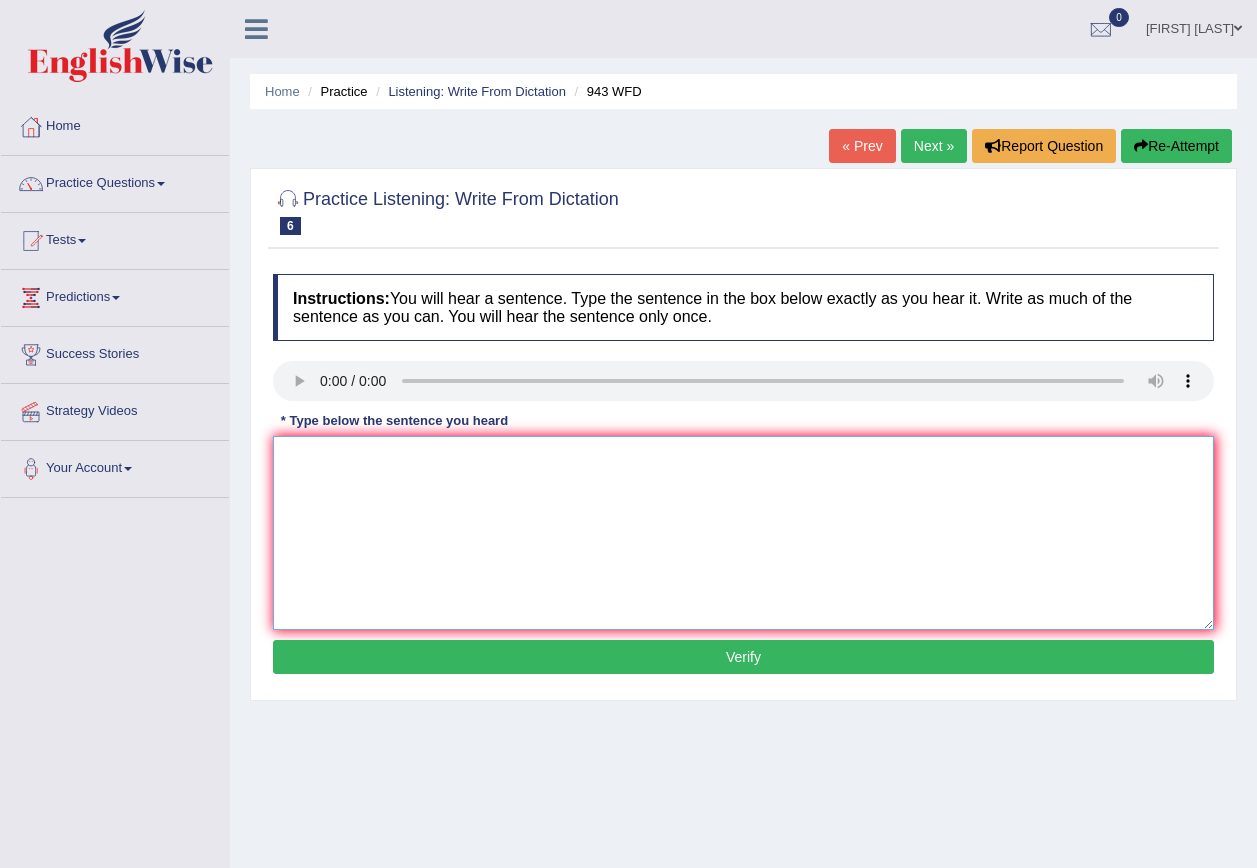 click at bounding box center [743, 533] 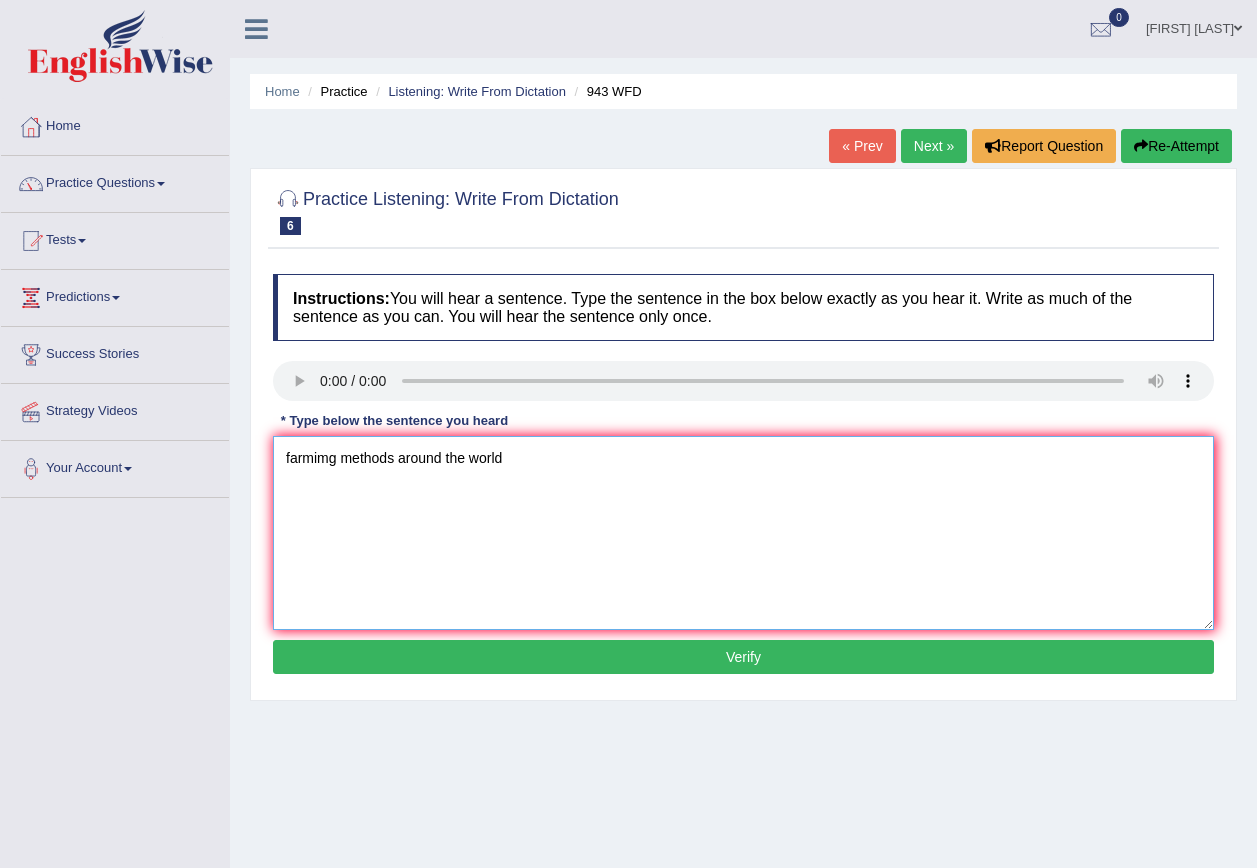 click on "farmimg methods around the world" at bounding box center [743, 533] 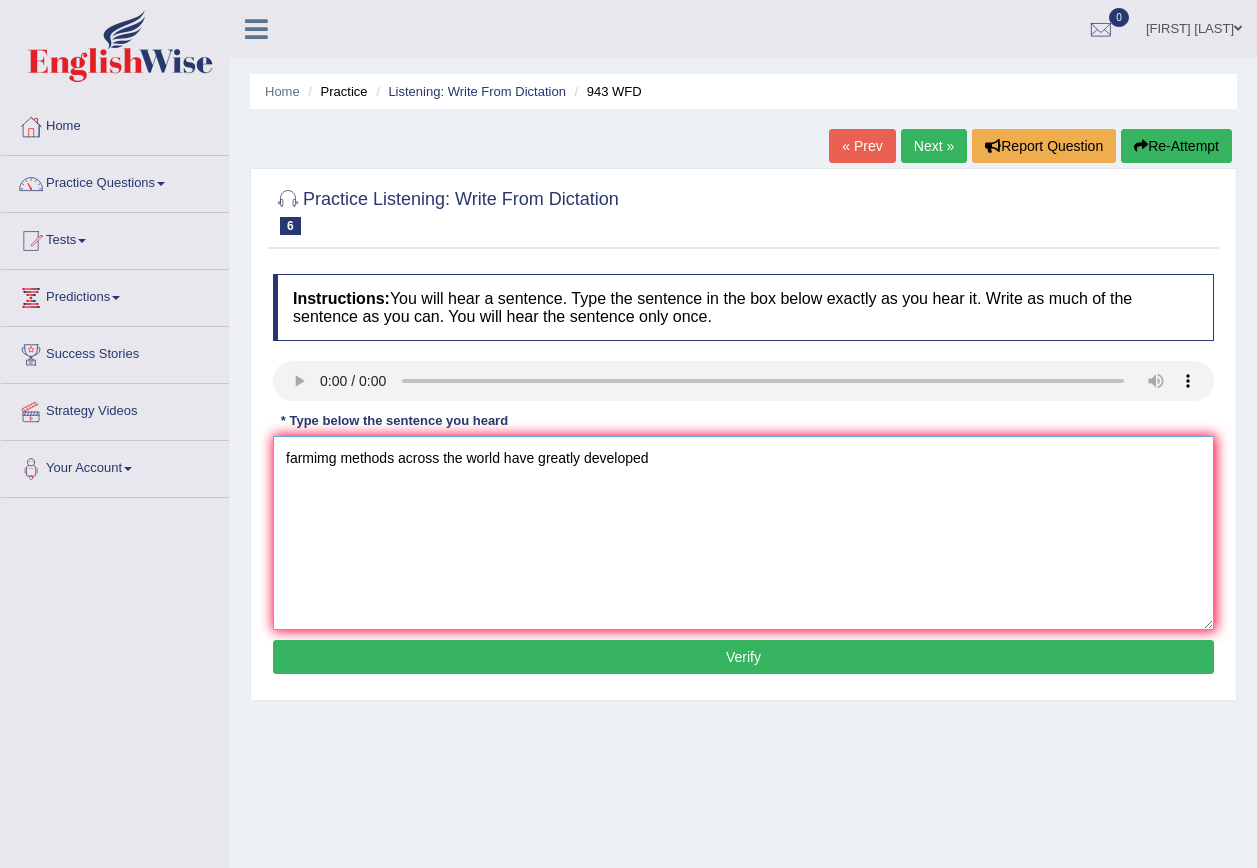 type on "farmimg methods across the world have greatly developed" 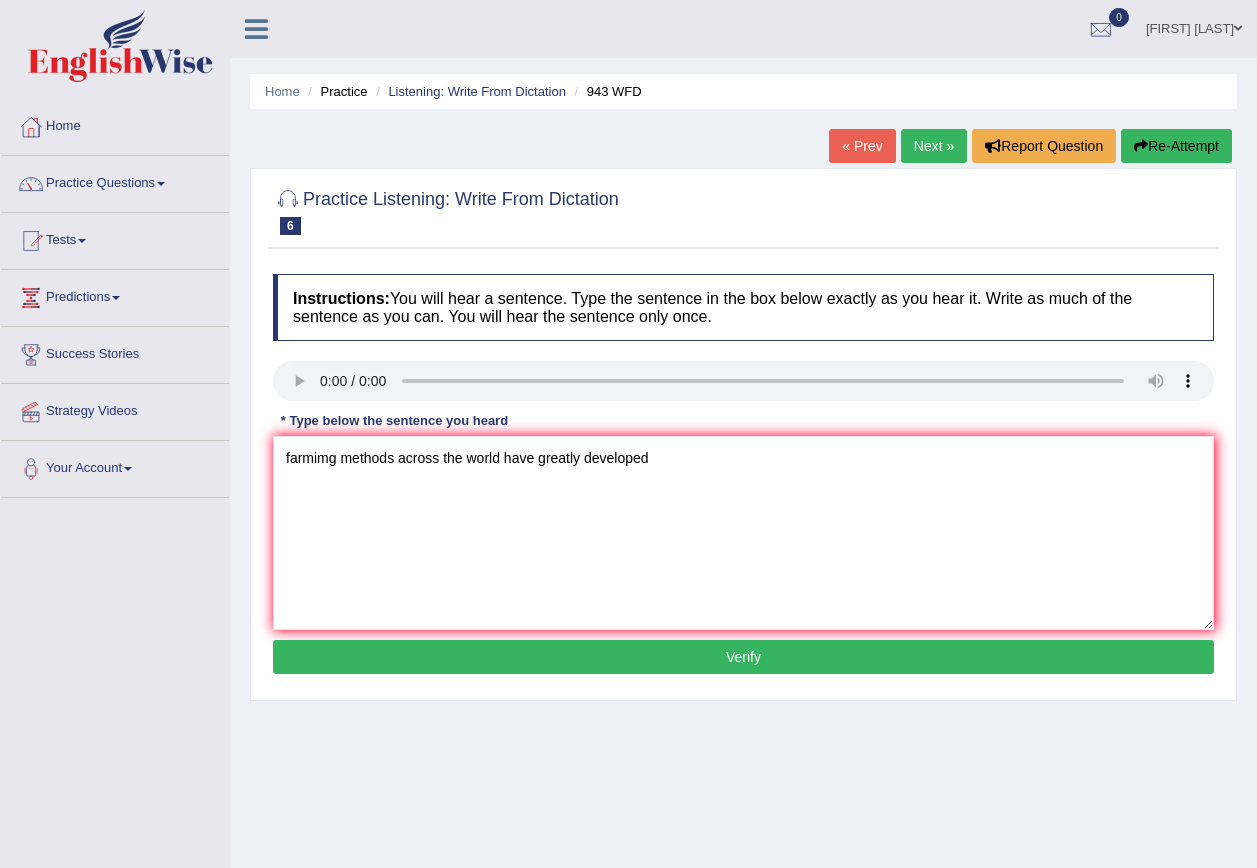 click on "Instructions:  You will hear a sentence. Type the sentence in the box below exactly as you hear it. Write as much of the sentence as you can. You will hear the sentence only once.
Transcript: Farming methods across the world have greatly developed recently. * Type below the sentence you heard farmimg methods across the world have greatly developed Accuracy Comparison for Writing Scores:
Red:  Missed Words
Green:  Correct Words
Blue:  Added/Mistyped Words
Accuracy:   Punctuation at the end  You wrote first capital letter A.I. Engine Result:  Processing... Verify" at bounding box center (743, 477) 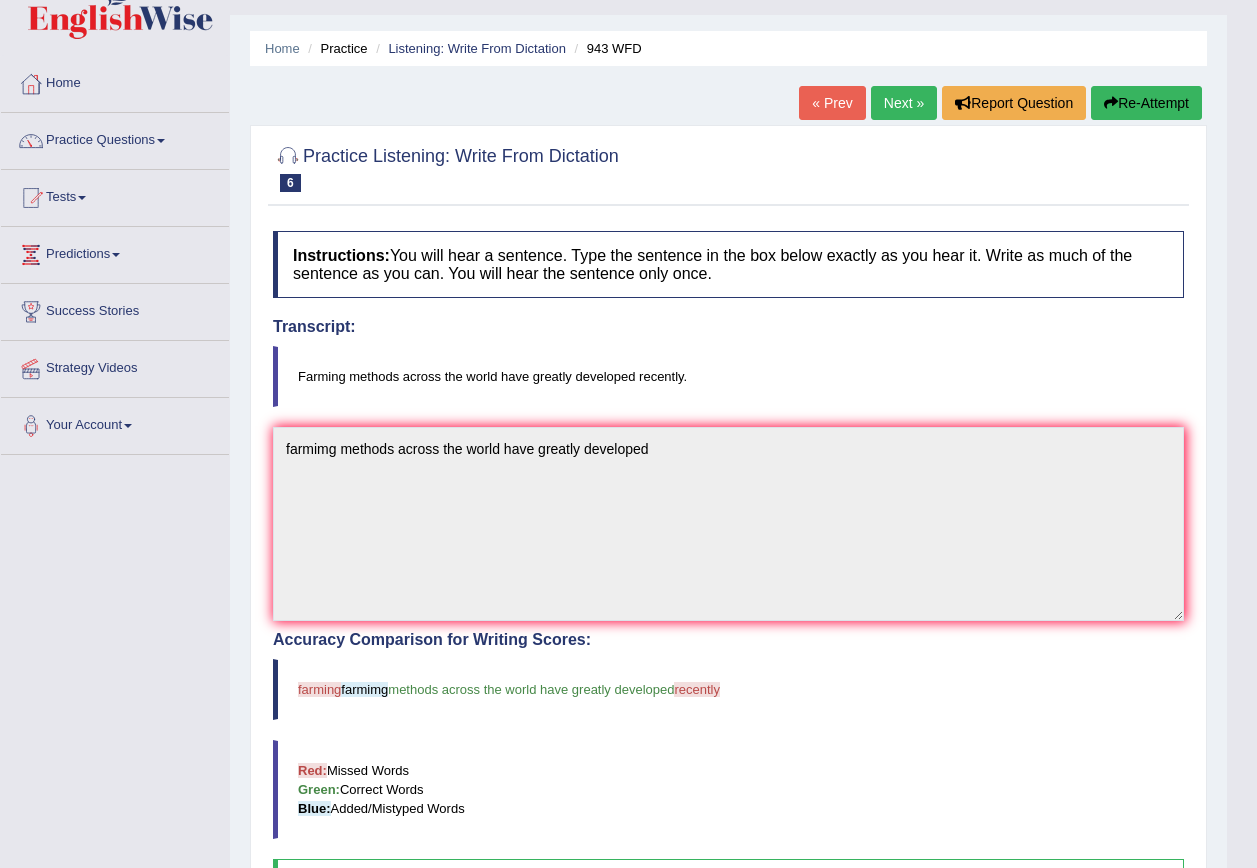 scroll, scrollTop: 0, scrollLeft: 0, axis: both 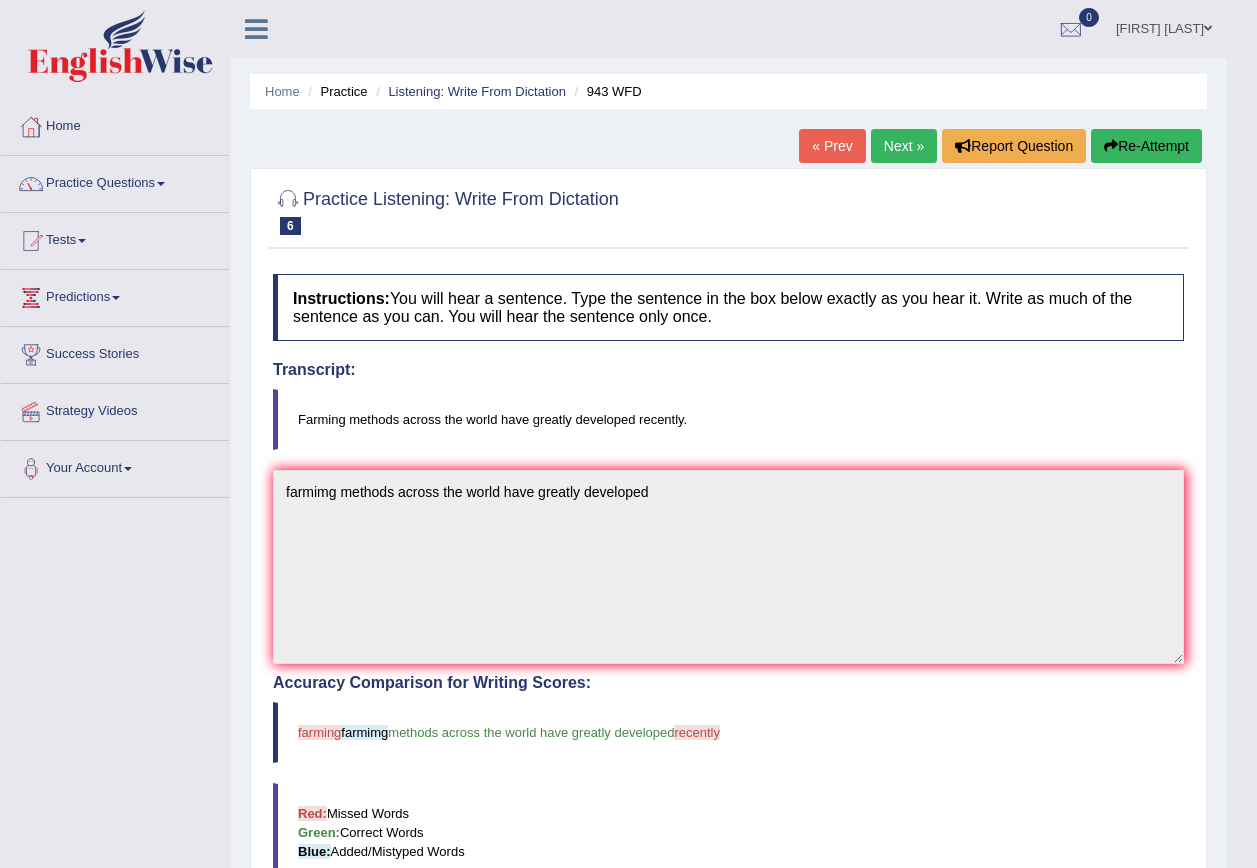 click on "Next »" at bounding box center (904, 146) 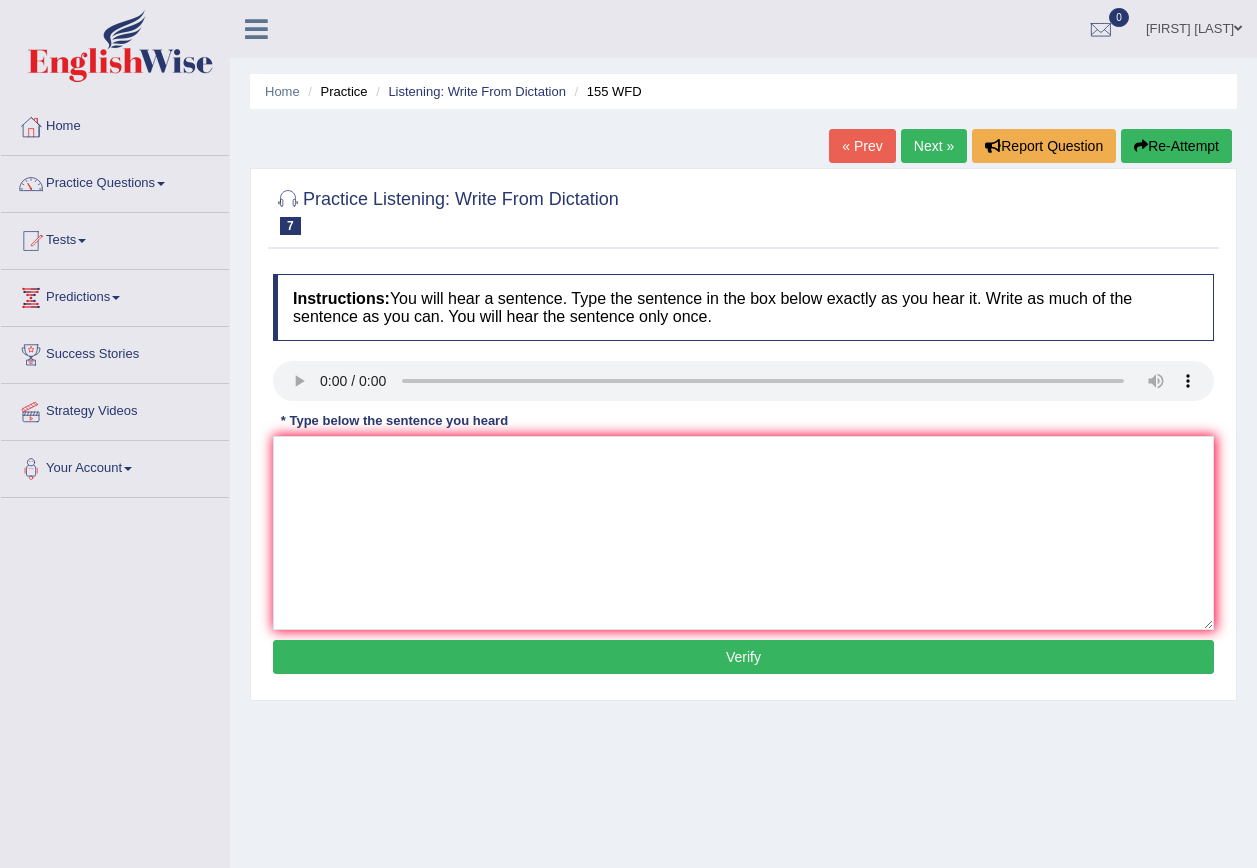 scroll, scrollTop: 0, scrollLeft: 0, axis: both 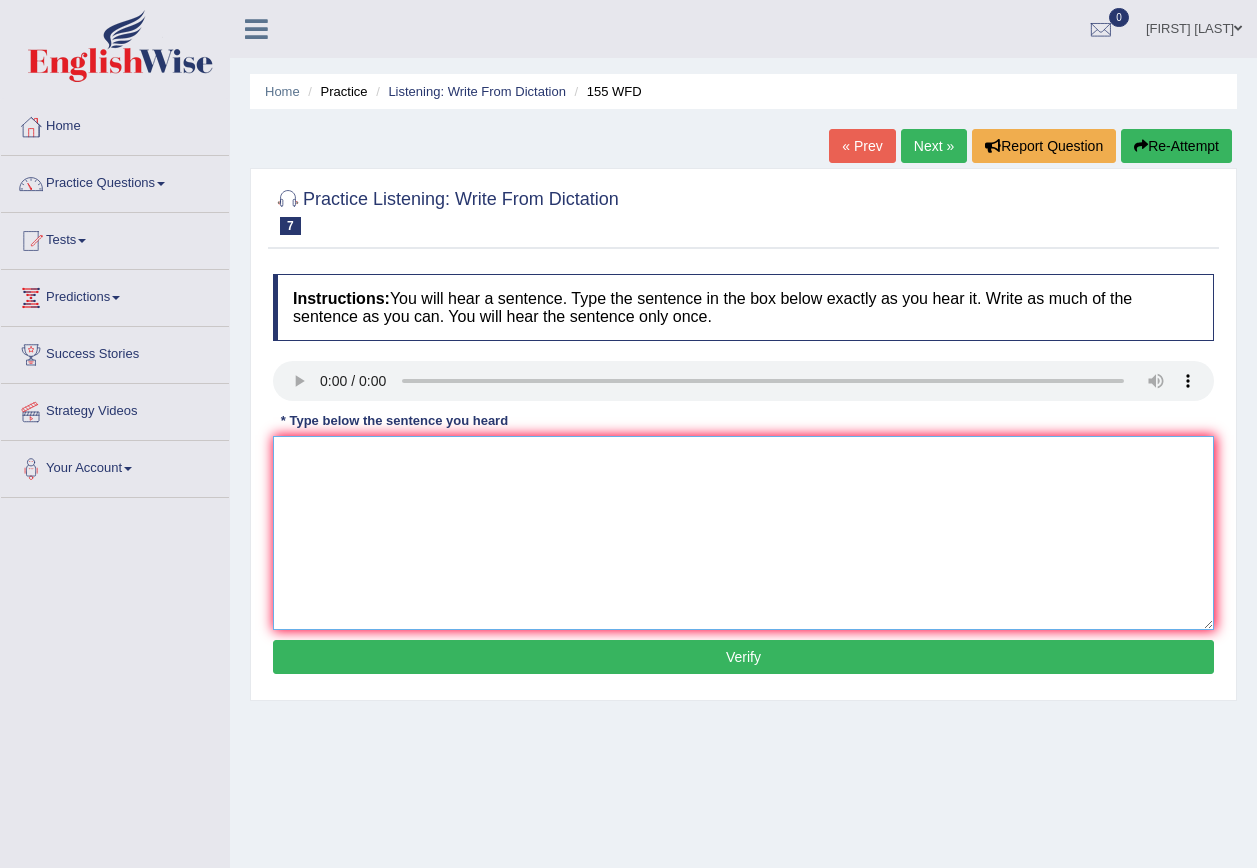 click at bounding box center [743, 533] 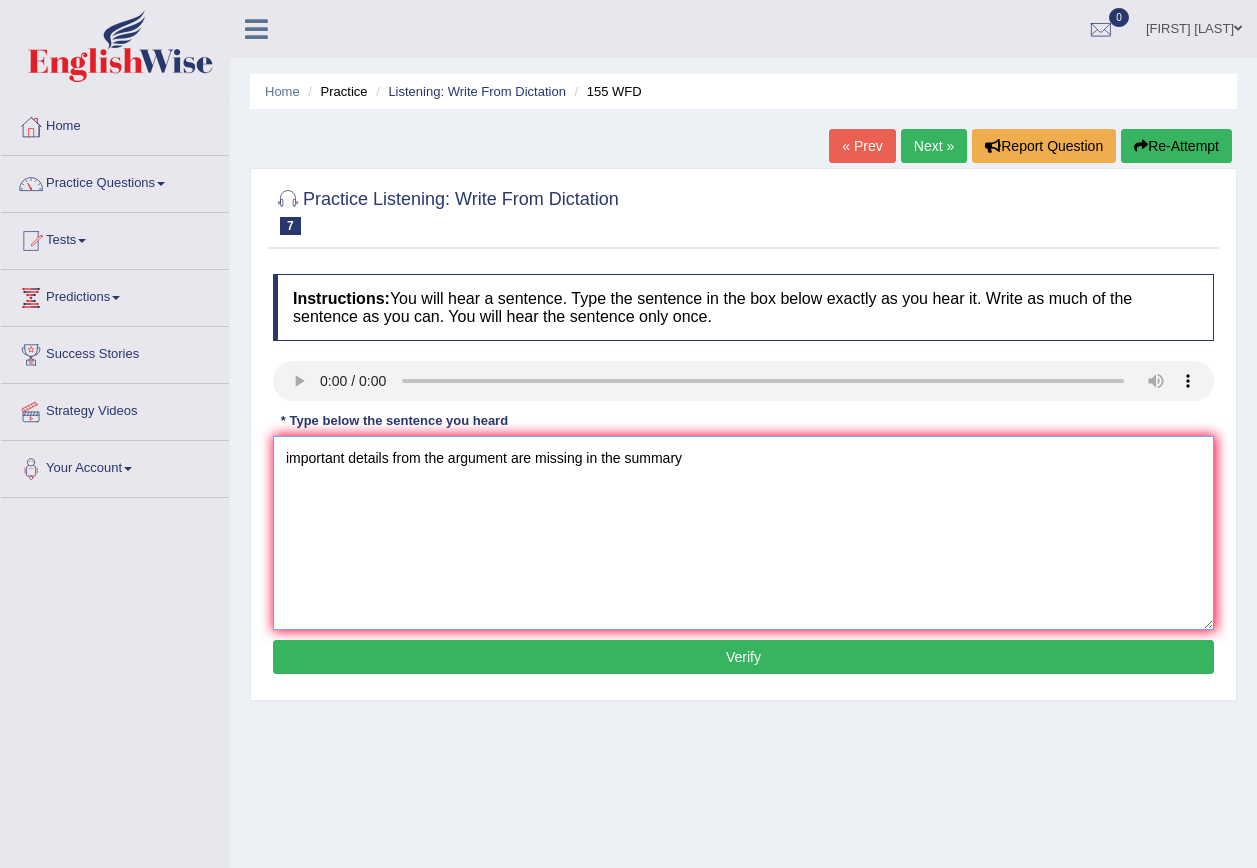 type on "important details from the argument are missing in the summary" 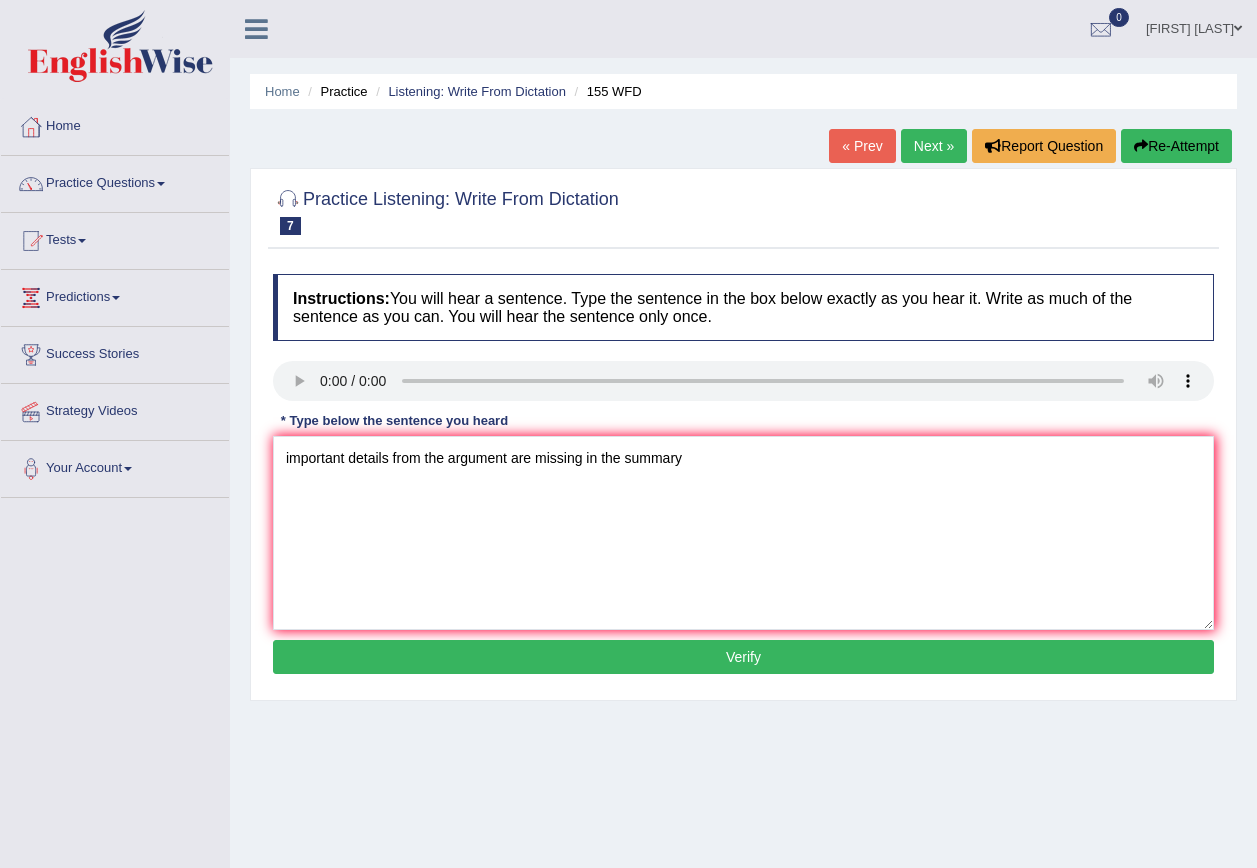 click on "Verify" at bounding box center [743, 657] 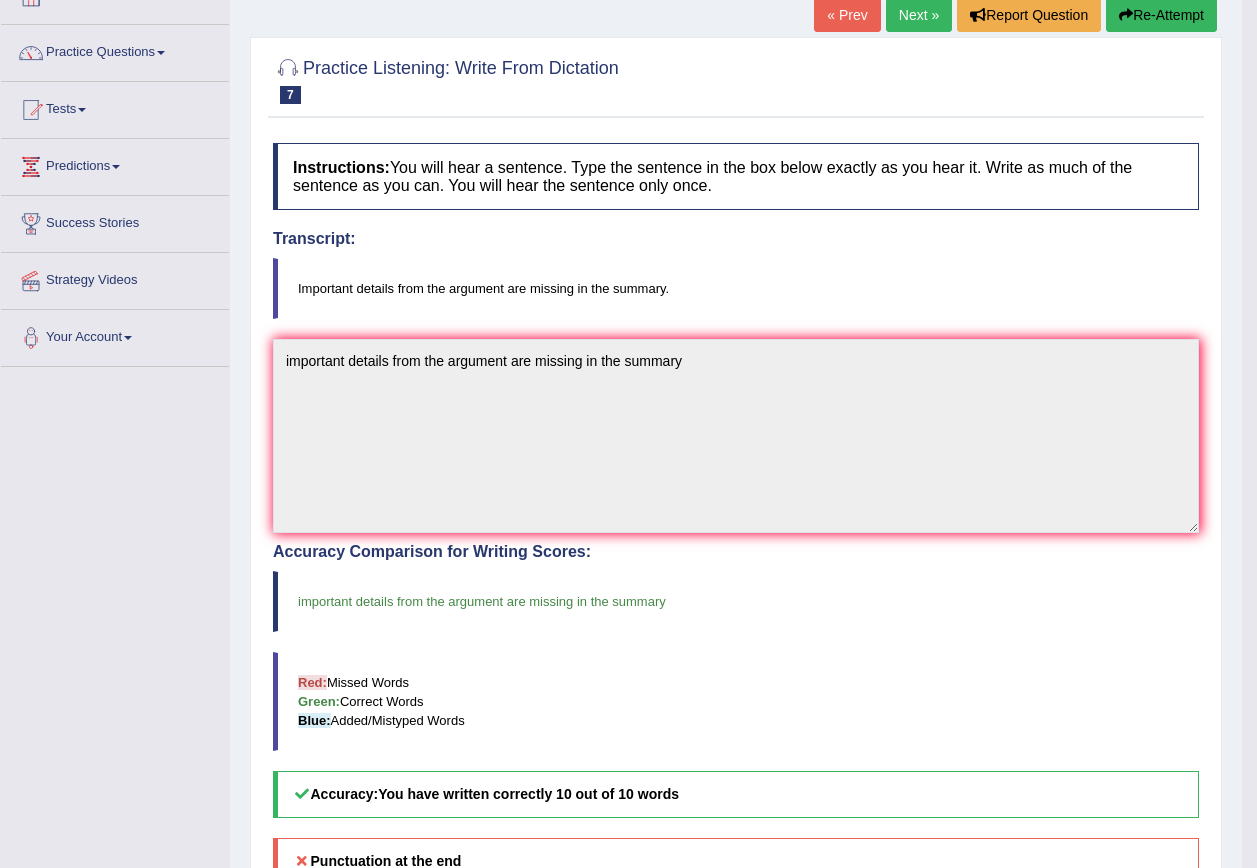 scroll, scrollTop: 100, scrollLeft: 0, axis: vertical 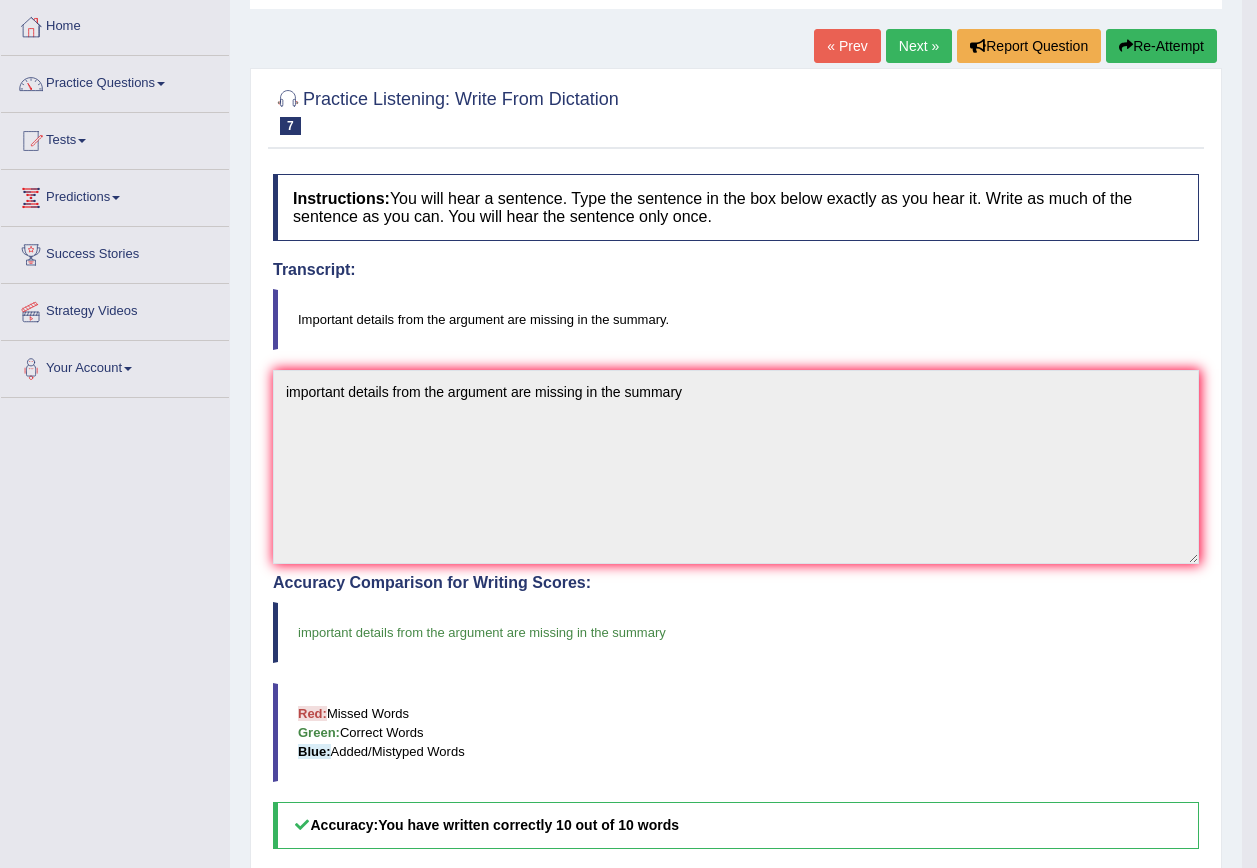 click on "Next »" at bounding box center [919, 46] 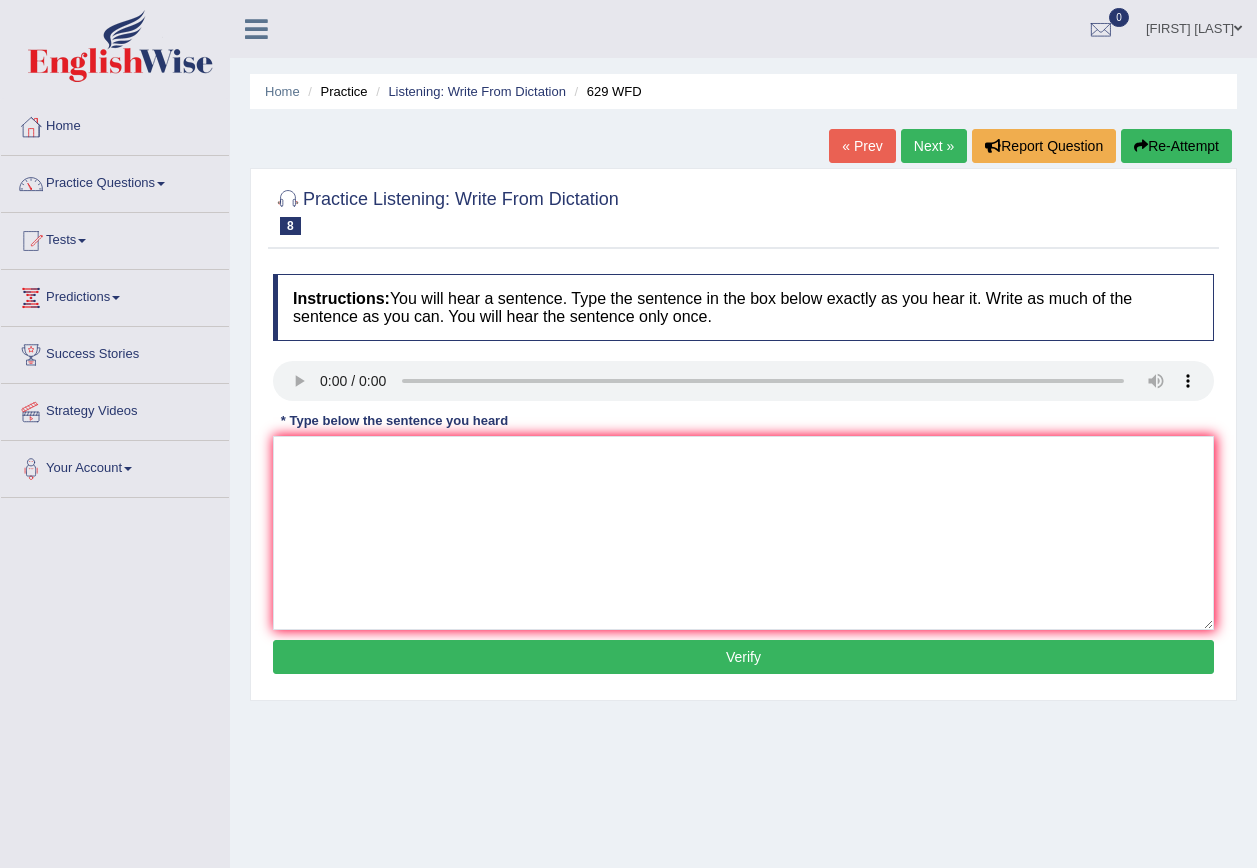 scroll, scrollTop: 0, scrollLeft: 0, axis: both 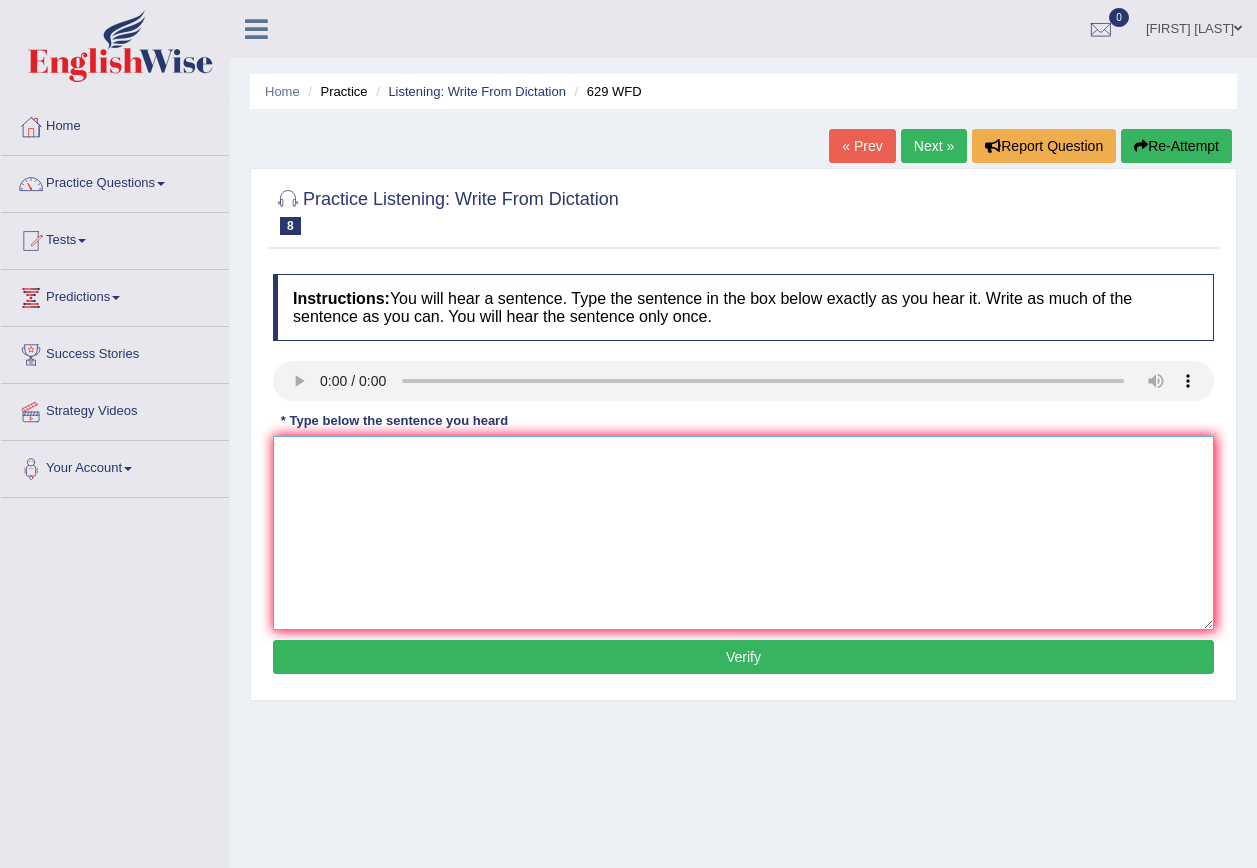 click at bounding box center [743, 533] 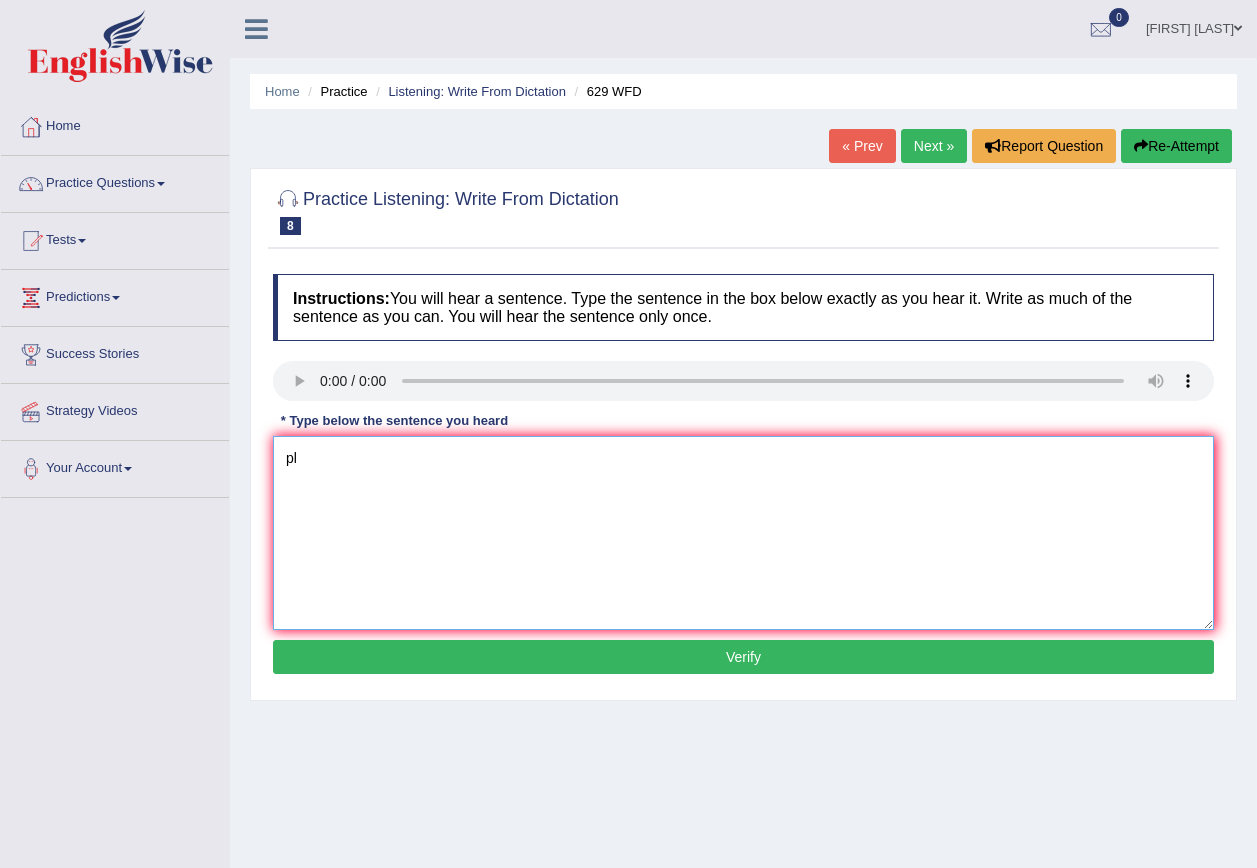 type on "p" 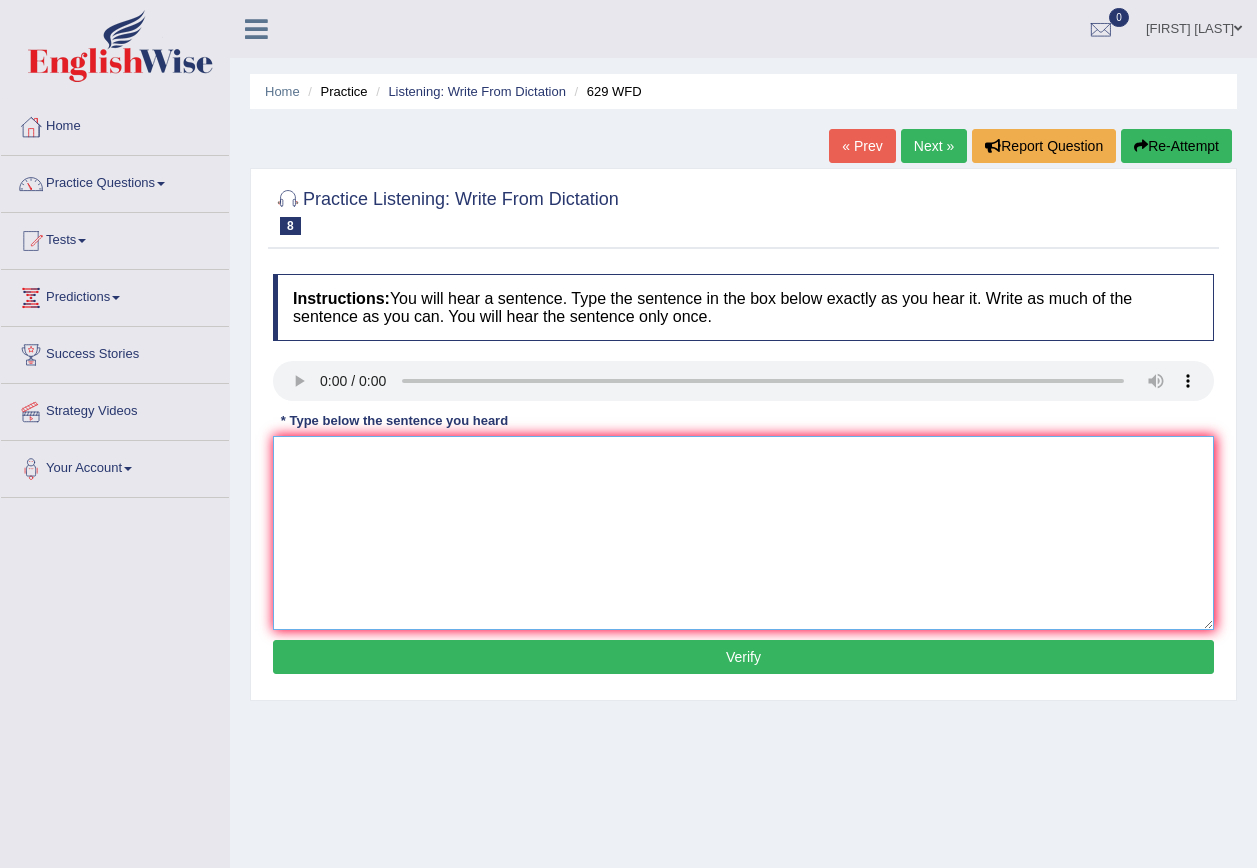 click at bounding box center (743, 533) 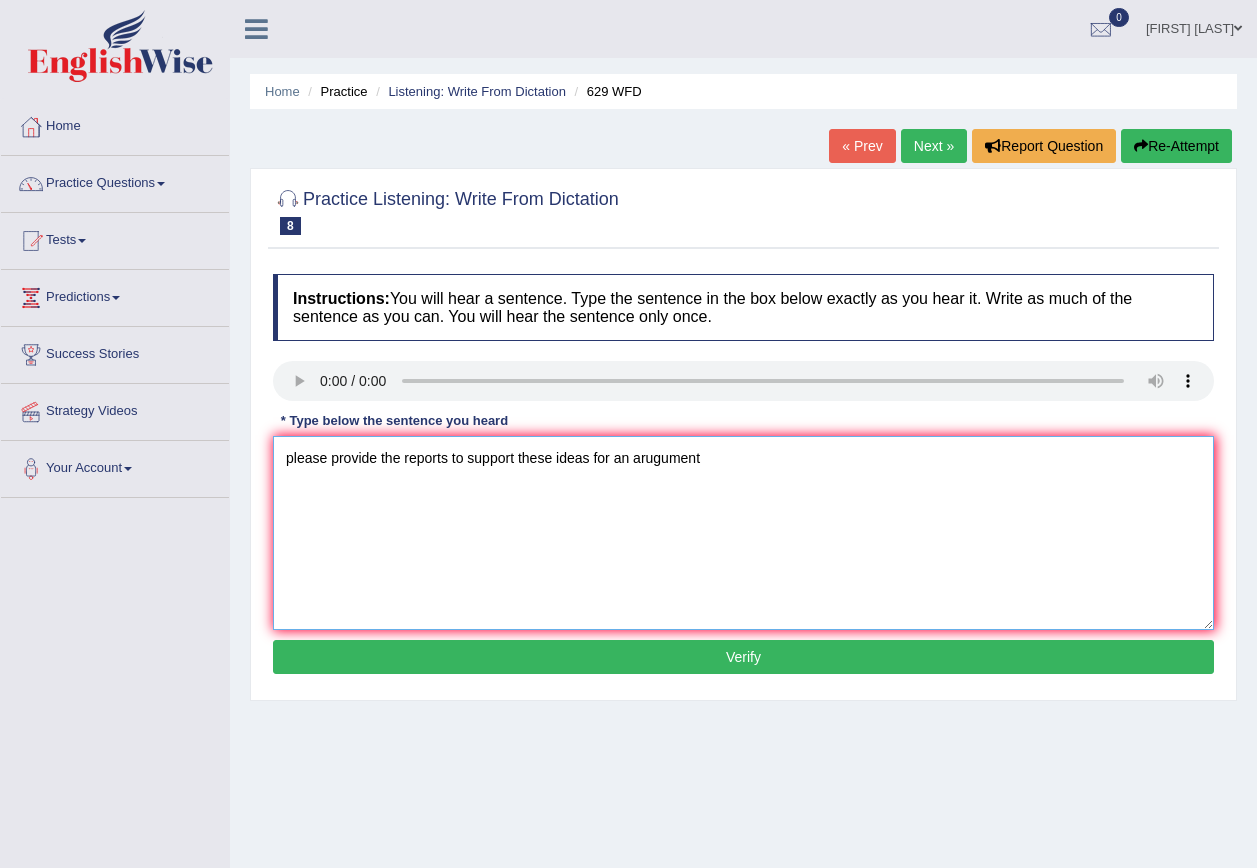 type on "please provide the reports to support these ideas for an arugument" 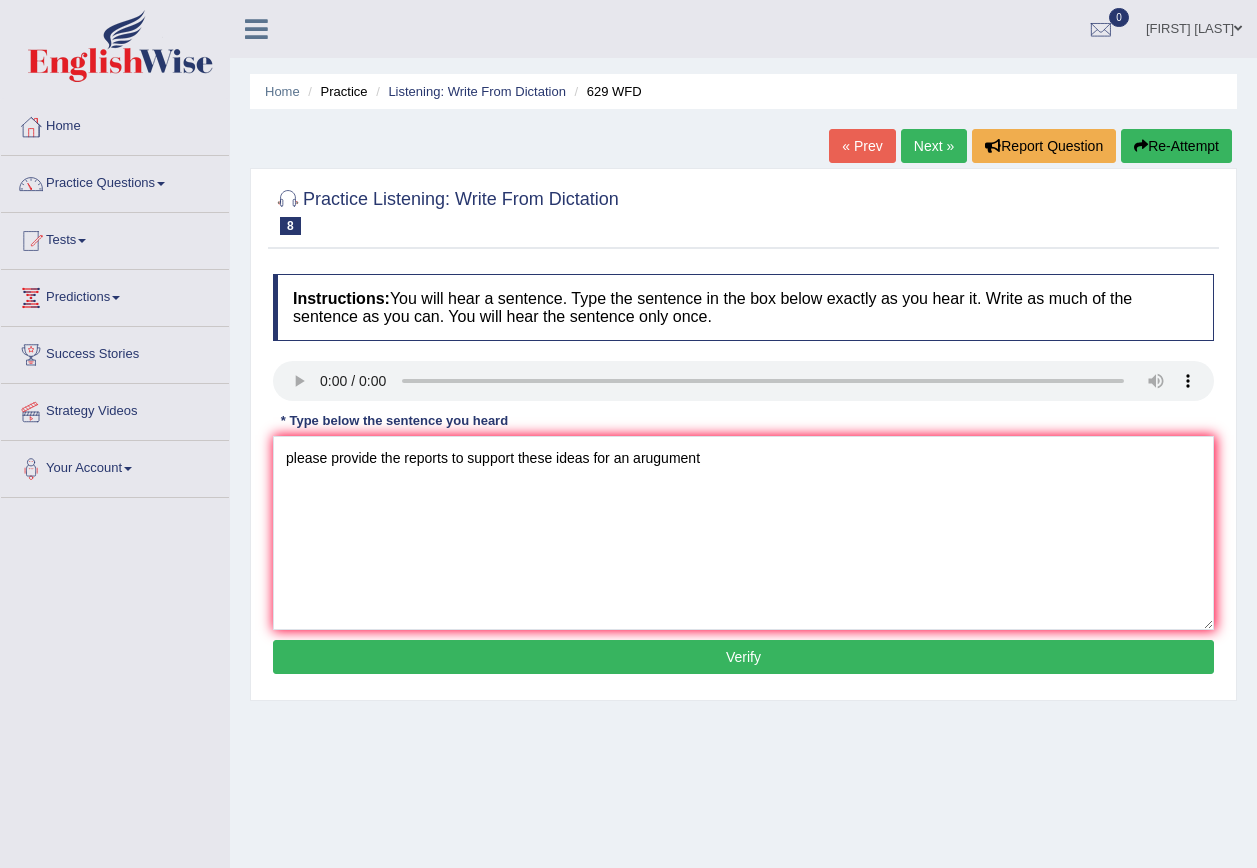 click on "Verify" at bounding box center [743, 657] 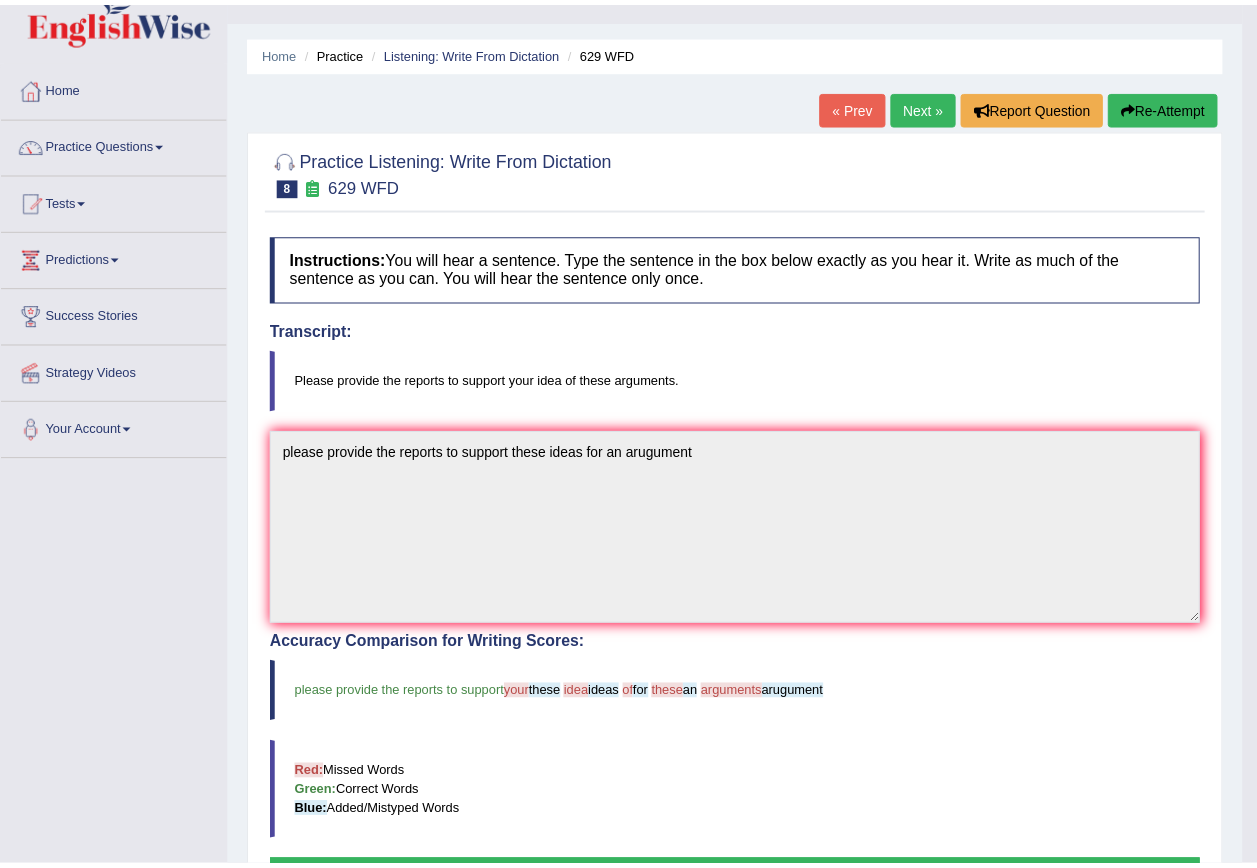 scroll, scrollTop: 200, scrollLeft: 0, axis: vertical 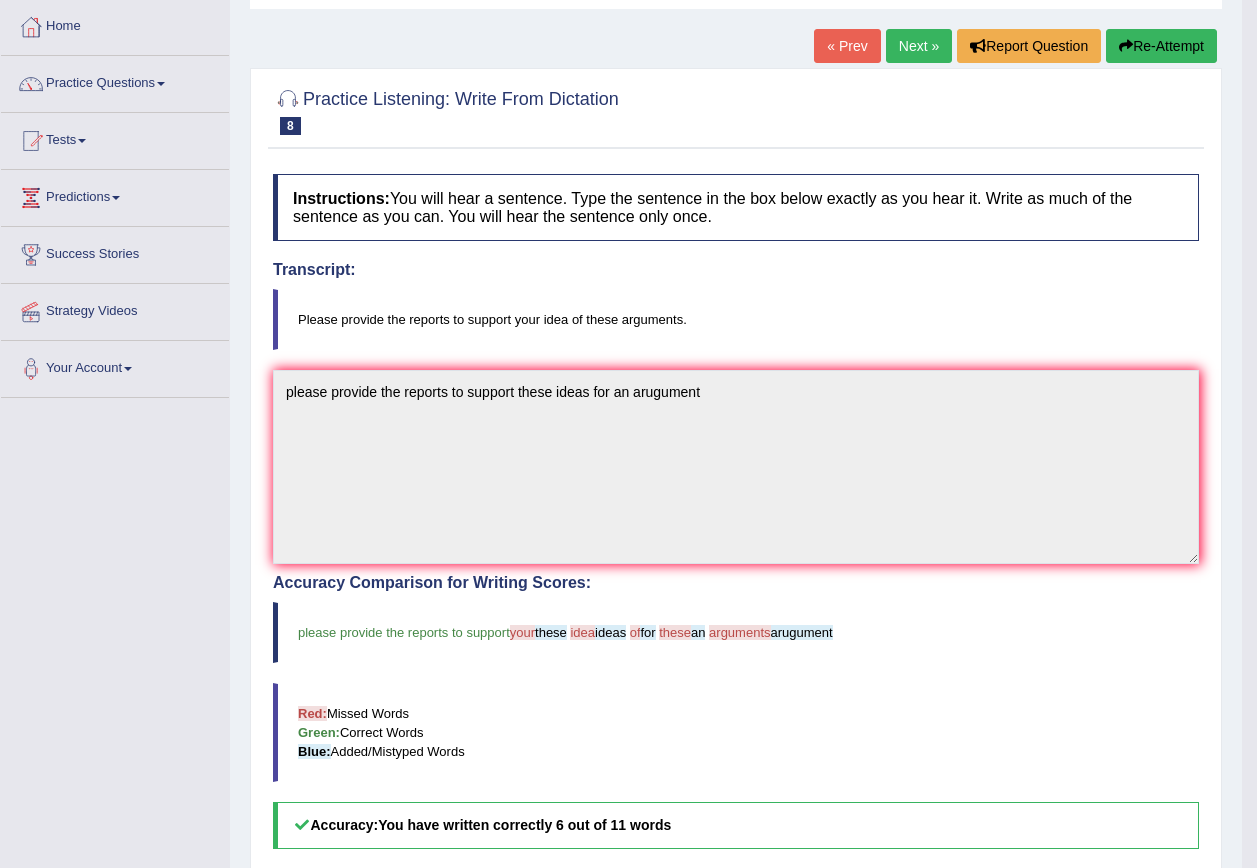 click on "Next »" at bounding box center (919, 46) 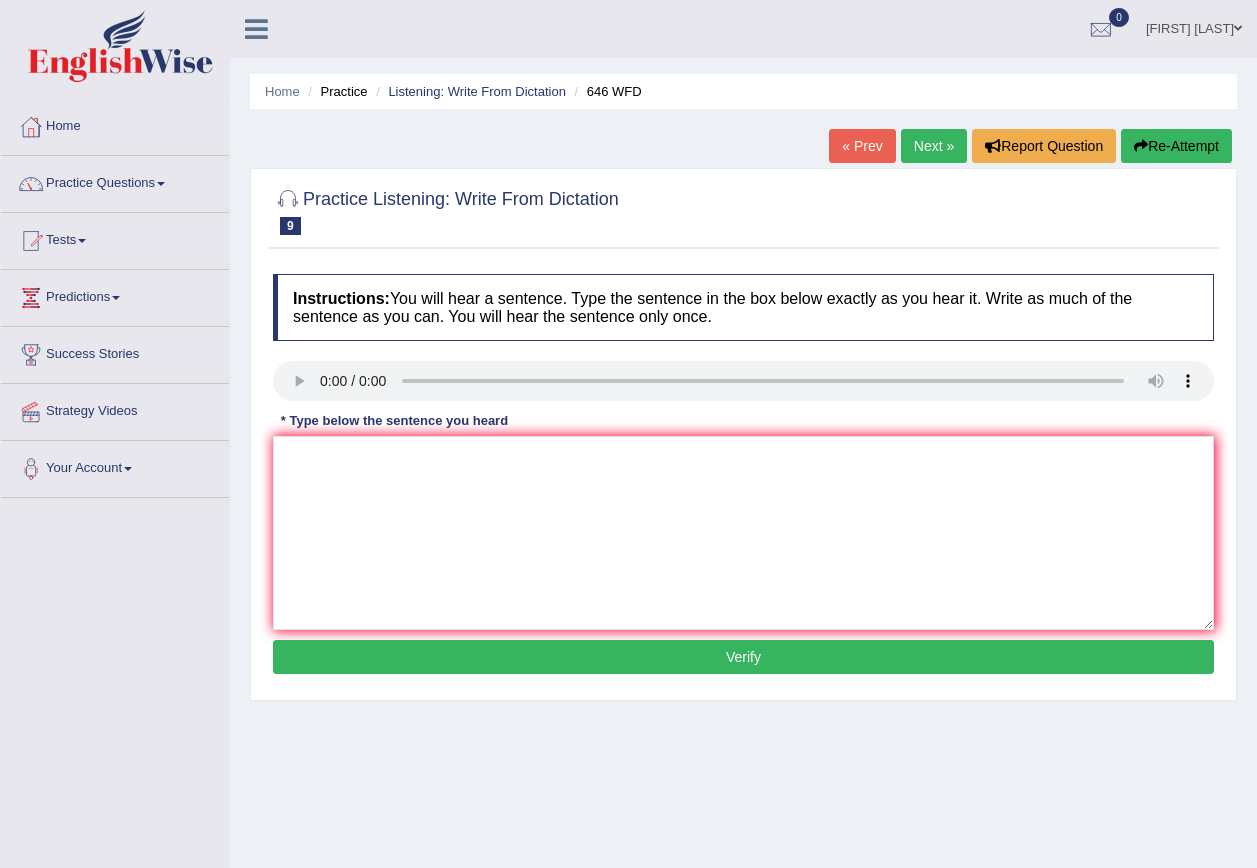 scroll, scrollTop: 0, scrollLeft: 0, axis: both 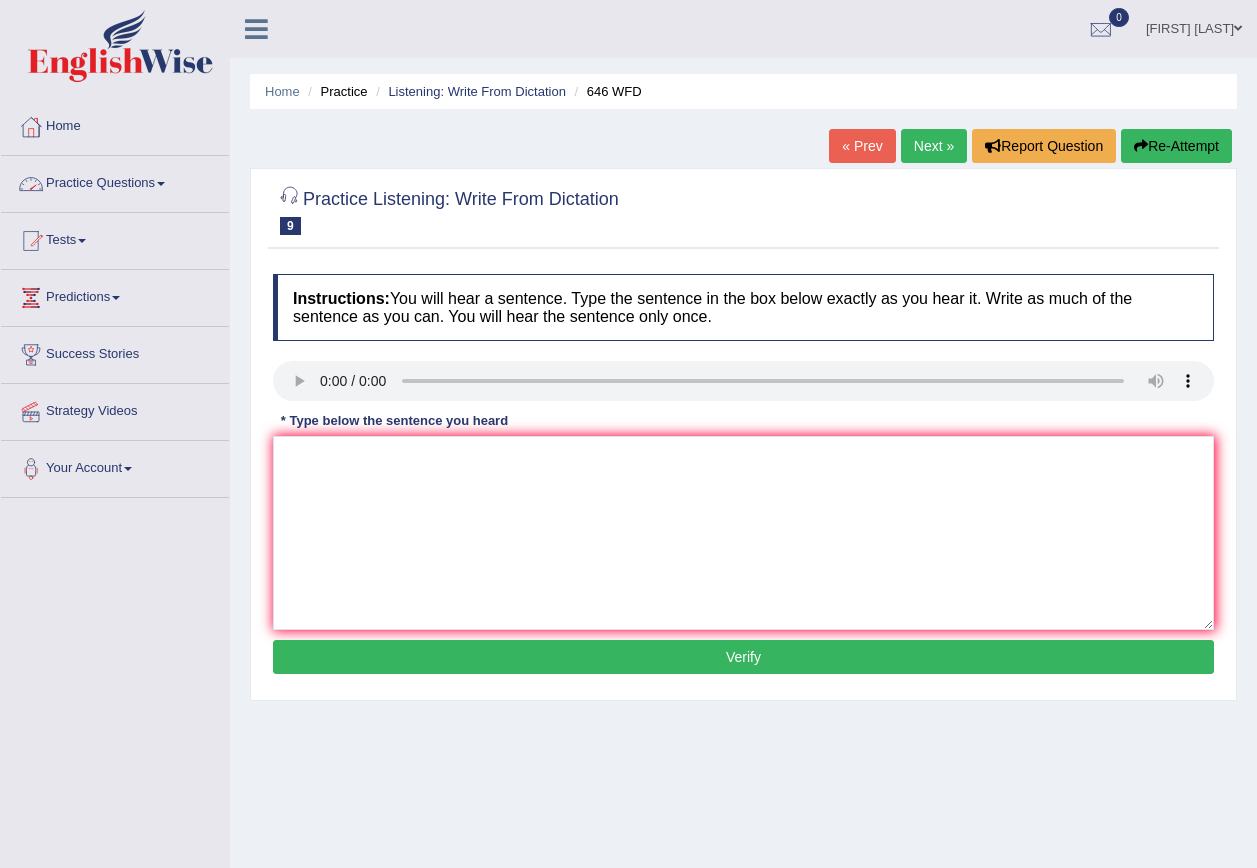 click on "Practice Questions" at bounding box center (115, 181) 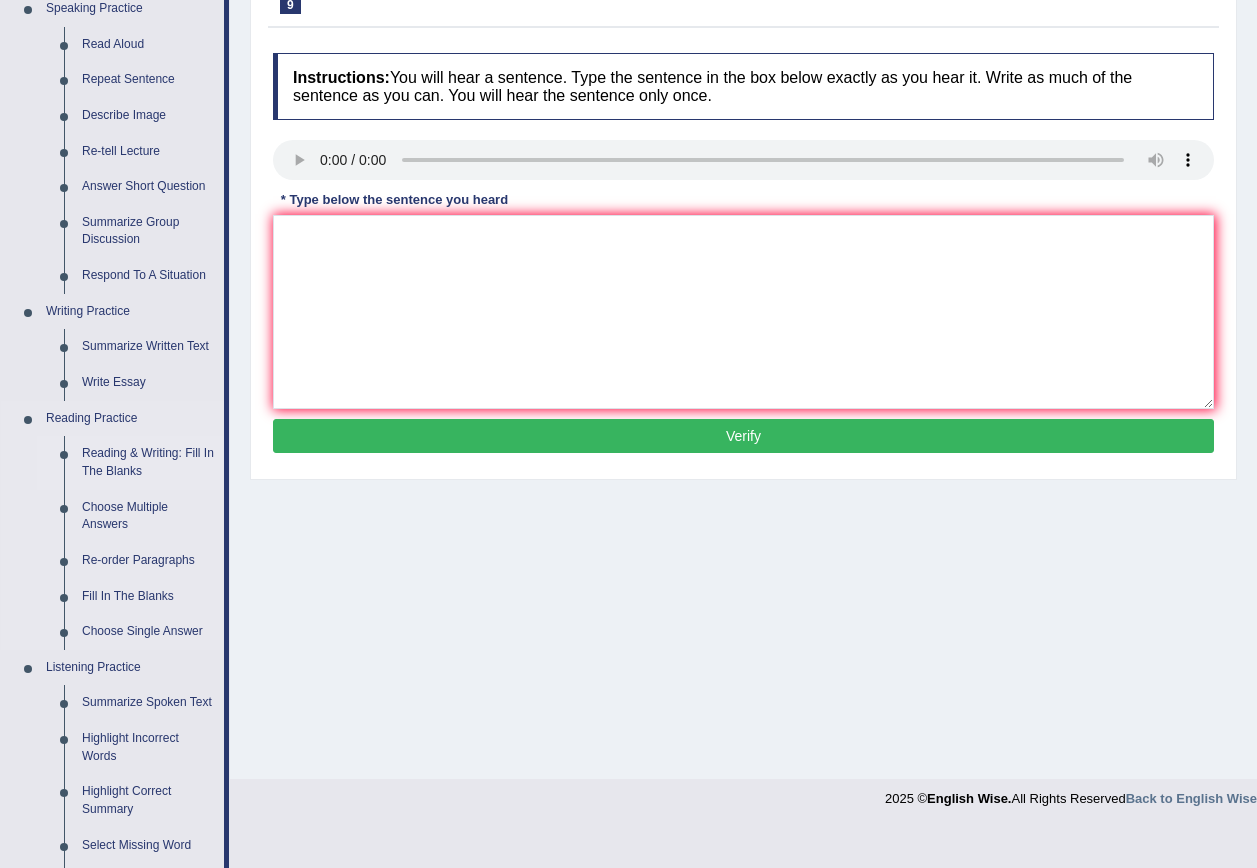 scroll, scrollTop: 100, scrollLeft: 0, axis: vertical 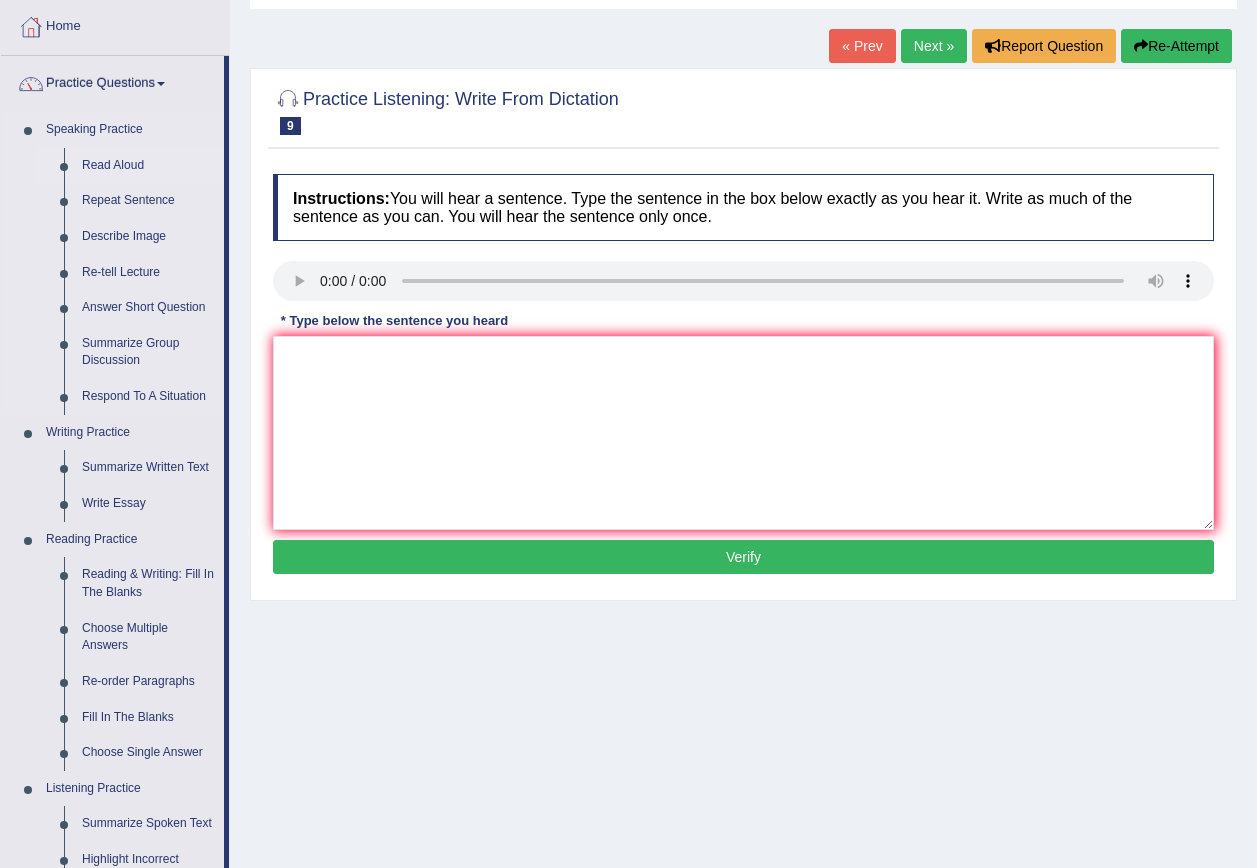 click on "Read Aloud" at bounding box center [148, 166] 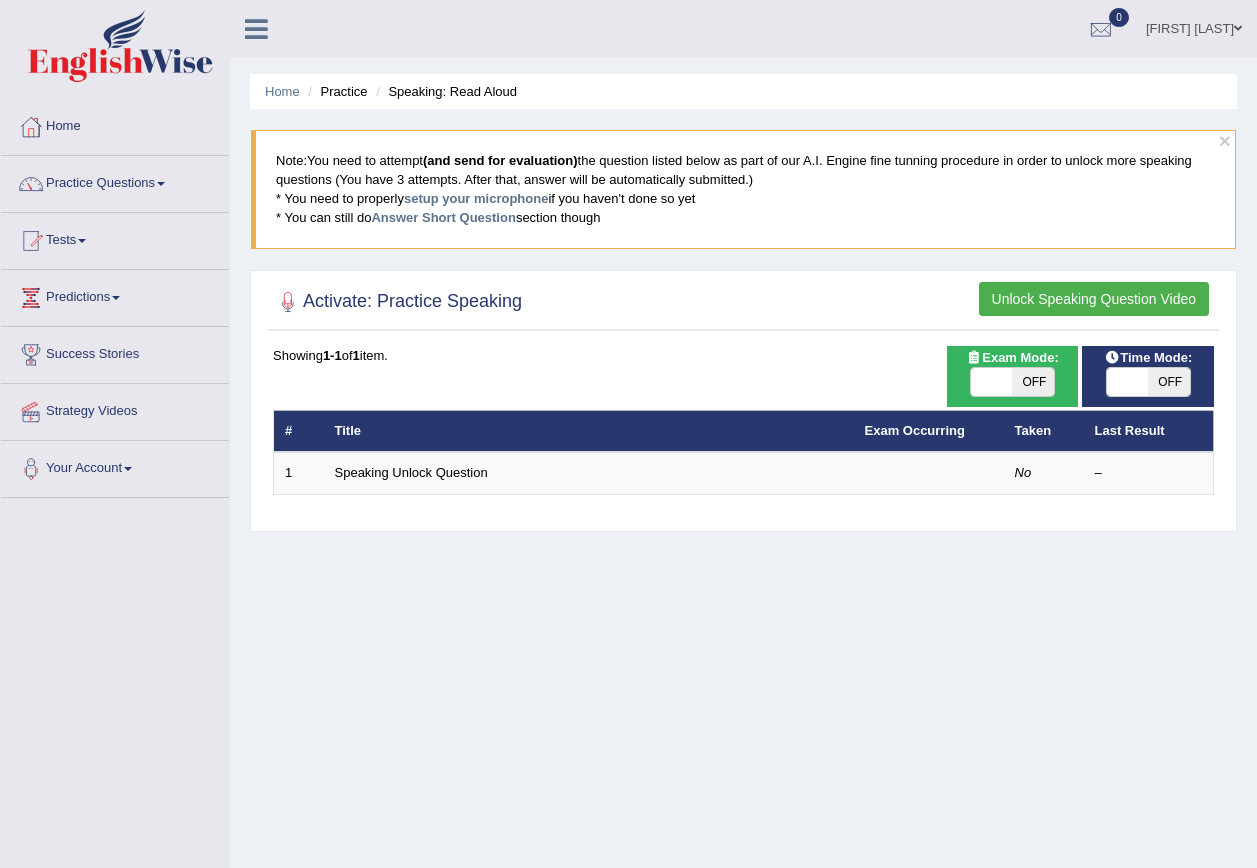 scroll, scrollTop: 0, scrollLeft: 0, axis: both 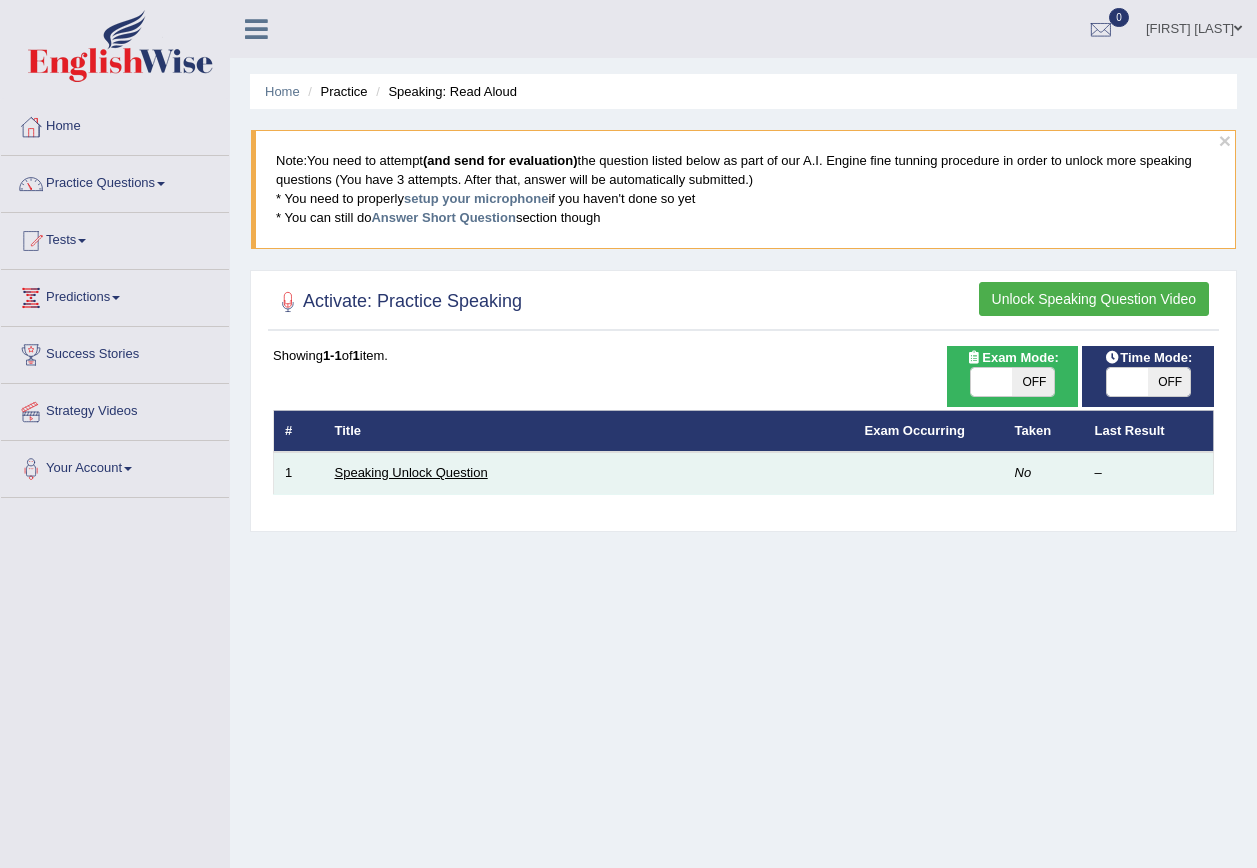 click on "Speaking Unlock Question" at bounding box center (411, 472) 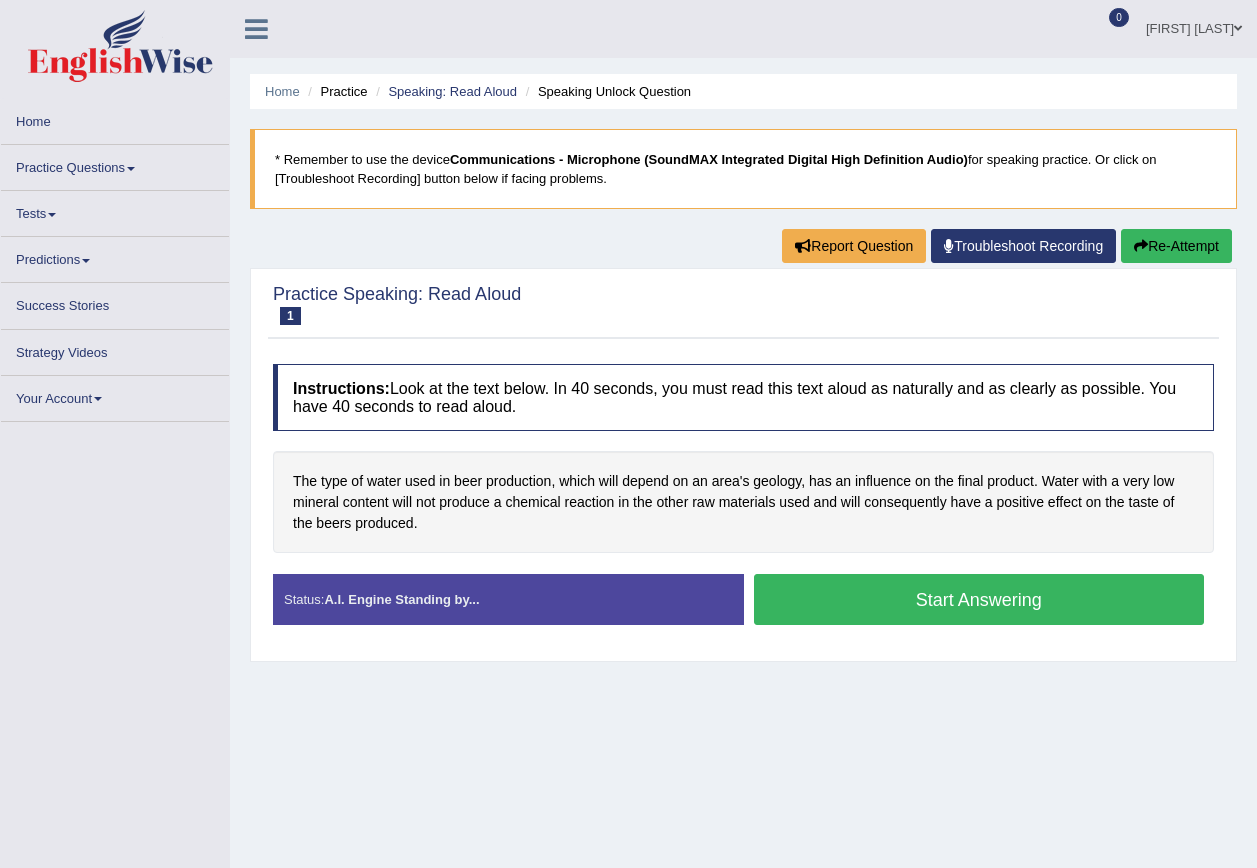 scroll, scrollTop: 0, scrollLeft: 0, axis: both 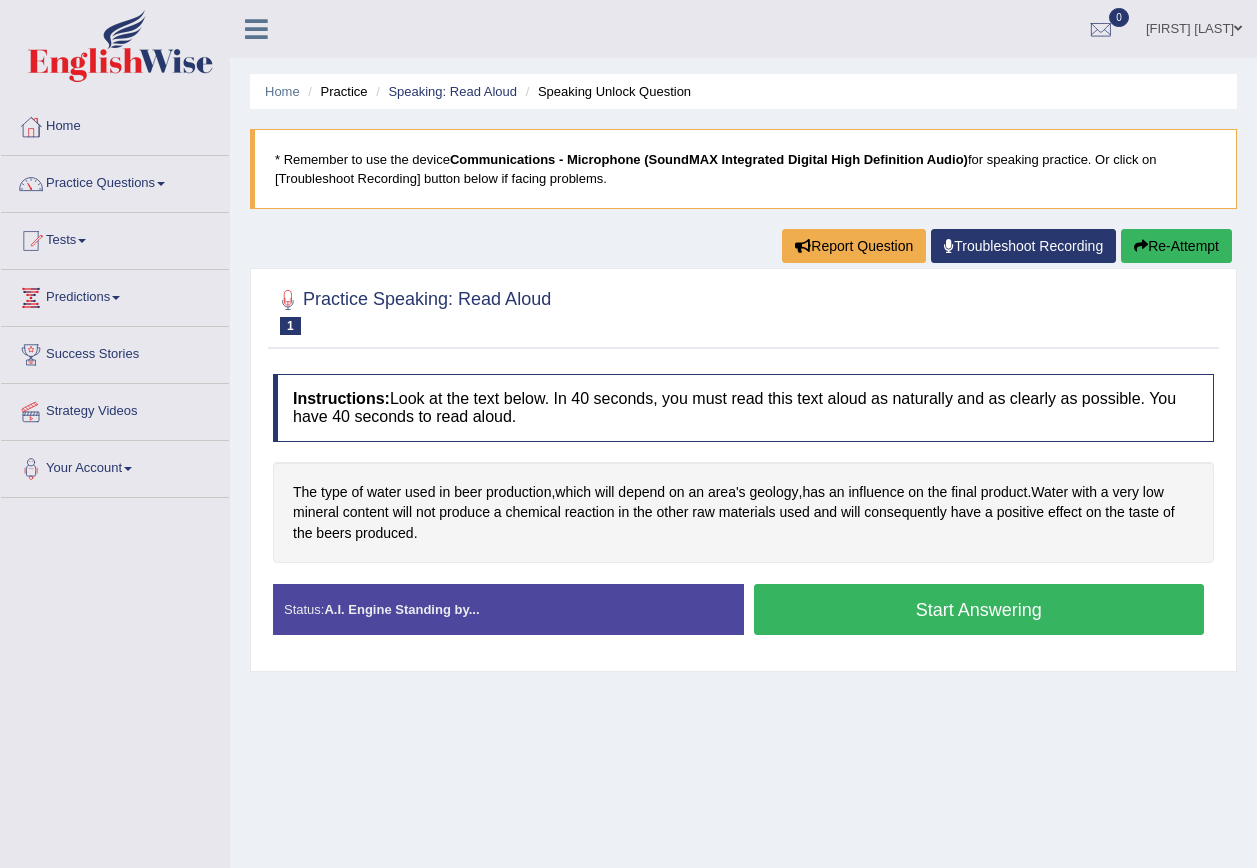 click on "Start Answering" at bounding box center (979, 609) 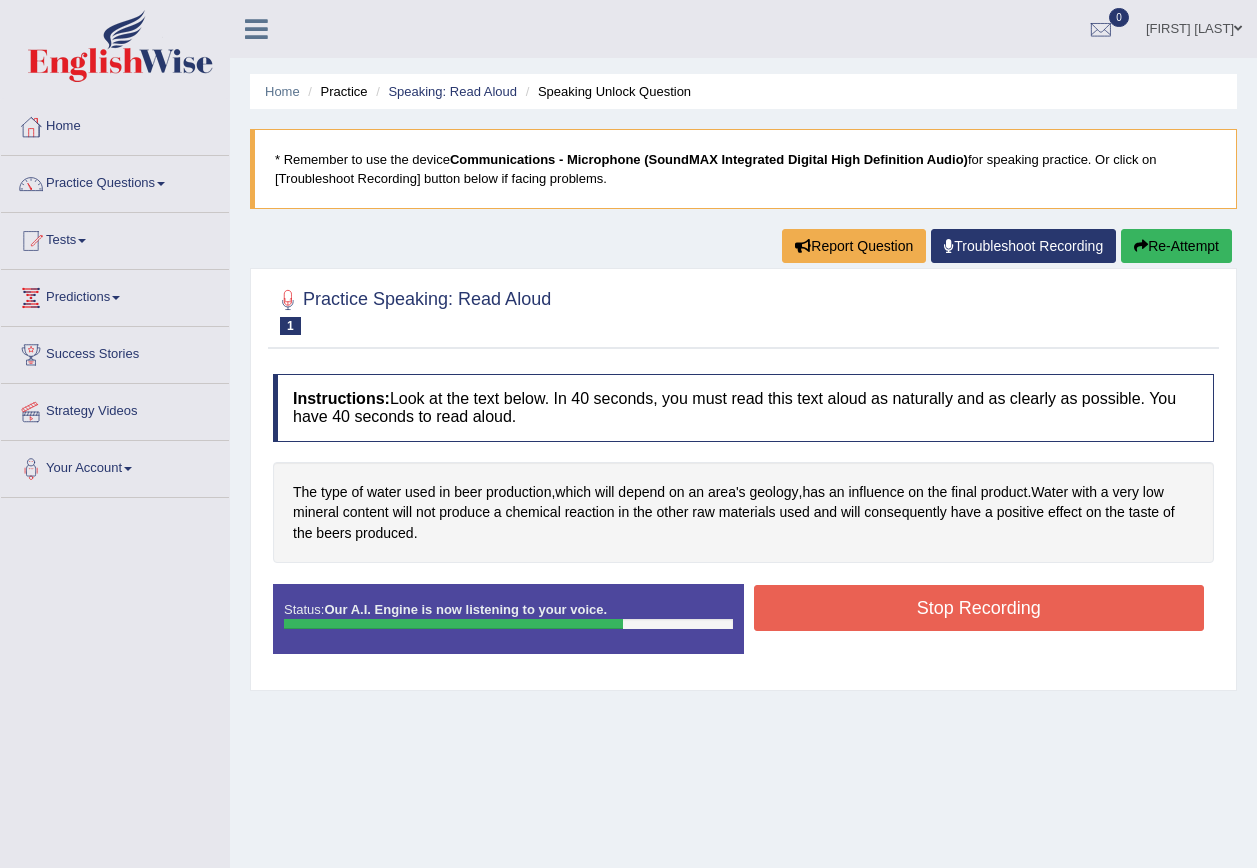 click on "Stop Recording" at bounding box center (979, 608) 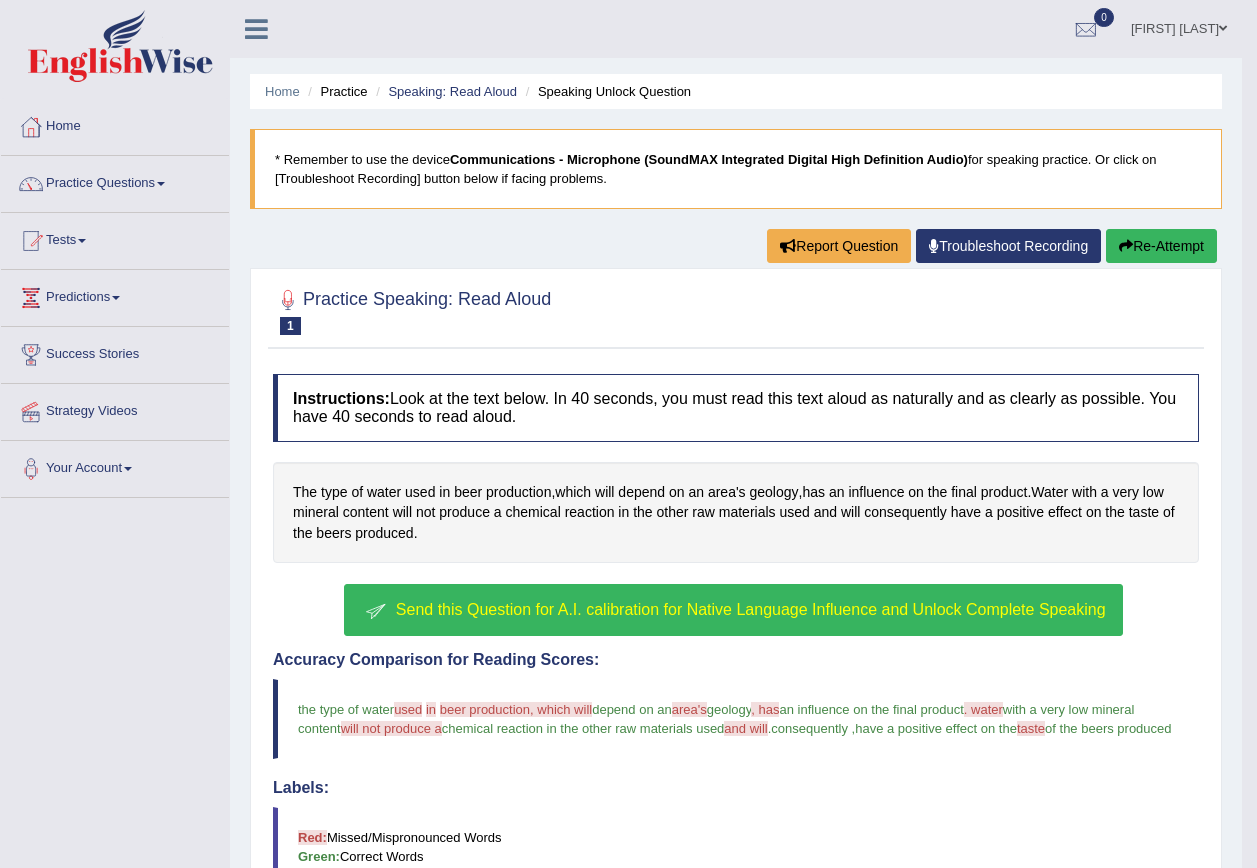 click on "Send this Question for A.I. calibration for Native Language Influence and Unlock Complete Speaking" at bounding box center [751, 609] 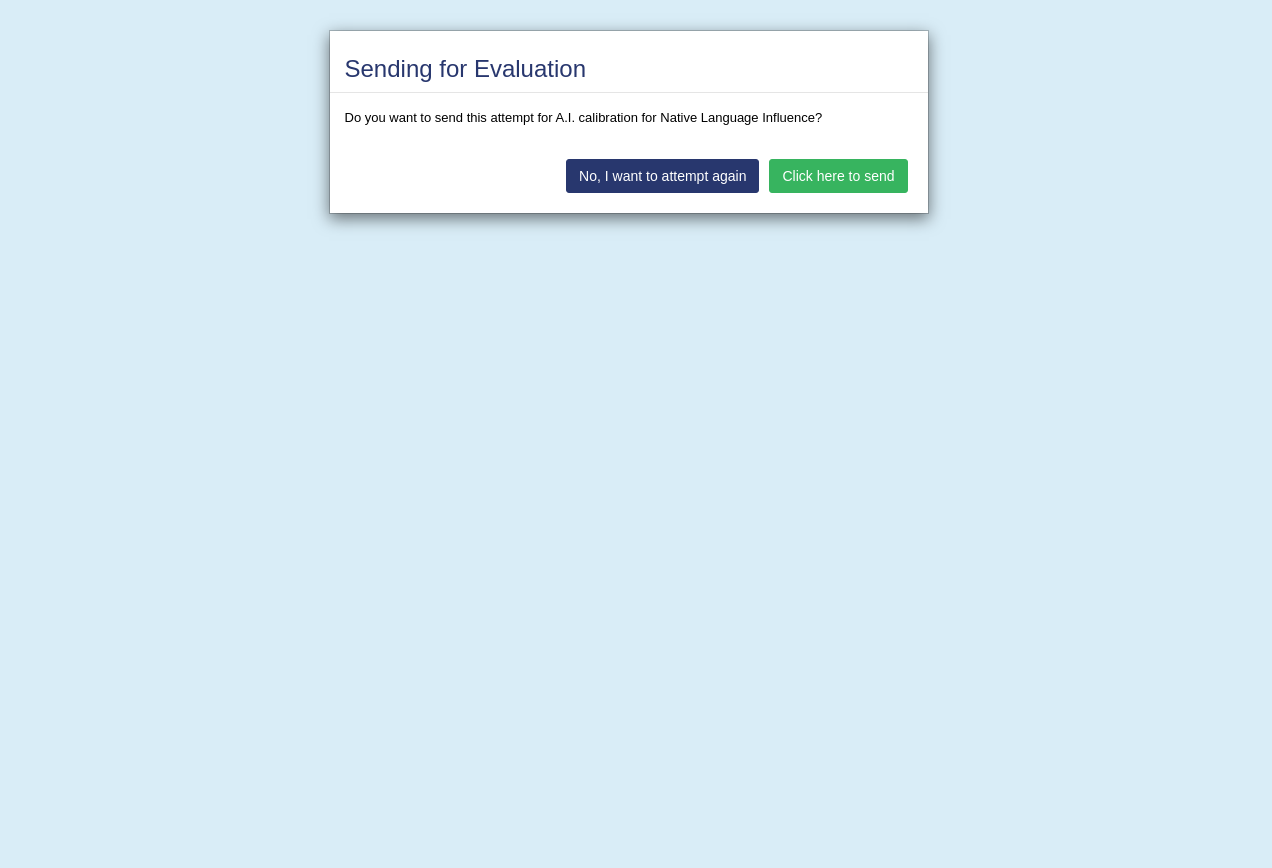 click on "Click here to send" at bounding box center (838, 176) 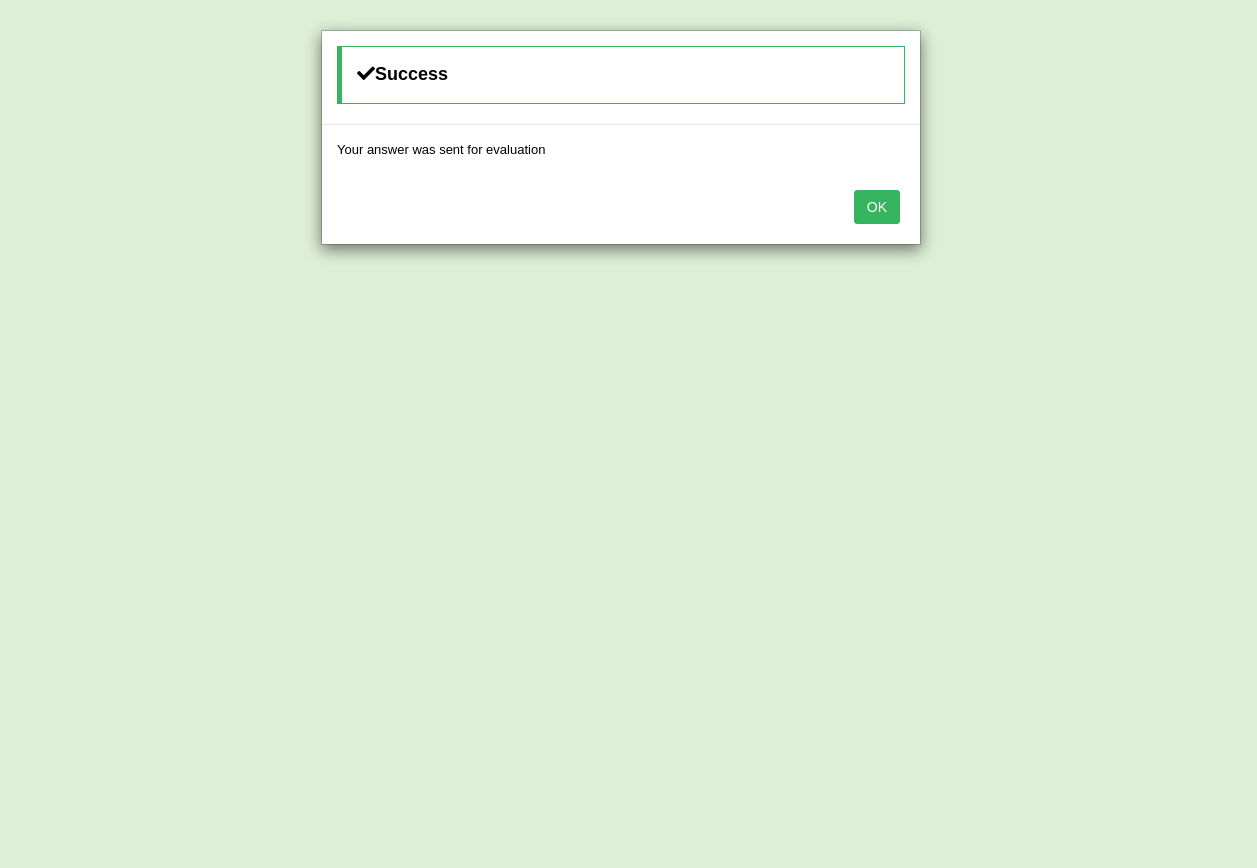 click on "OK" at bounding box center (877, 207) 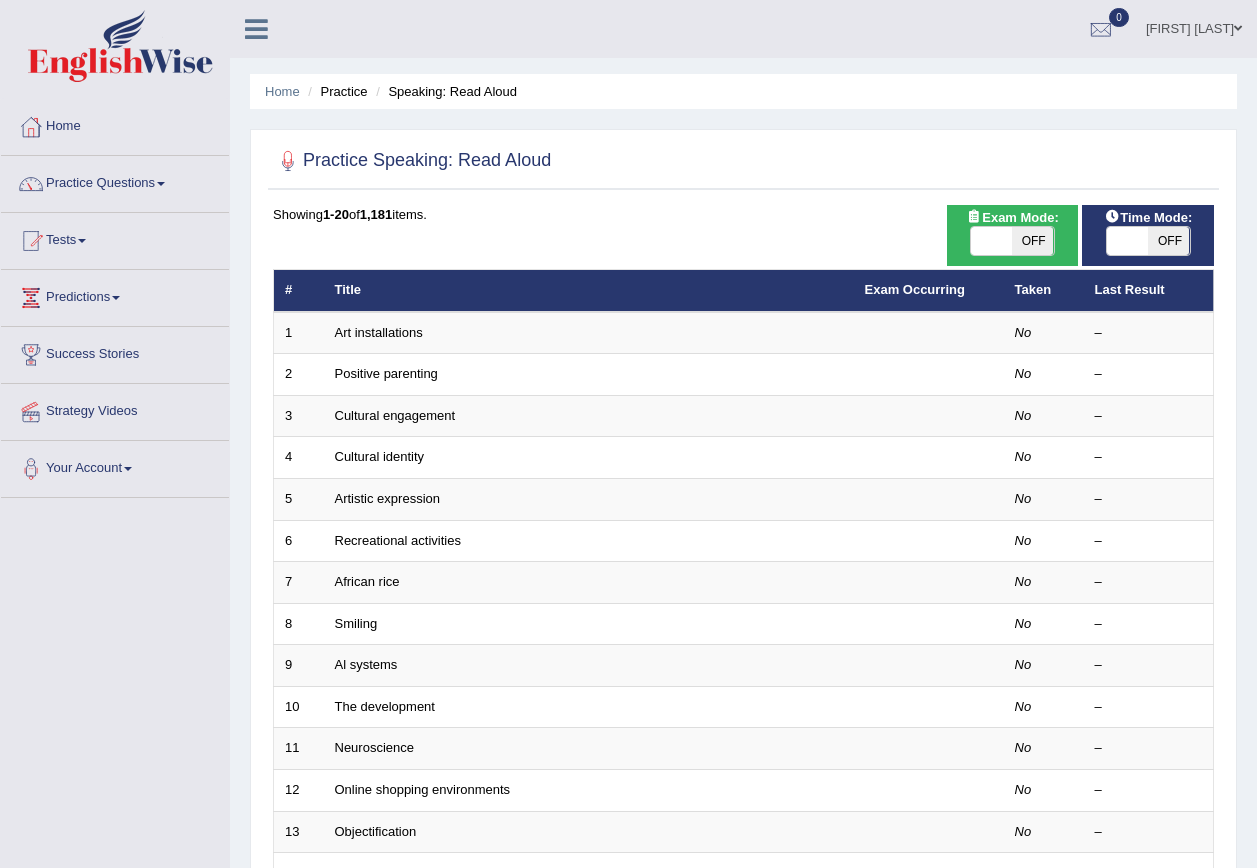 scroll, scrollTop: 0, scrollLeft: 0, axis: both 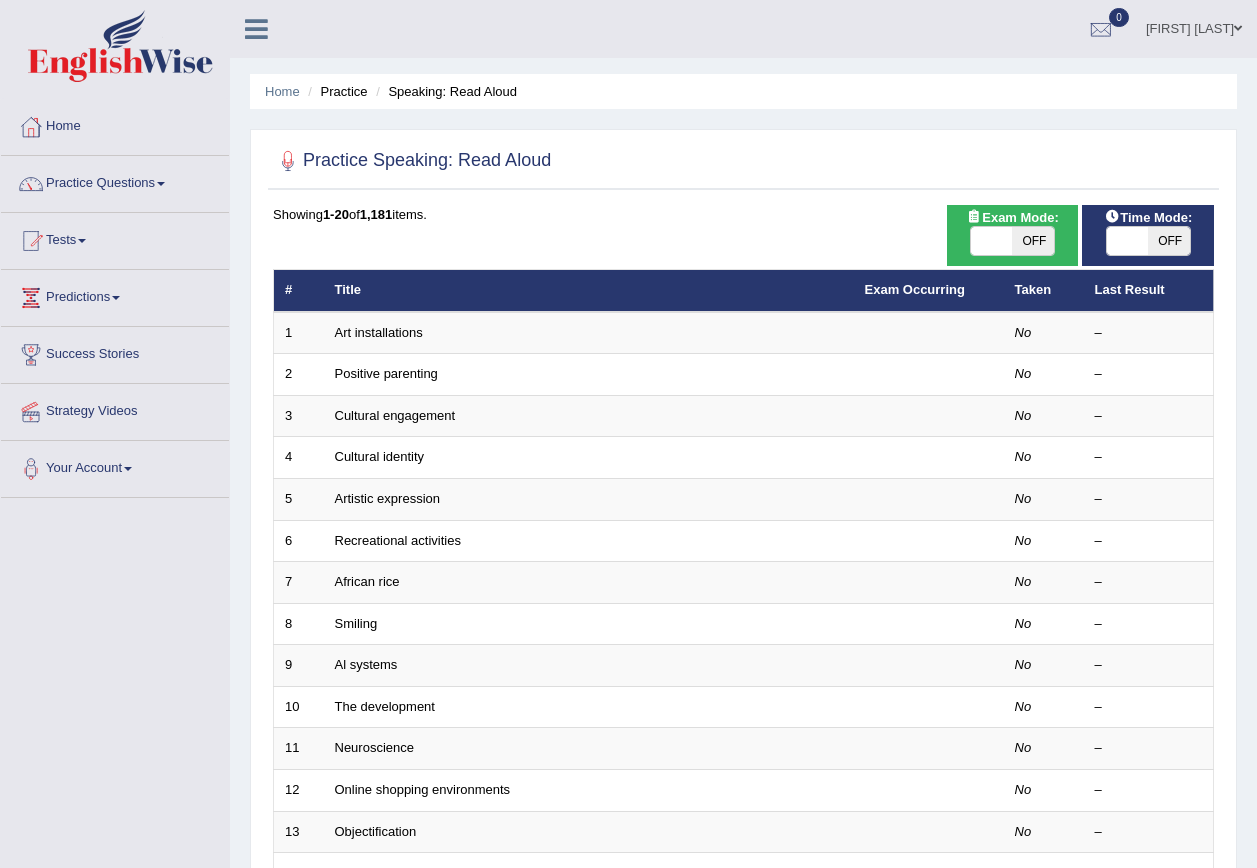 click on "OFF" at bounding box center [1033, 241] 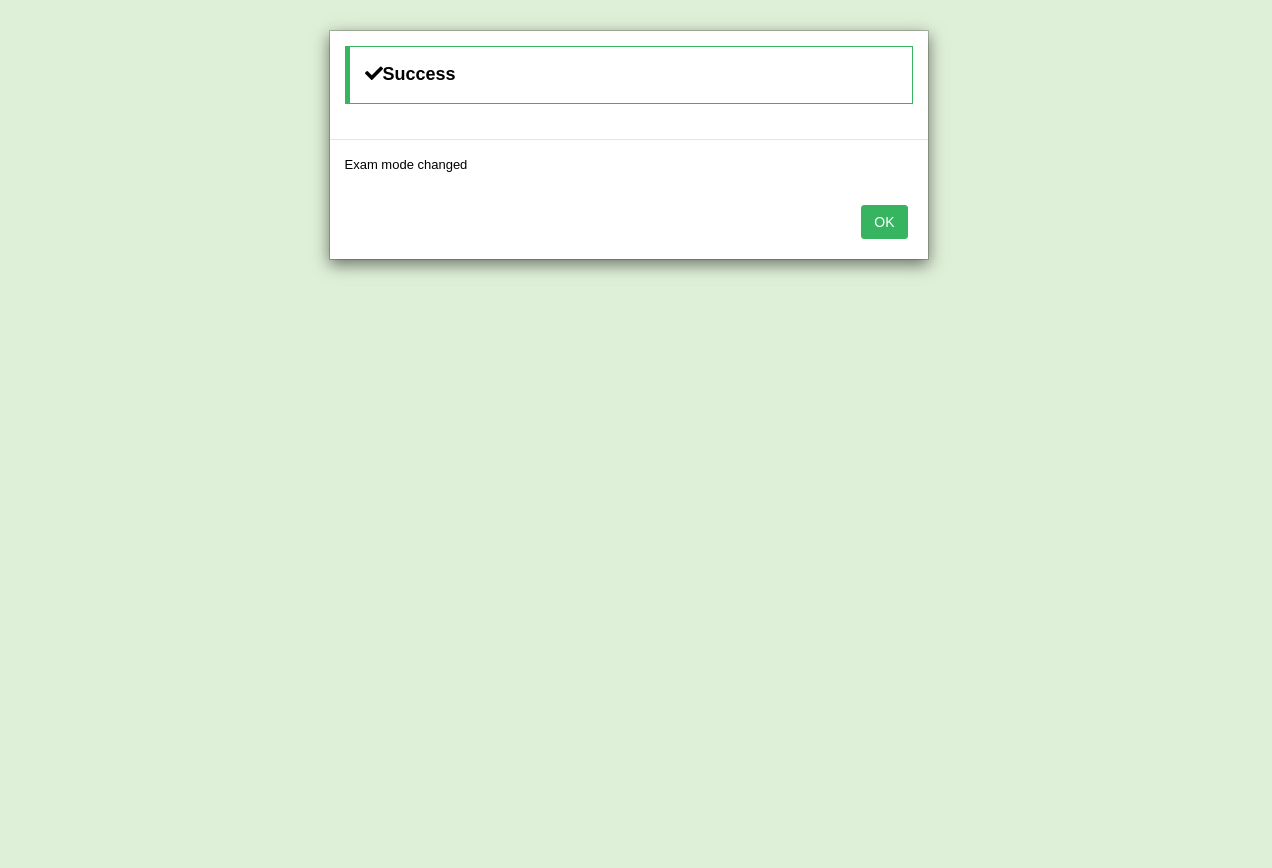 click on "OK" at bounding box center [884, 222] 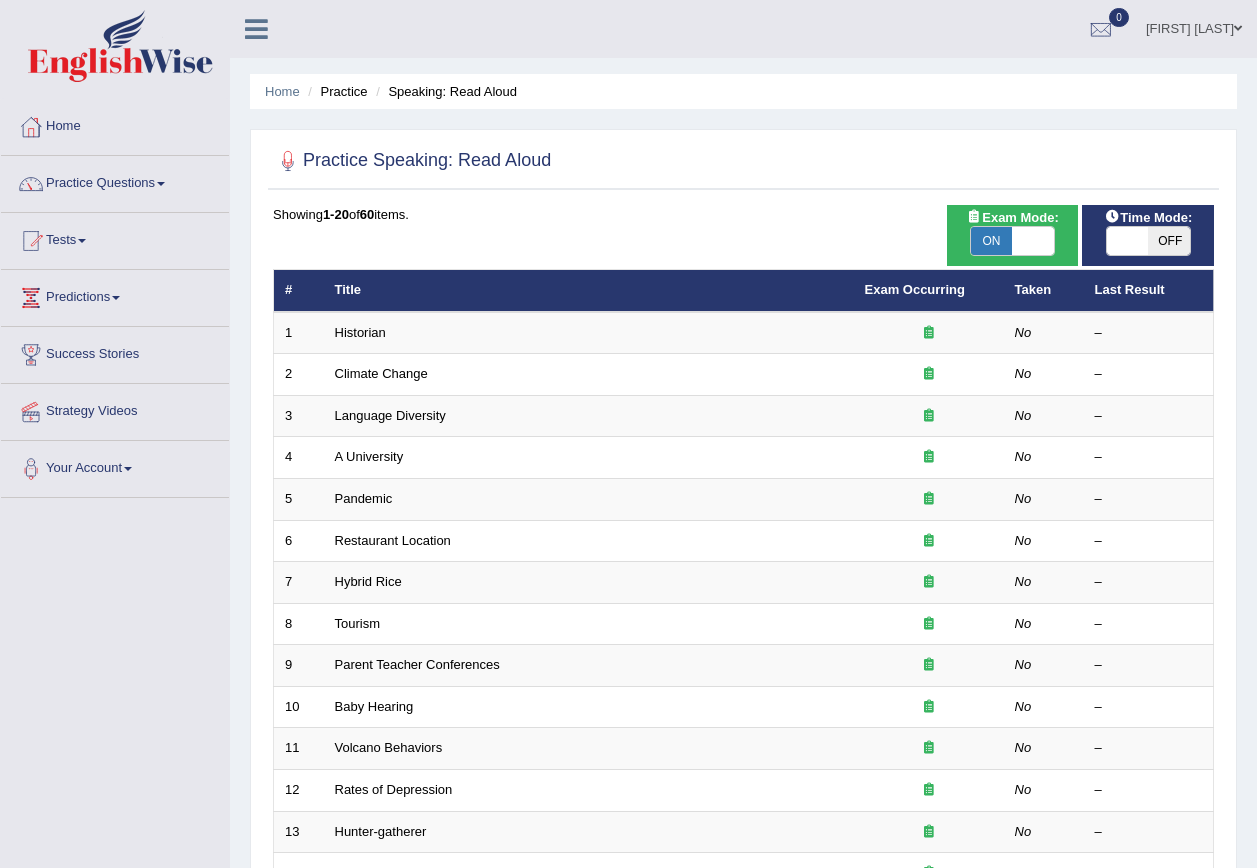 scroll, scrollTop: 0, scrollLeft: 0, axis: both 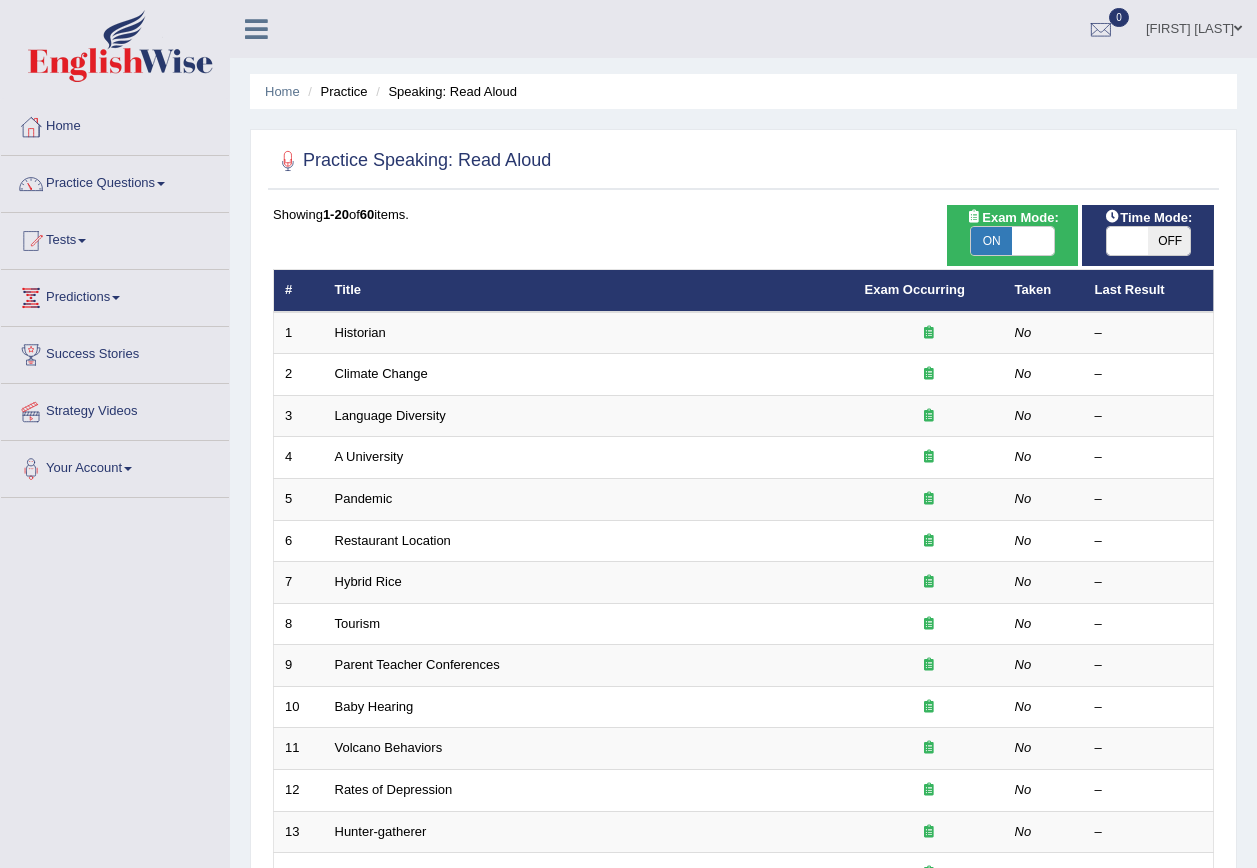 click on "OFF" at bounding box center (1169, 241) 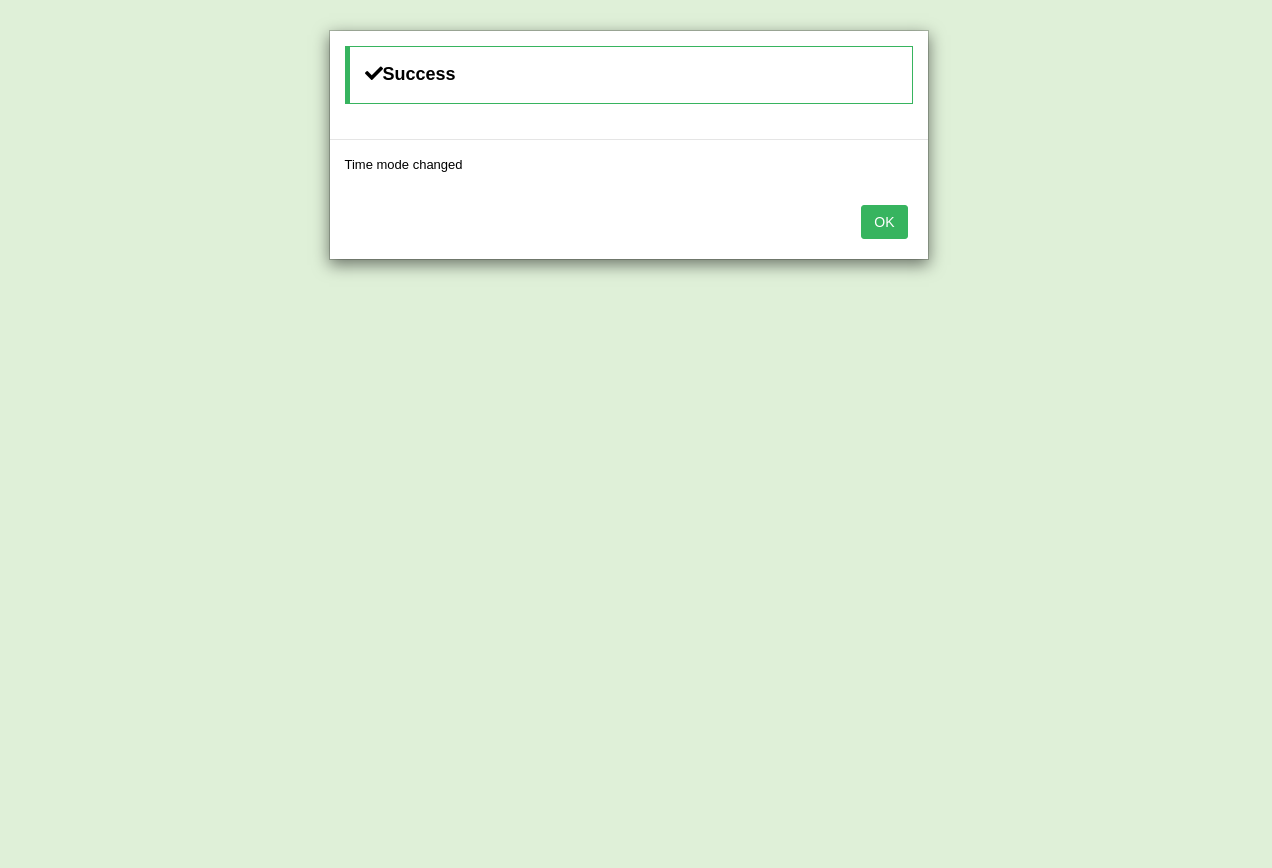click on "OK" at bounding box center [629, 224] 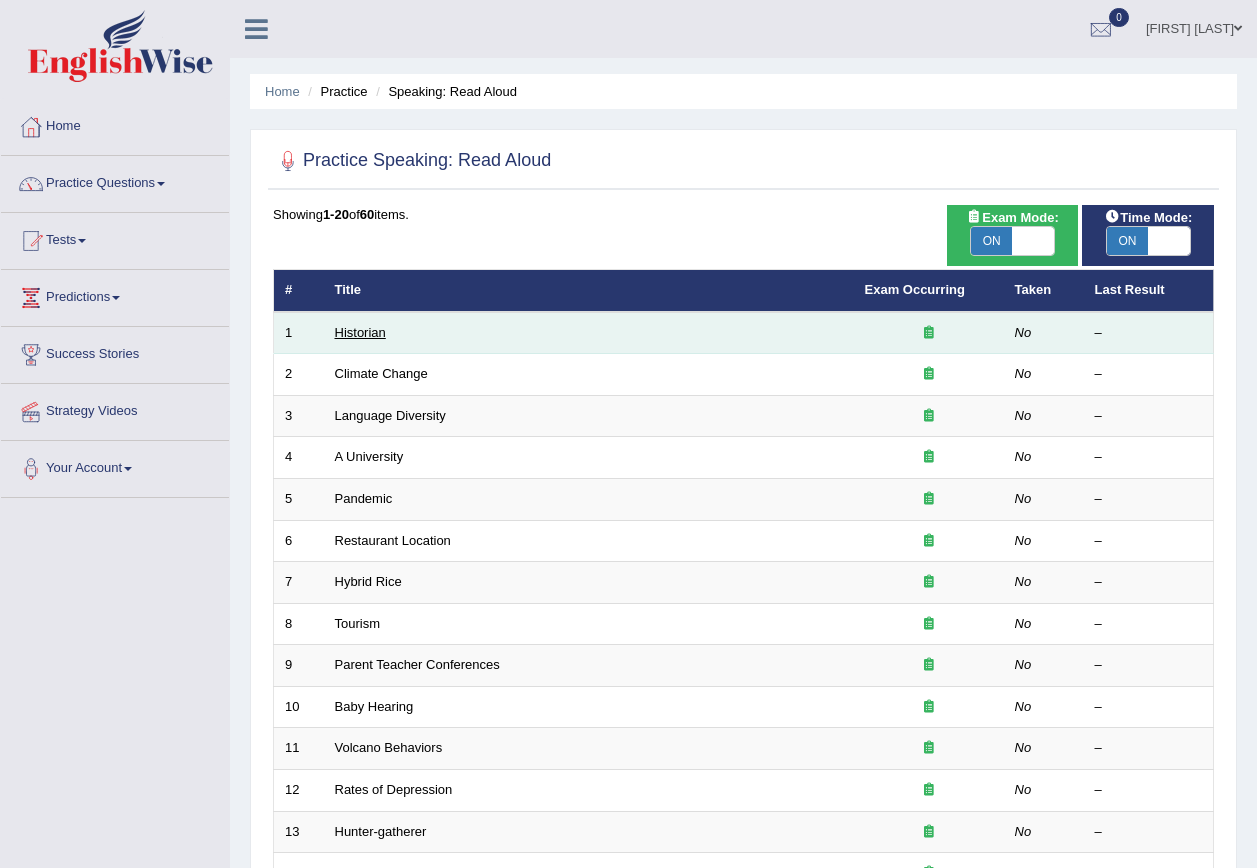 click on "Historian" at bounding box center (360, 332) 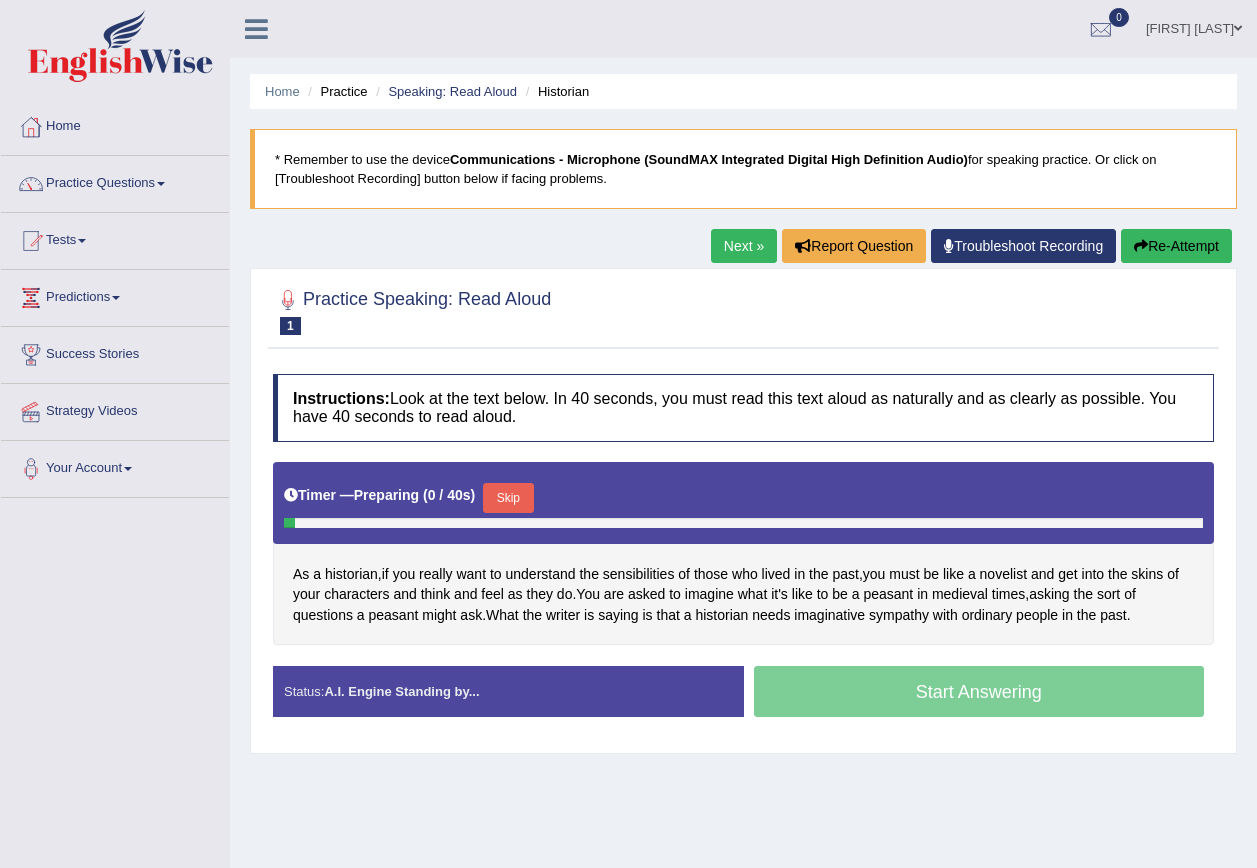 scroll, scrollTop: 0, scrollLeft: 0, axis: both 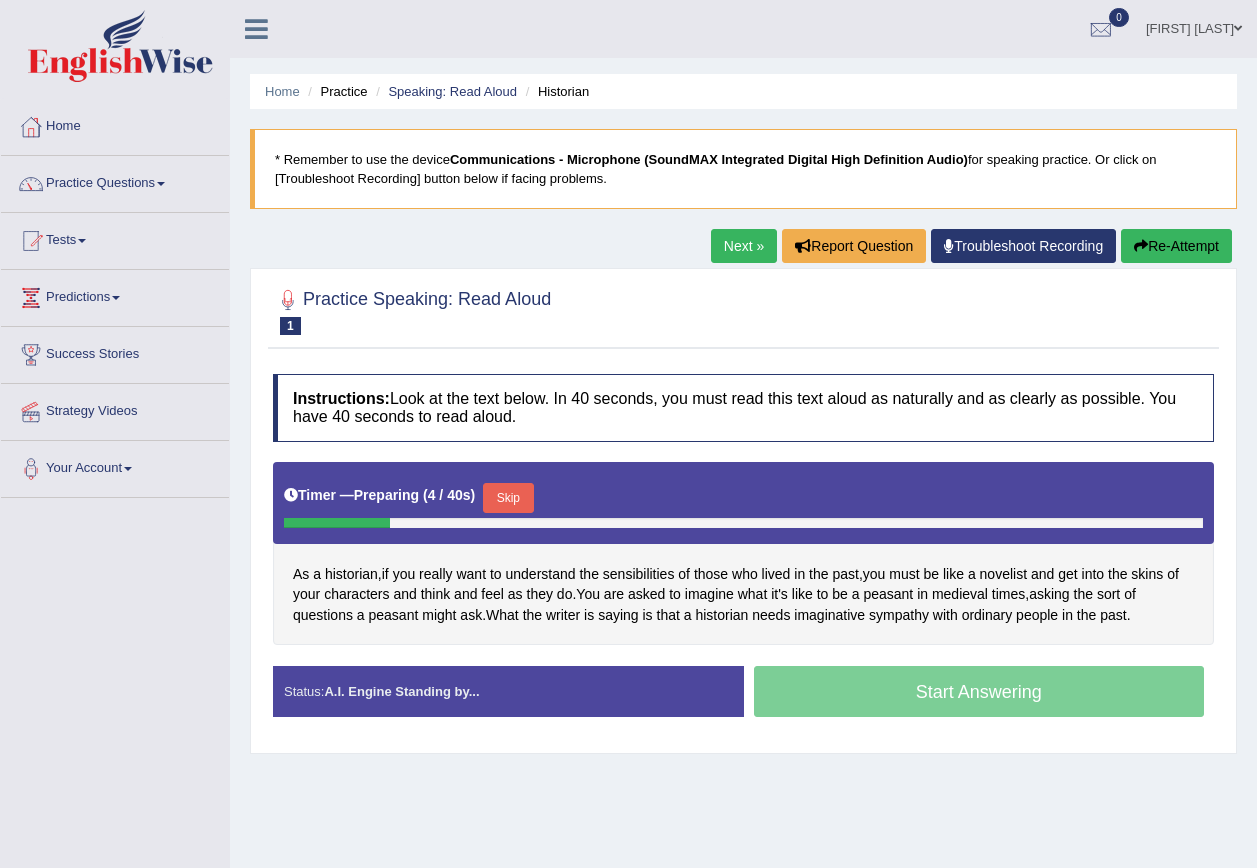 click on "Timer —  Preparing   ( 4 / 40s ) Skip" at bounding box center (743, 498) 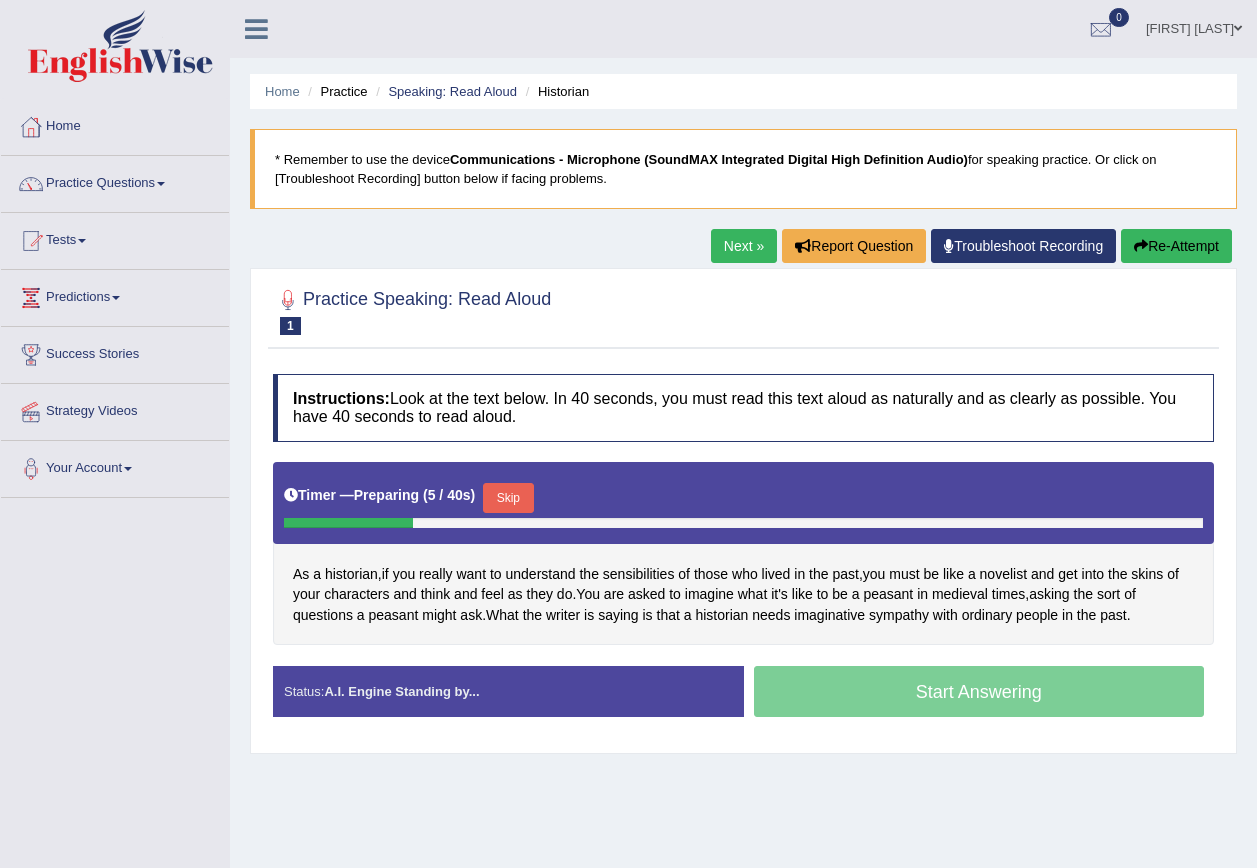 click on "Skip" at bounding box center (508, 498) 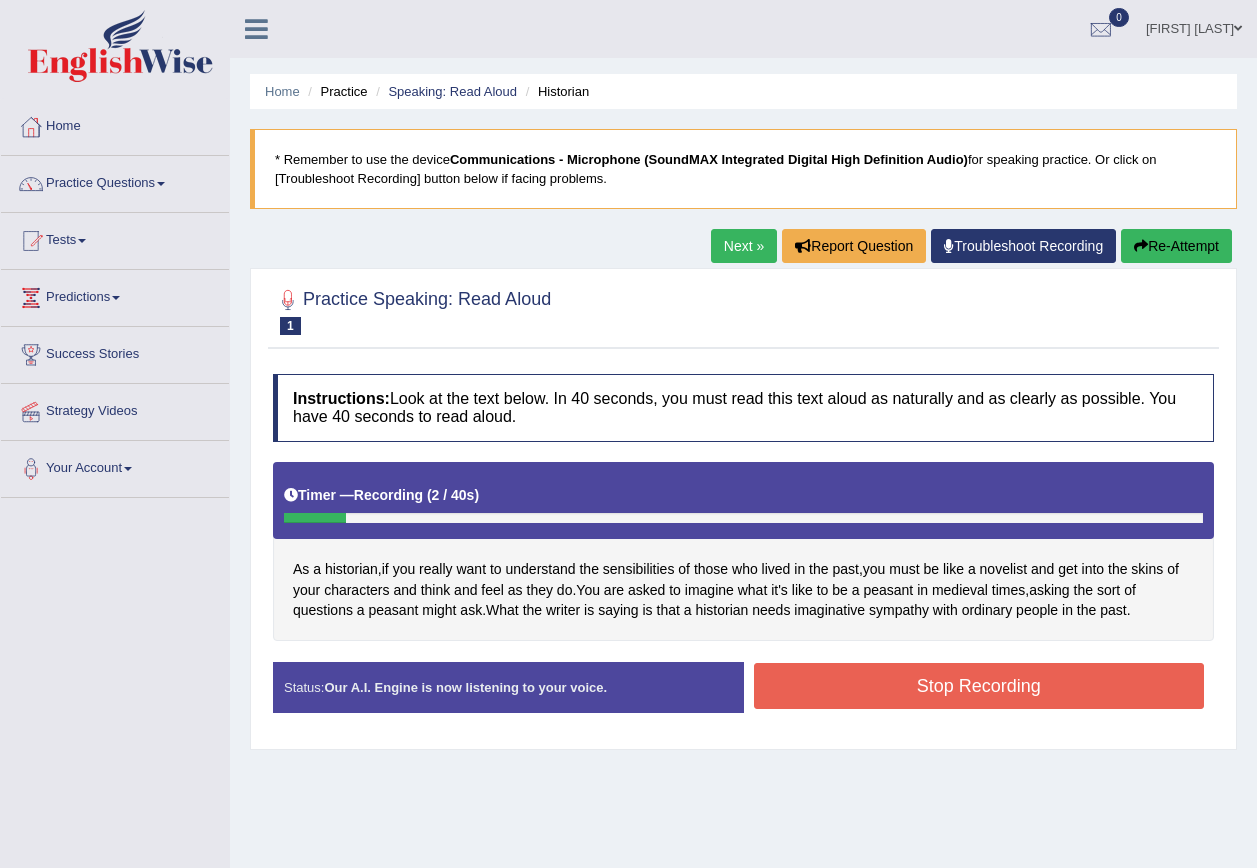 click on "Stop Recording" at bounding box center [979, 686] 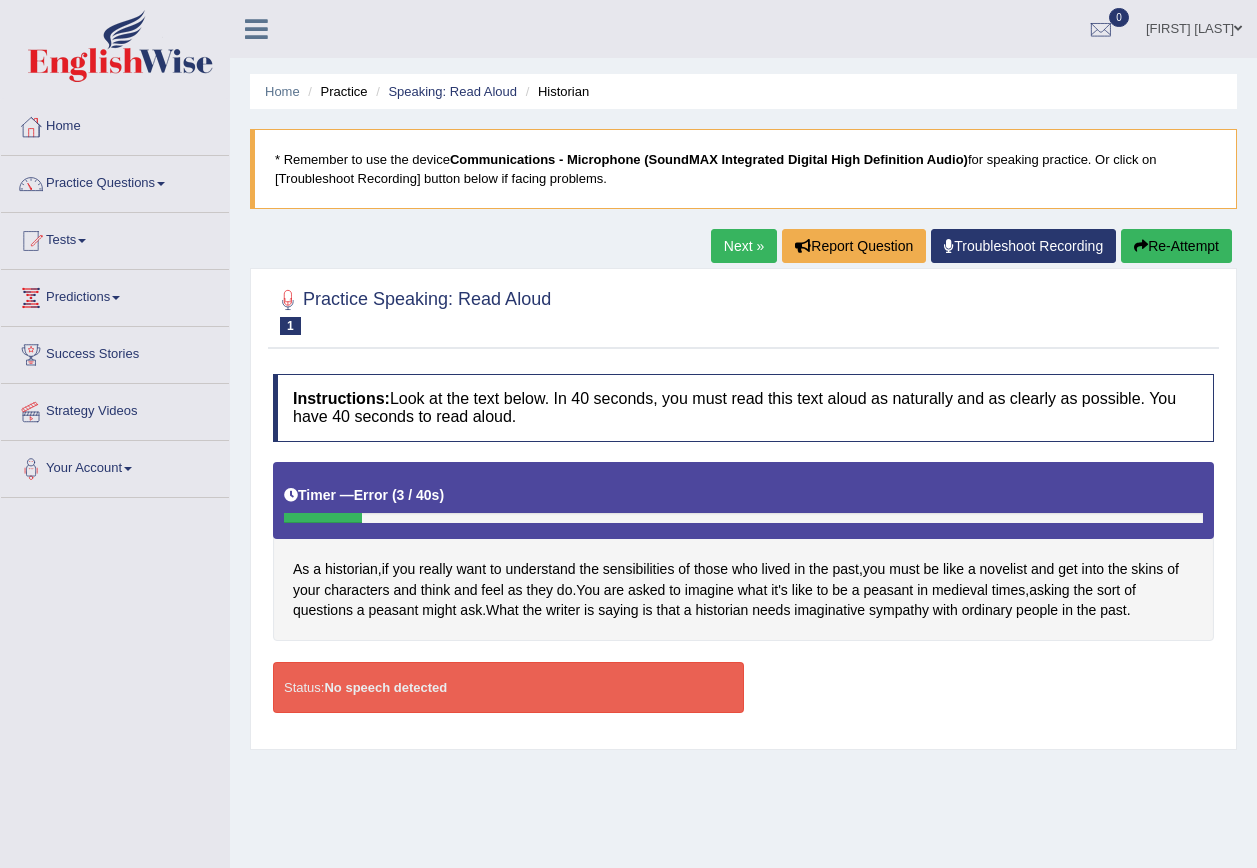 click at bounding box center (1141, 246) 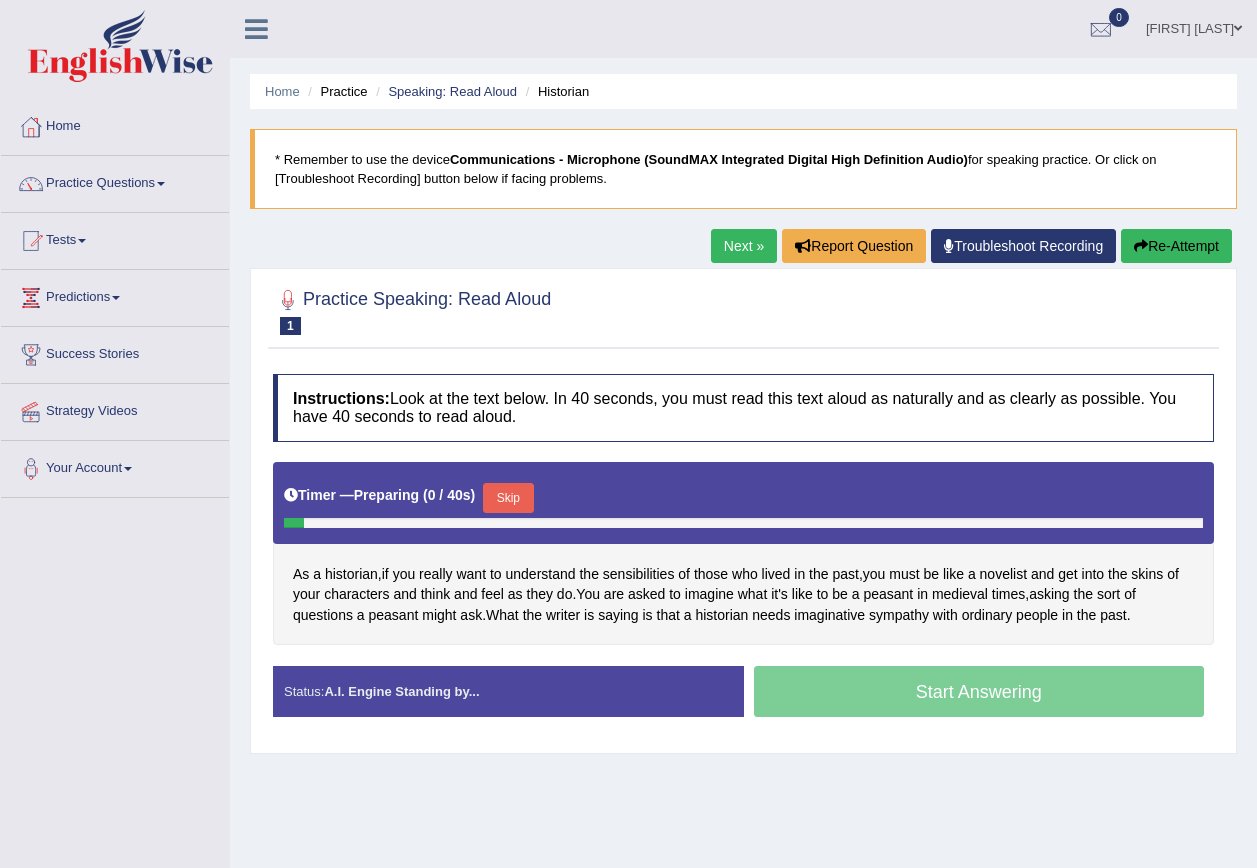 scroll, scrollTop: 0, scrollLeft: 0, axis: both 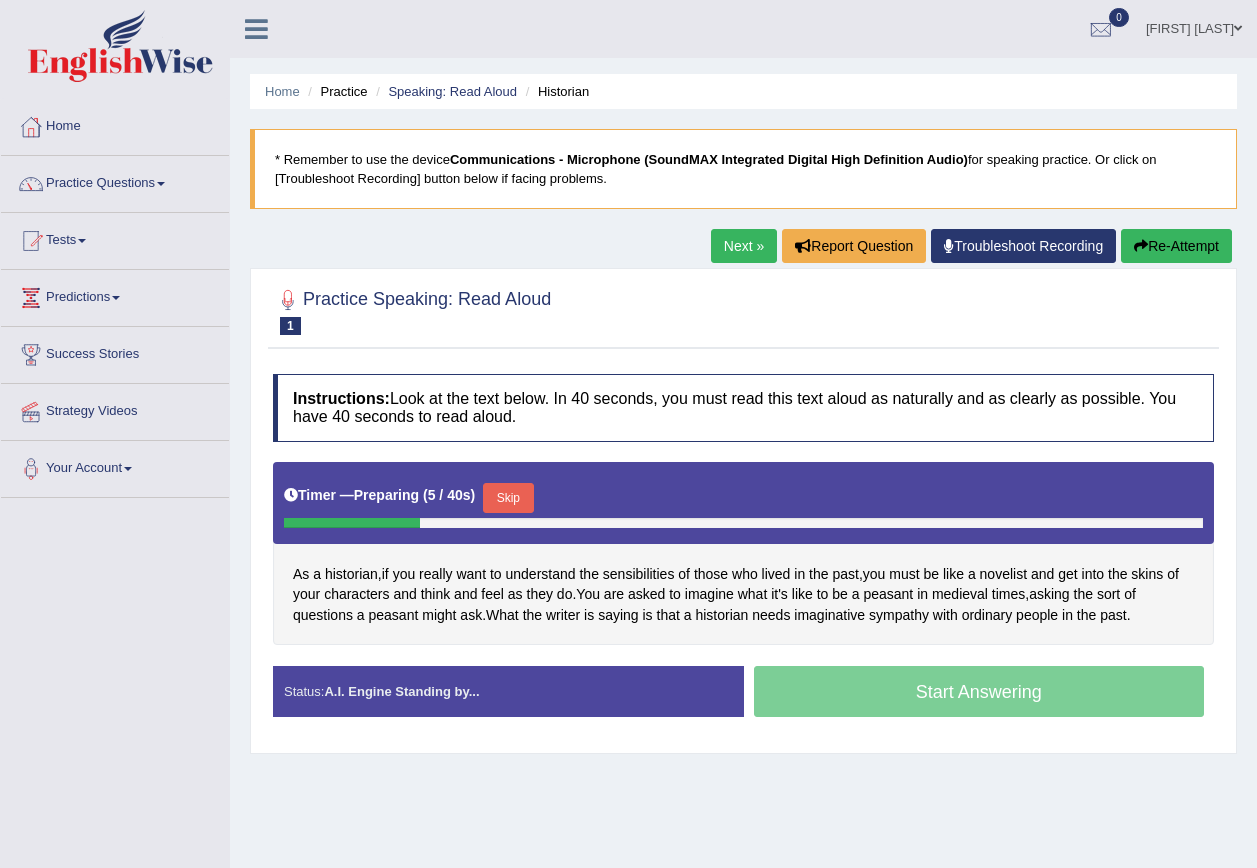 click on "Re-Attempt" at bounding box center [1176, 246] 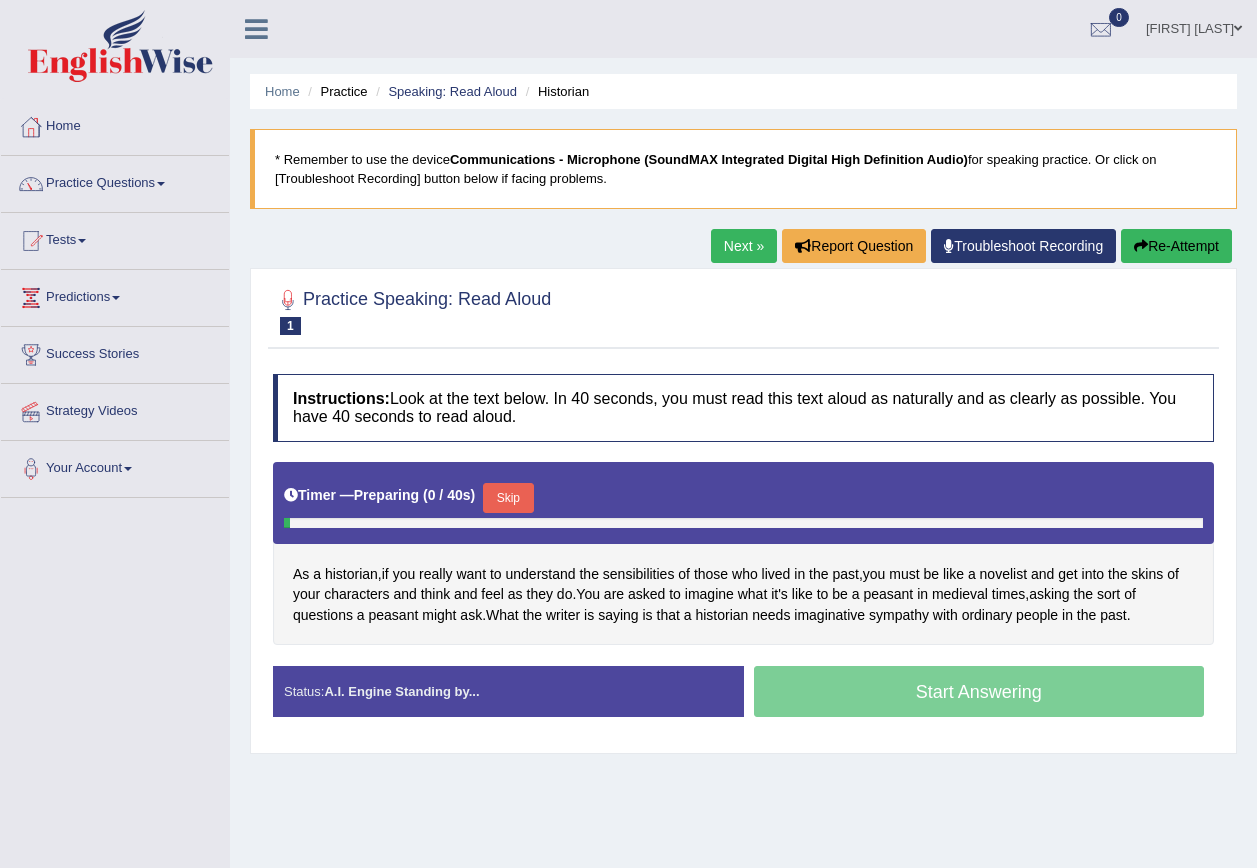 scroll, scrollTop: 0, scrollLeft: 0, axis: both 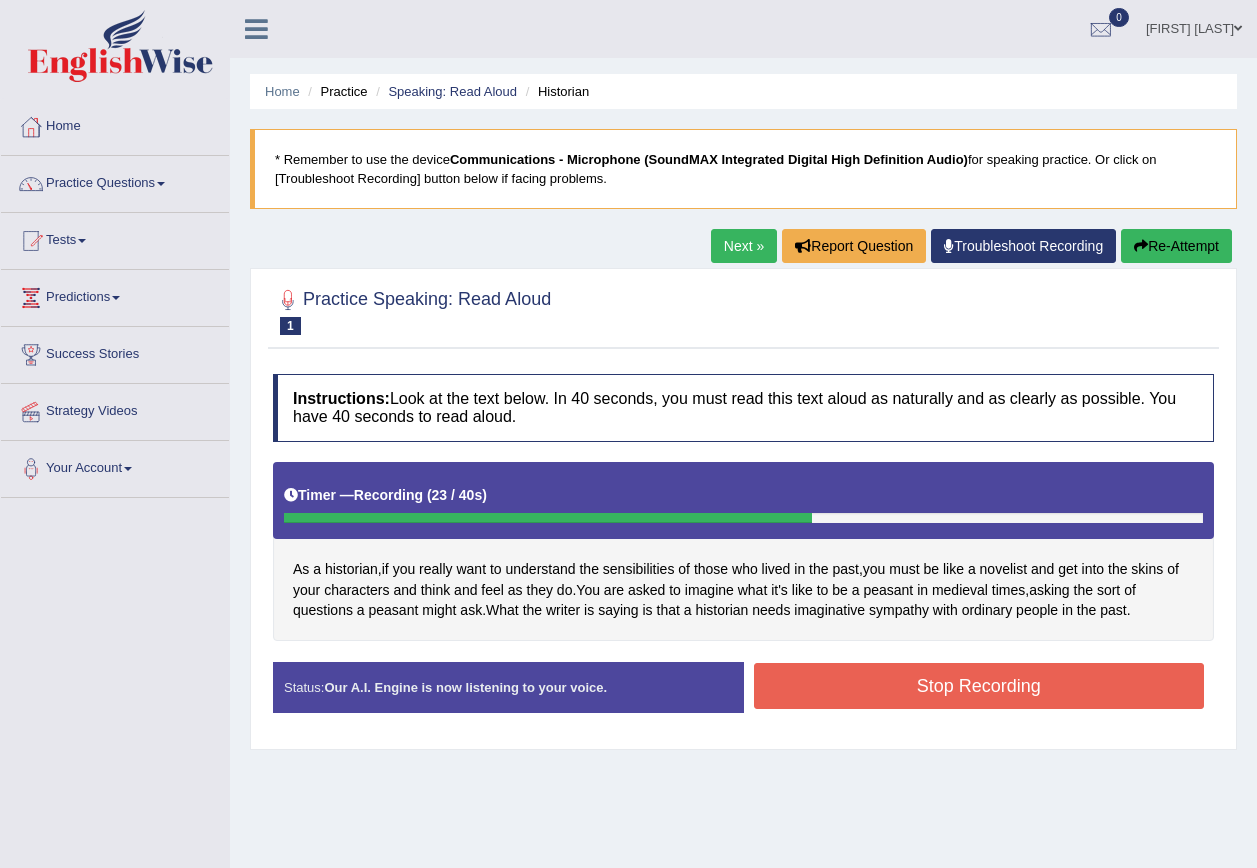 click on "Stop Recording" at bounding box center [979, 686] 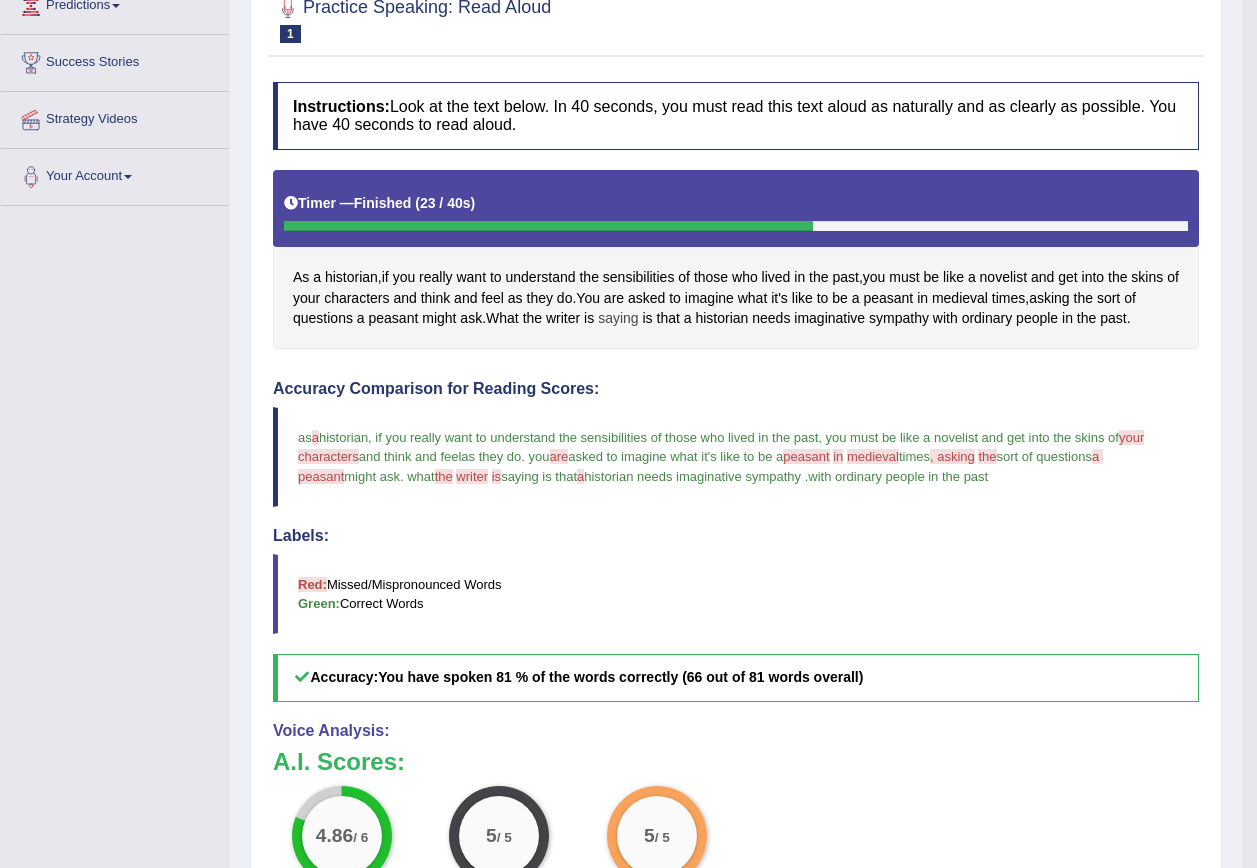 scroll, scrollTop: 275, scrollLeft: 0, axis: vertical 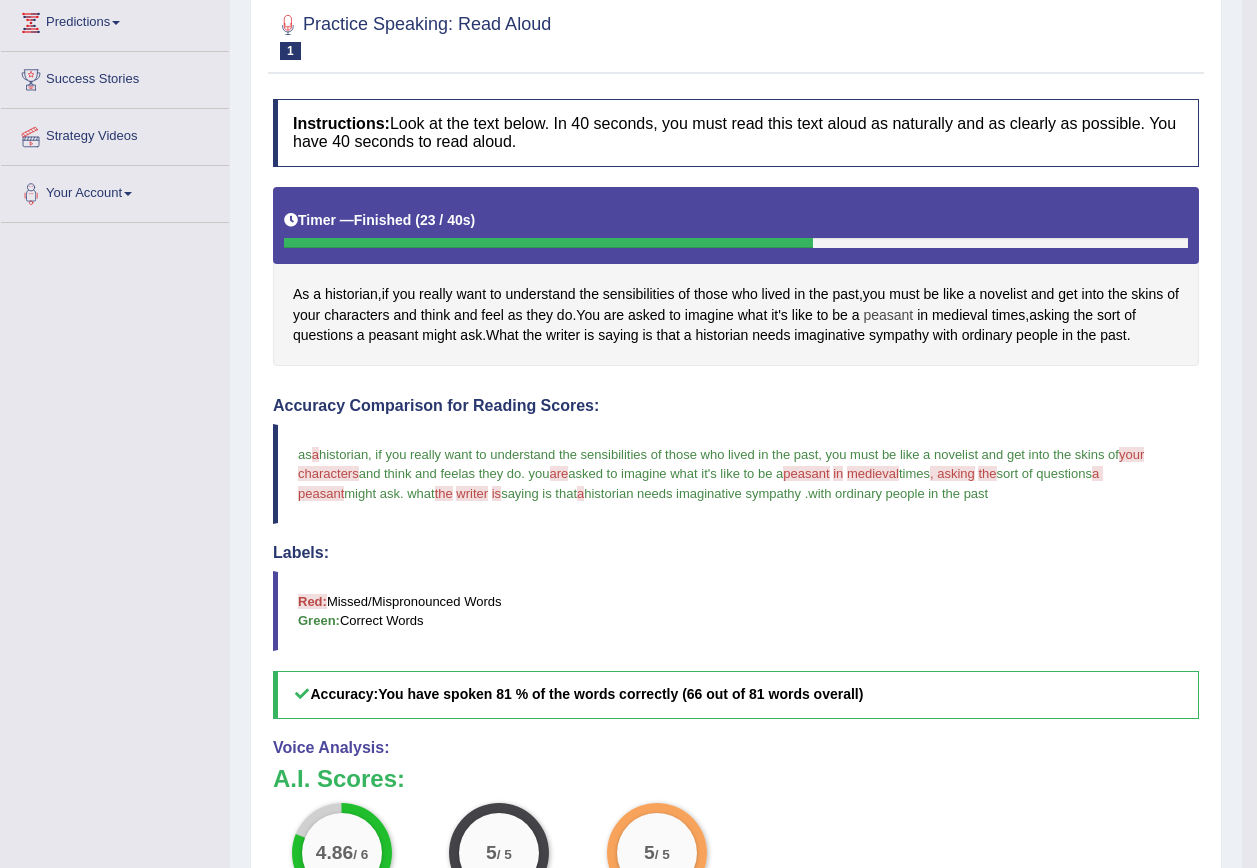click on "peasant" at bounding box center [888, 315] 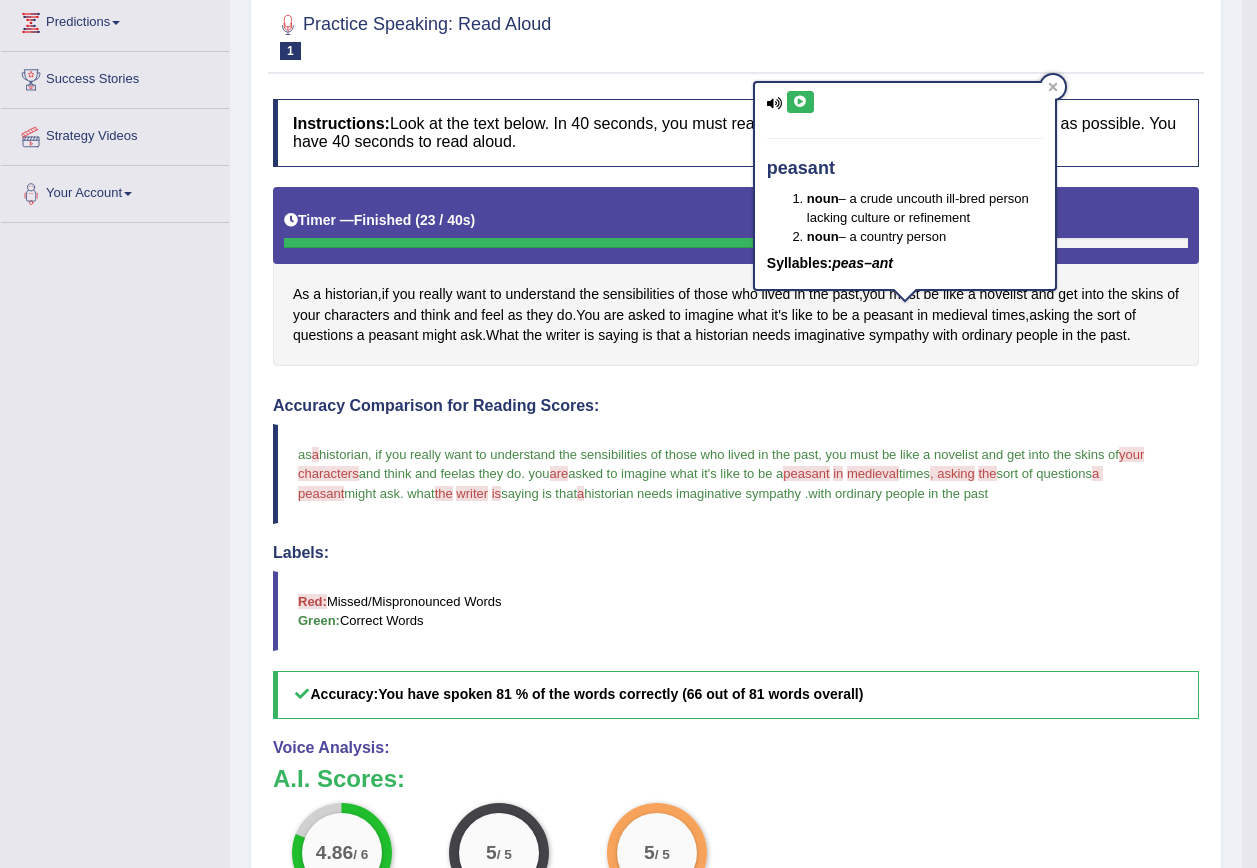 click at bounding box center [800, 102] 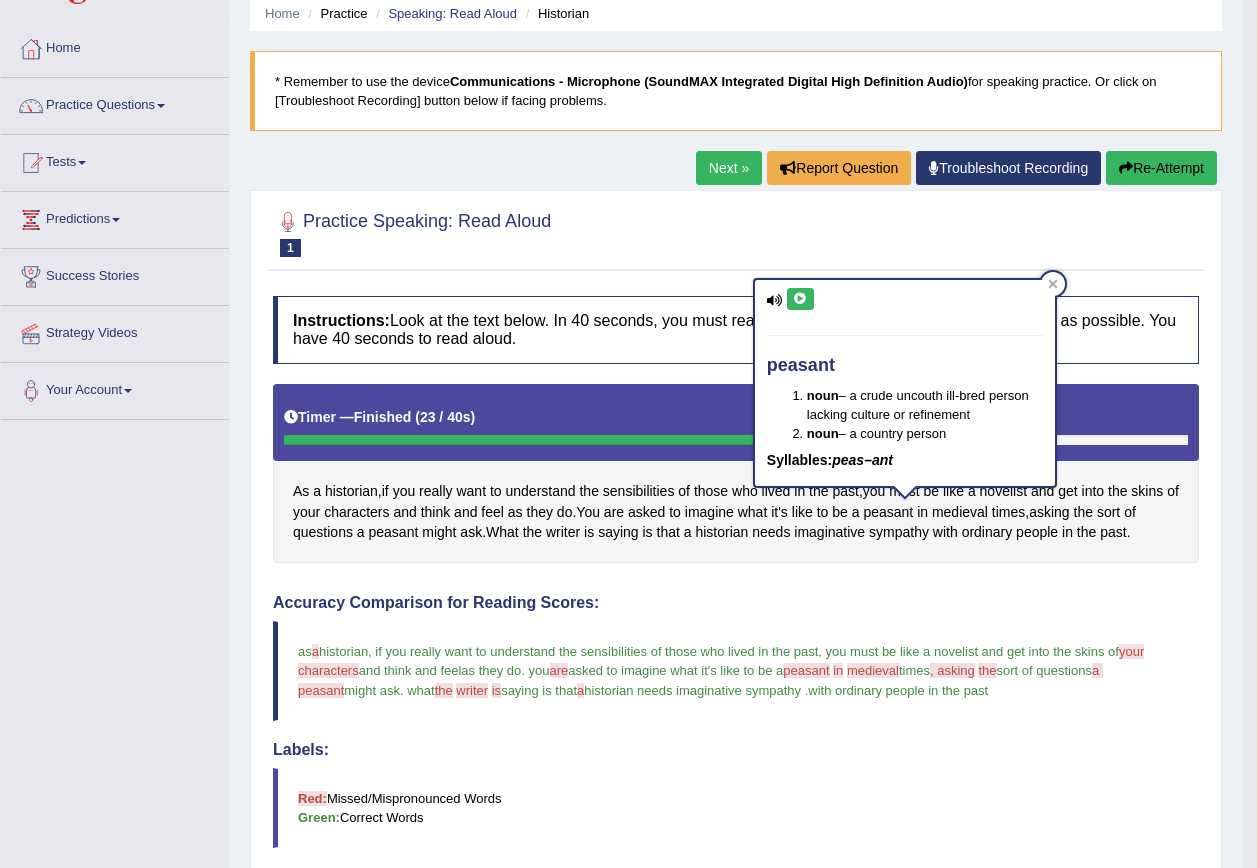 scroll, scrollTop: 75, scrollLeft: 0, axis: vertical 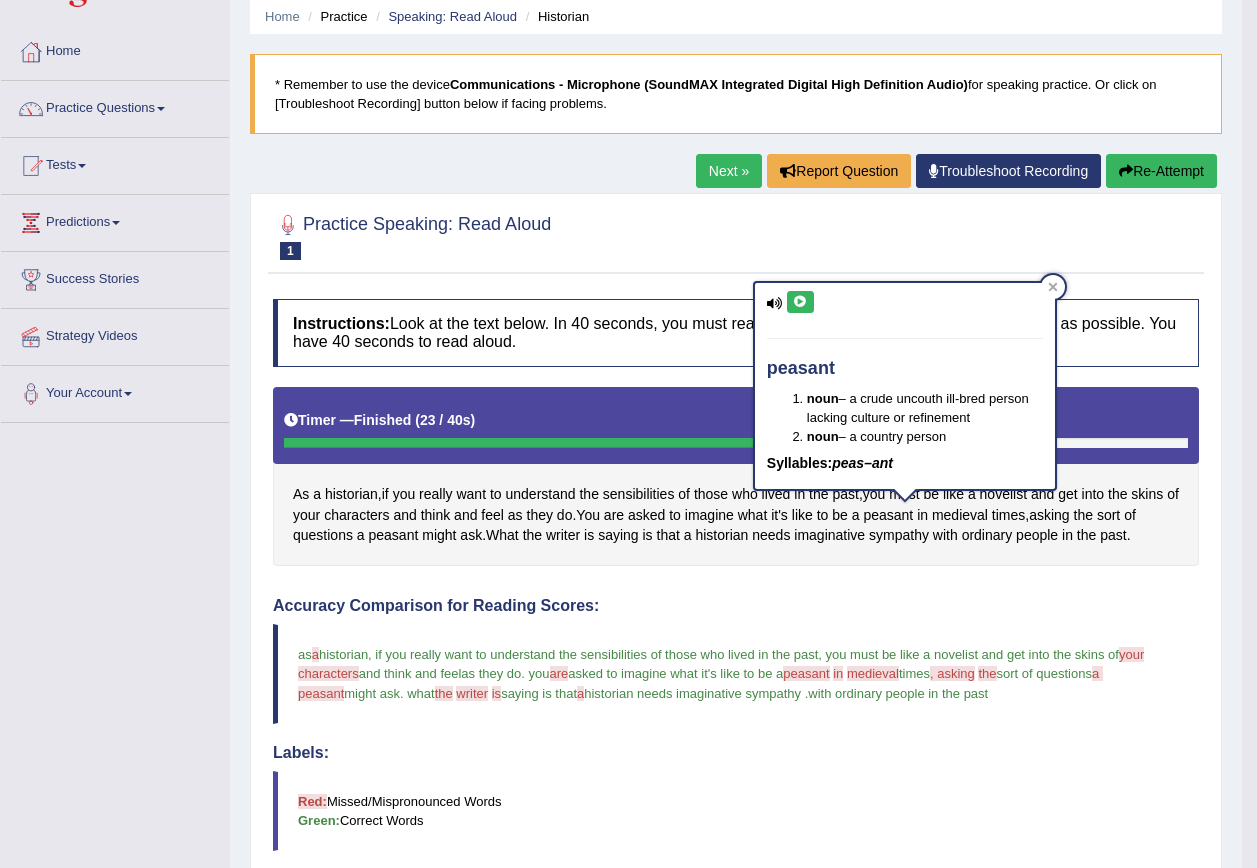 click at bounding box center (1126, 171) 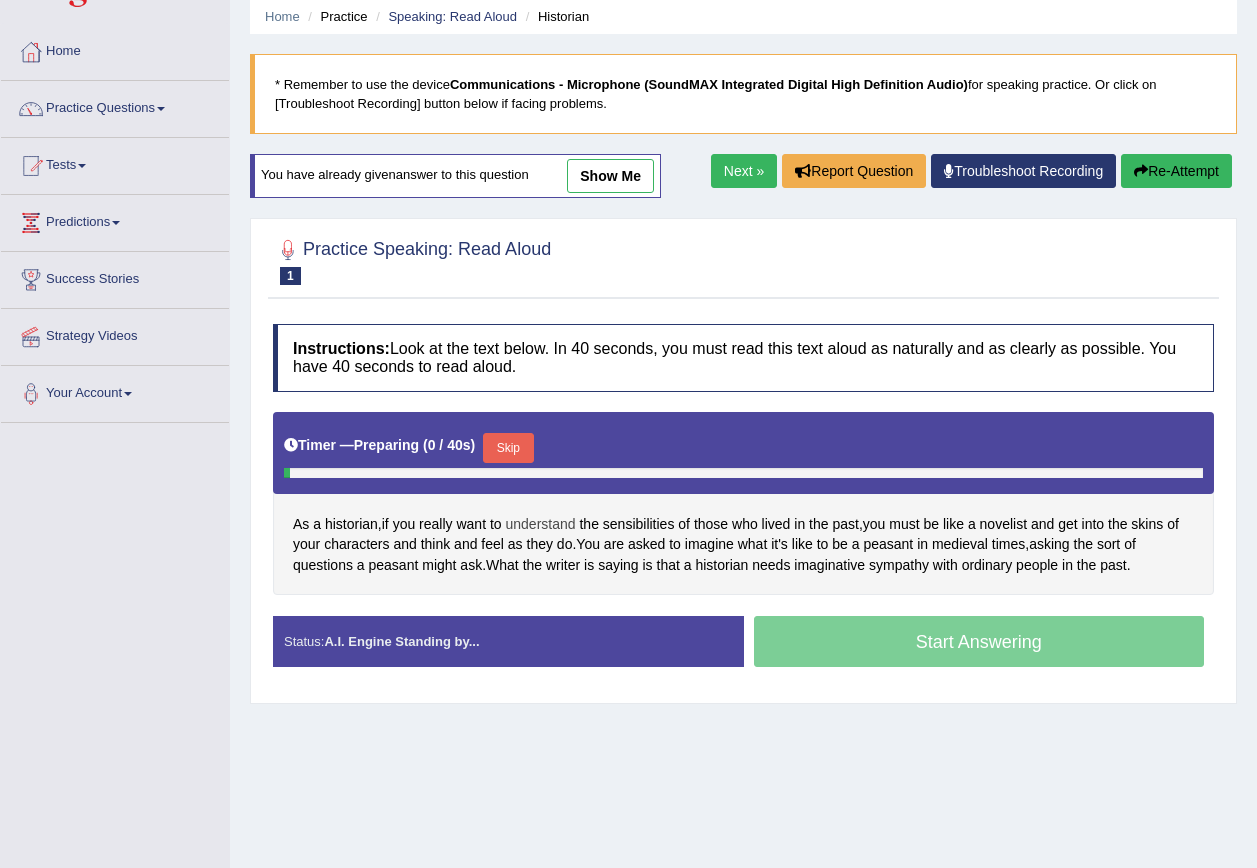 scroll, scrollTop: 75, scrollLeft: 0, axis: vertical 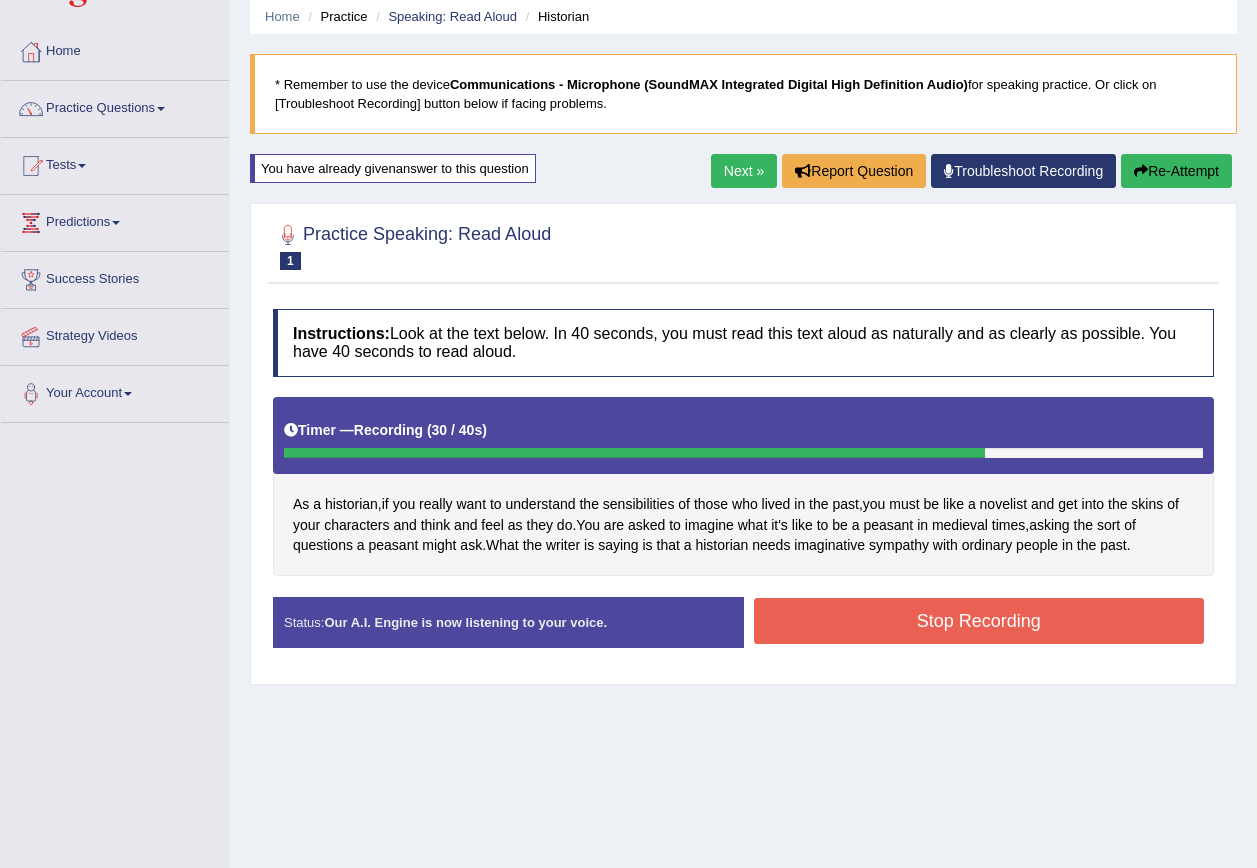 click on "Stop Recording" at bounding box center (979, 621) 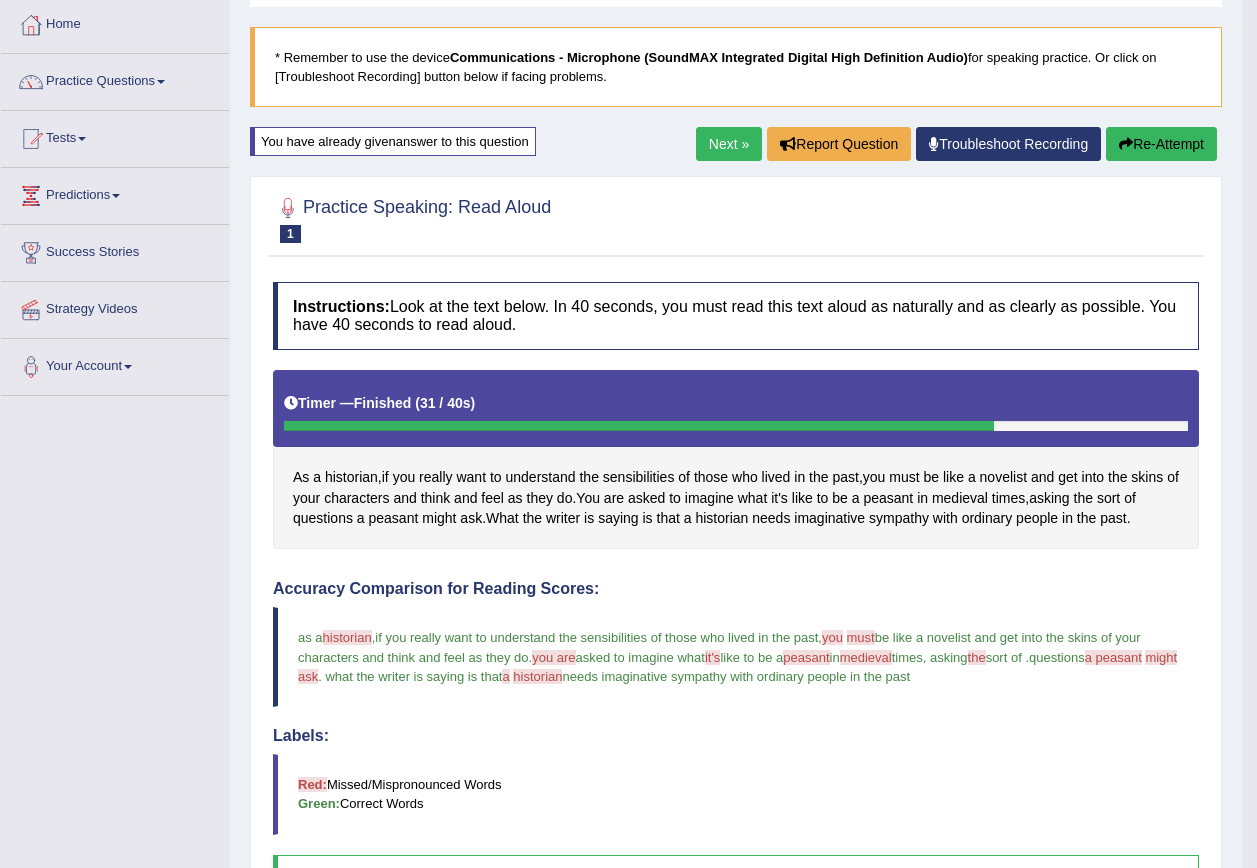 scroll, scrollTop: 0, scrollLeft: 0, axis: both 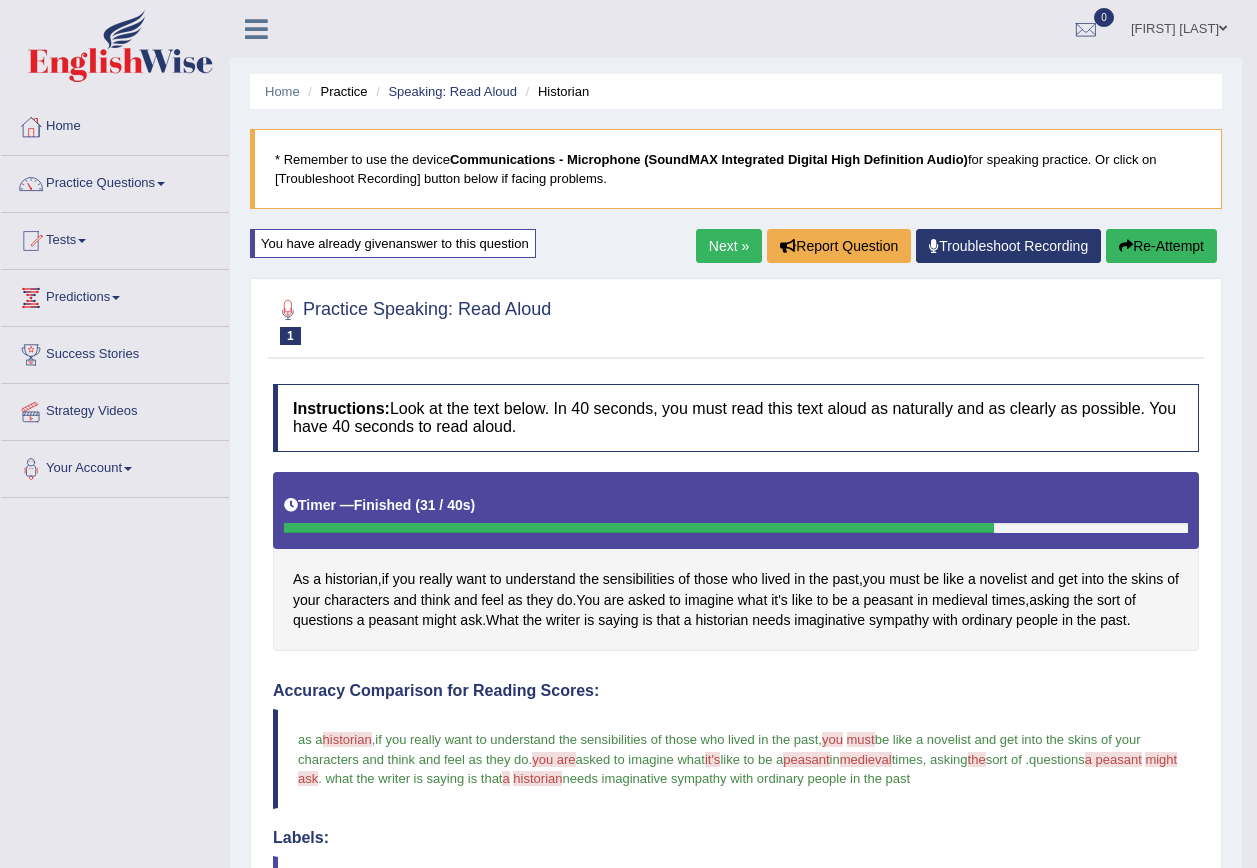 click on "Next »" at bounding box center (729, 246) 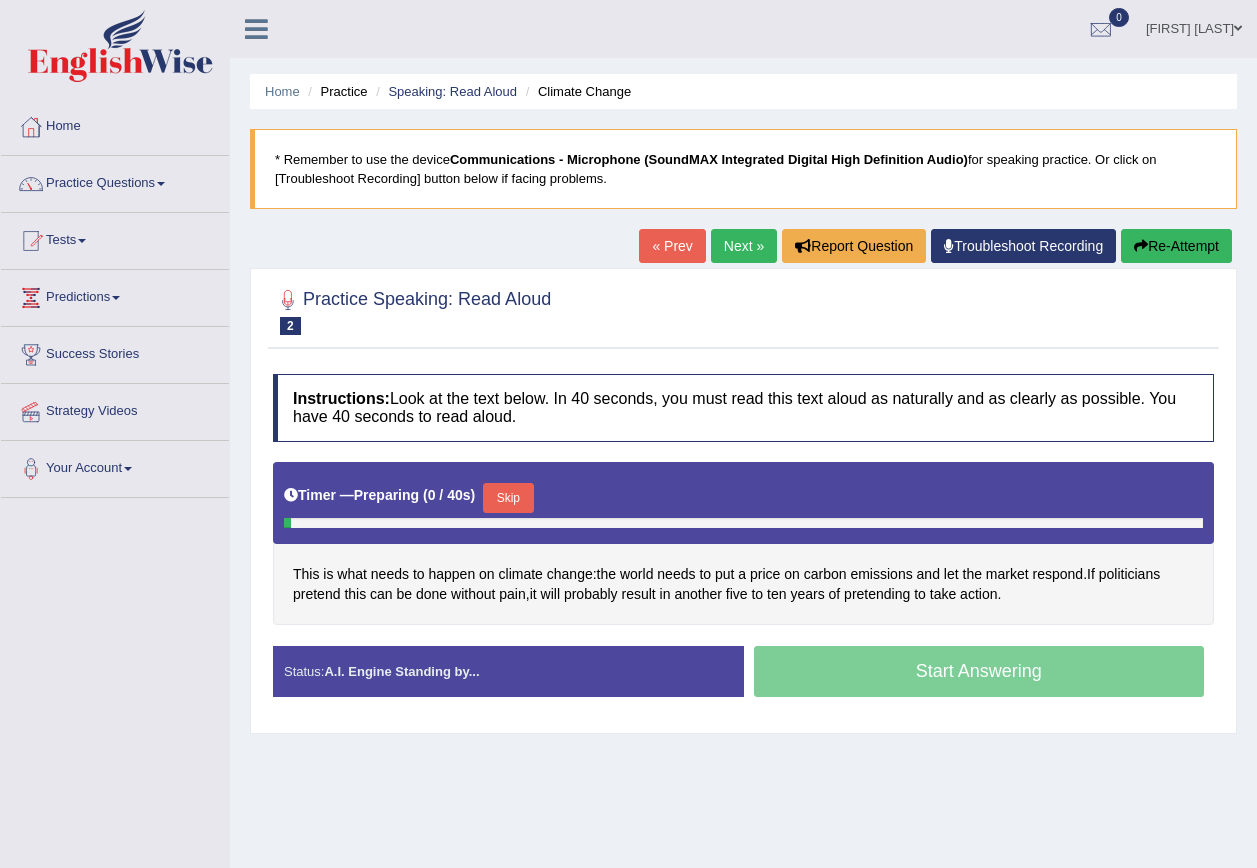 scroll, scrollTop: 0, scrollLeft: 0, axis: both 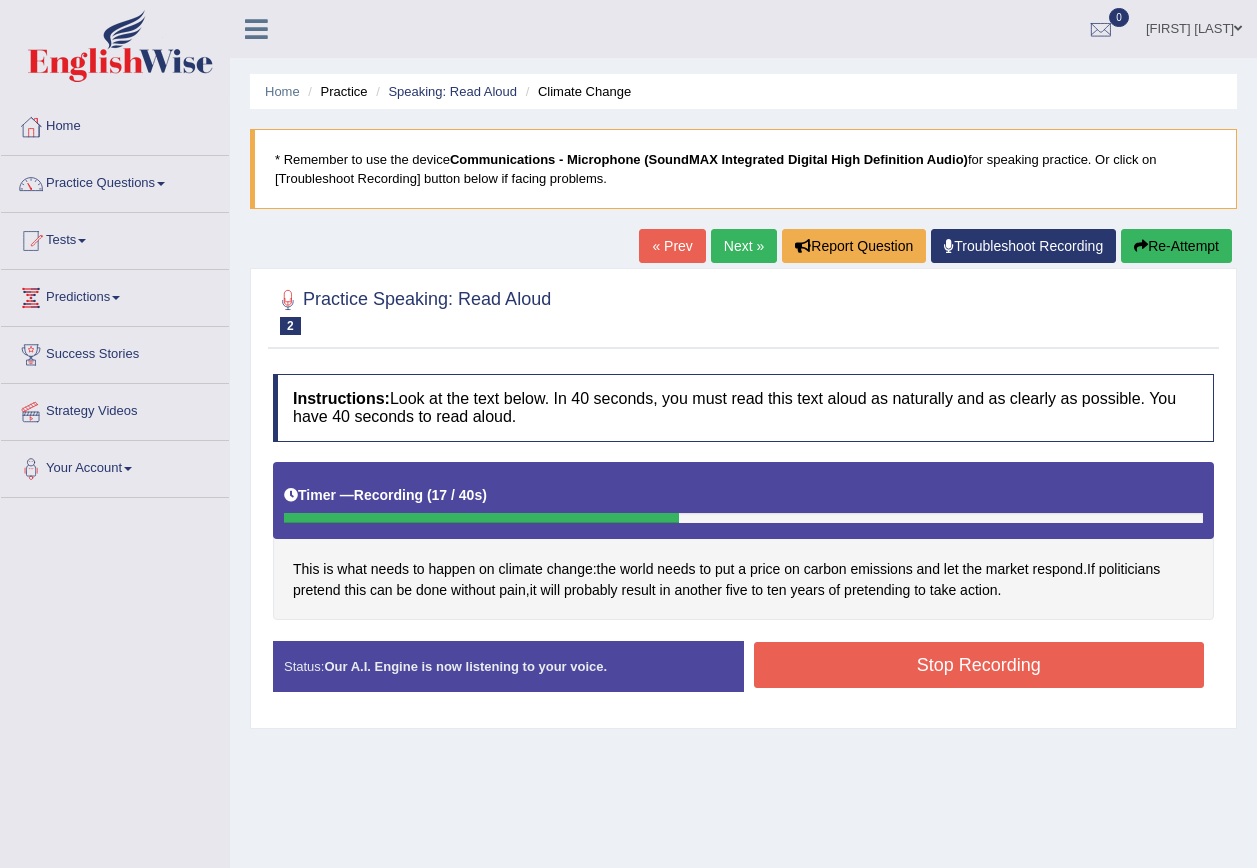 click on "Stop Recording" at bounding box center [979, 665] 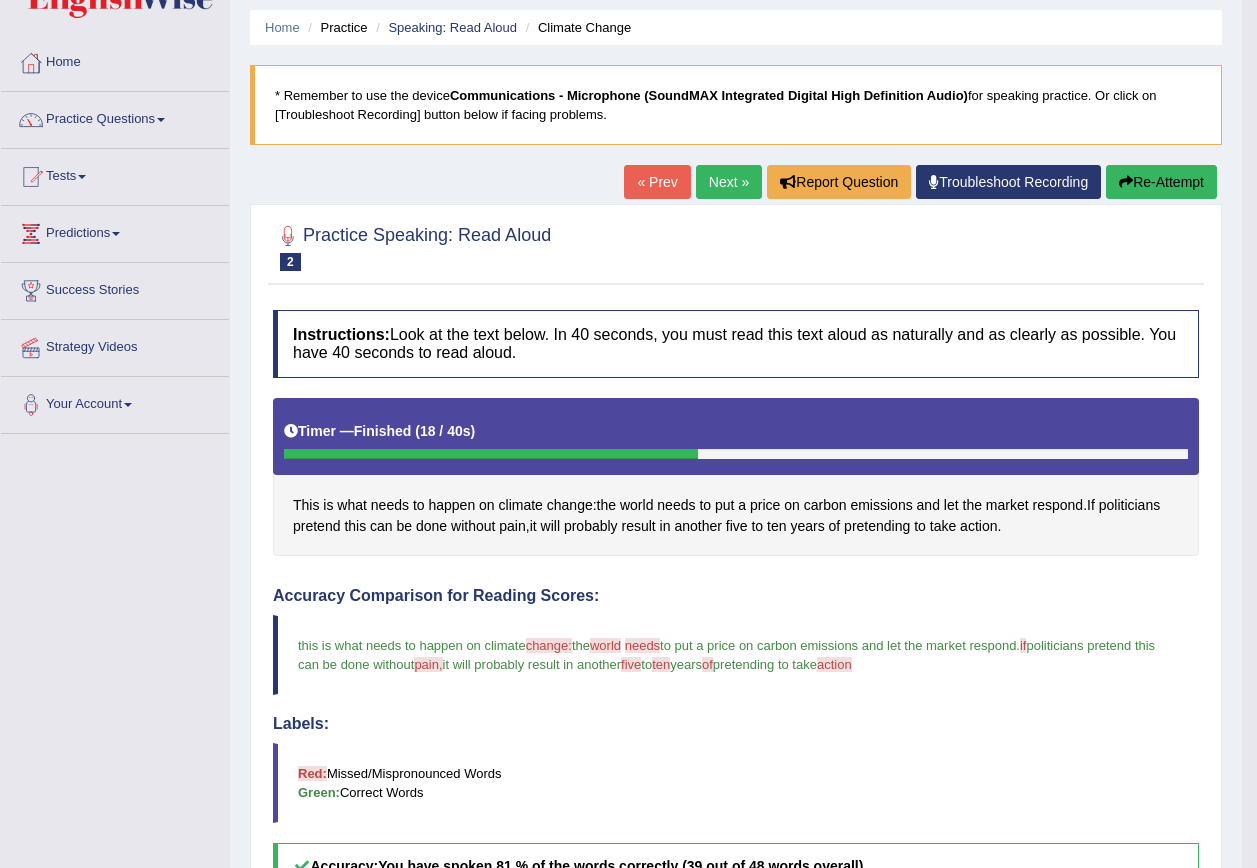 scroll, scrollTop: 100, scrollLeft: 0, axis: vertical 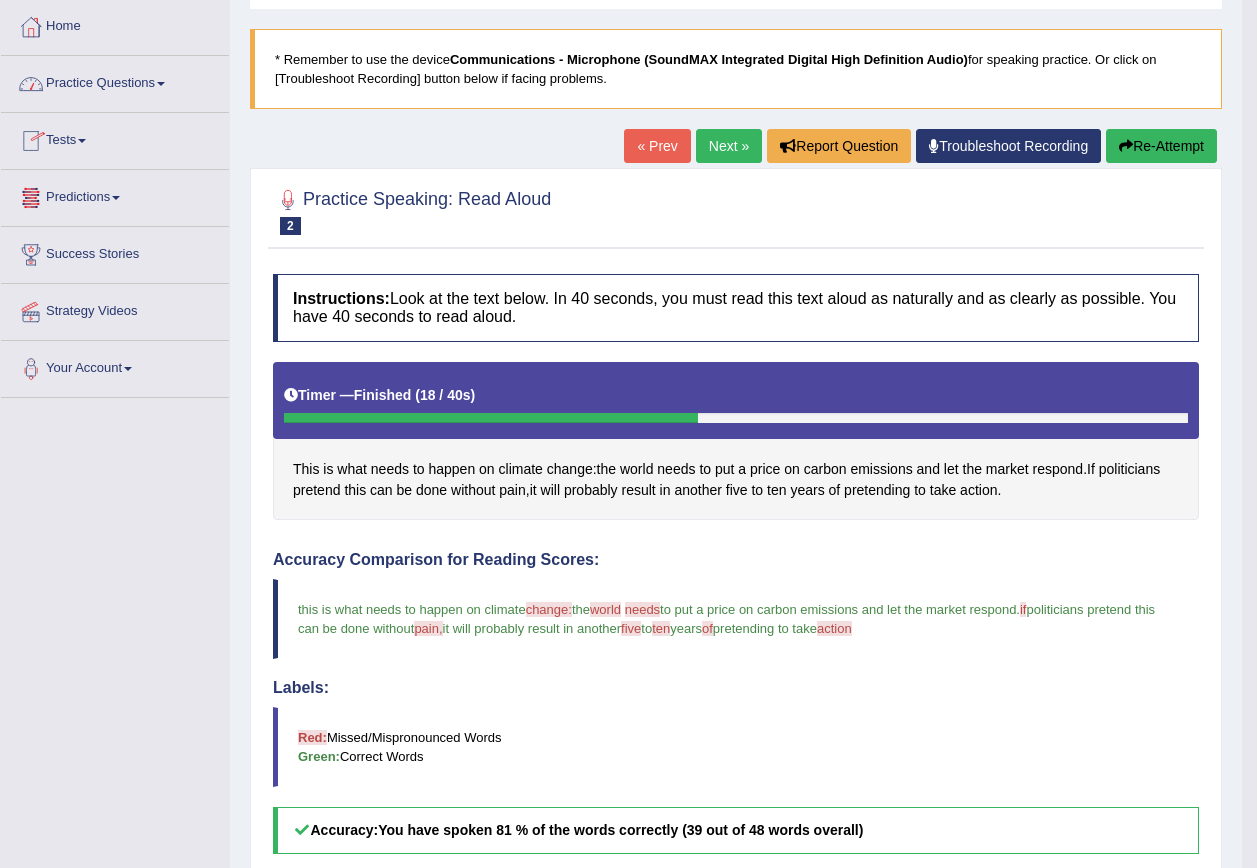 click on "Practice Questions" at bounding box center [115, 81] 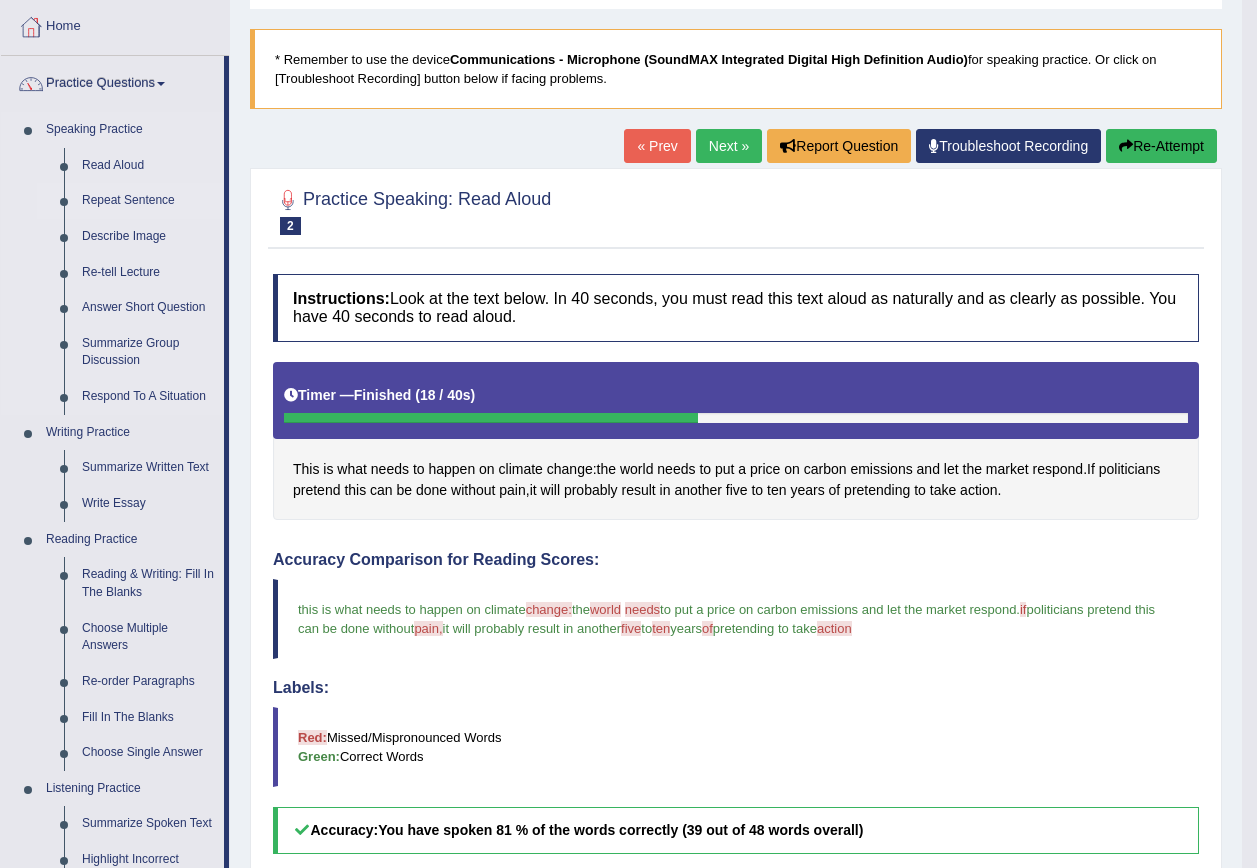 click on "Repeat Sentence" at bounding box center (148, 201) 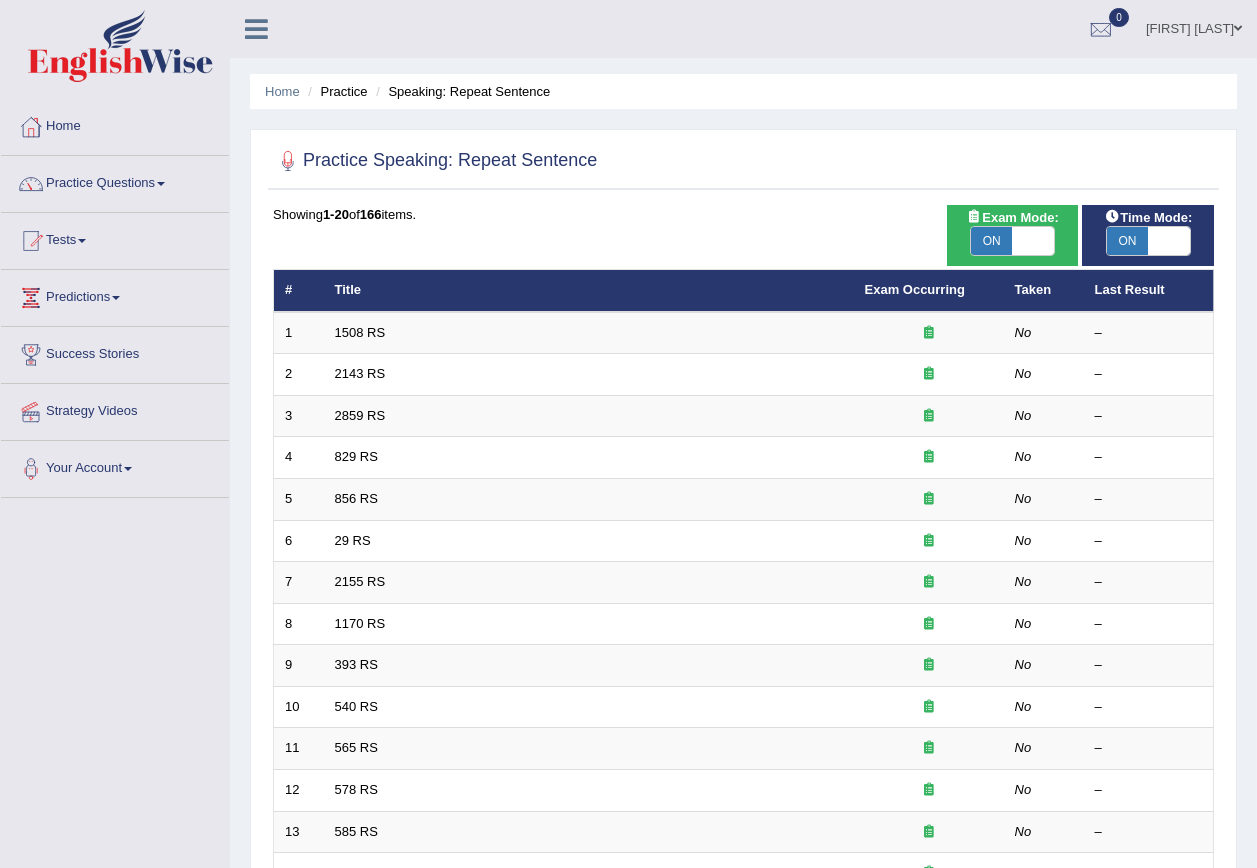 scroll, scrollTop: 0, scrollLeft: 0, axis: both 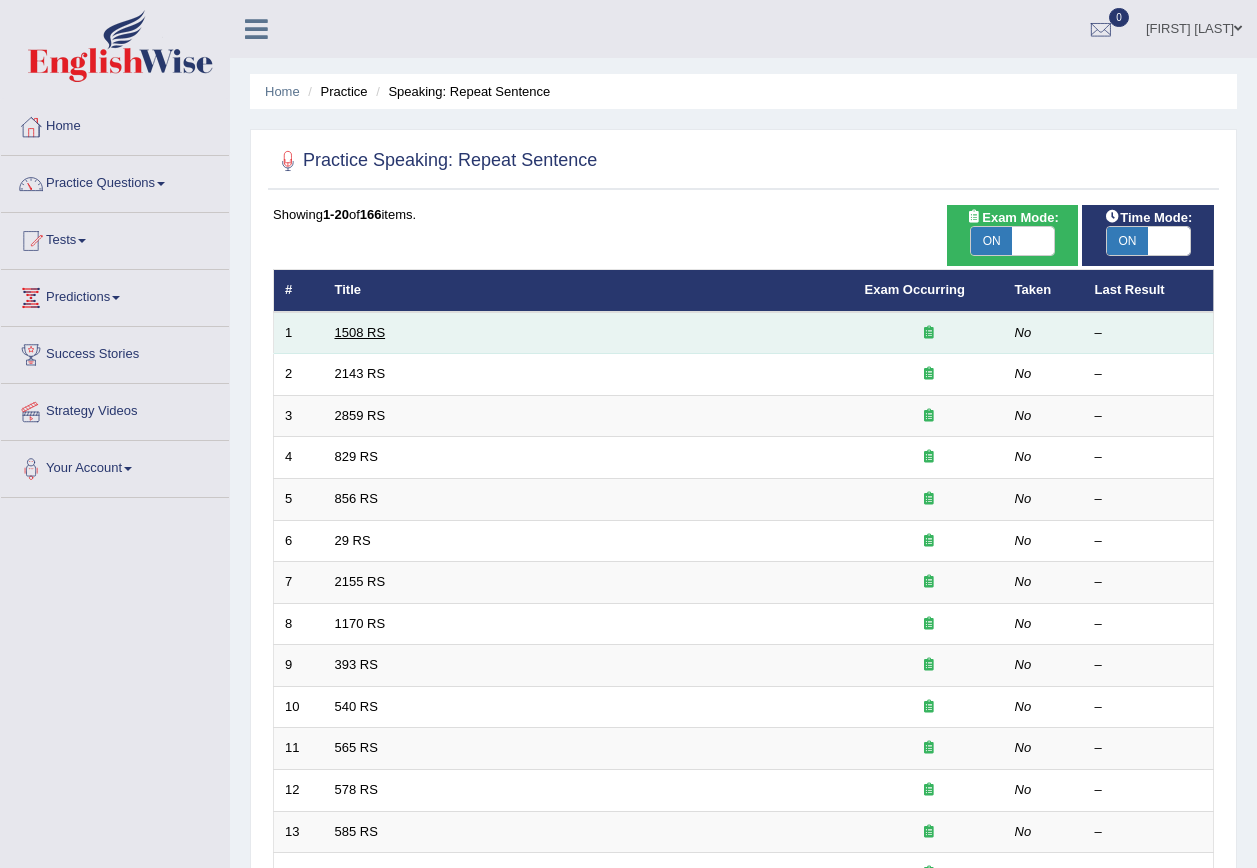 click on "1508 RS" at bounding box center [360, 332] 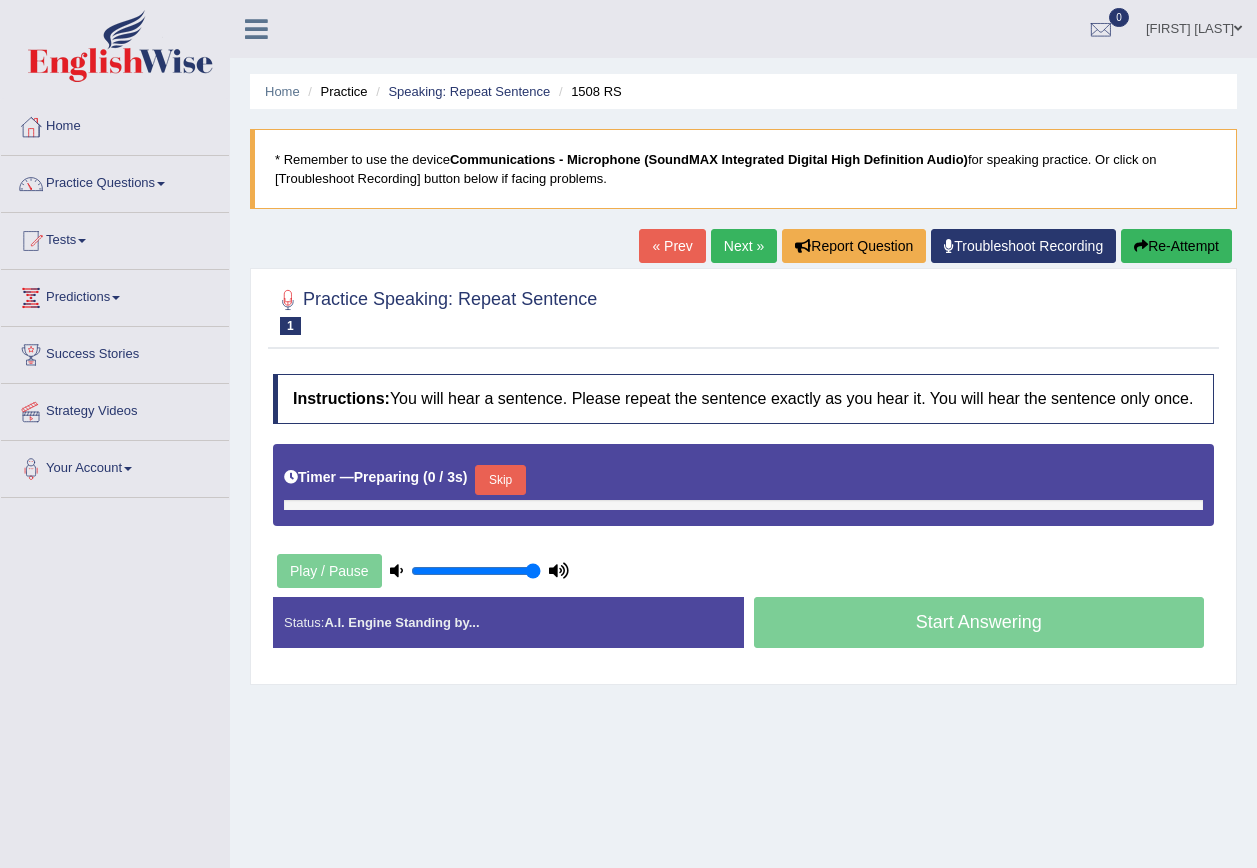 scroll, scrollTop: 0, scrollLeft: 0, axis: both 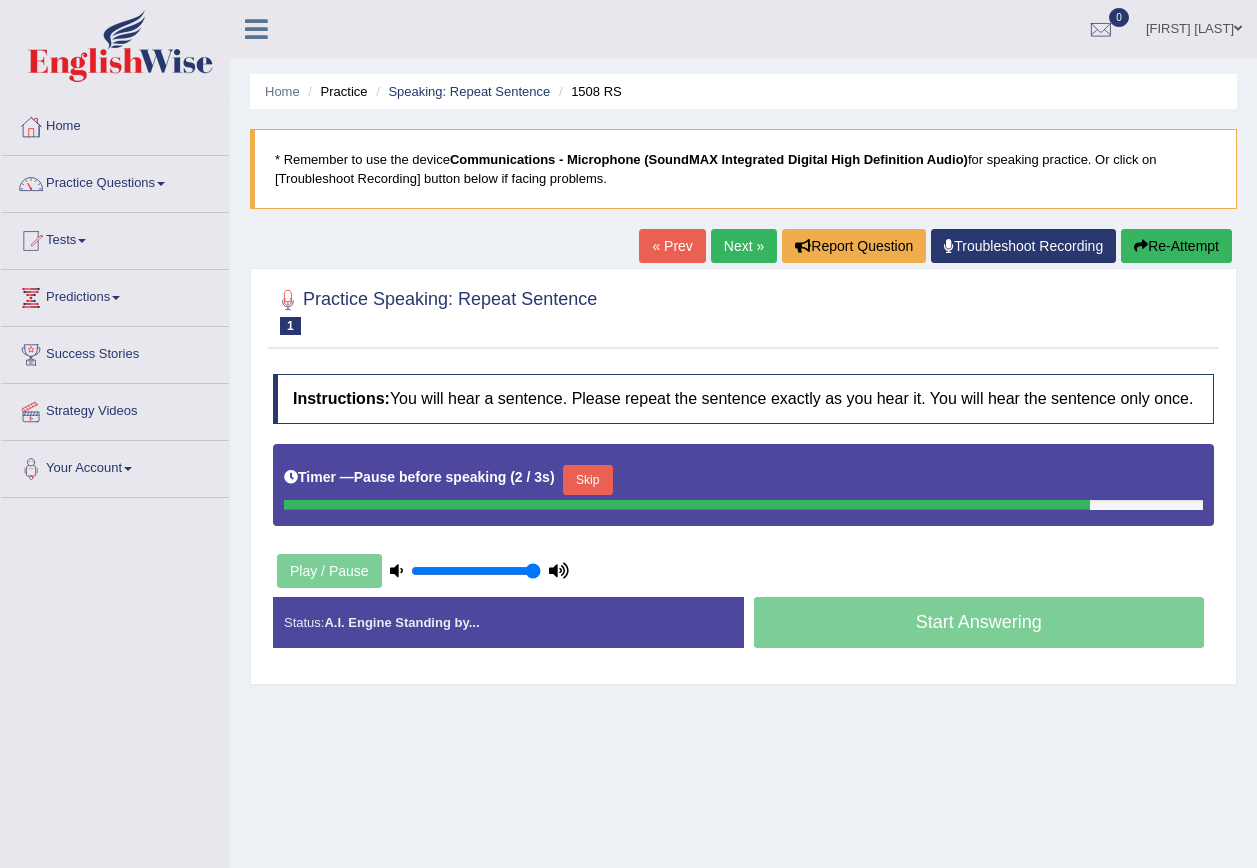click on "Skip" at bounding box center [588, 480] 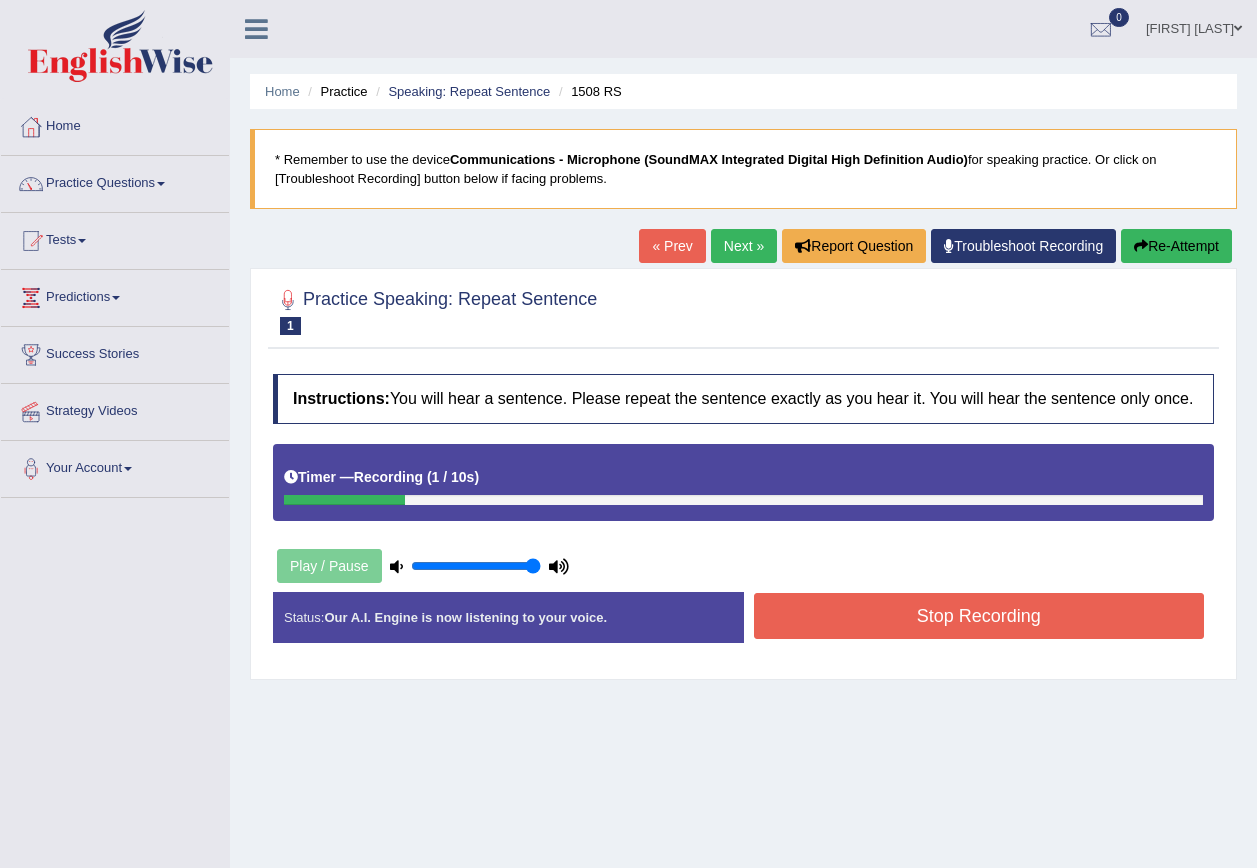 click on "Stop Recording" at bounding box center [979, 616] 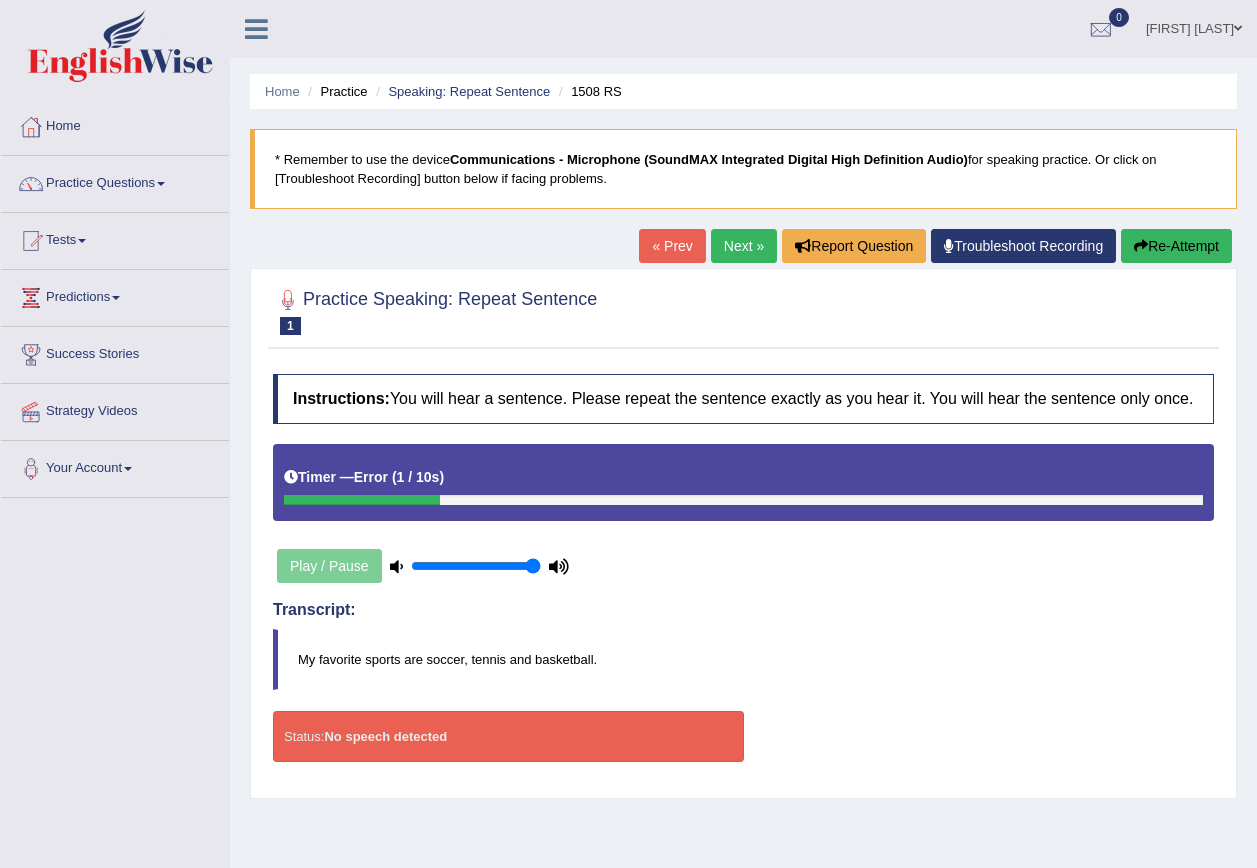 click on "Next »" at bounding box center (744, 246) 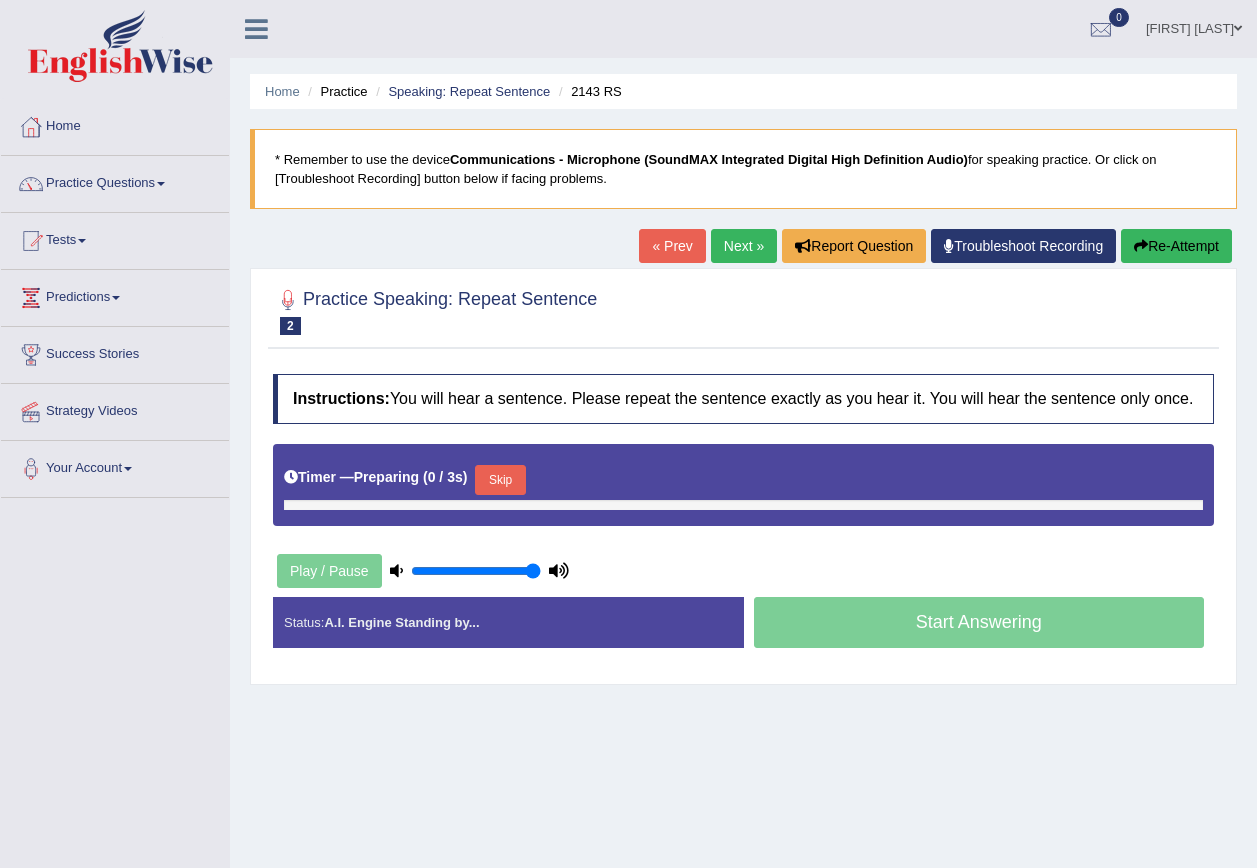 scroll, scrollTop: 0, scrollLeft: 0, axis: both 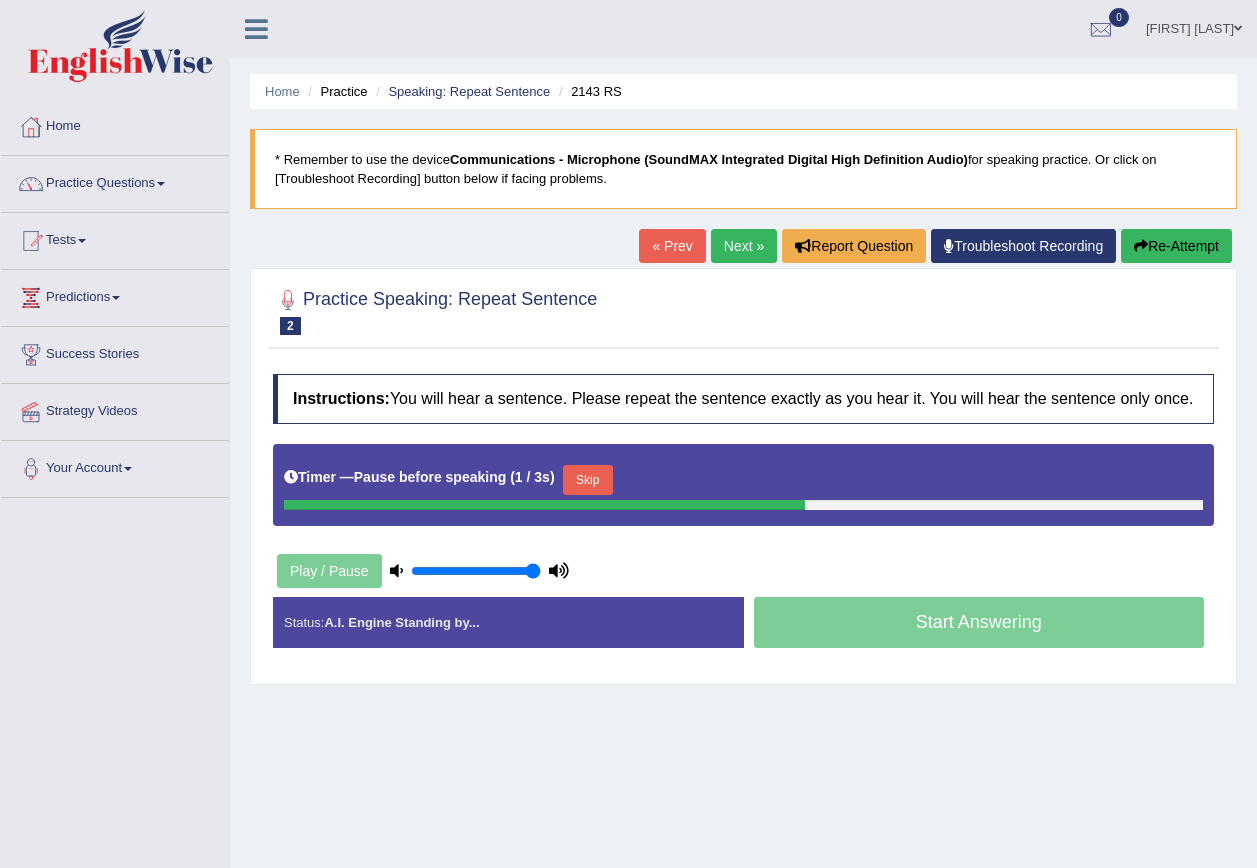 click on "Start Answering" at bounding box center (979, 625) 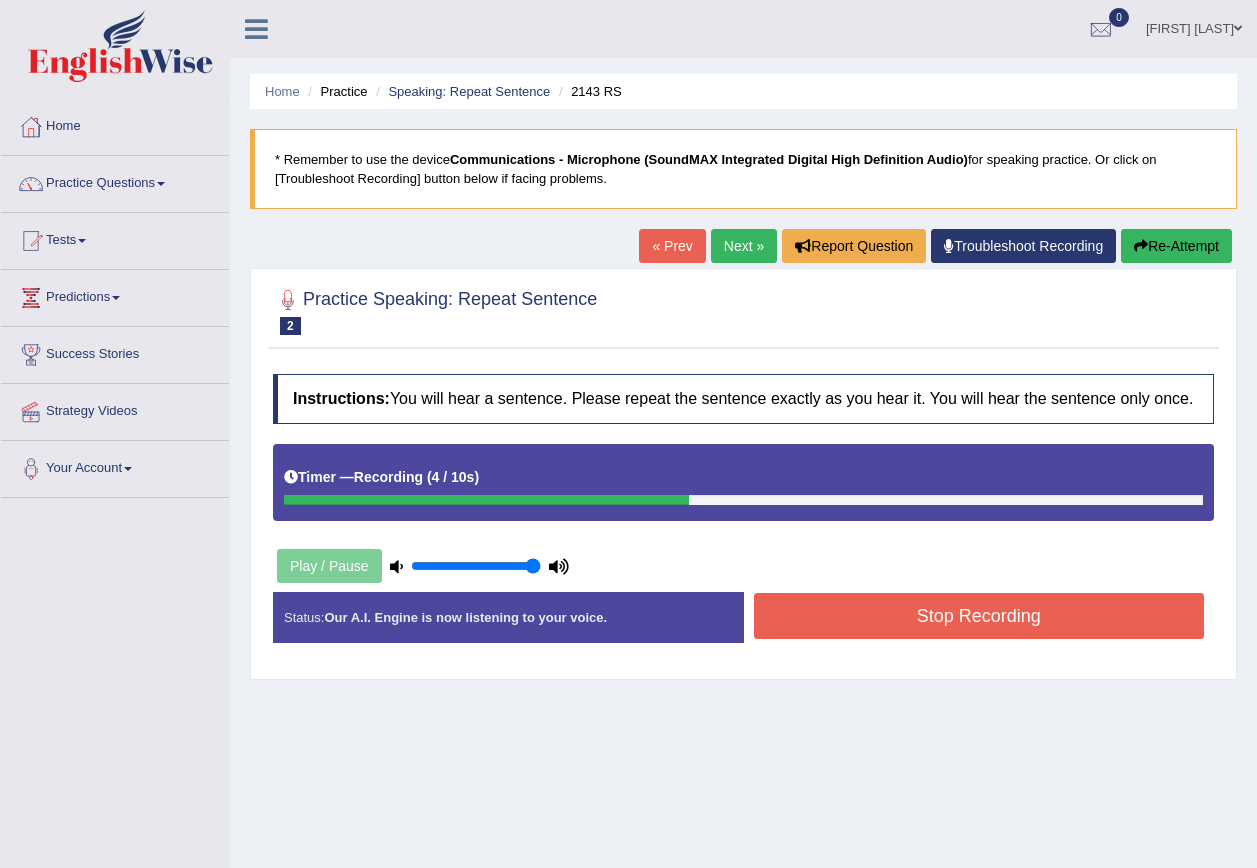 click on "Stop Recording" at bounding box center [979, 616] 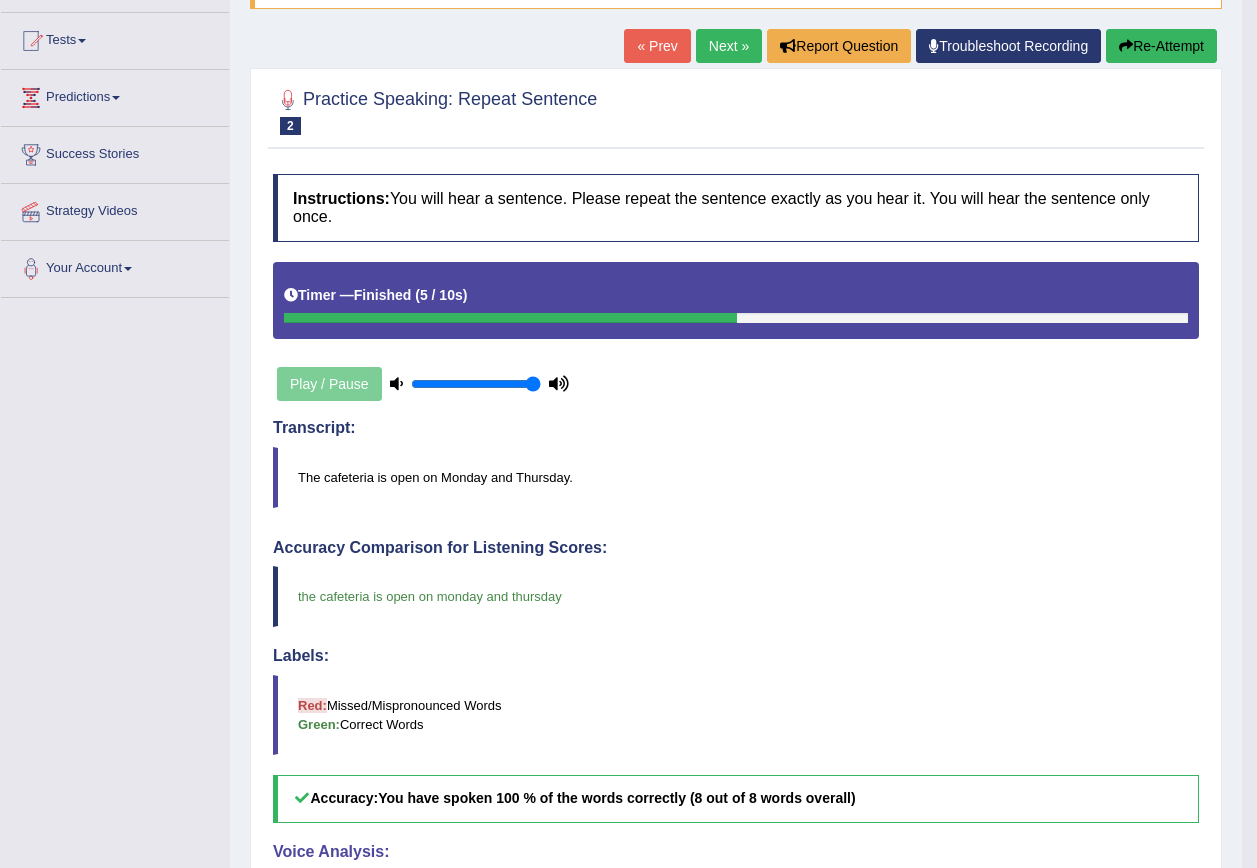 scroll, scrollTop: 0, scrollLeft: 0, axis: both 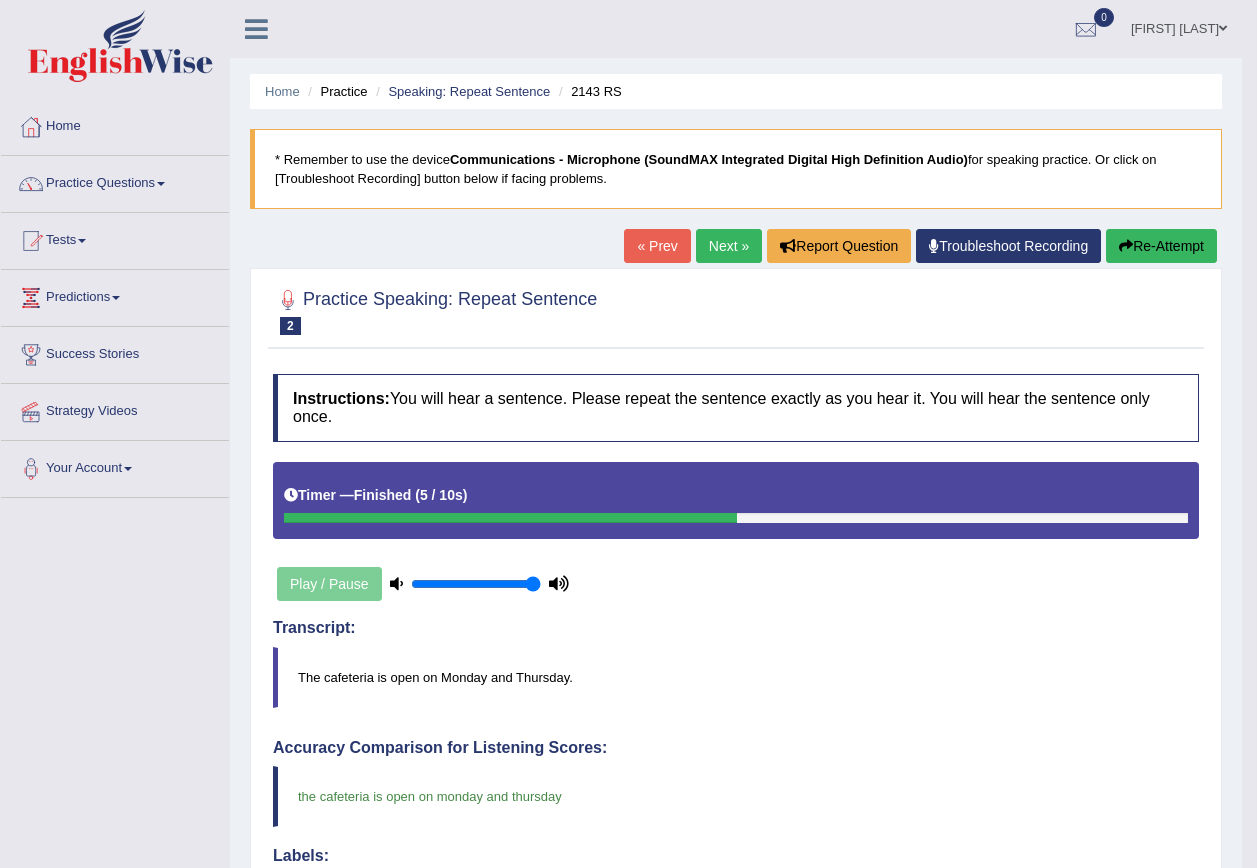 click on "Next »" at bounding box center (729, 246) 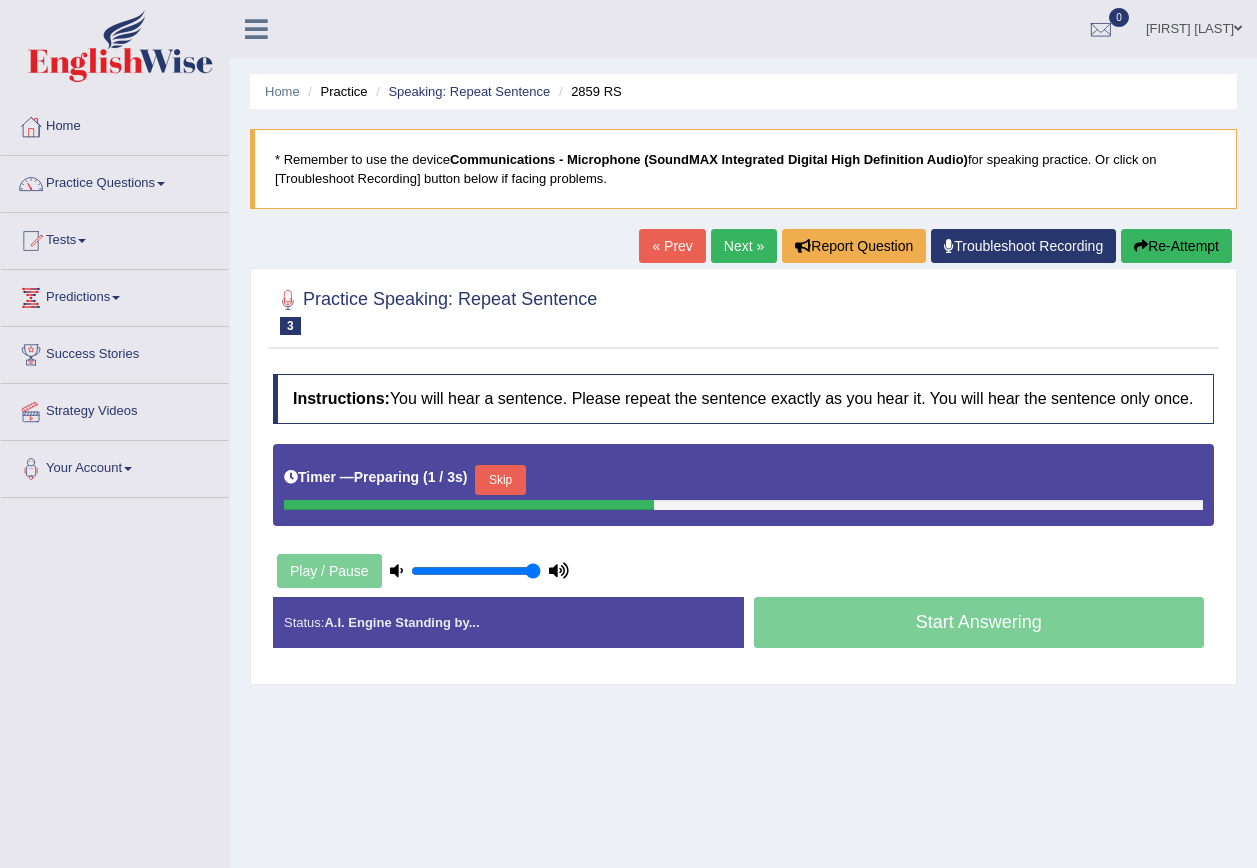 scroll, scrollTop: 0, scrollLeft: 0, axis: both 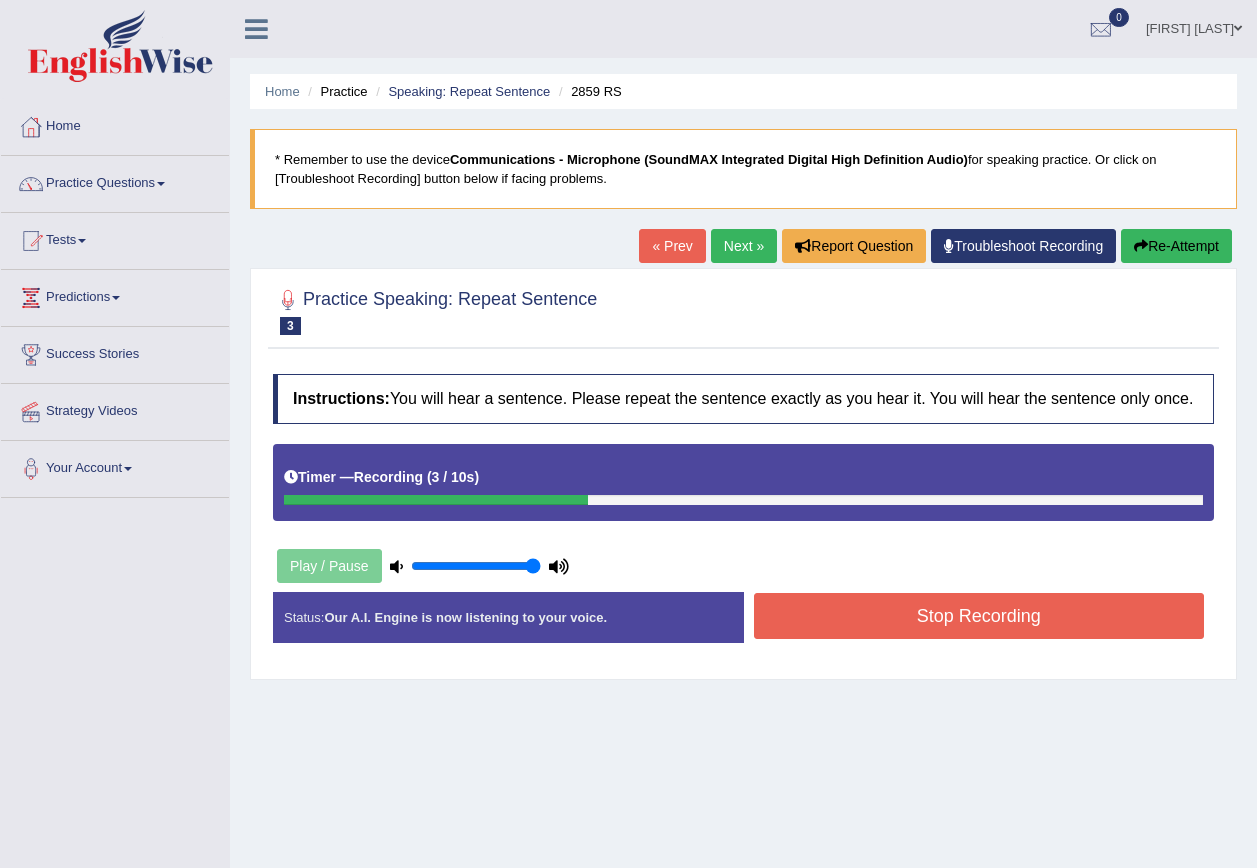 click on "Stop Recording" at bounding box center (979, 616) 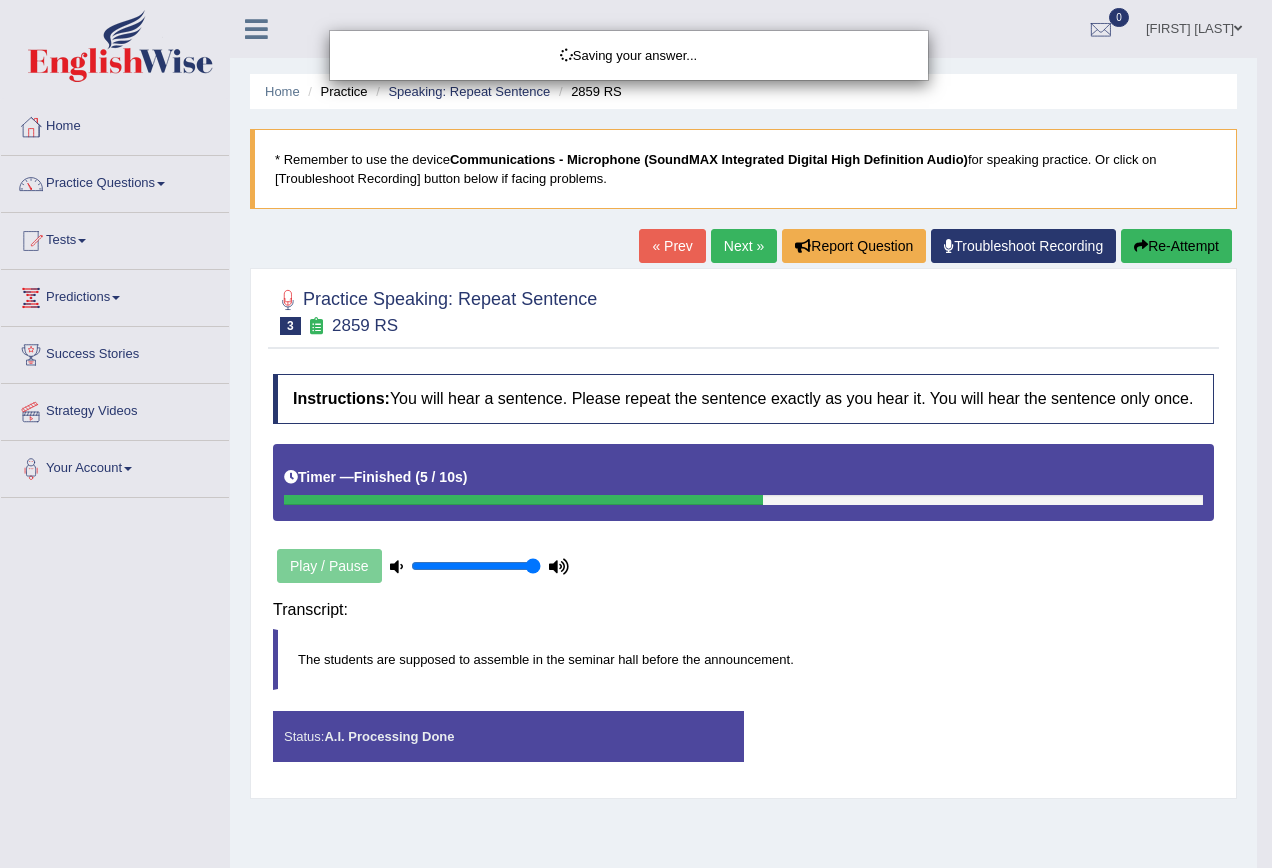 click on "Saving your answer..." at bounding box center [636, 434] 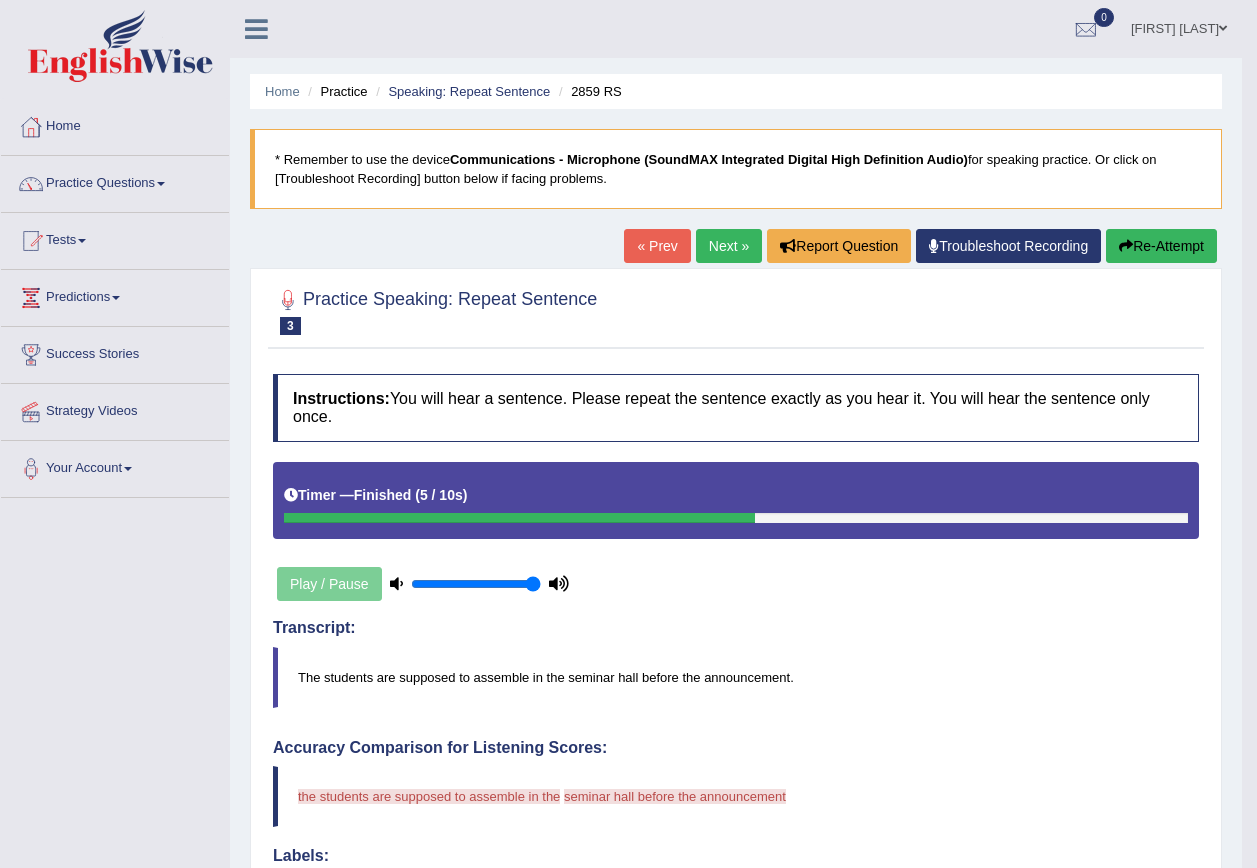 click on "Re-Attempt" at bounding box center [1161, 246] 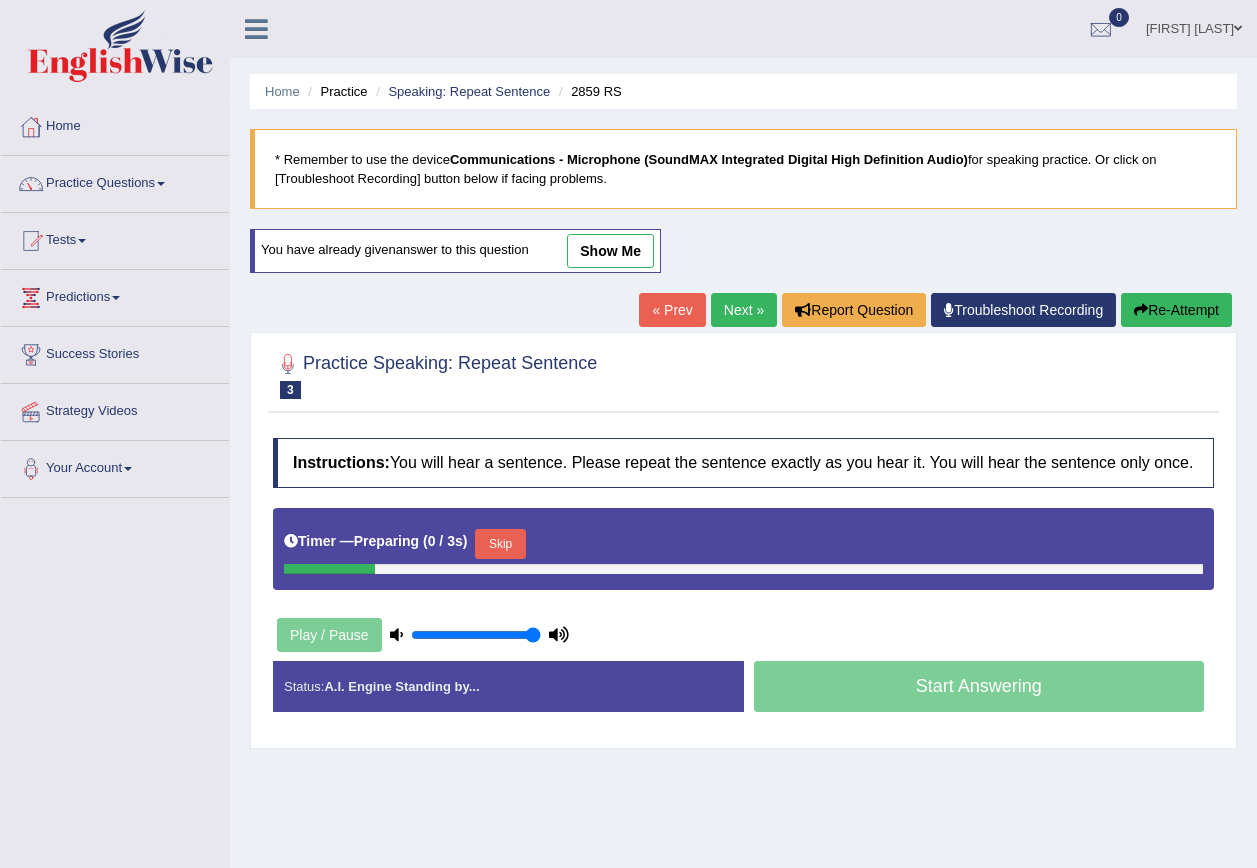 scroll, scrollTop: 0, scrollLeft: 0, axis: both 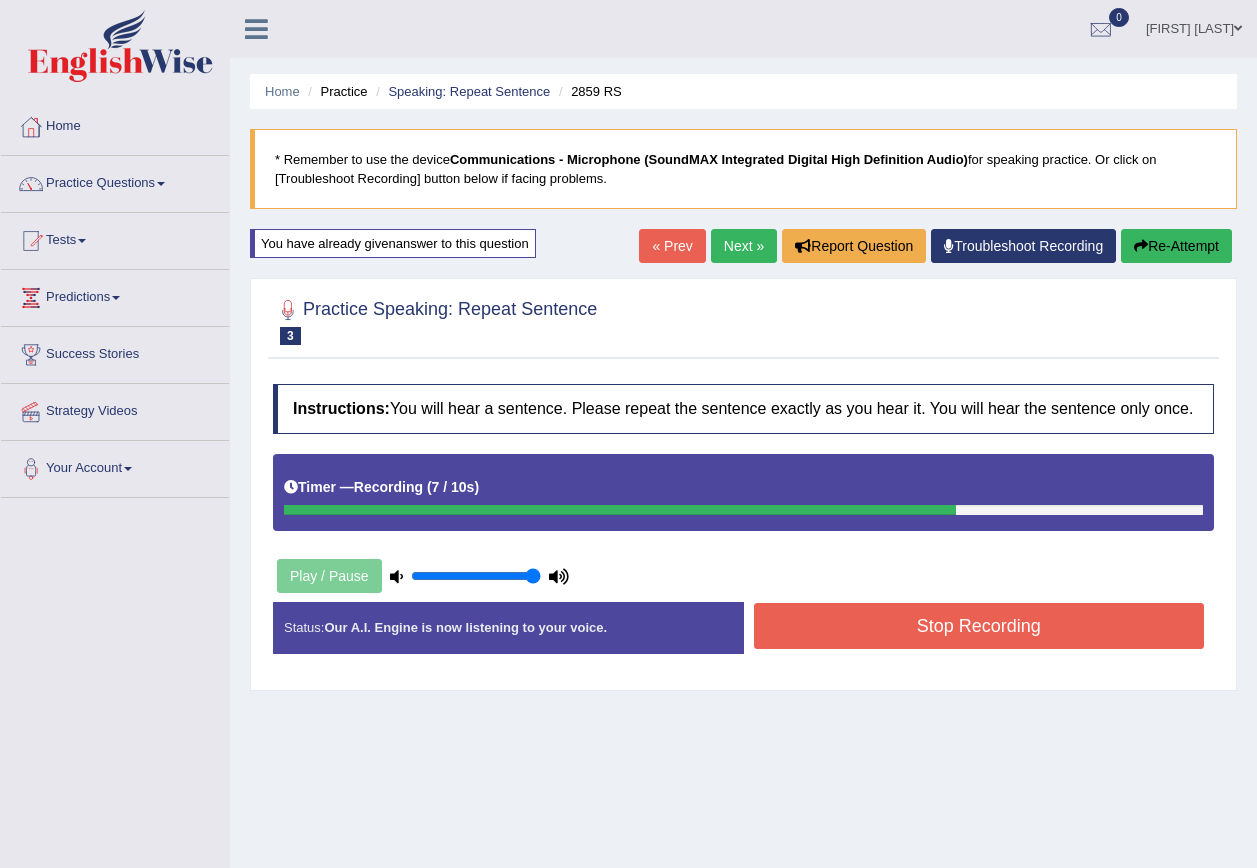 click on "Stop Recording" at bounding box center (979, 626) 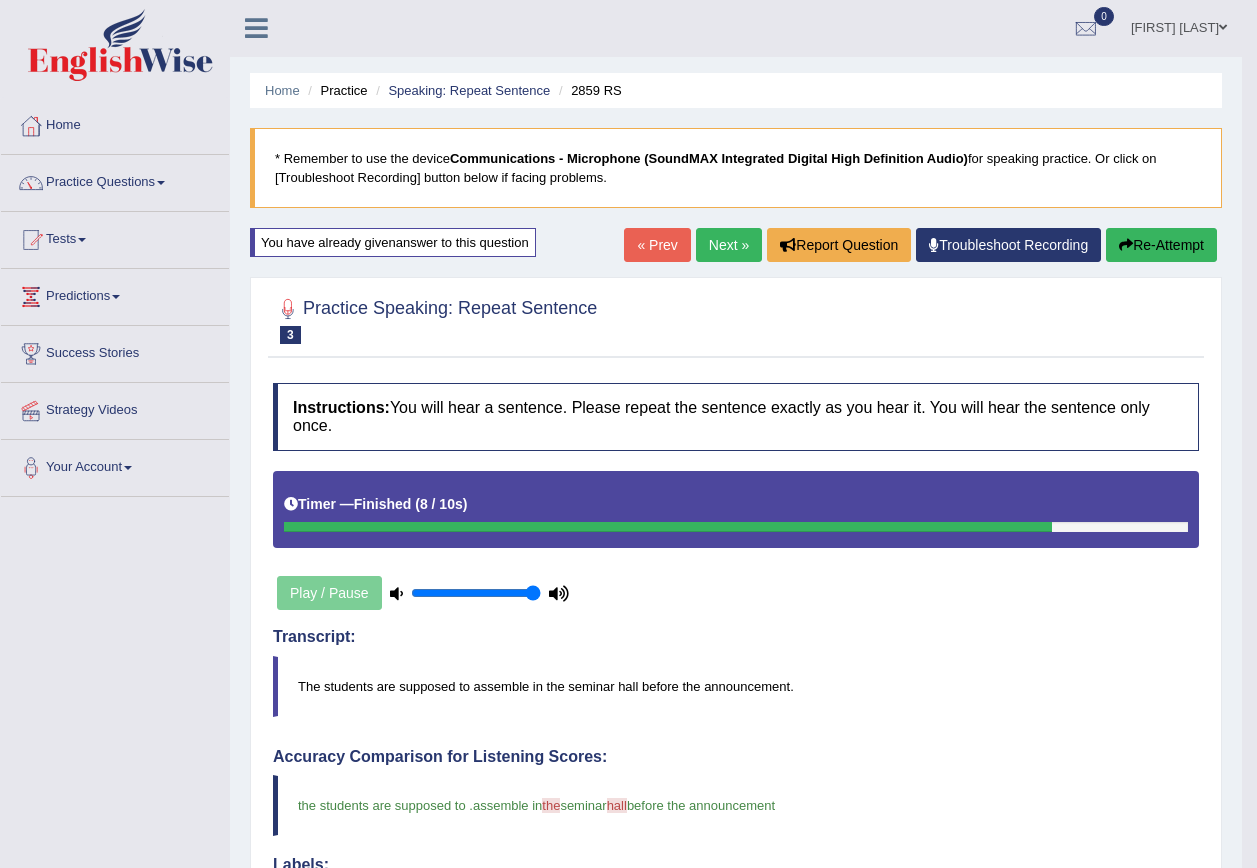 scroll, scrollTop: 0, scrollLeft: 0, axis: both 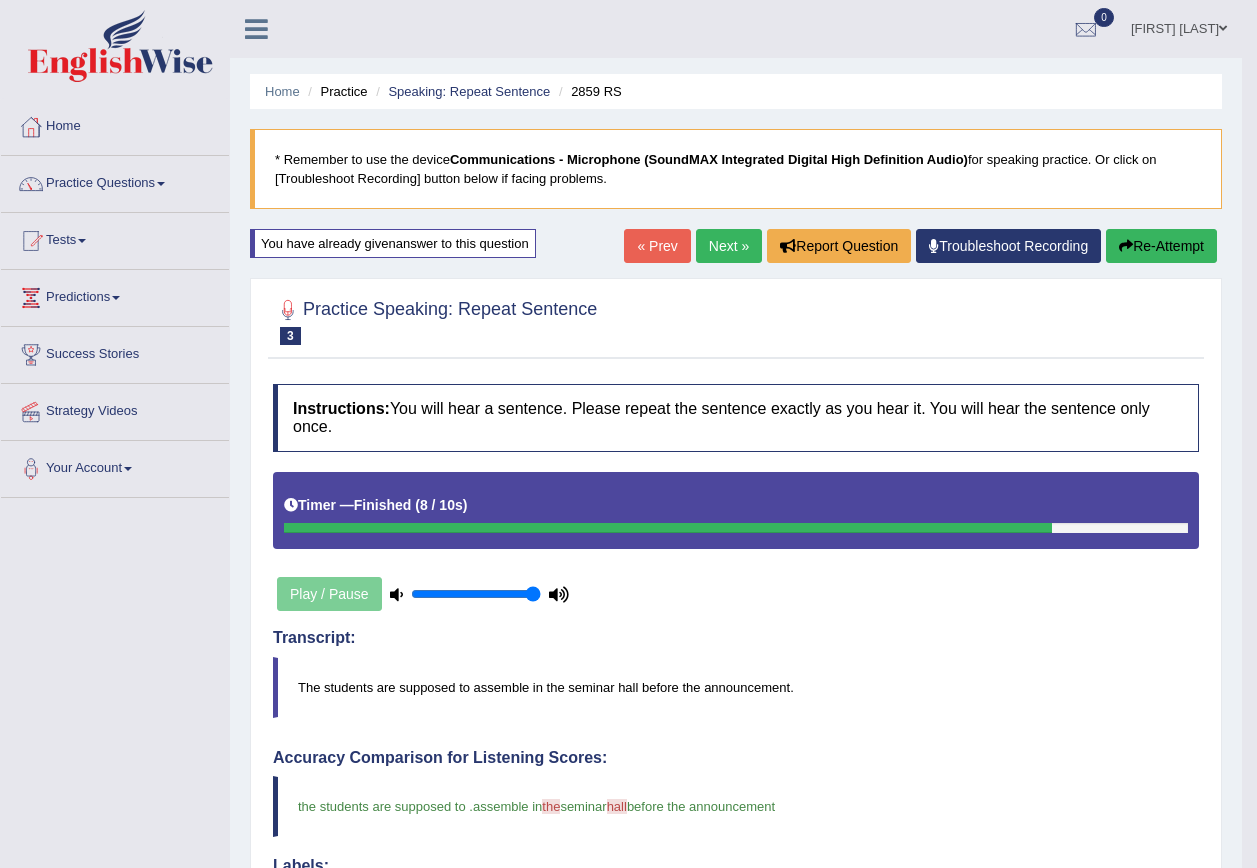click on "Next »" at bounding box center [729, 246] 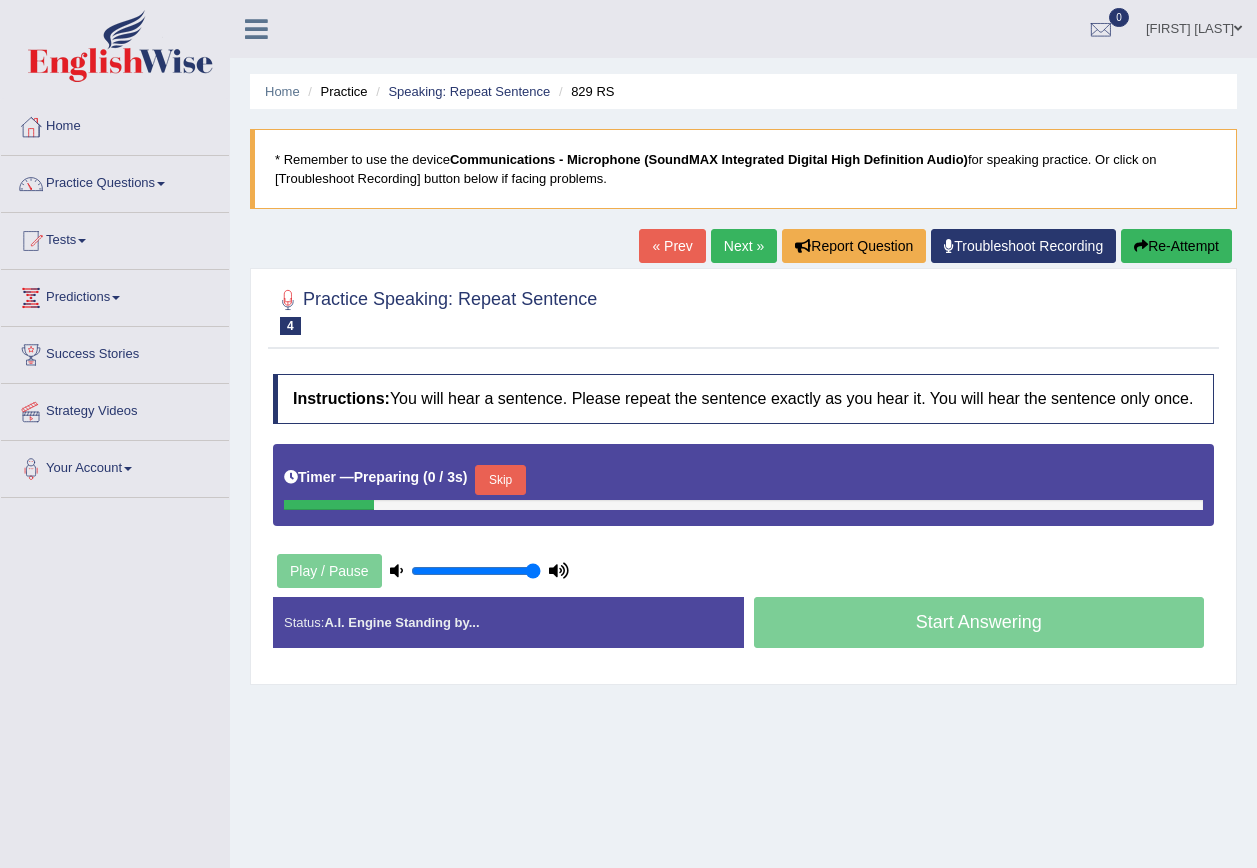 scroll, scrollTop: 0, scrollLeft: 0, axis: both 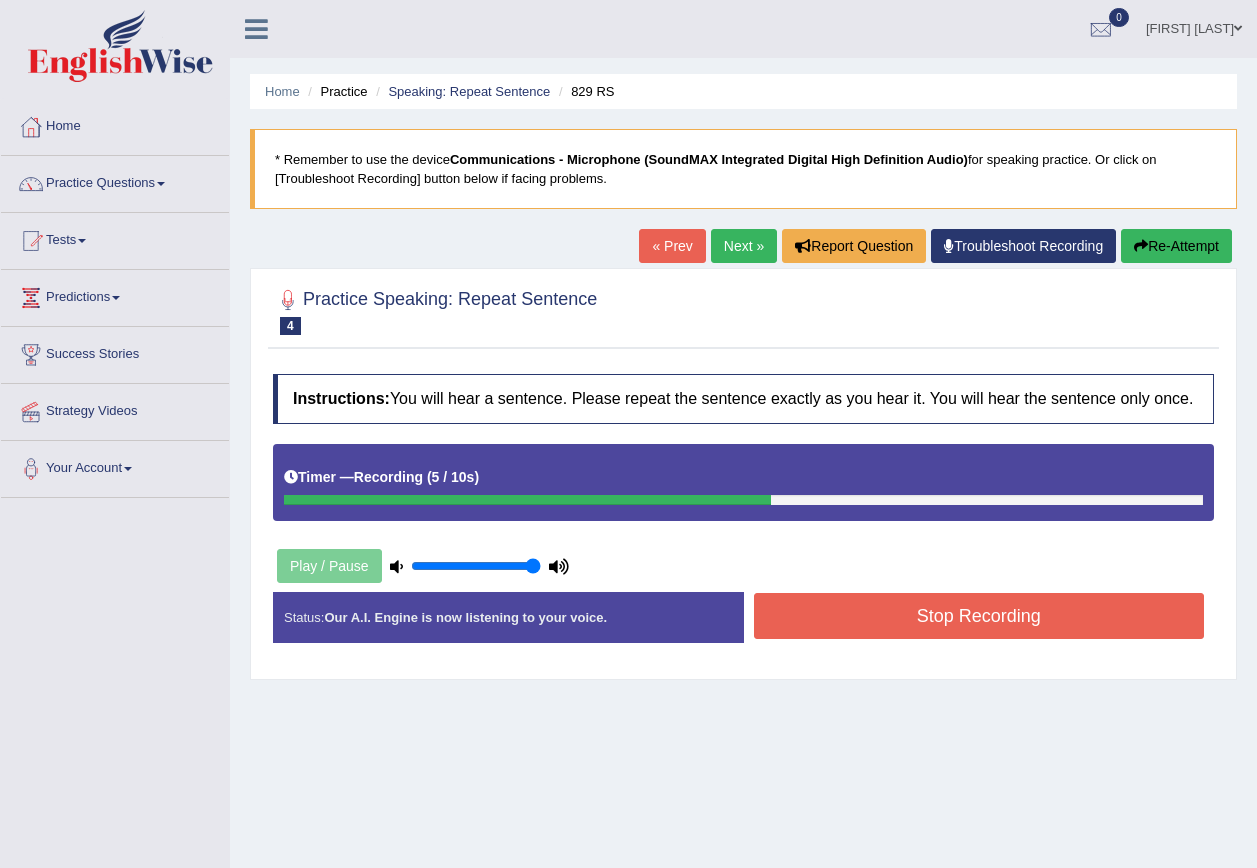 click on "Stop Recording" at bounding box center [979, 616] 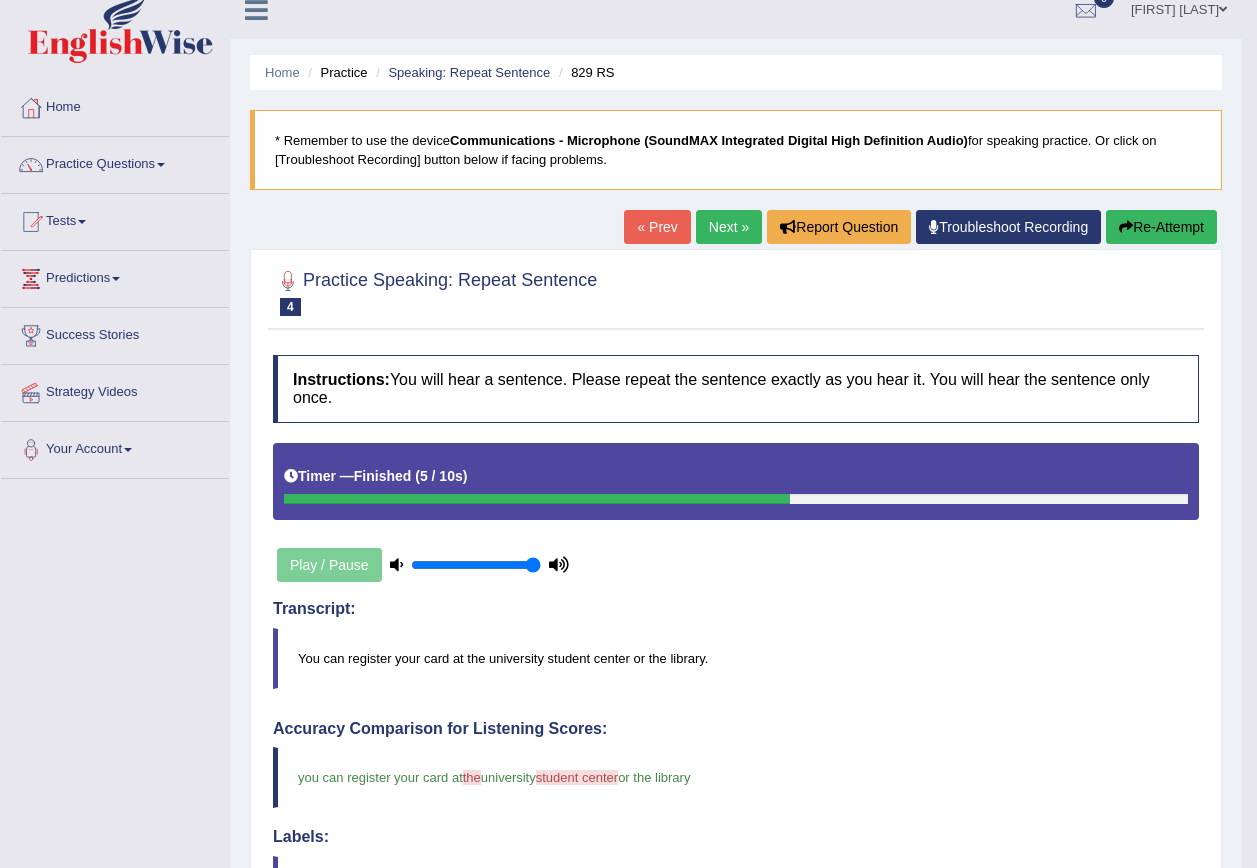 scroll, scrollTop: 0, scrollLeft: 0, axis: both 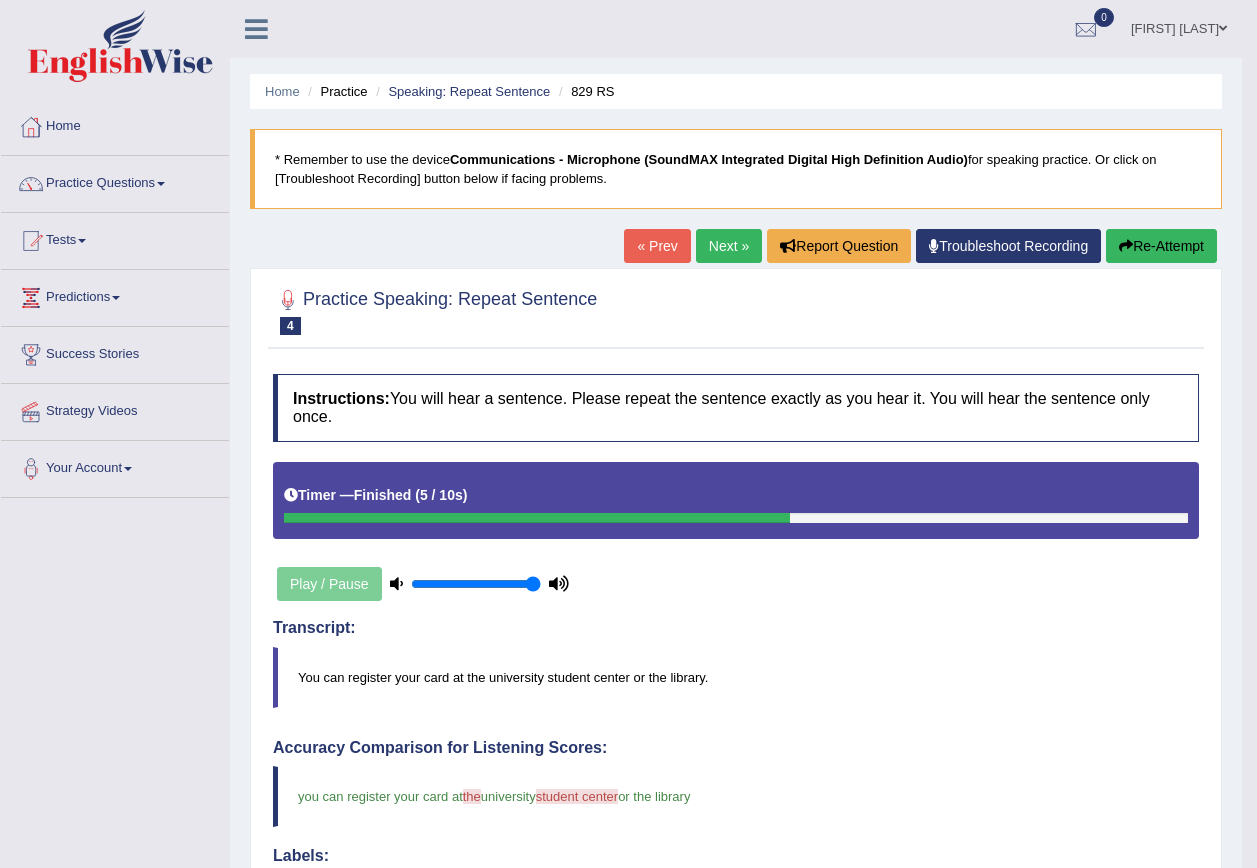 click on "Next »" at bounding box center (729, 246) 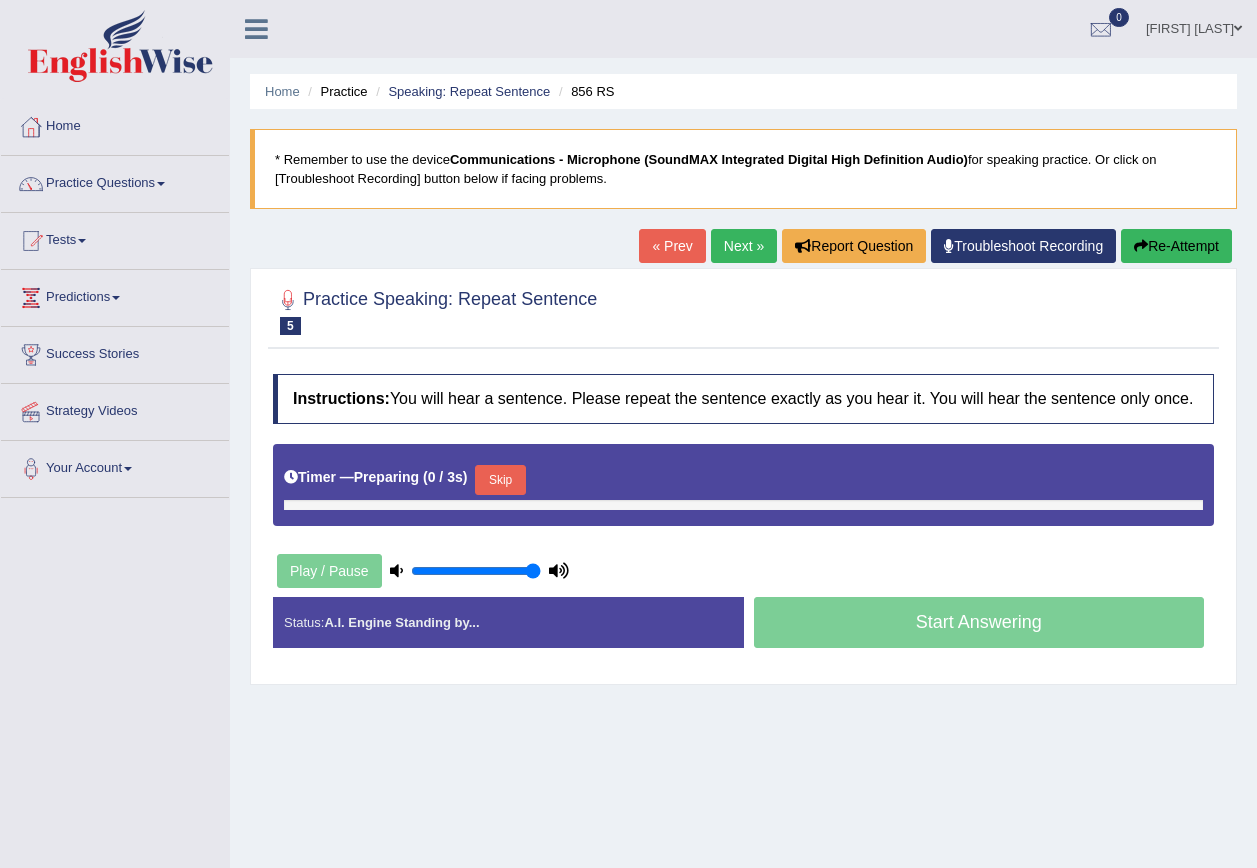 scroll, scrollTop: 0, scrollLeft: 0, axis: both 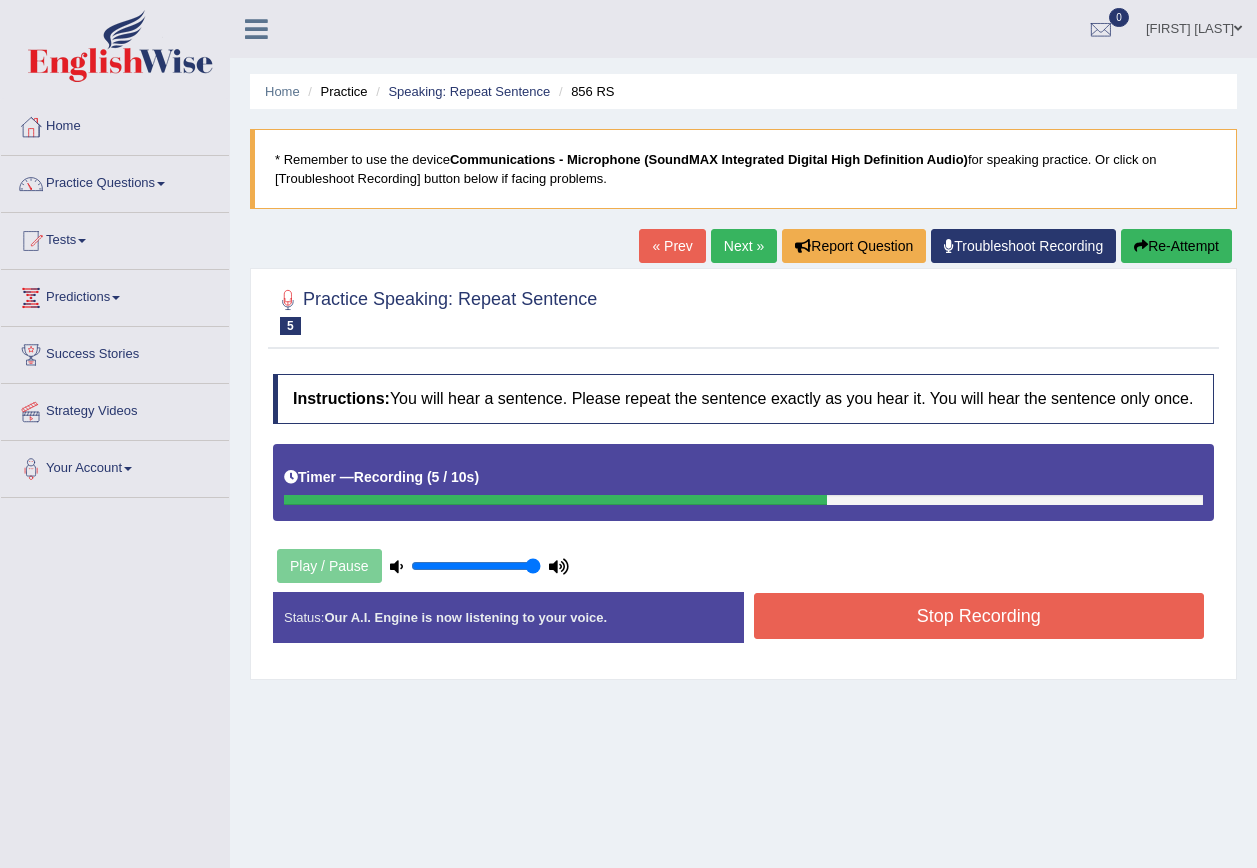 click on "Stop Recording" at bounding box center (979, 616) 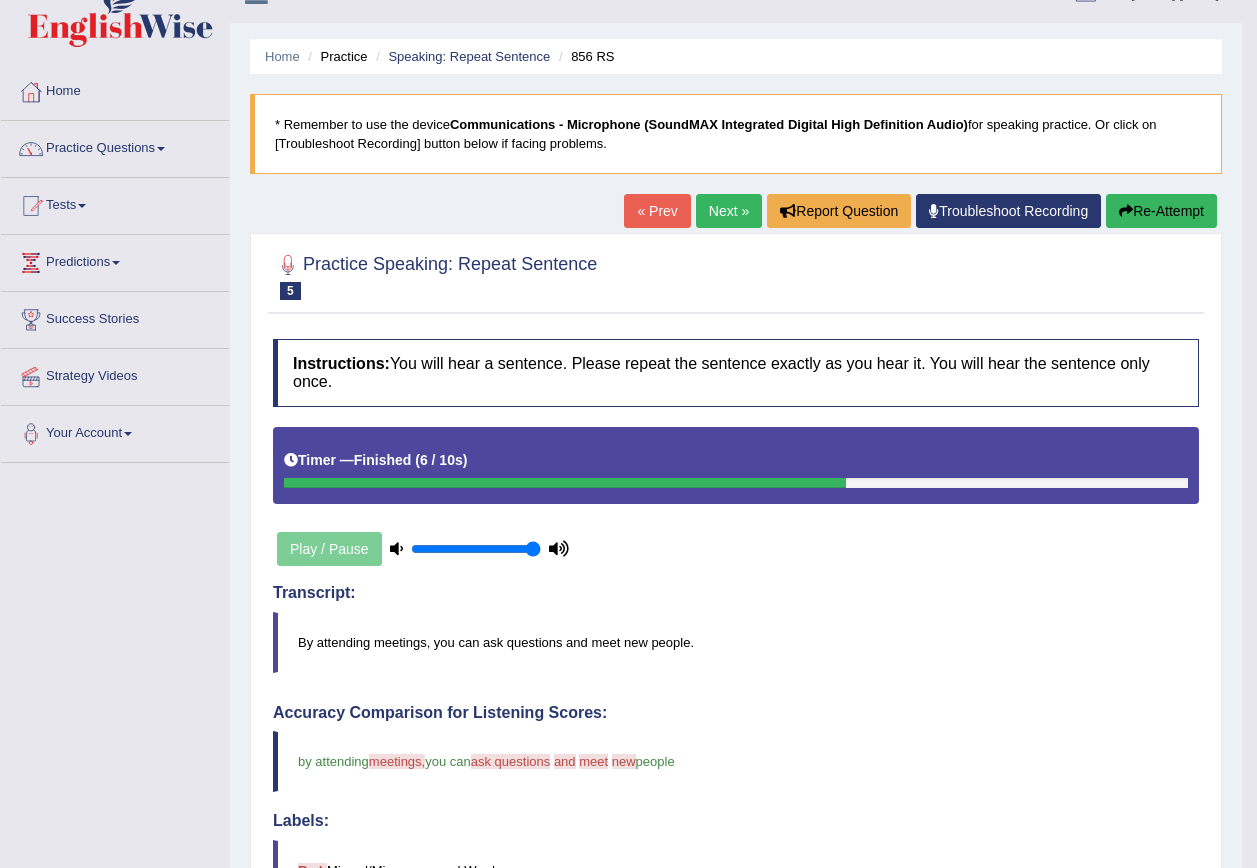 scroll, scrollTop: 0, scrollLeft: 0, axis: both 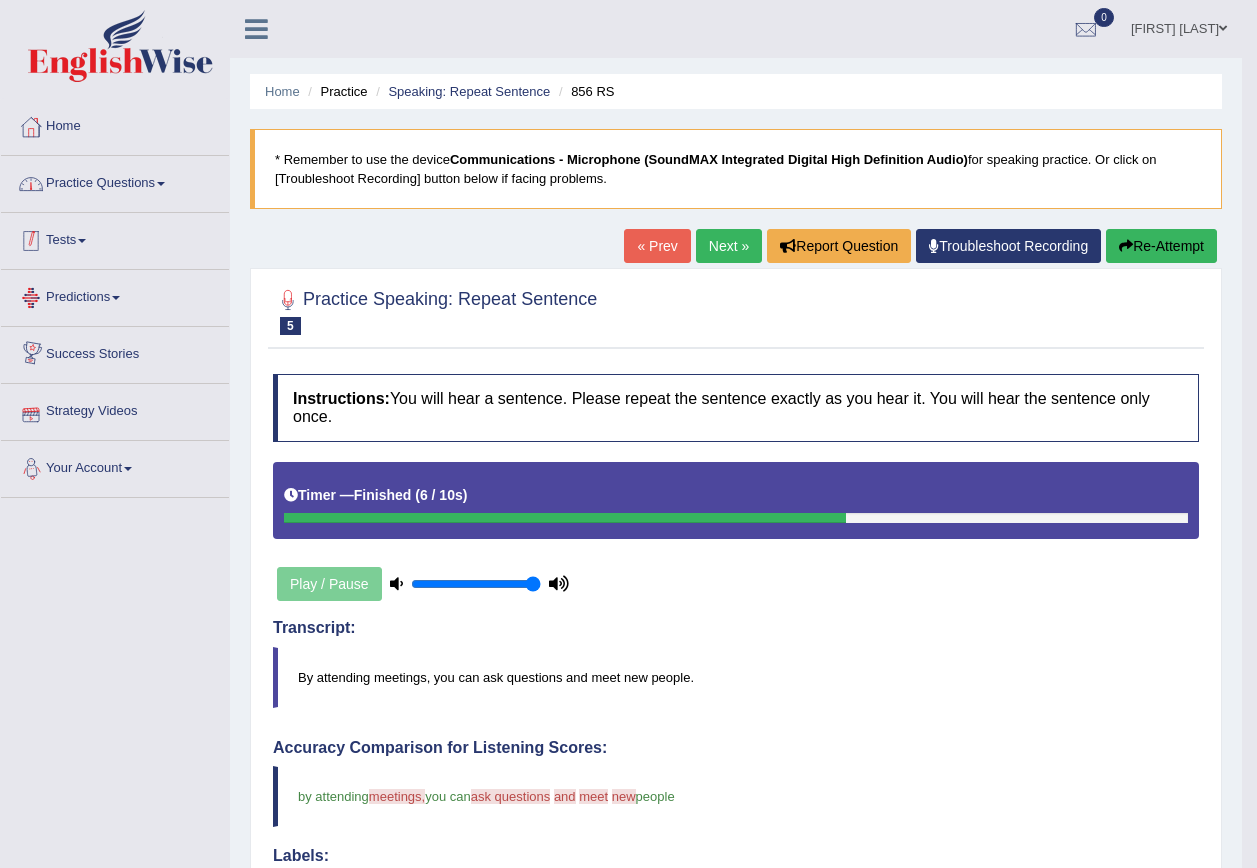 click on "Practice Questions" at bounding box center [115, 181] 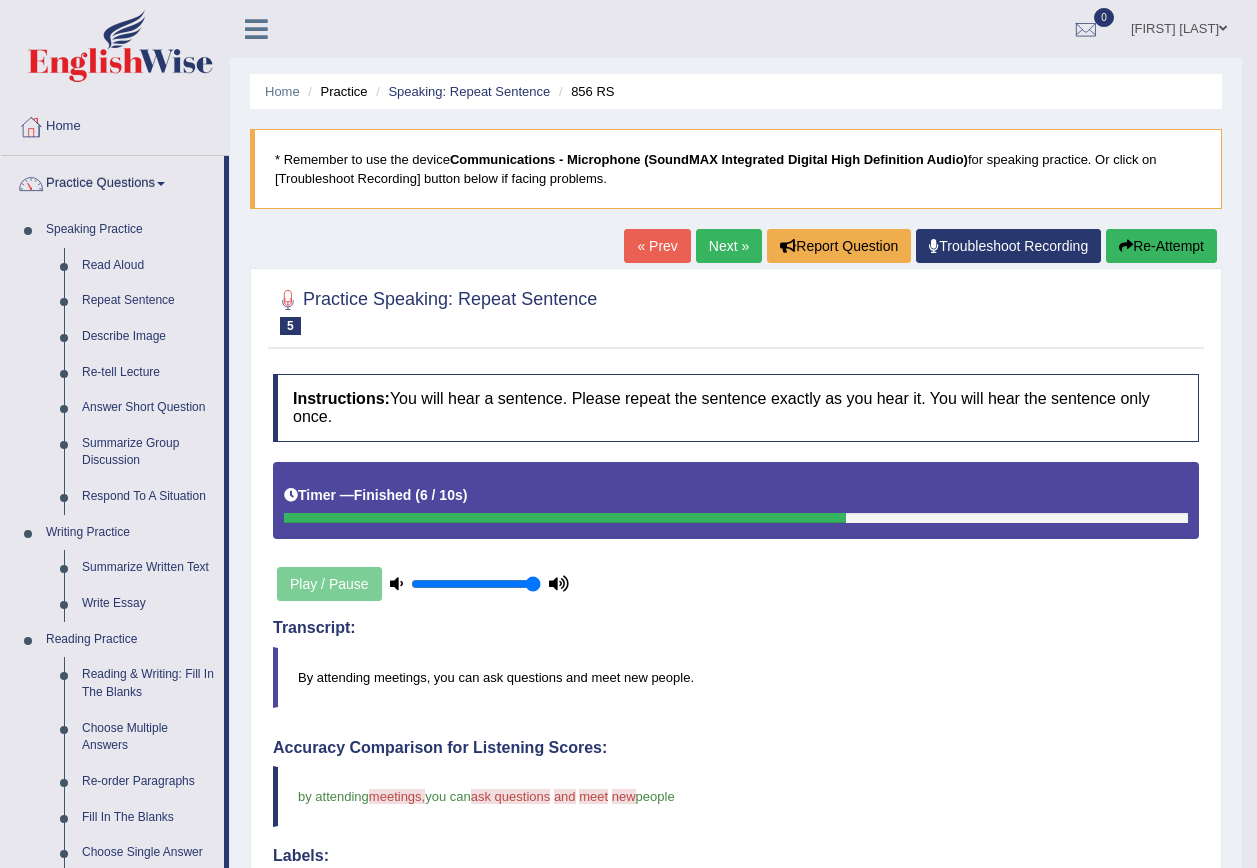 click on "Practice Questions" at bounding box center (112, 181) 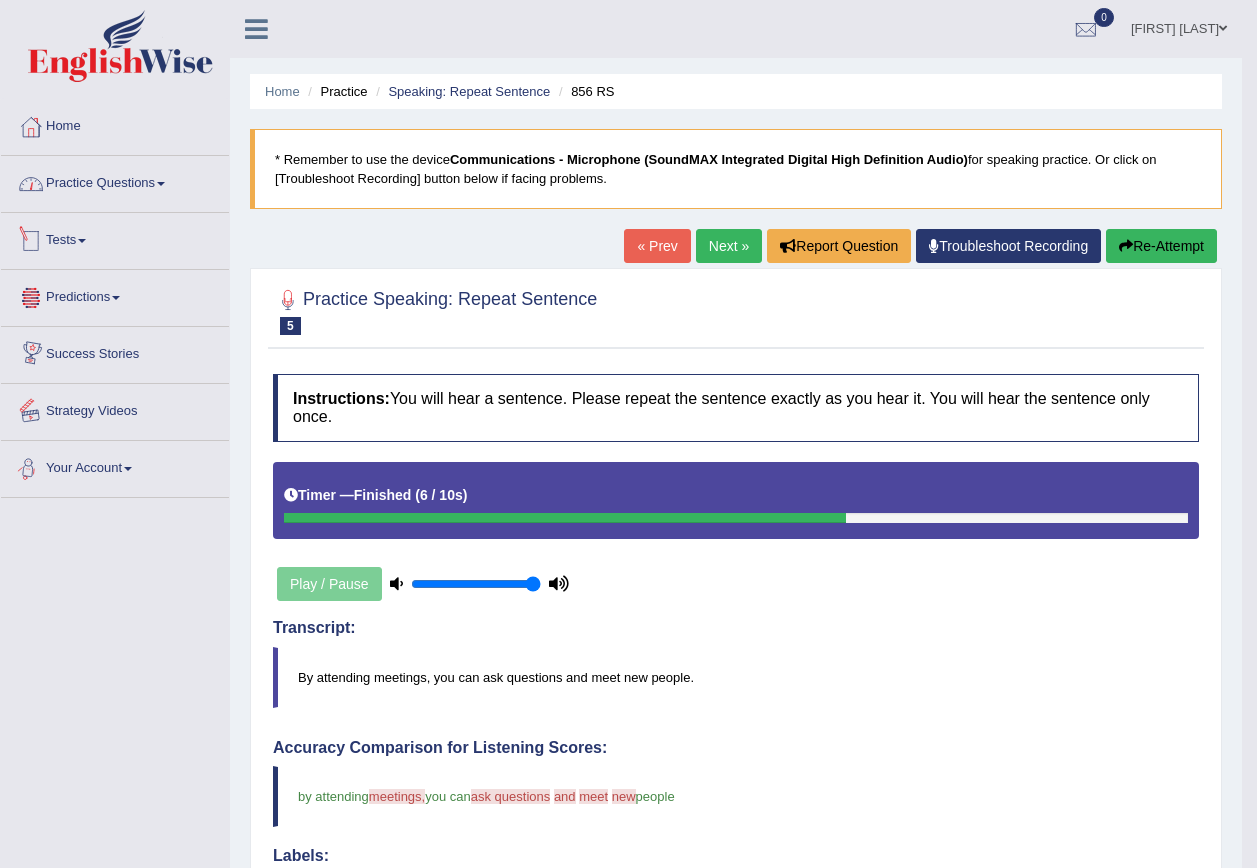 click on "Practice Questions" at bounding box center (115, 181) 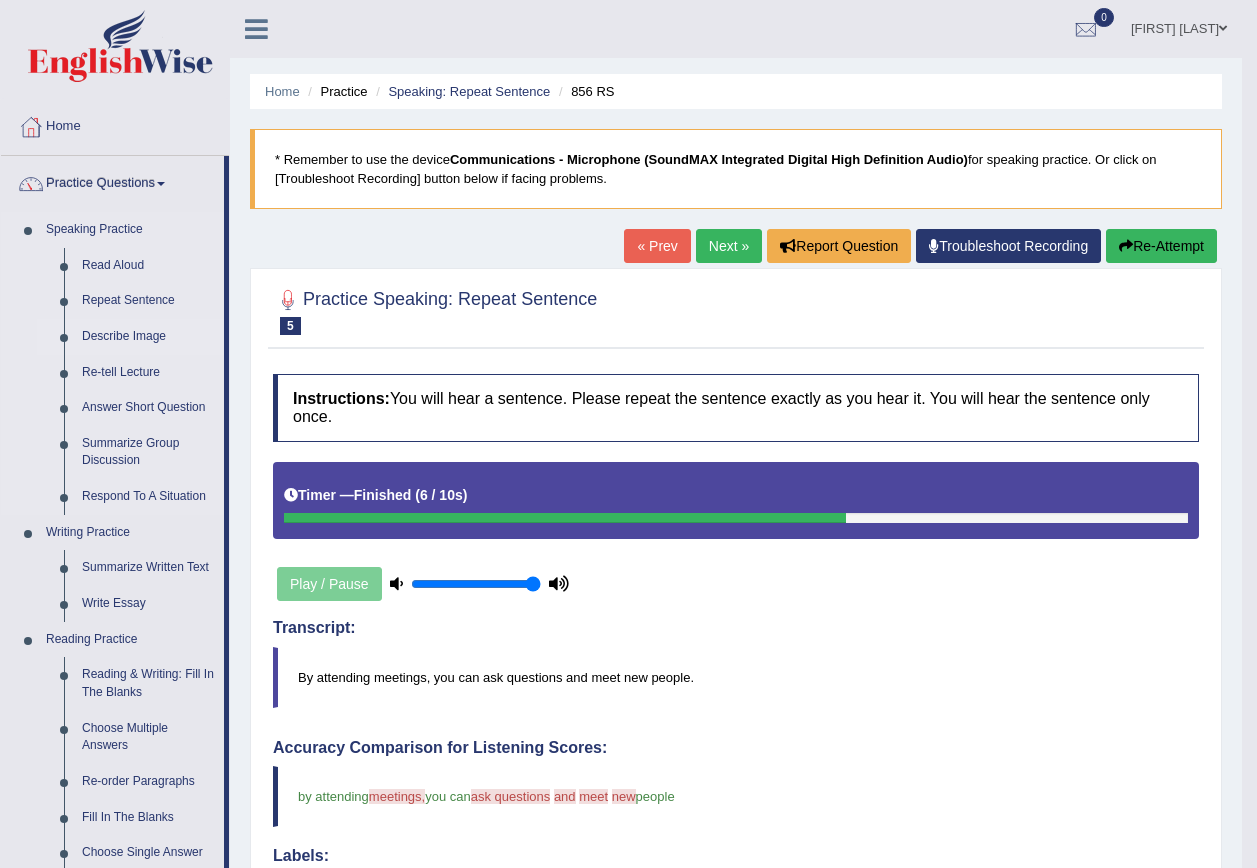 click on "Describe Image" at bounding box center (148, 337) 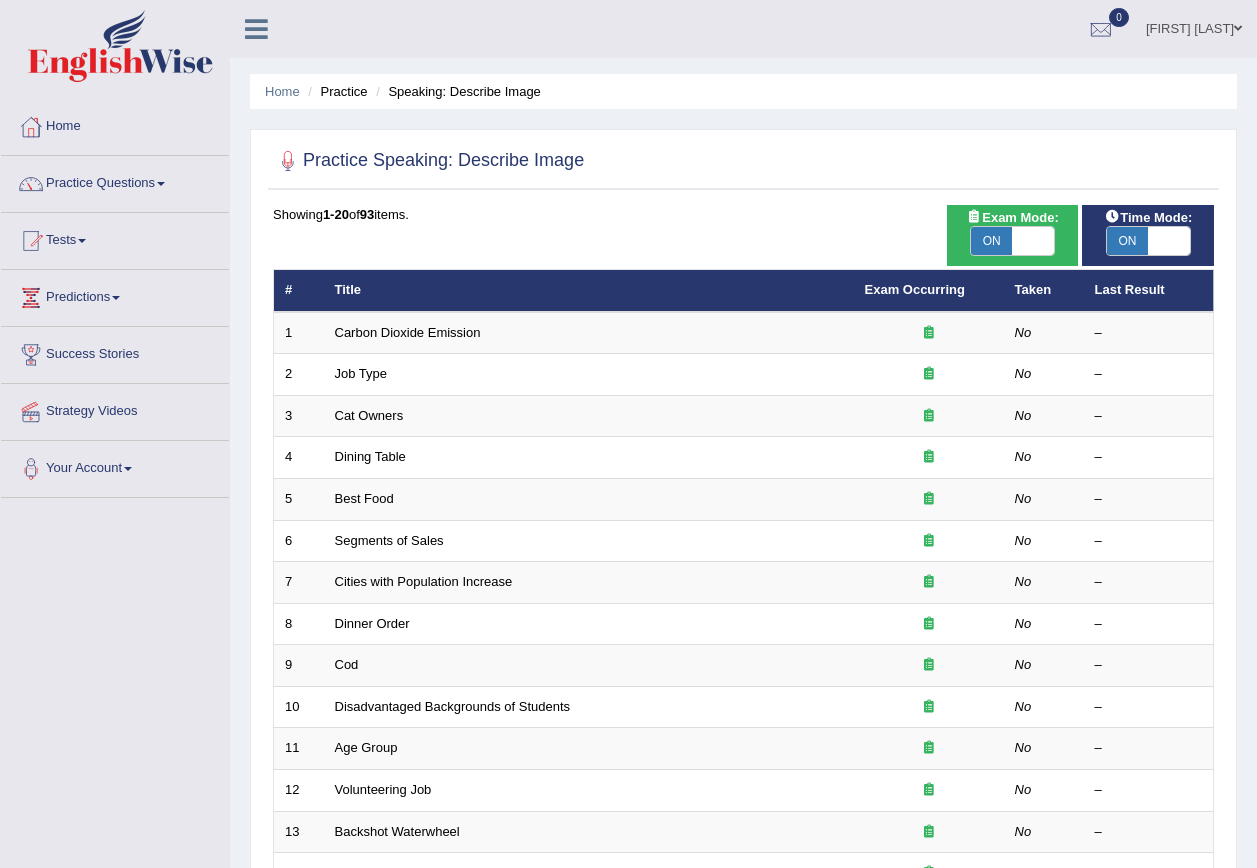 scroll, scrollTop: 0, scrollLeft: 0, axis: both 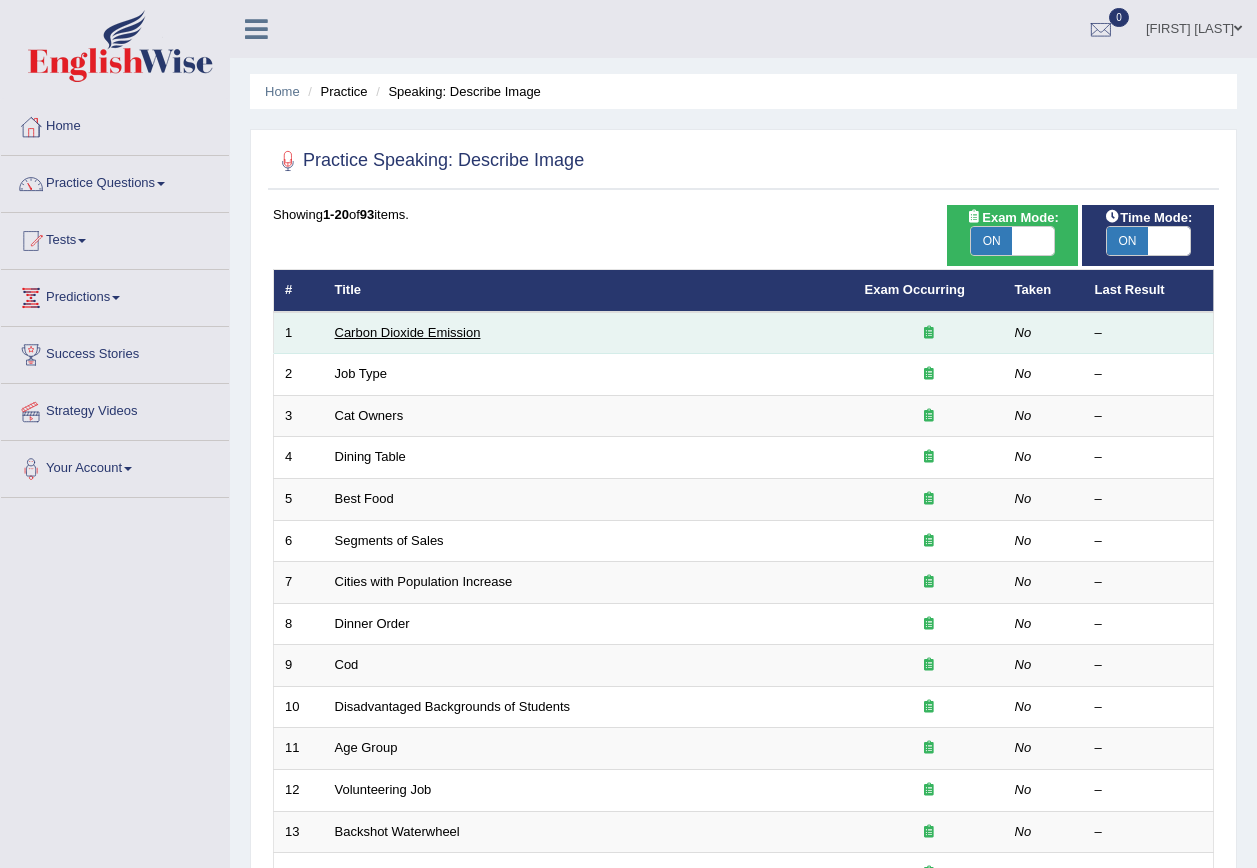 click on "Carbon Dioxide Emission" at bounding box center (408, 332) 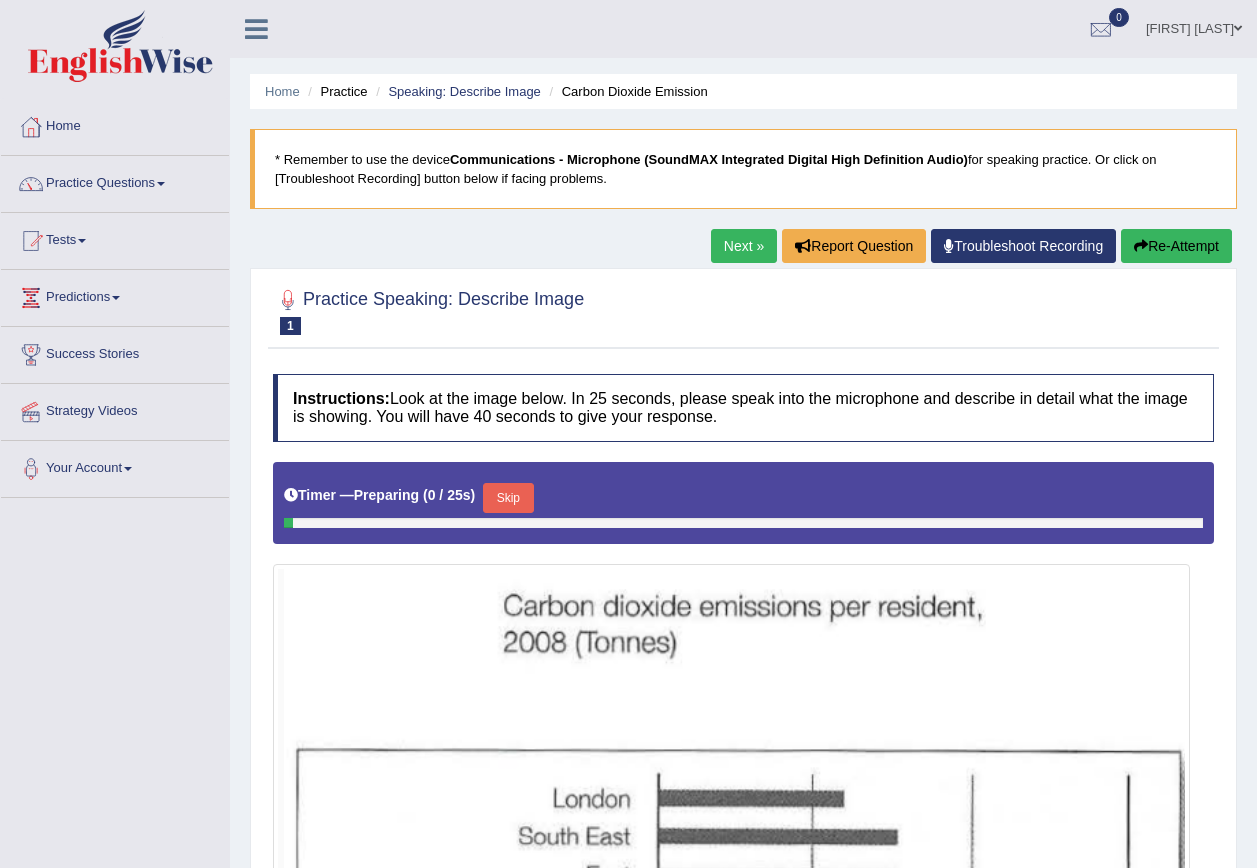 scroll, scrollTop: 0, scrollLeft: 0, axis: both 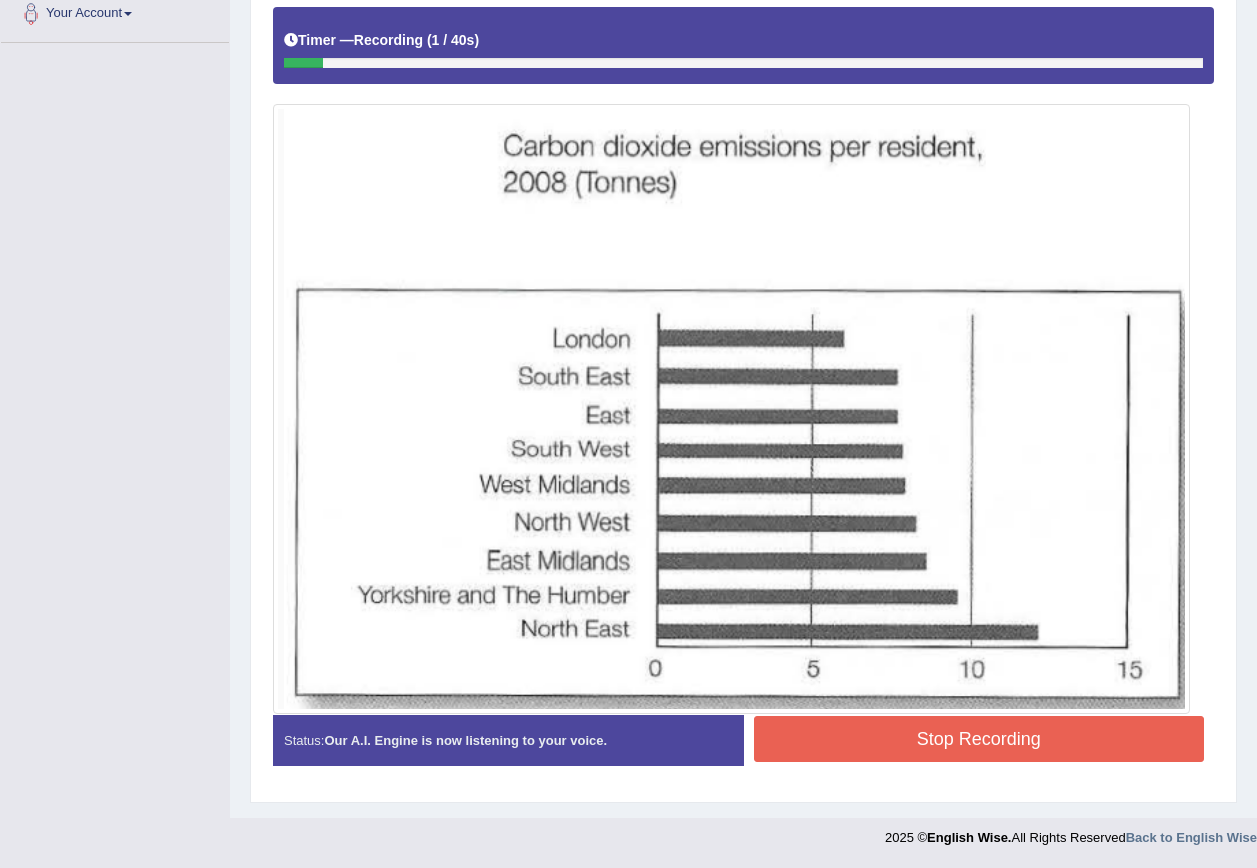 click on "Stop Recording" at bounding box center [979, 739] 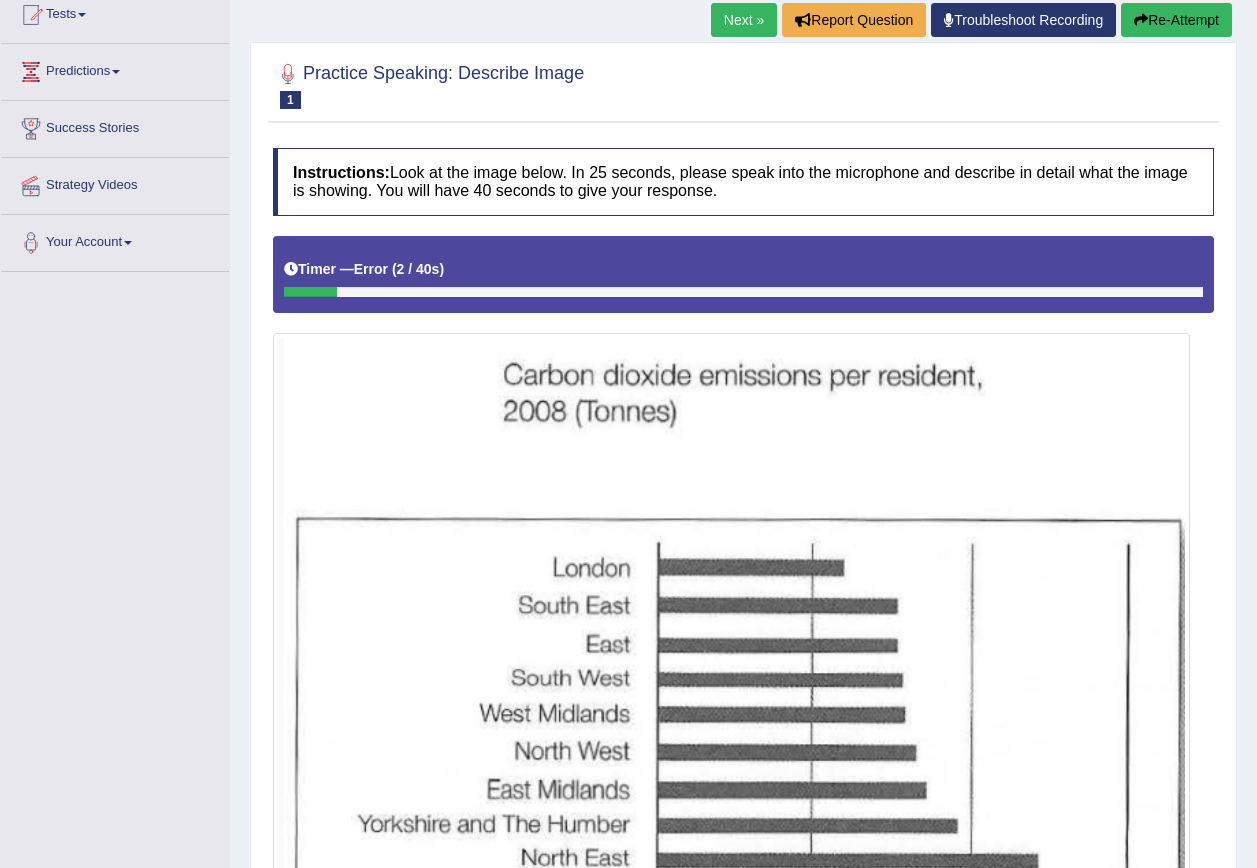 scroll, scrollTop: 174, scrollLeft: 0, axis: vertical 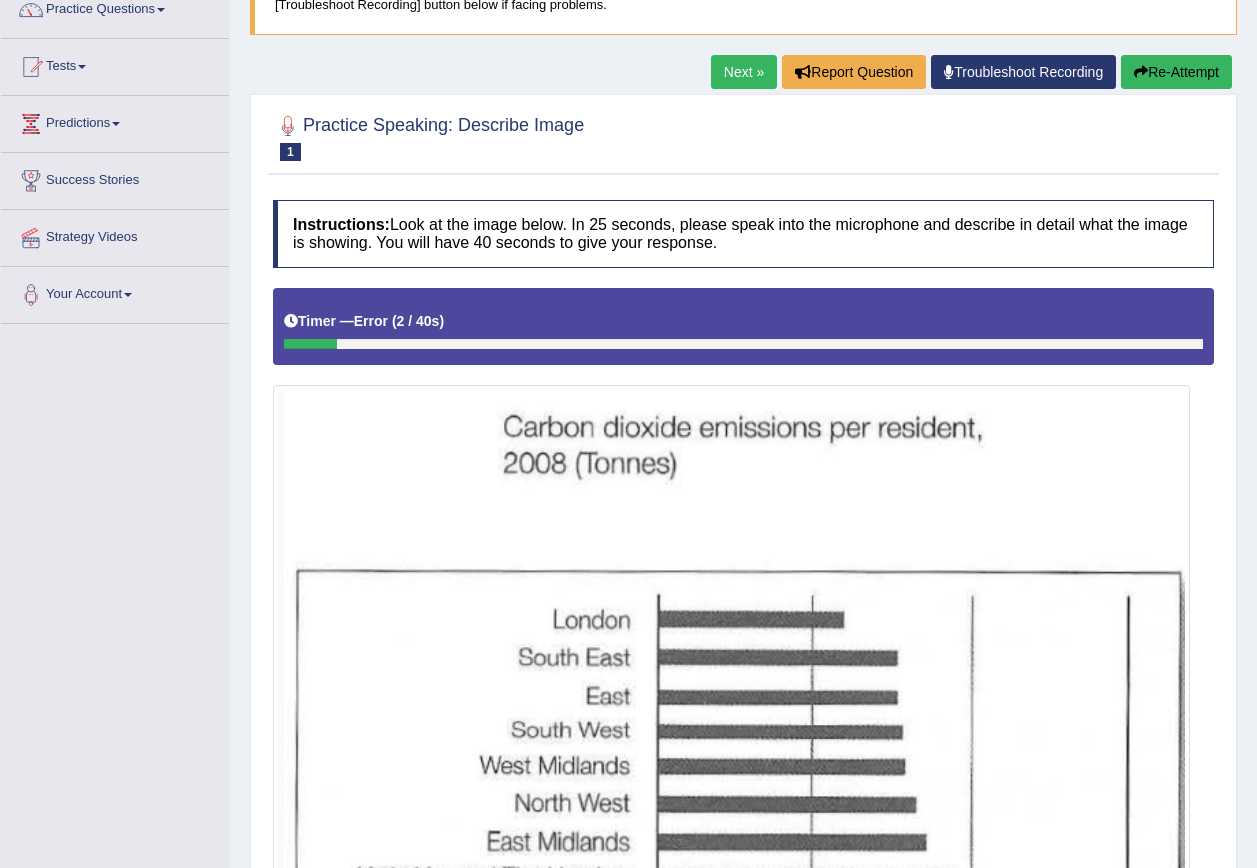 click on "Next »" at bounding box center [744, 72] 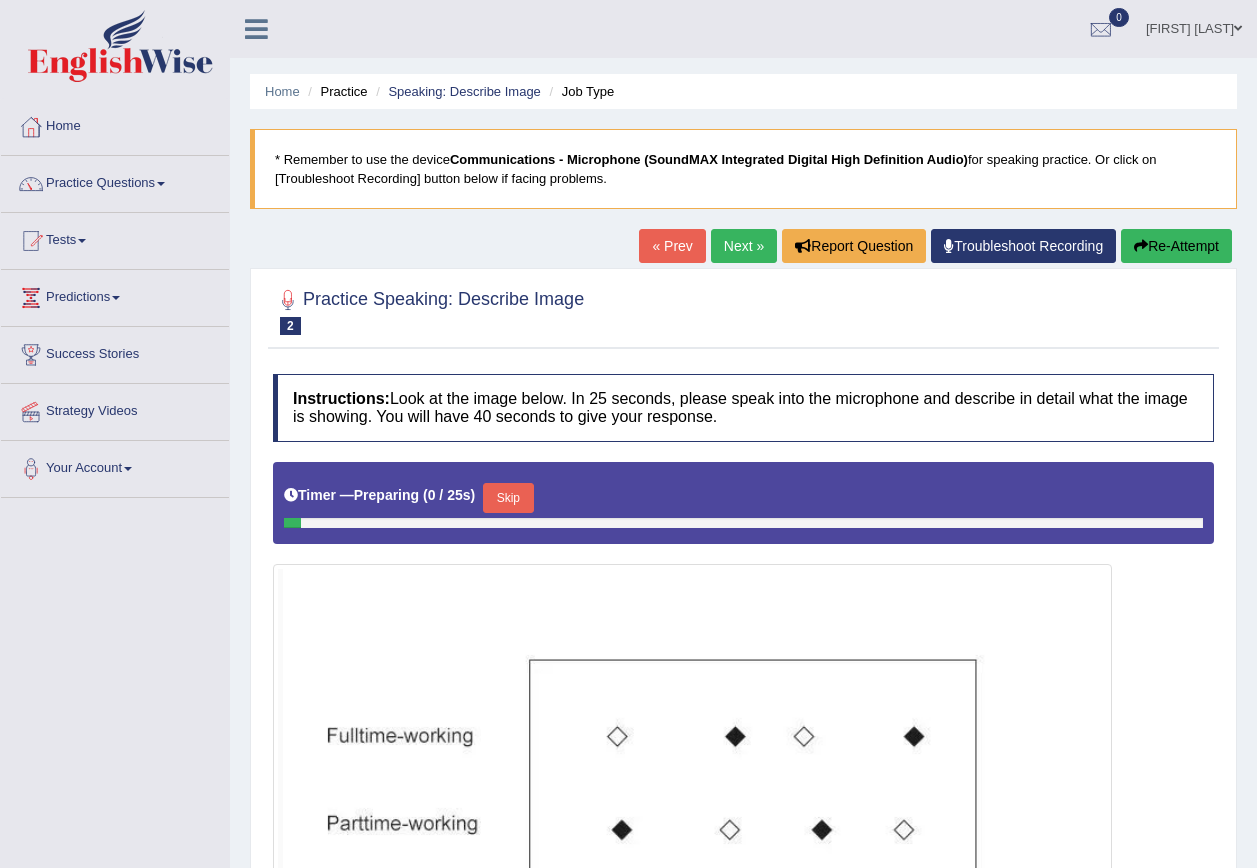 scroll, scrollTop: 200, scrollLeft: 0, axis: vertical 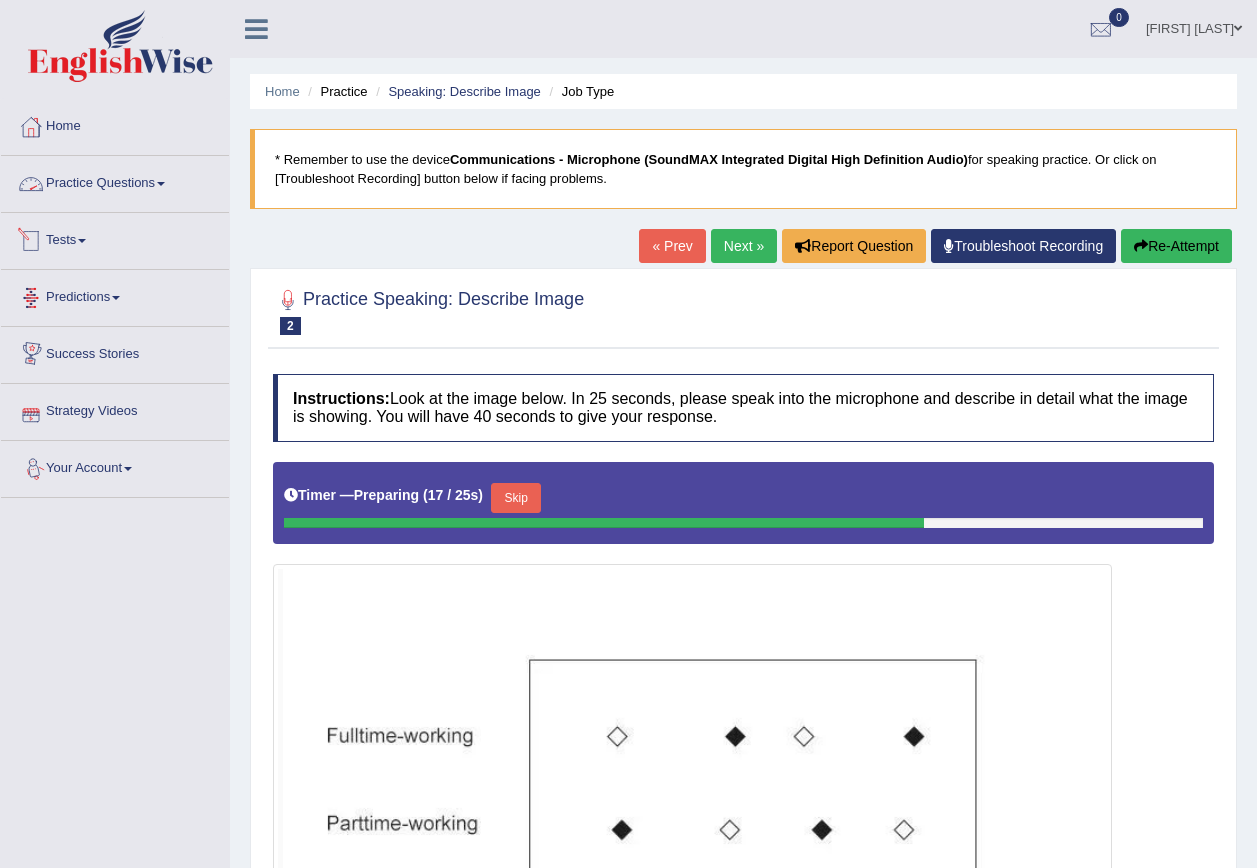 click on "Practice Questions" at bounding box center (115, 181) 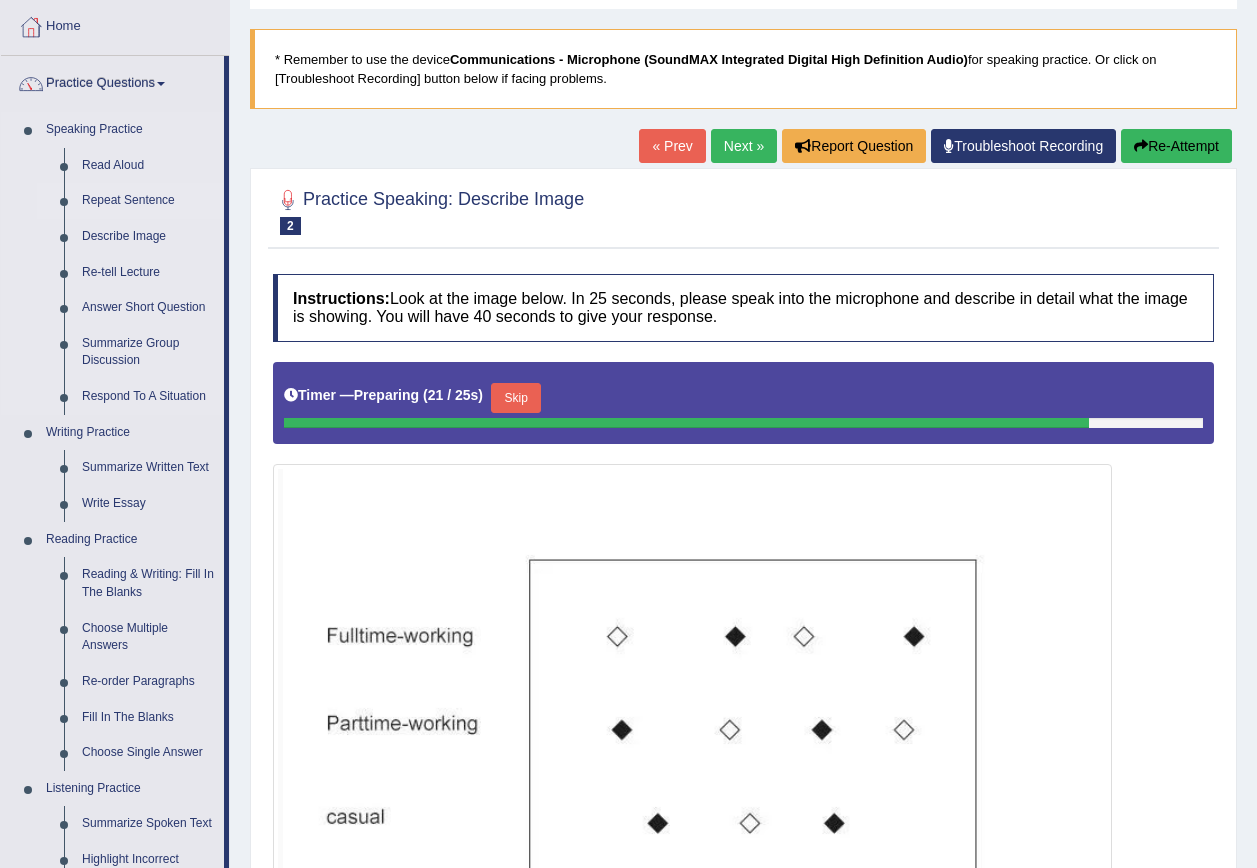 scroll, scrollTop: 0, scrollLeft: 0, axis: both 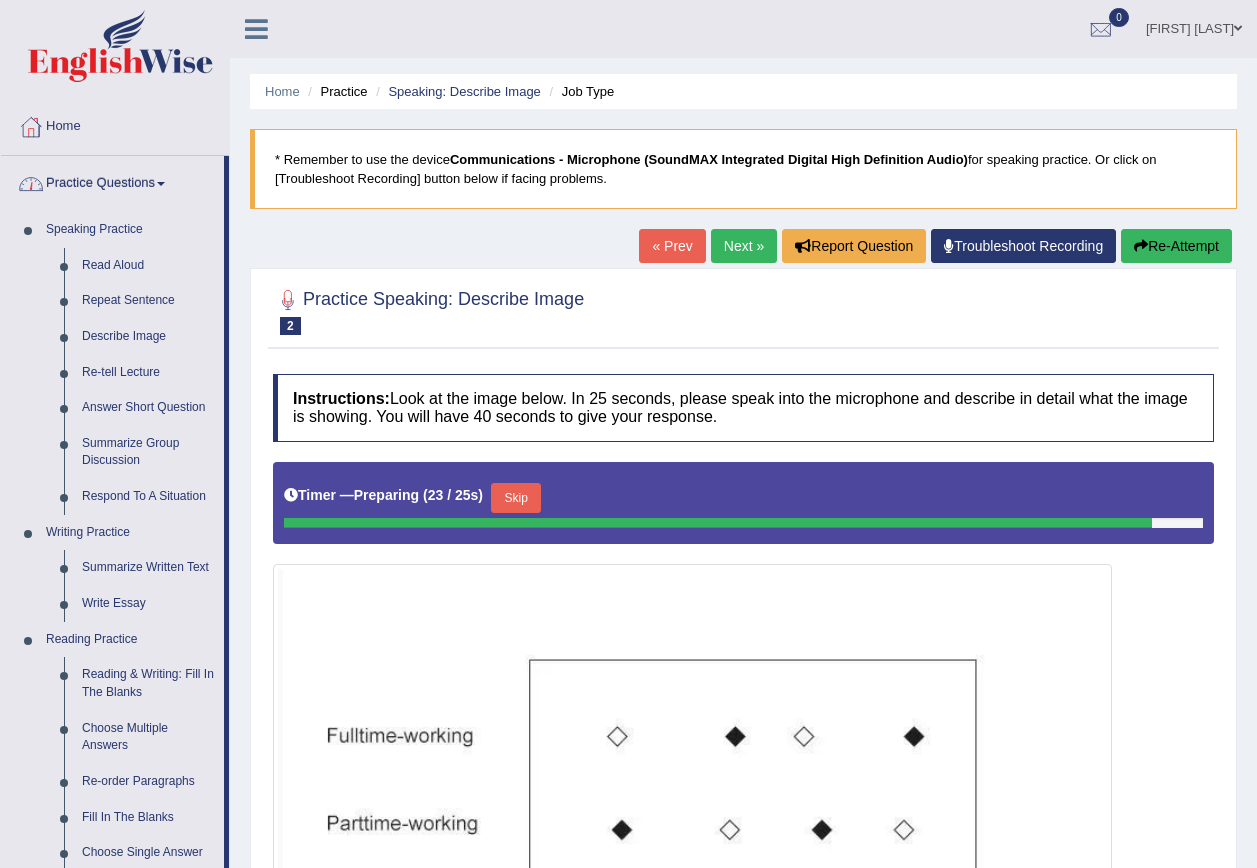 click on "Practice Questions" at bounding box center [112, 181] 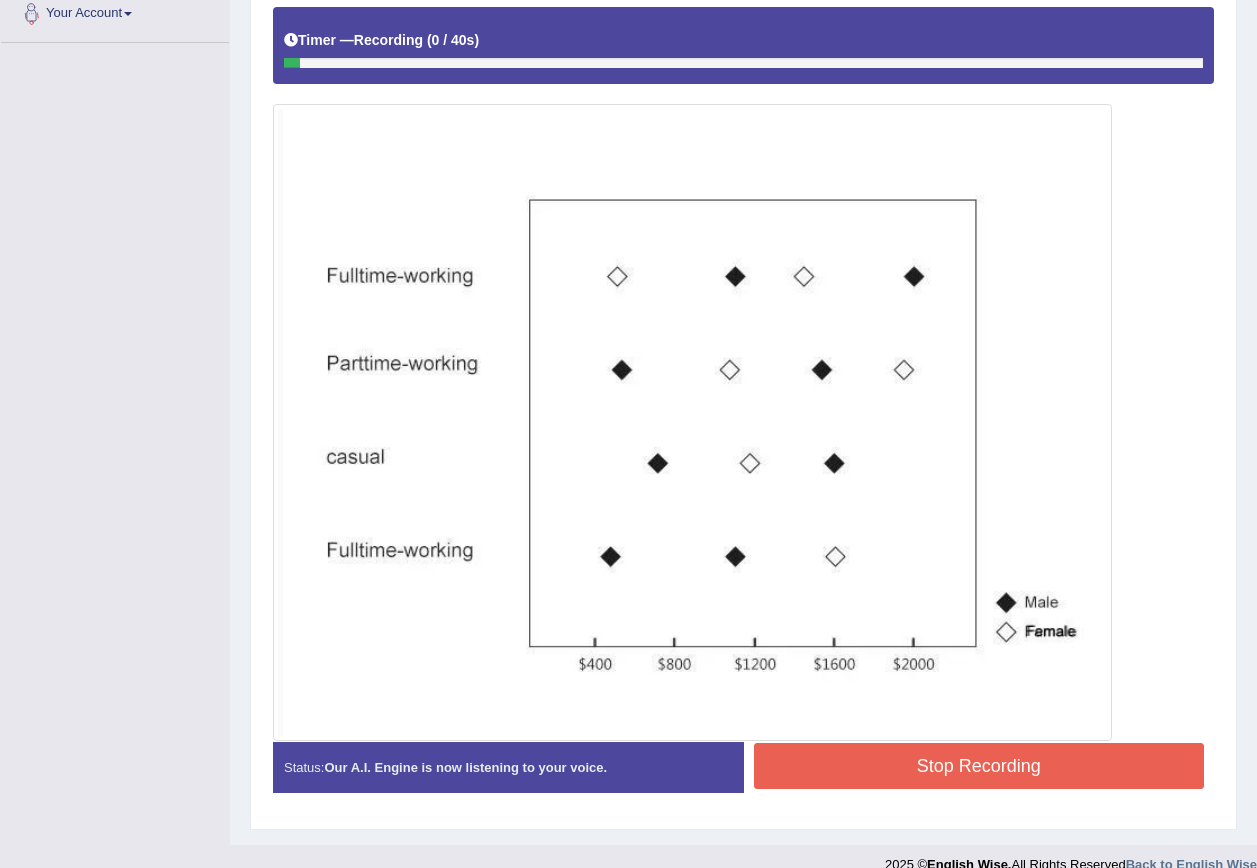 scroll, scrollTop: 482, scrollLeft: 0, axis: vertical 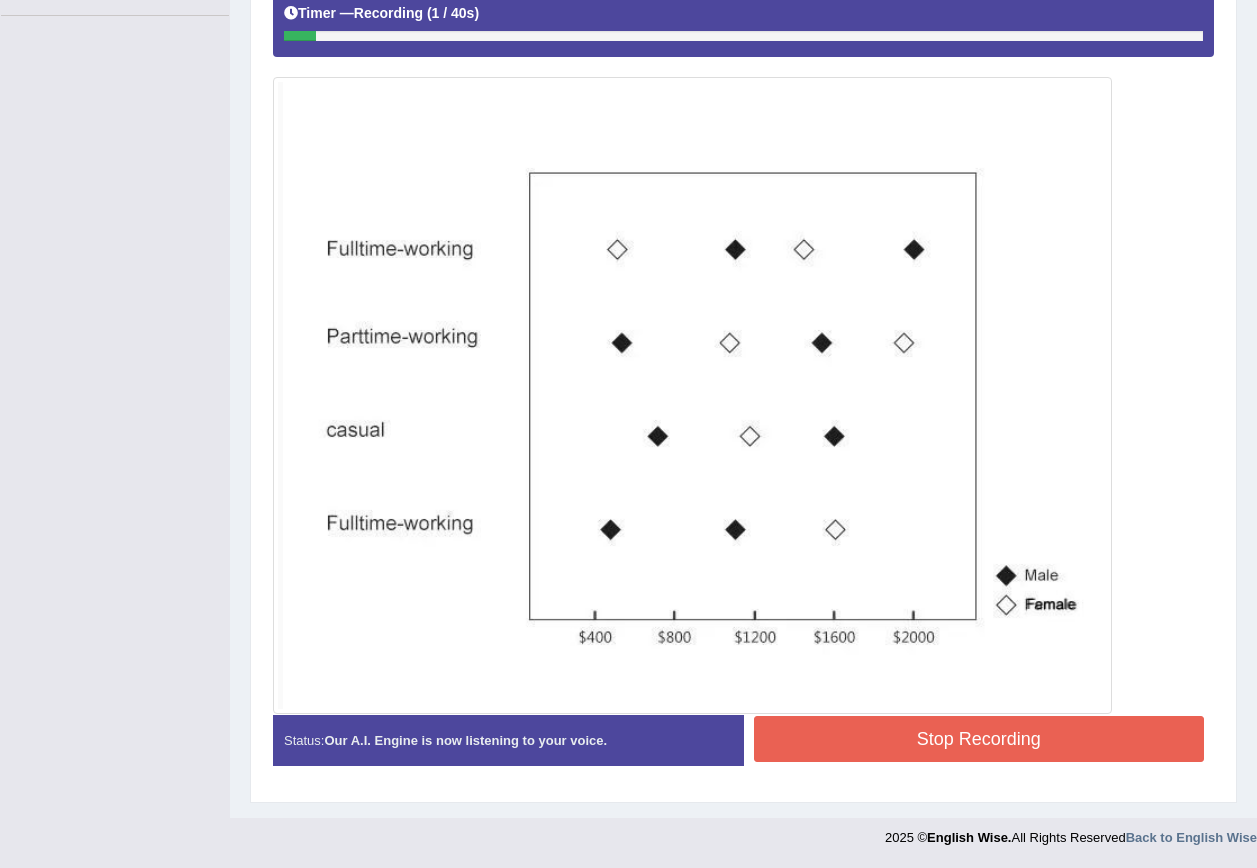 click on "Stop Recording" at bounding box center [979, 739] 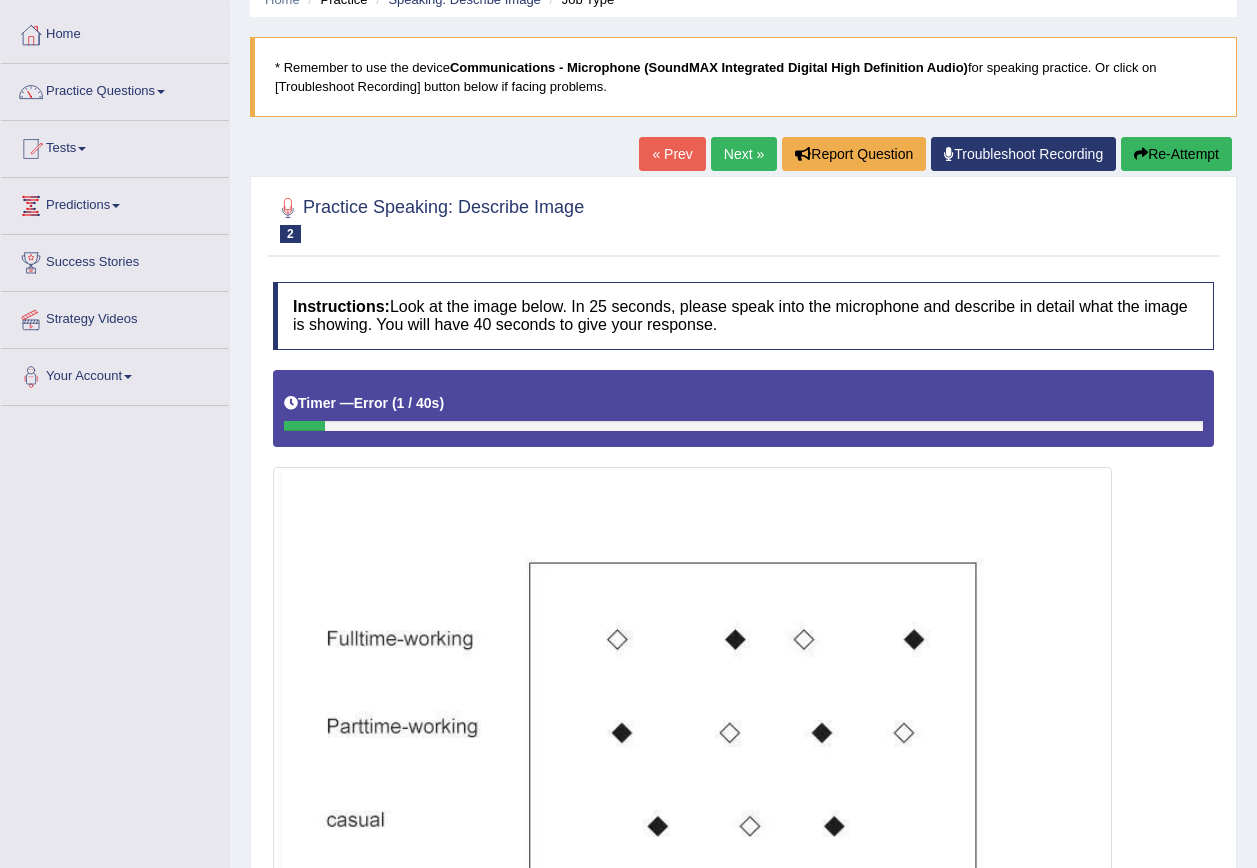 scroll, scrollTop: 0, scrollLeft: 0, axis: both 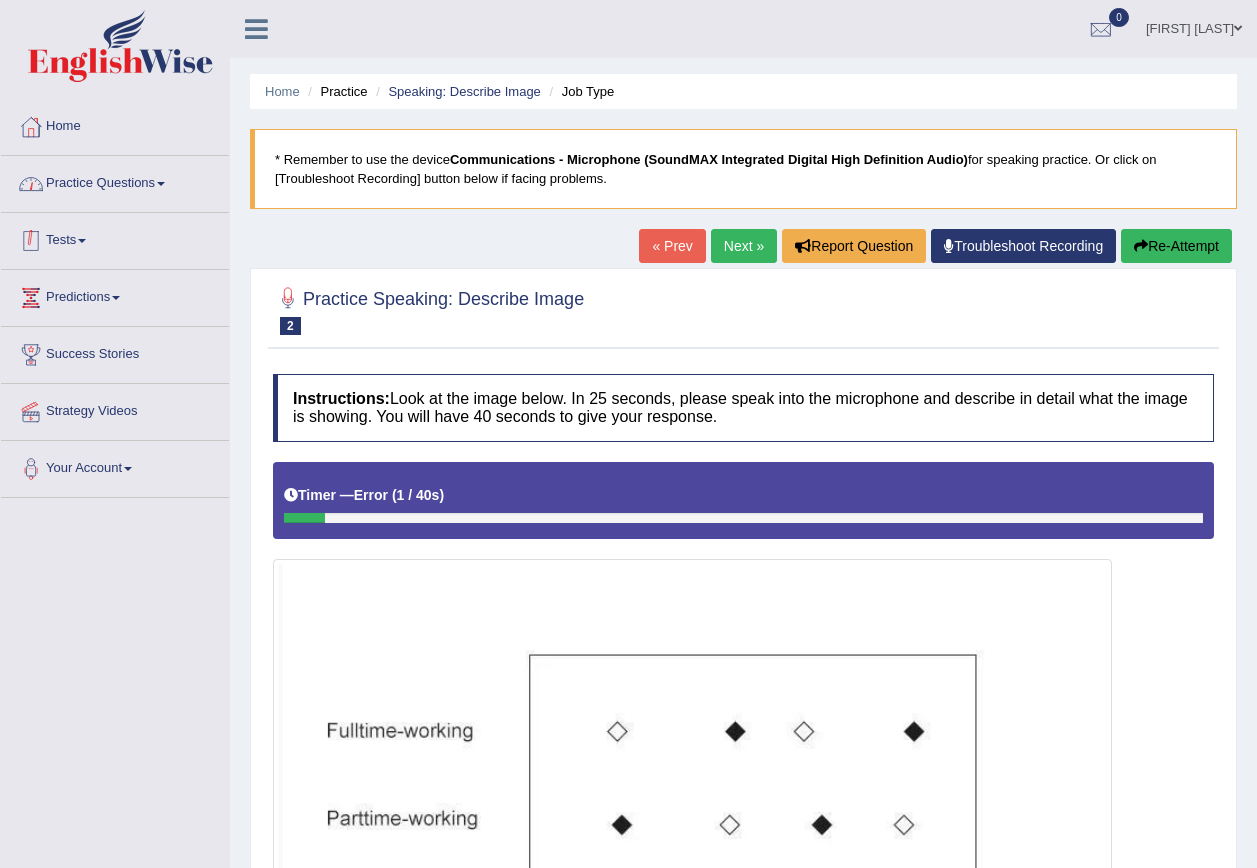 click on "Practice Questions" at bounding box center (115, 181) 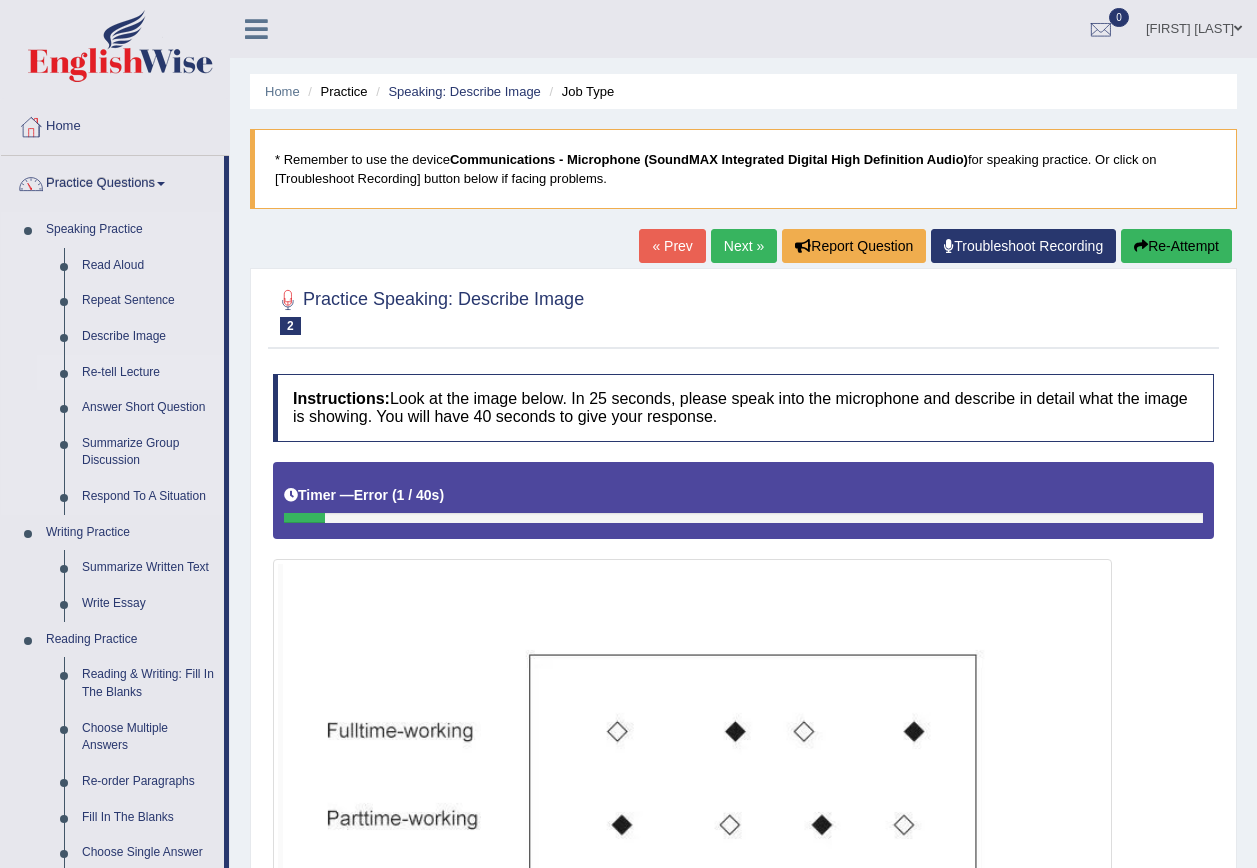 click on "Re-tell Lecture" at bounding box center [148, 373] 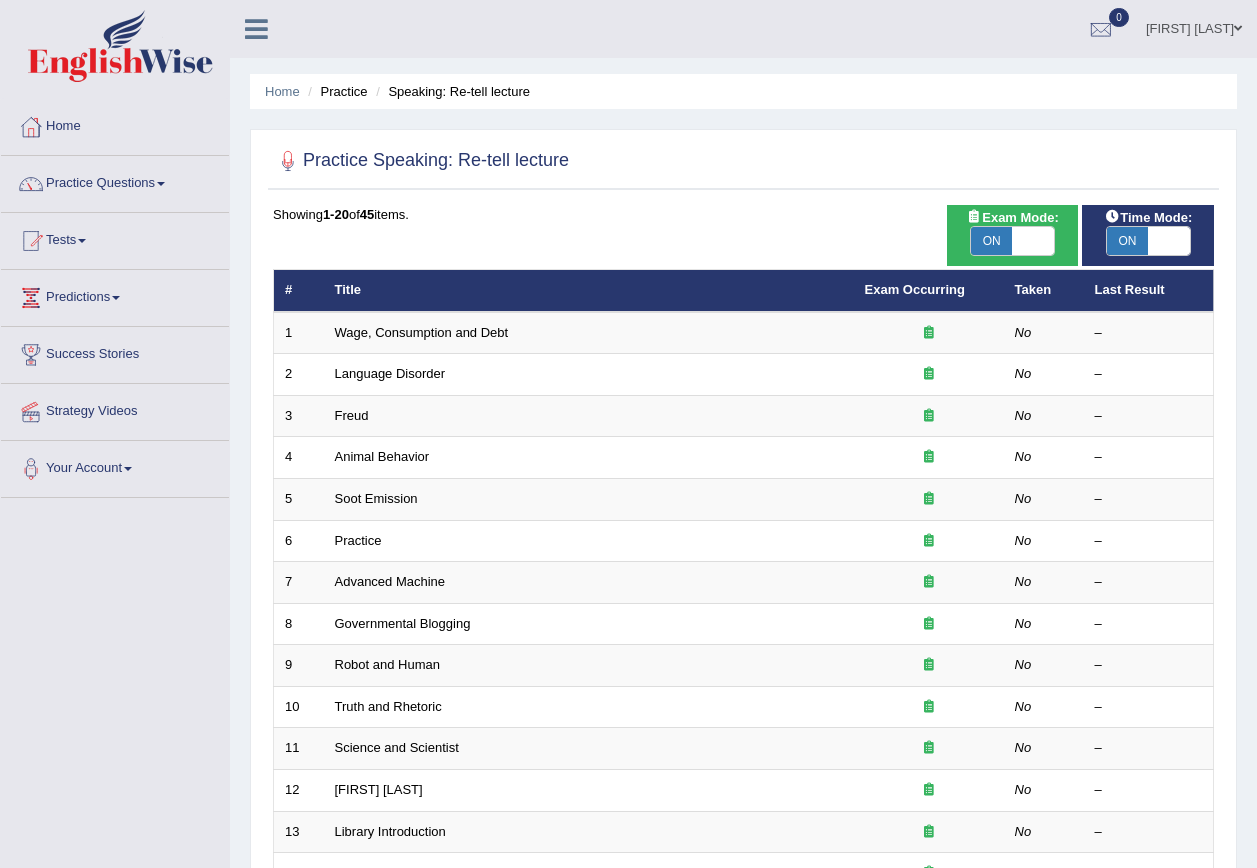scroll, scrollTop: 0, scrollLeft: 0, axis: both 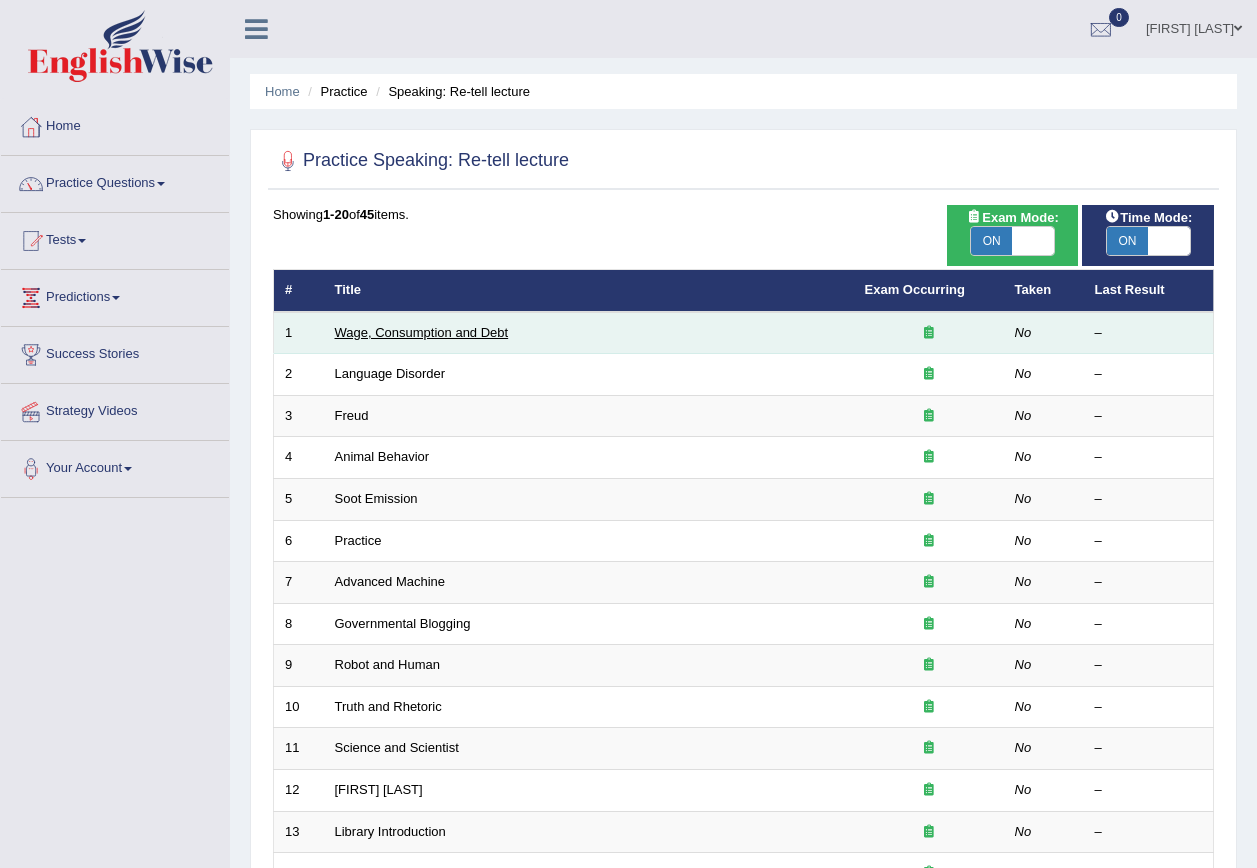 click on "Wage, Consumption and Debt" at bounding box center (422, 332) 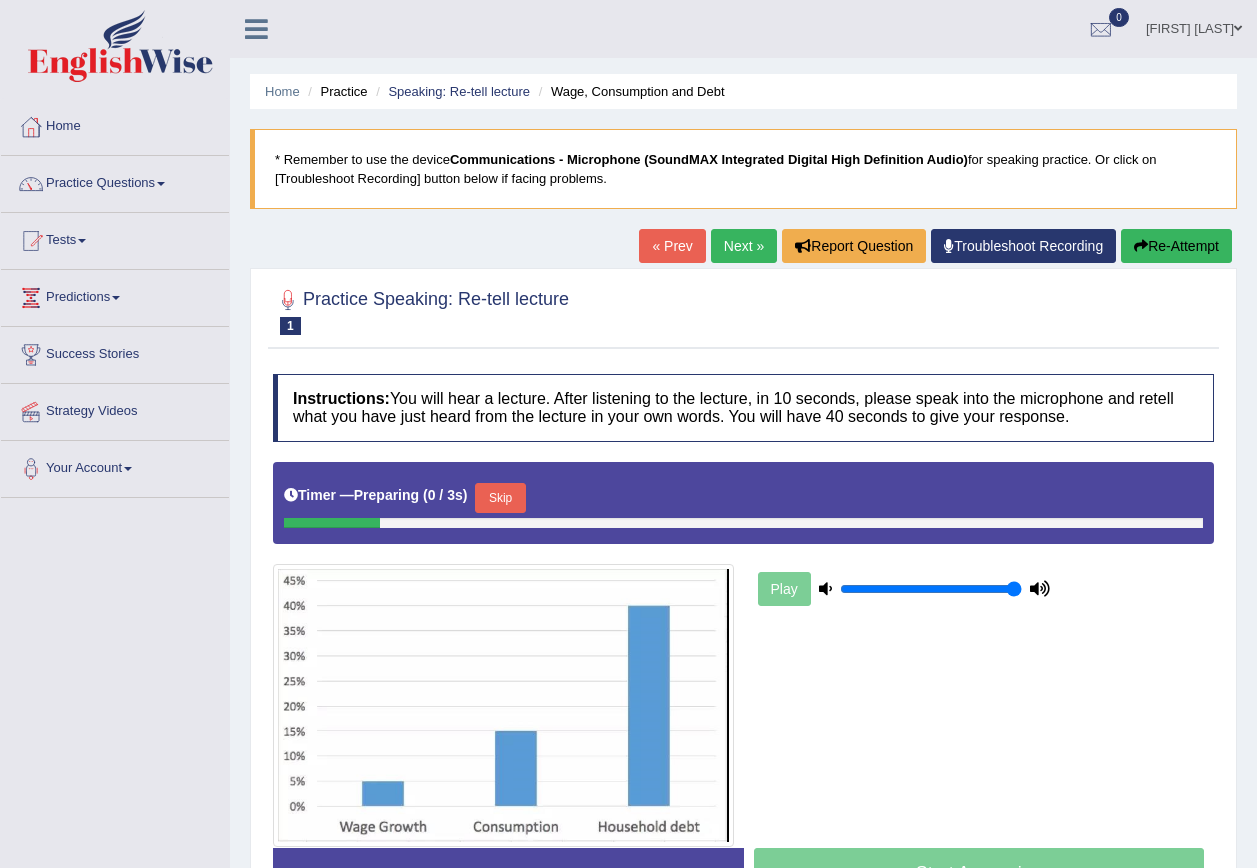 scroll, scrollTop: 0, scrollLeft: 0, axis: both 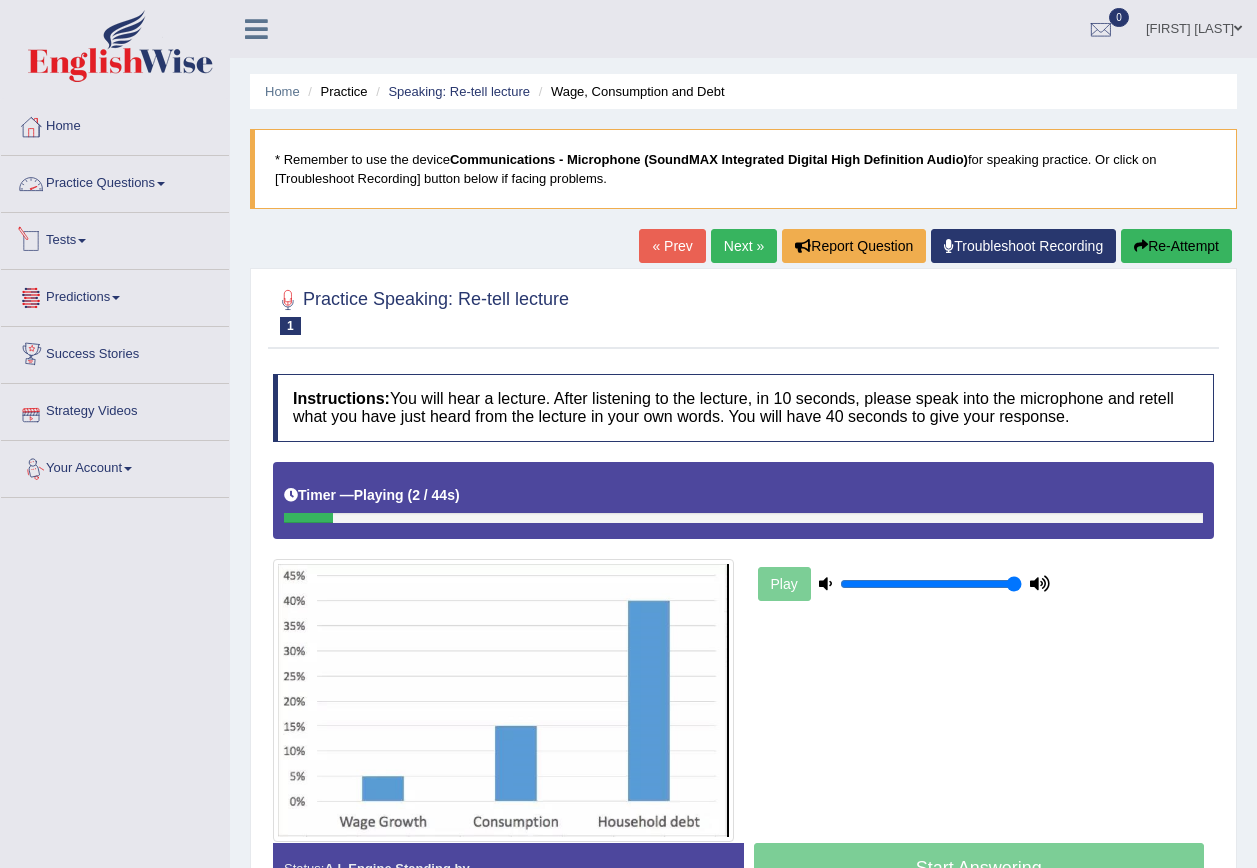 click on "Practice Questions" at bounding box center [115, 181] 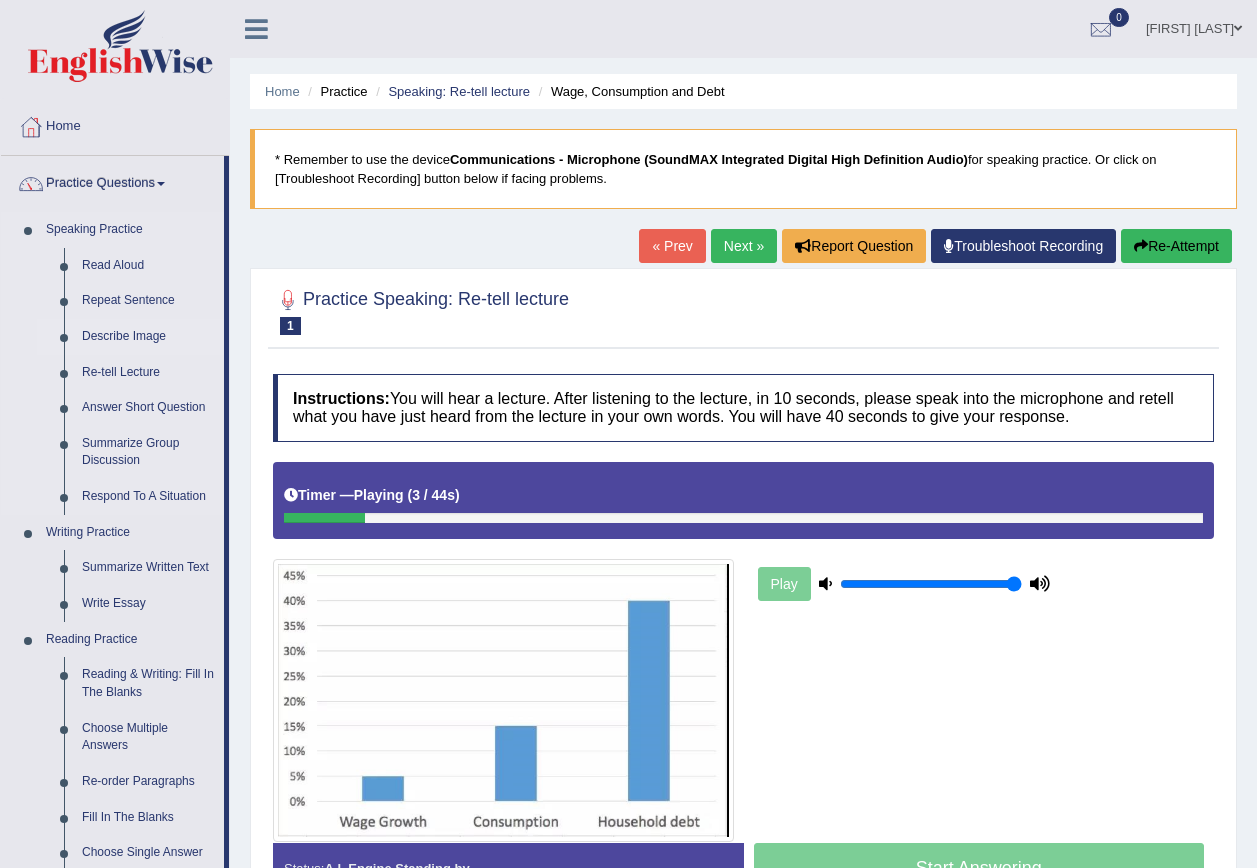 click on "Describe Image" at bounding box center (148, 337) 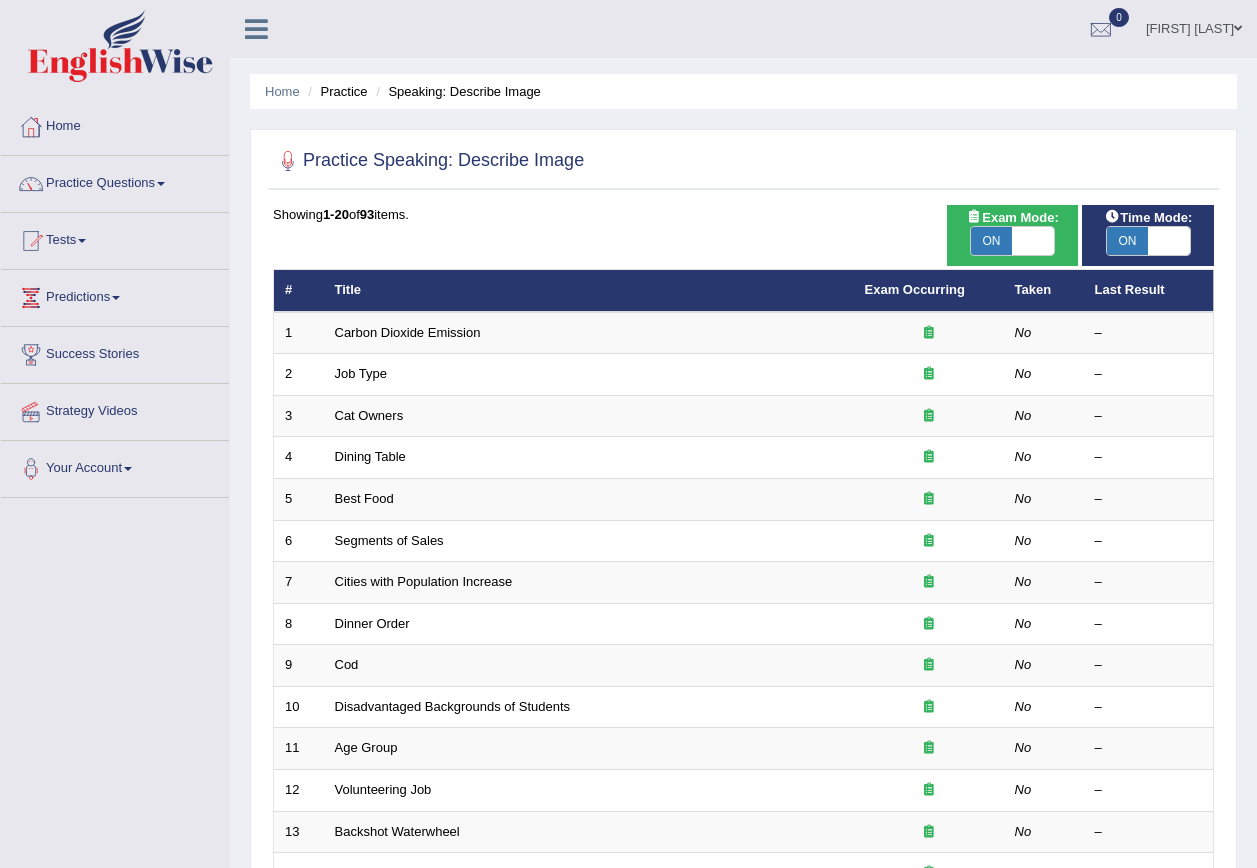 scroll, scrollTop: 0, scrollLeft: 0, axis: both 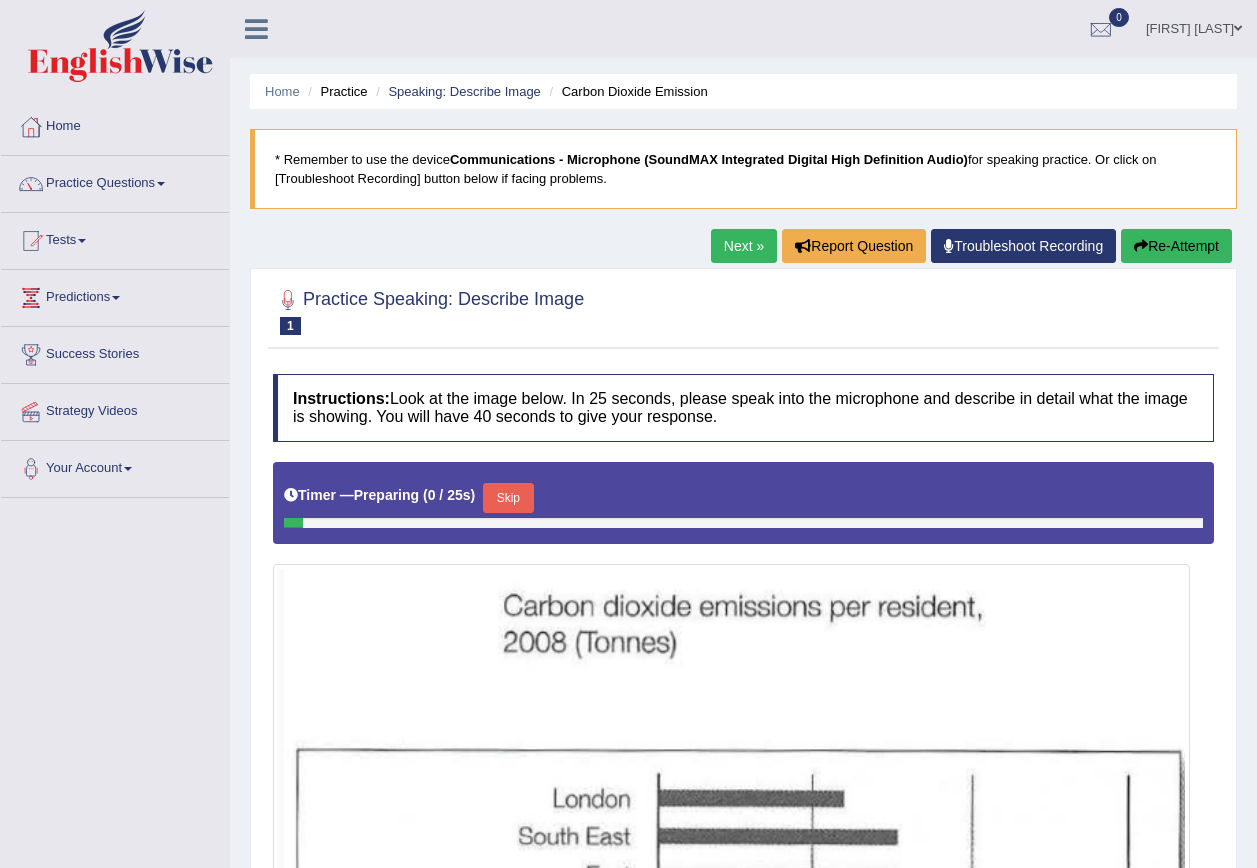 click on "Next »" at bounding box center (744, 246) 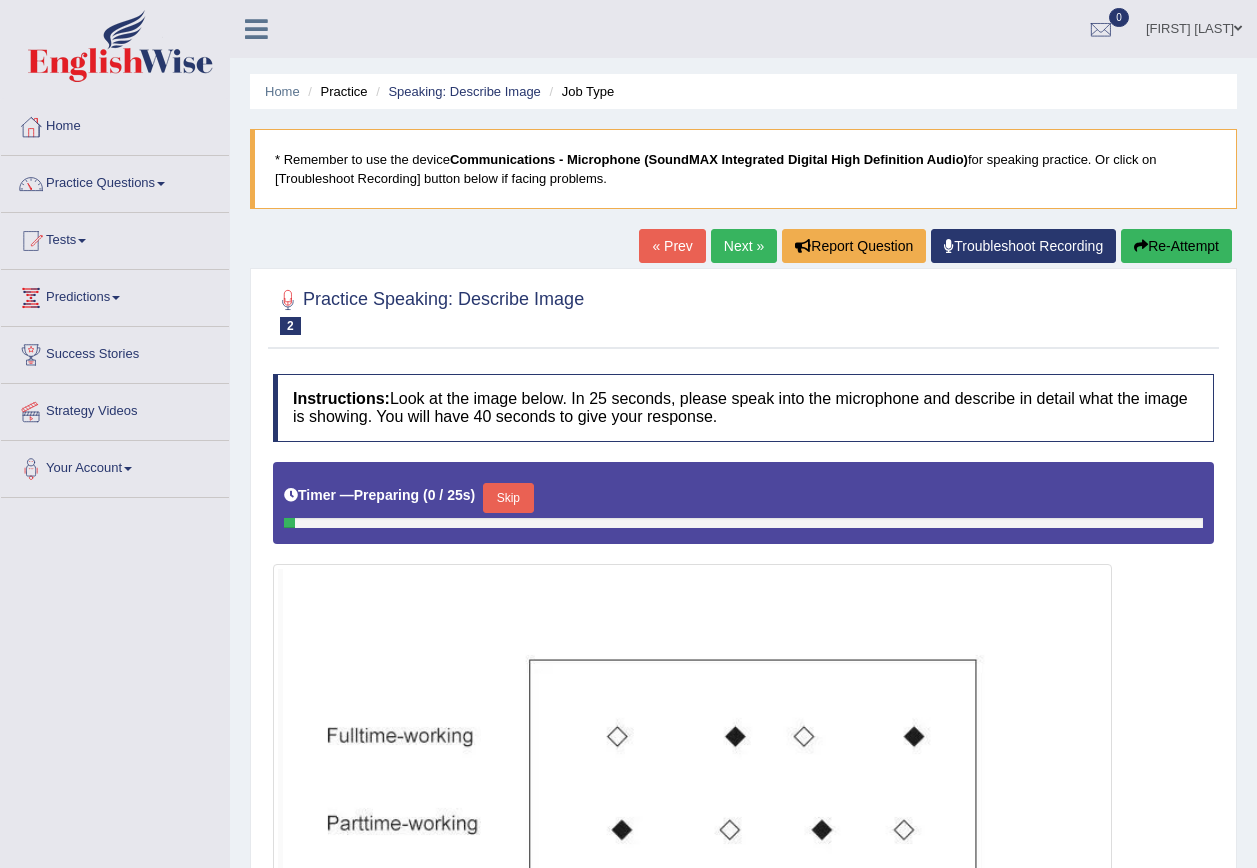 click on "Next »" at bounding box center [744, 246] 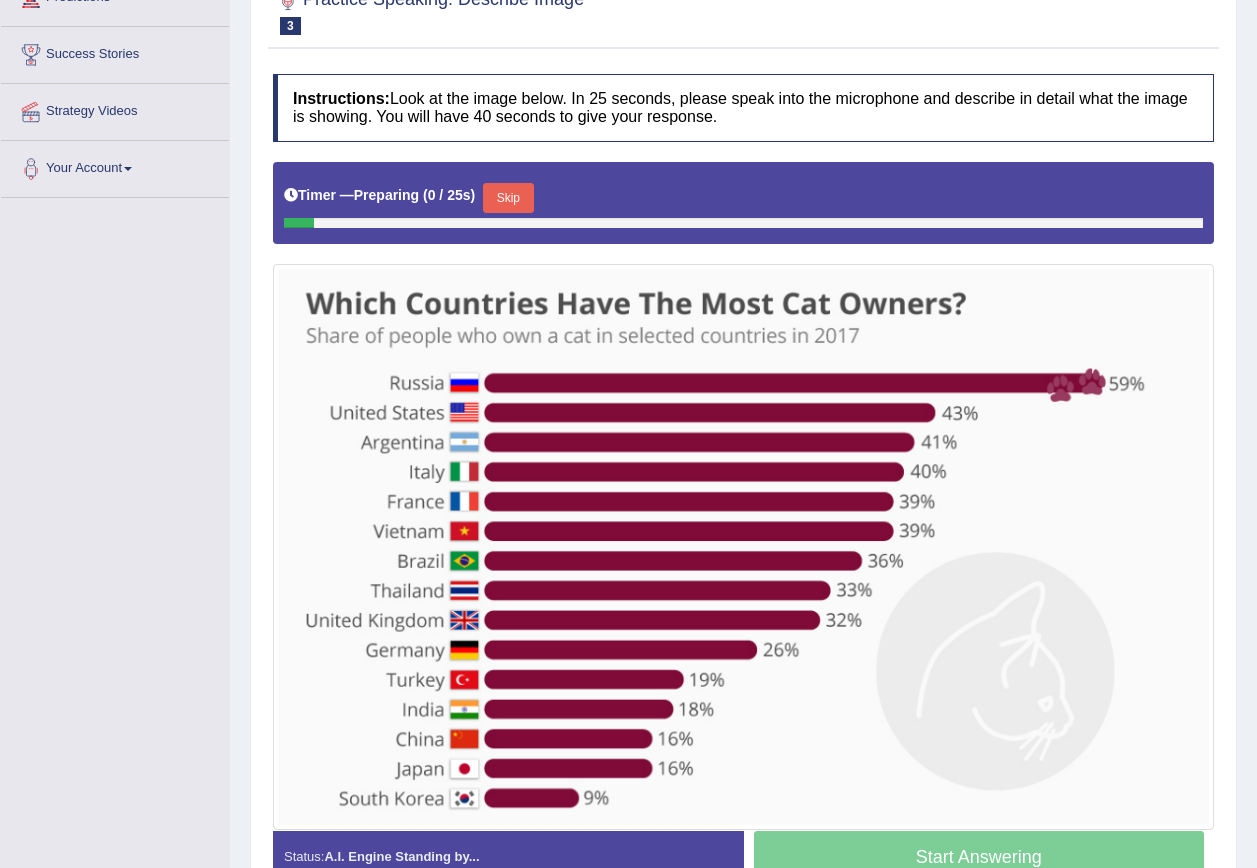 scroll, scrollTop: 300, scrollLeft: 0, axis: vertical 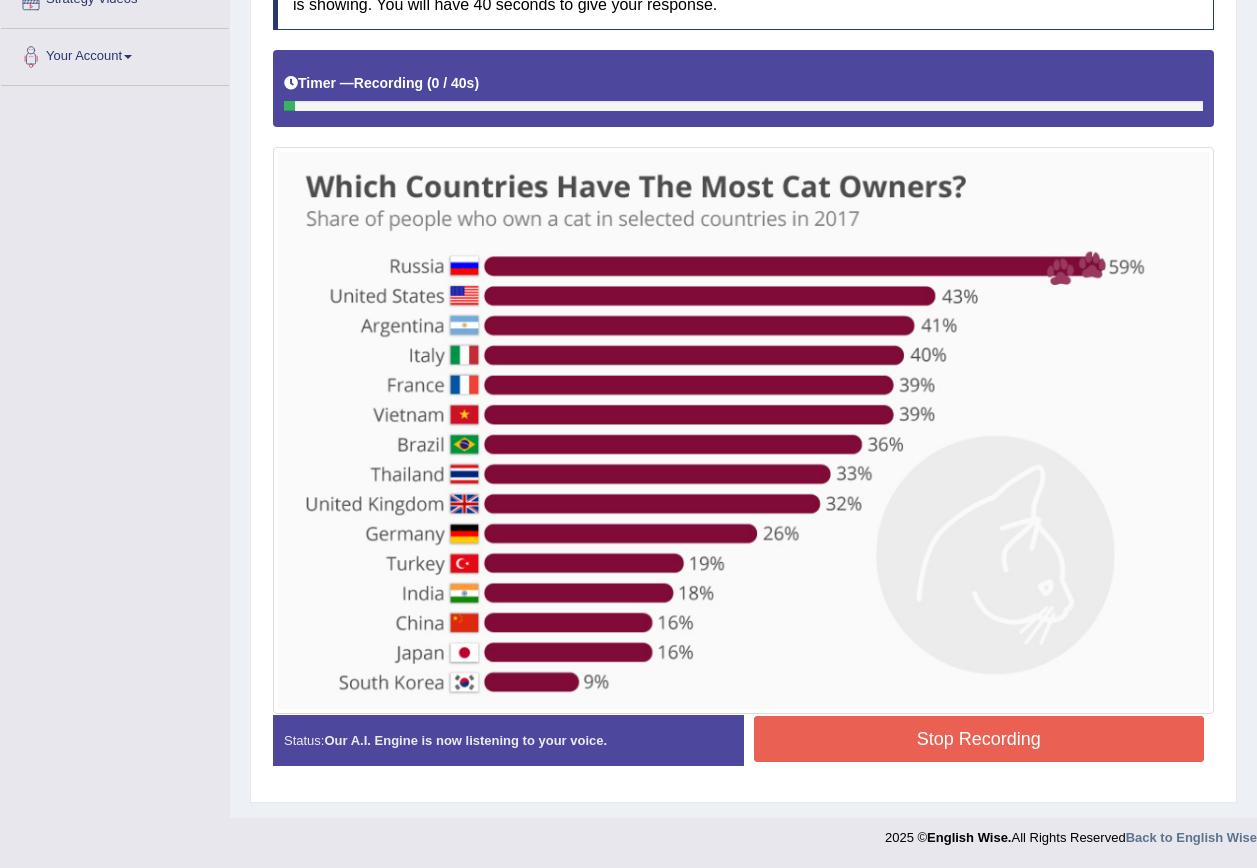click on "Stop Recording" at bounding box center (979, 739) 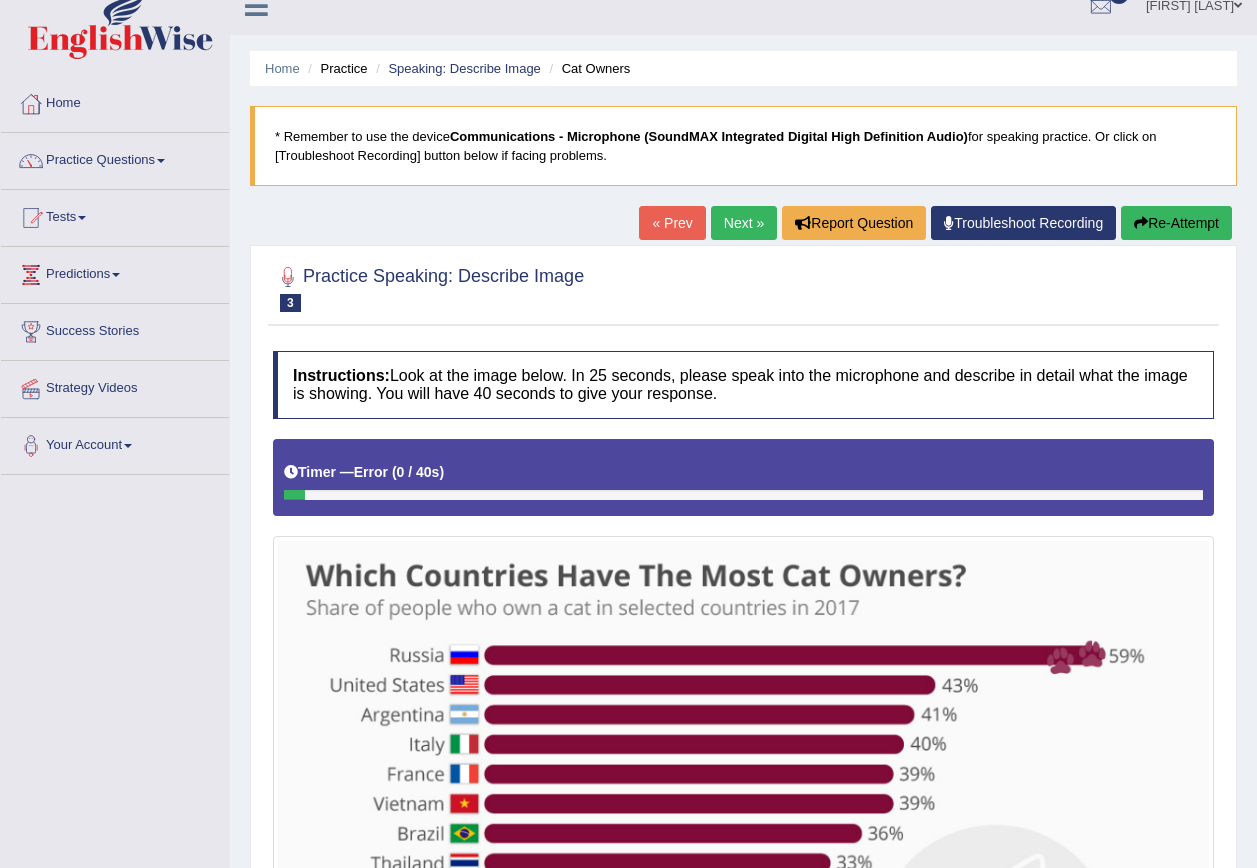 scroll, scrollTop: 12, scrollLeft: 0, axis: vertical 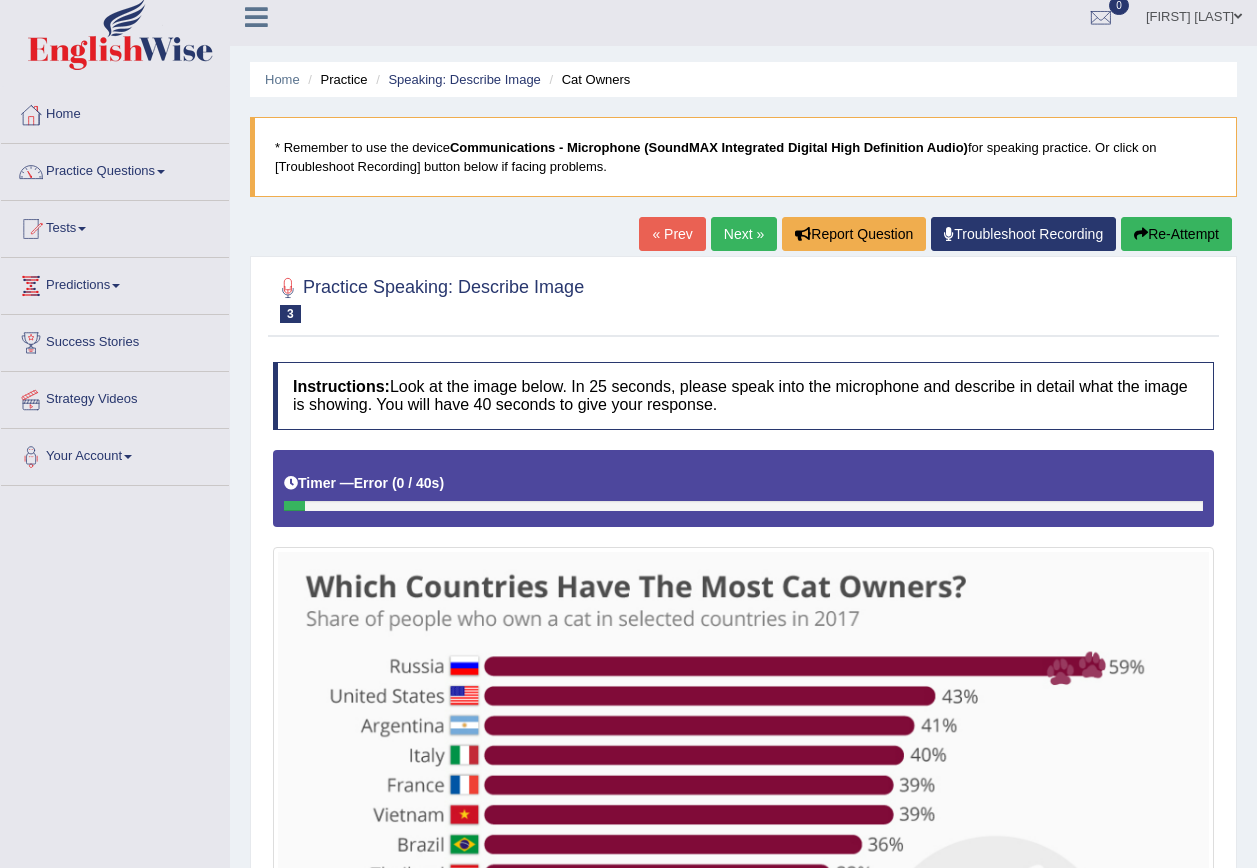 click on "Next »" at bounding box center [744, 234] 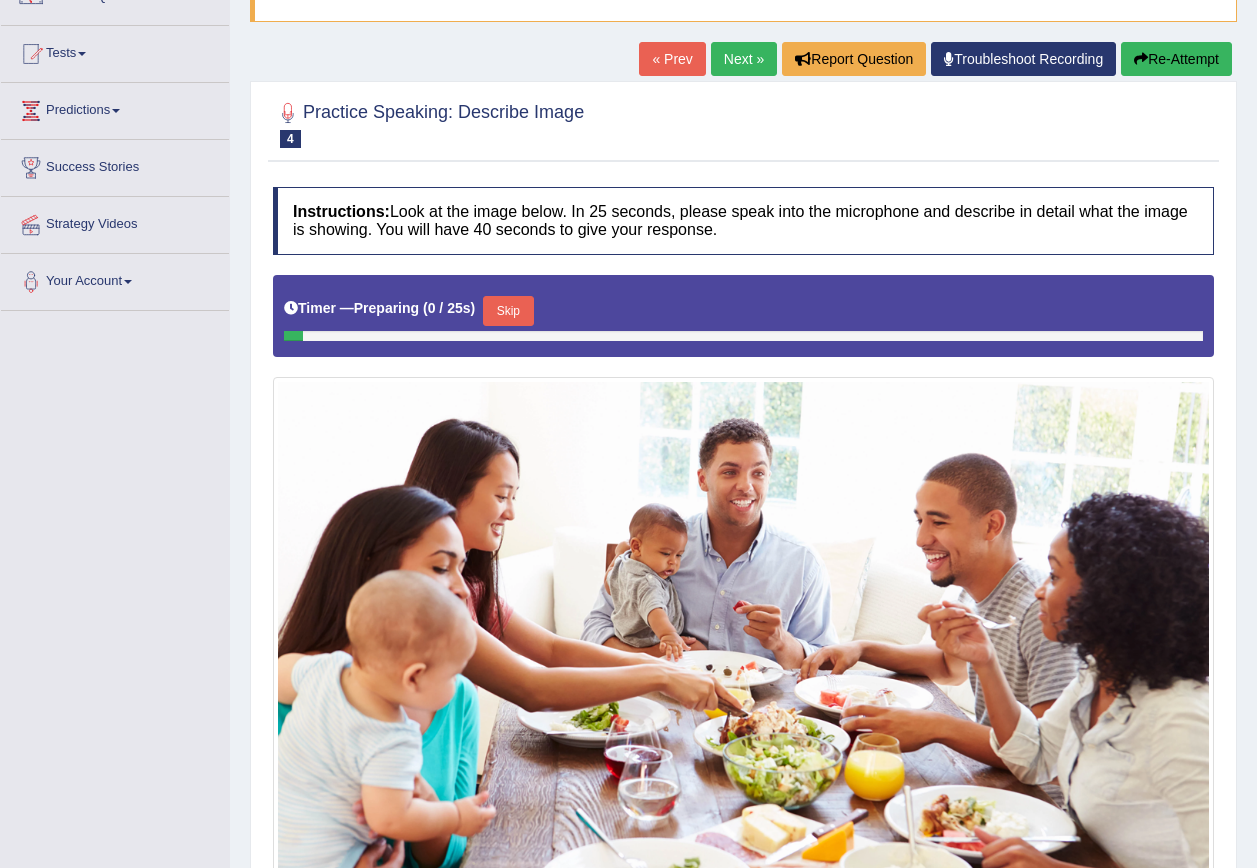 scroll, scrollTop: 348, scrollLeft: 0, axis: vertical 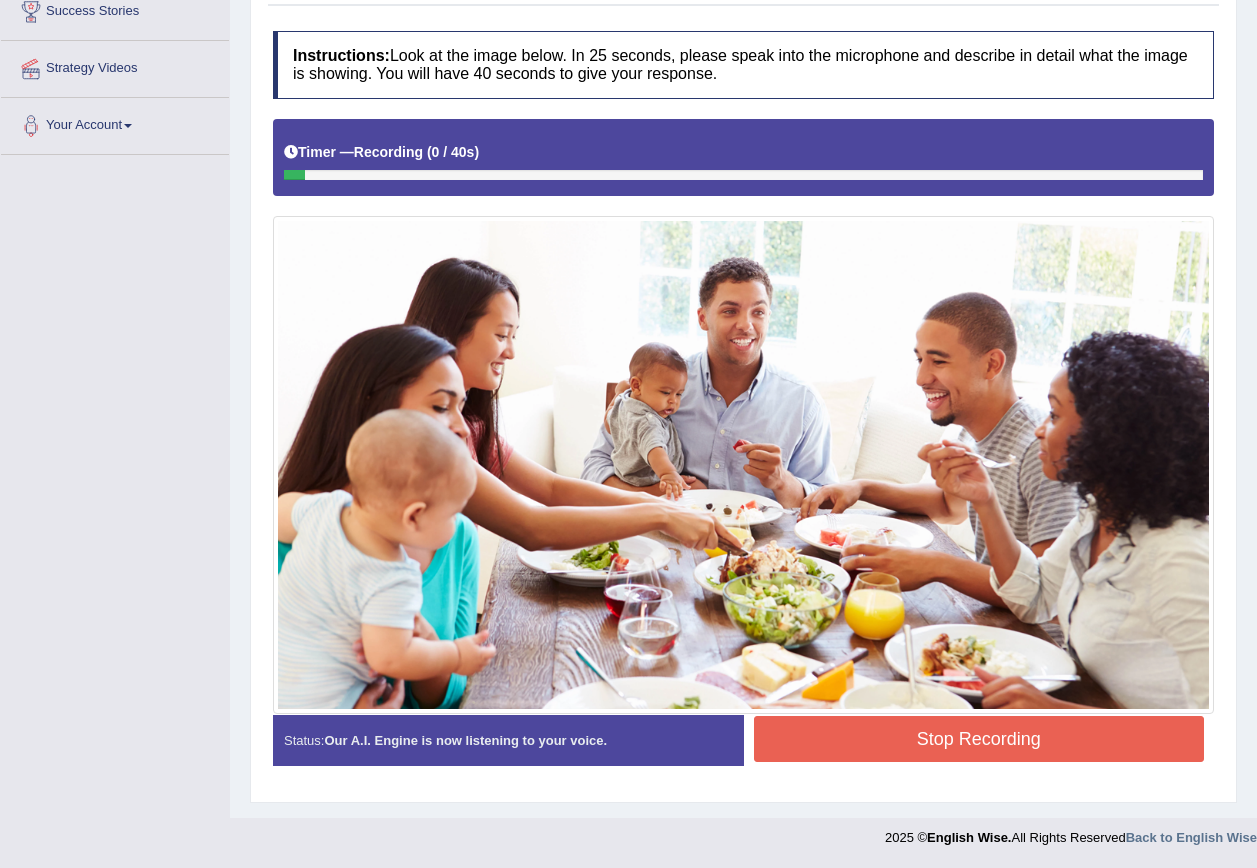 click on "Stop Recording" at bounding box center (979, 739) 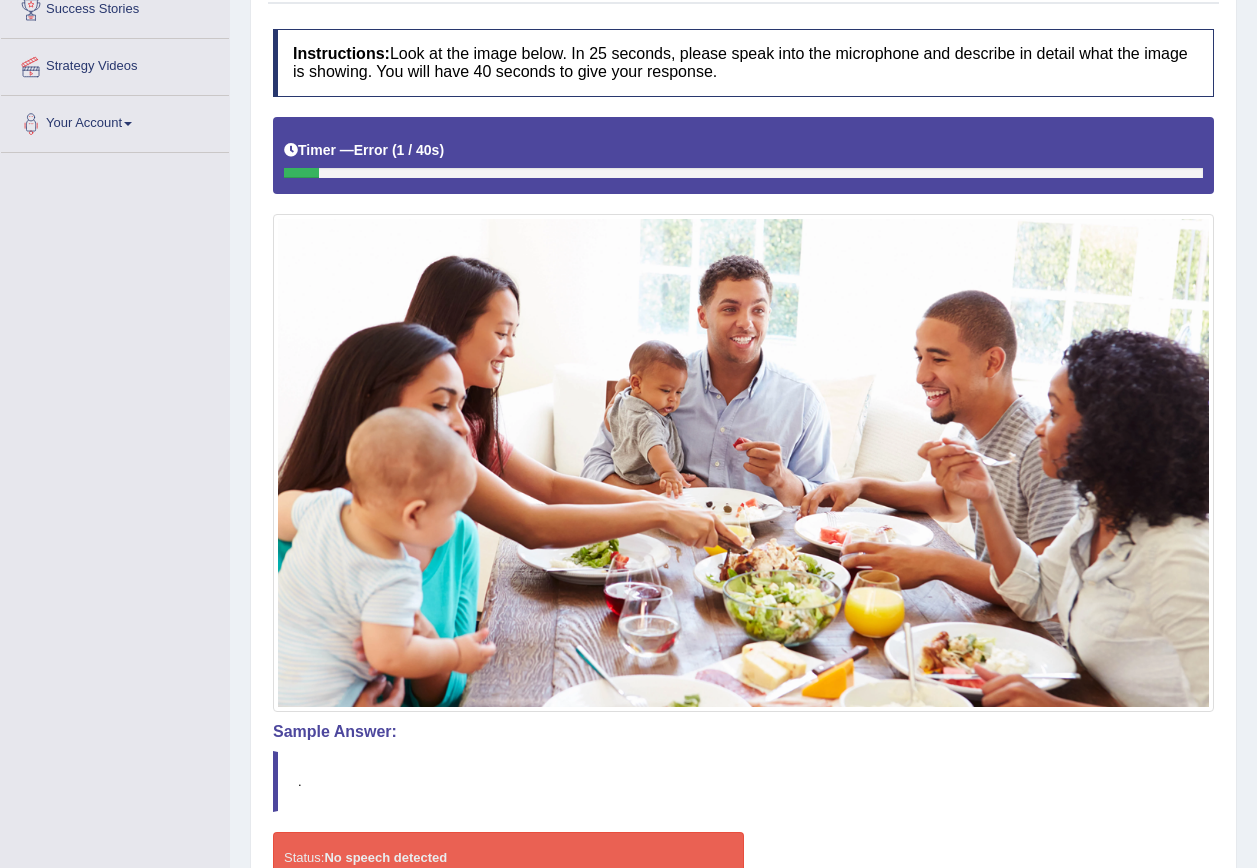 scroll, scrollTop: 162, scrollLeft: 0, axis: vertical 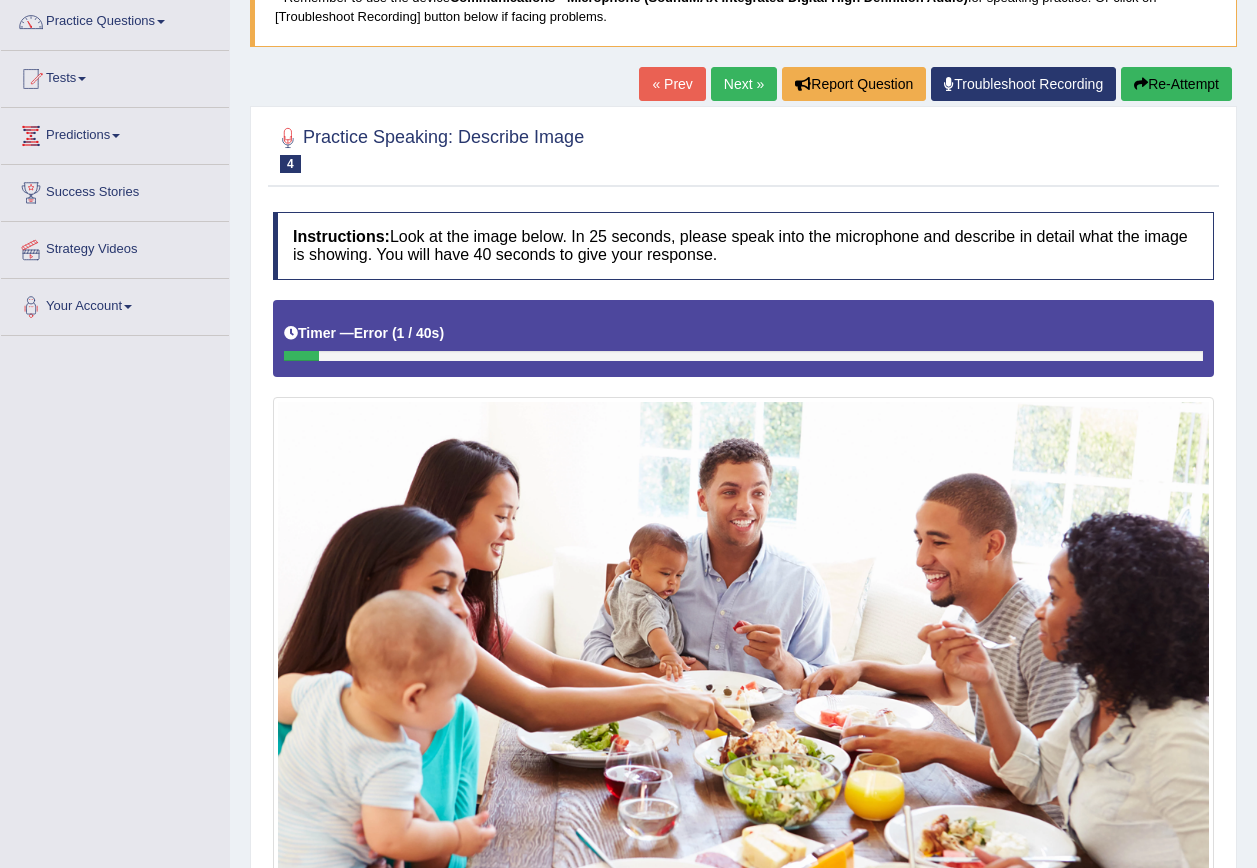 click on "Re-Attempt" at bounding box center [1176, 84] 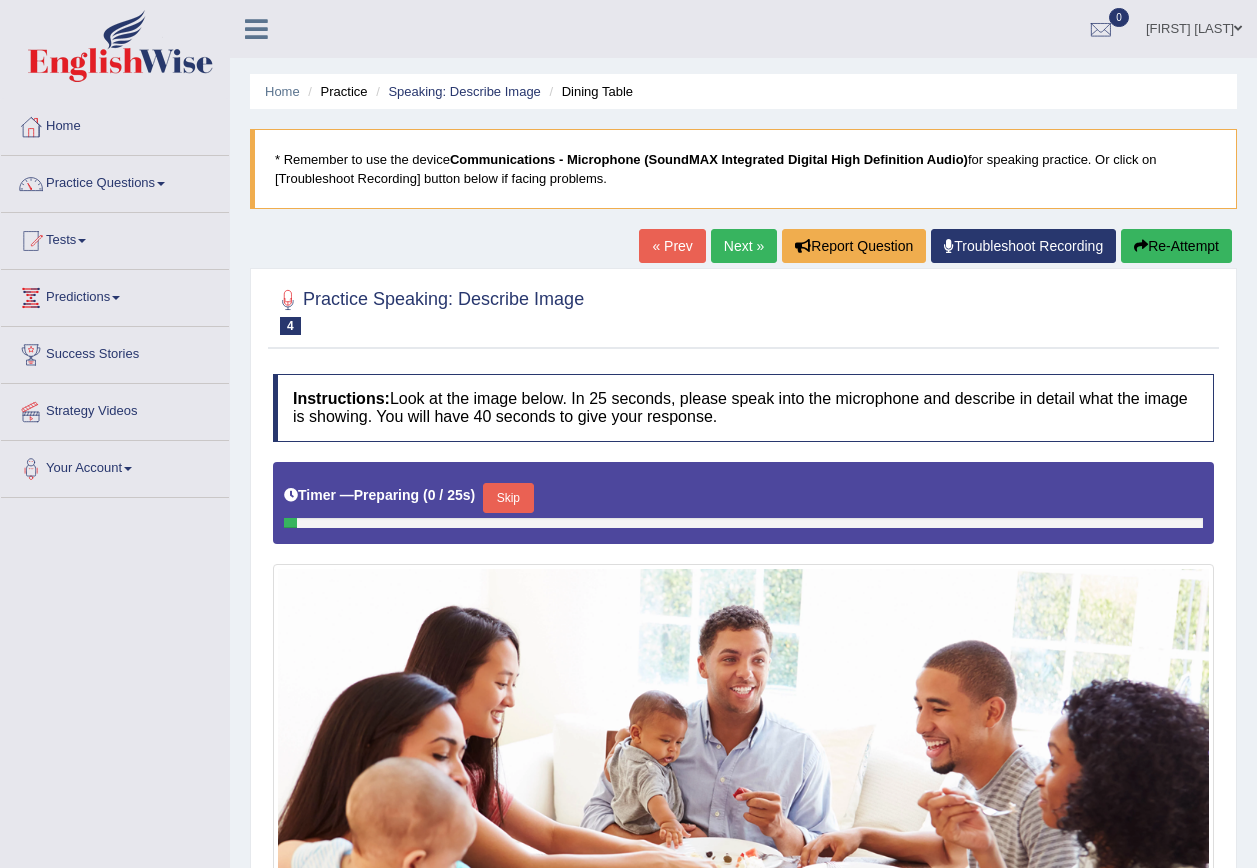 scroll, scrollTop: 348, scrollLeft: 0, axis: vertical 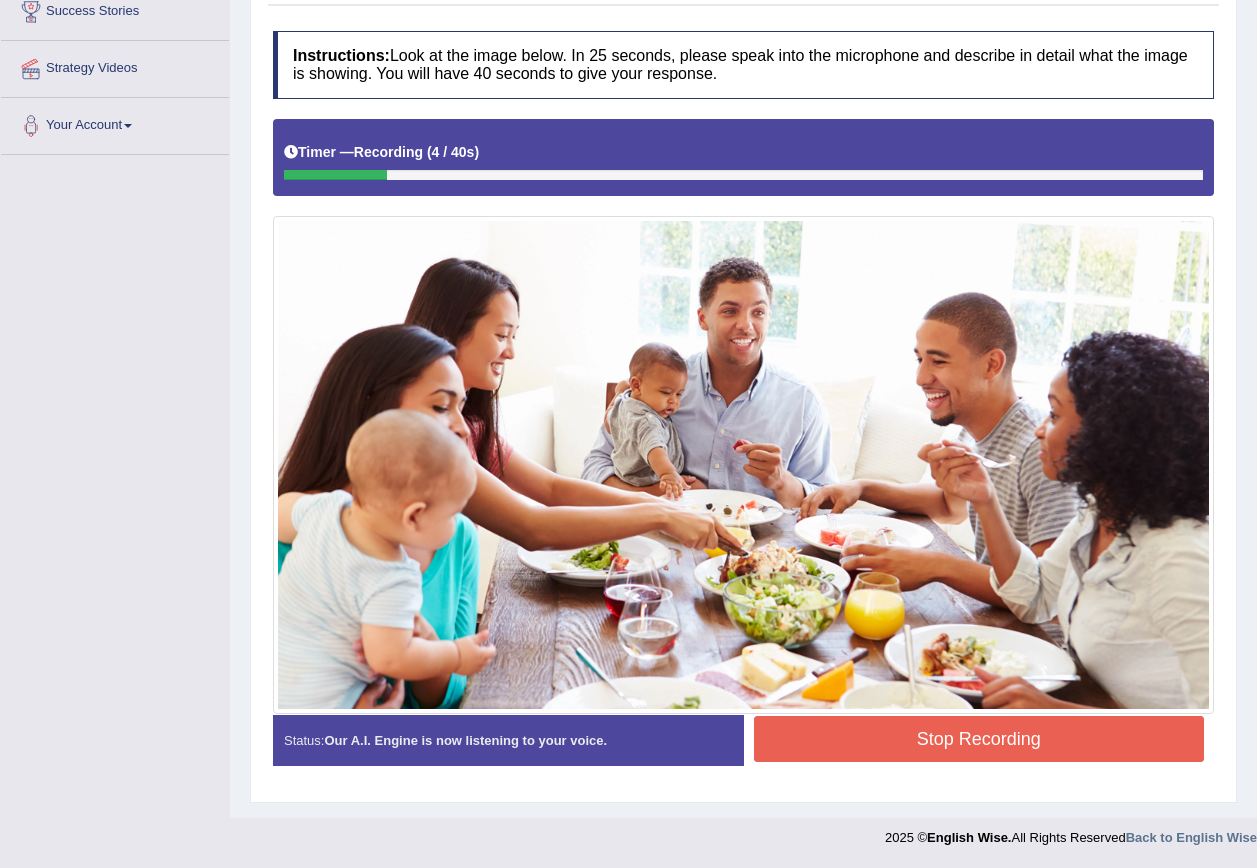 click on "Stop Recording" at bounding box center [979, 739] 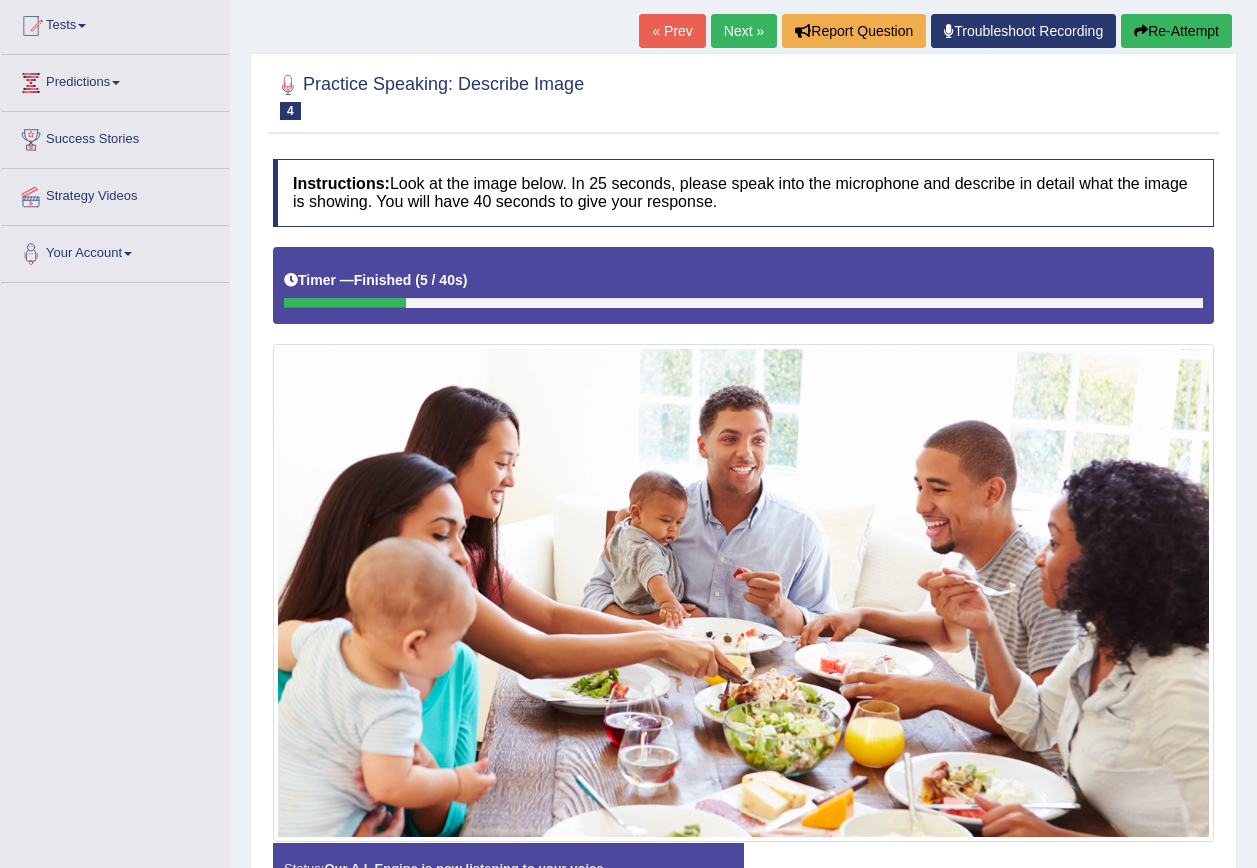 scroll, scrollTop: 0, scrollLeft: 0, axis: both 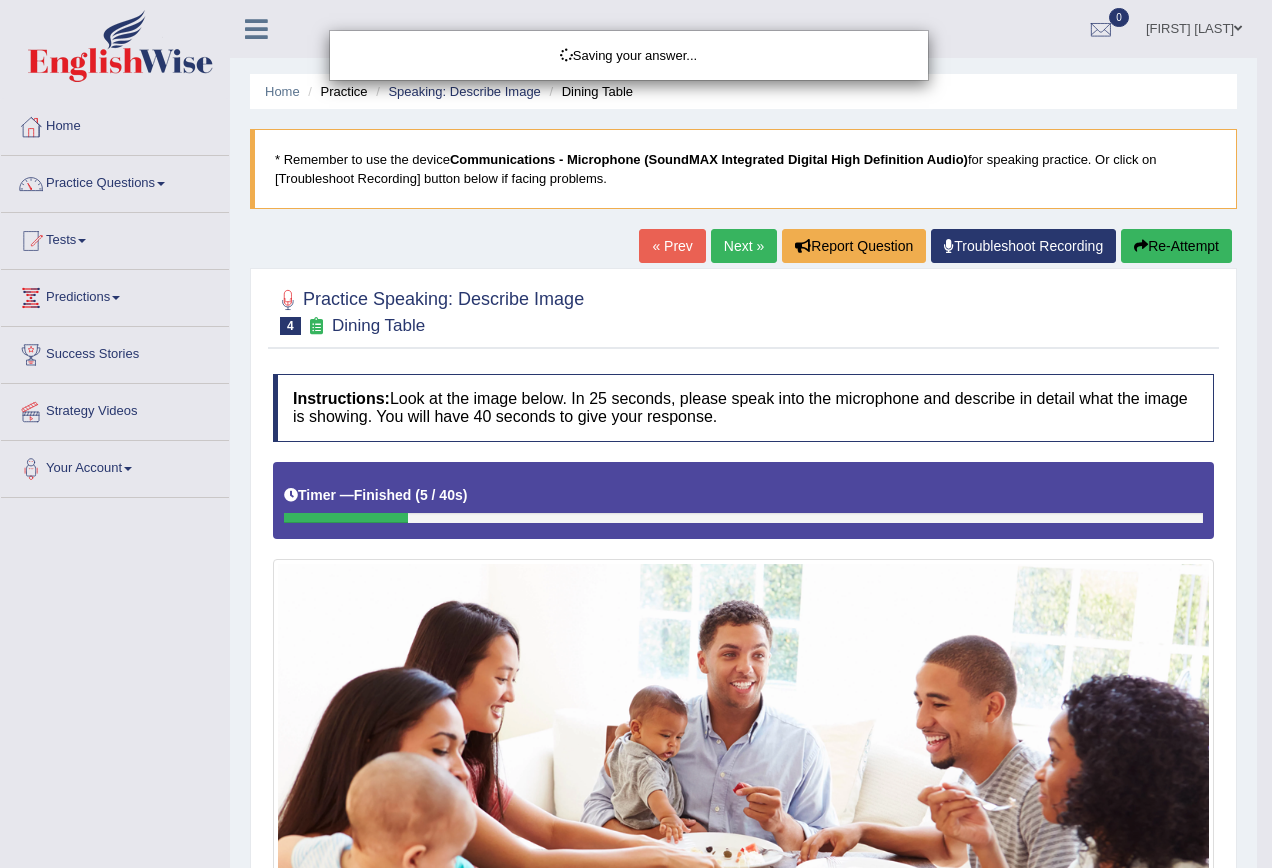 click on "Saving your answer..." at bounding box center (636, 434) 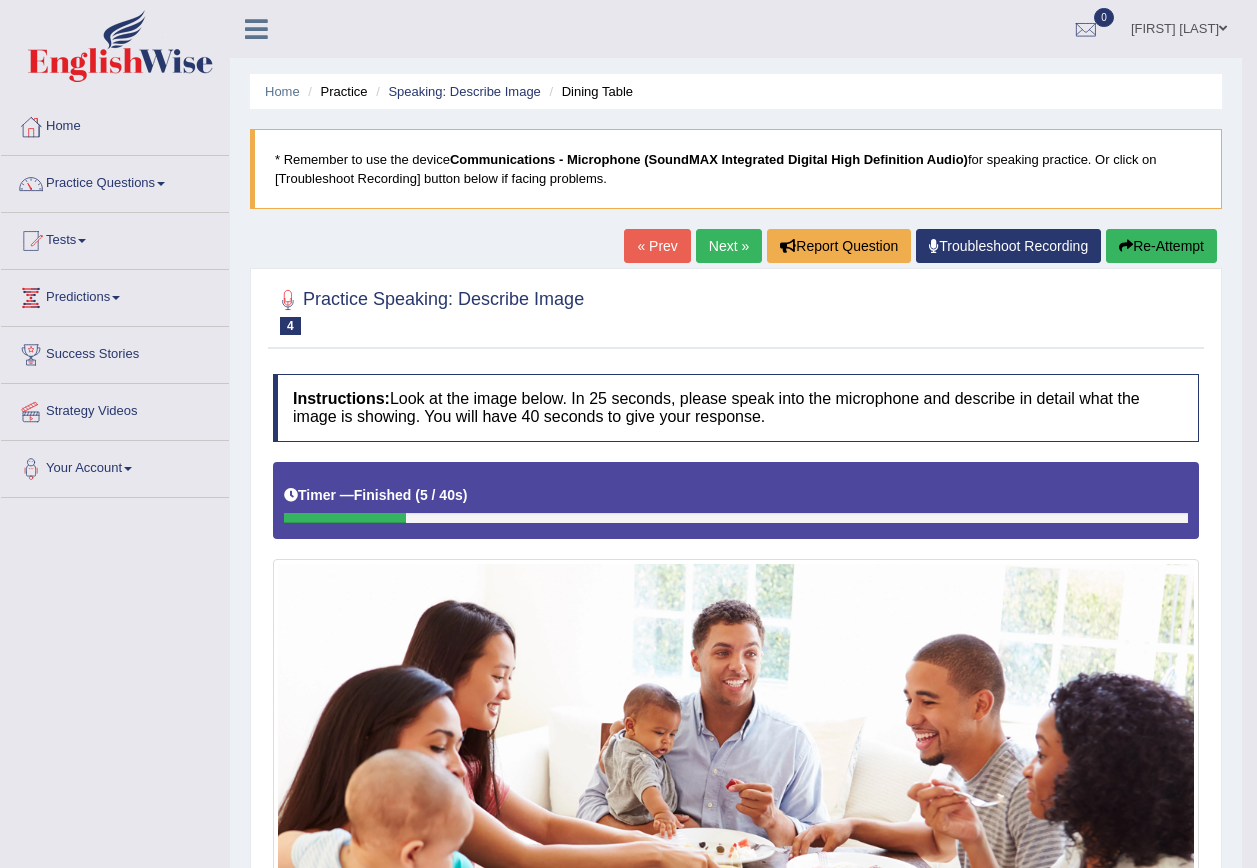 click on "Re-Attempt" at bounding box center [1161, 246] 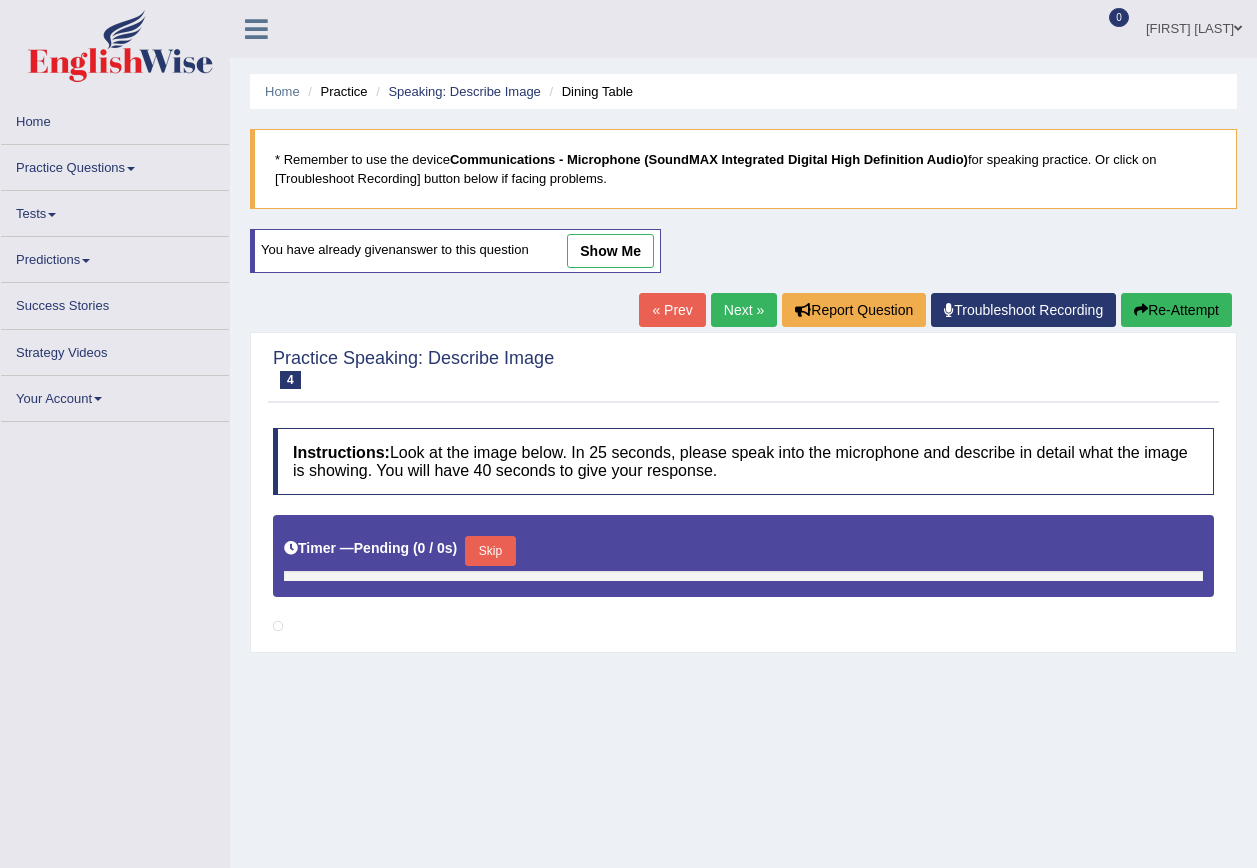 scroll, scrollTop: 0, scrollLeft: 0, axis: both 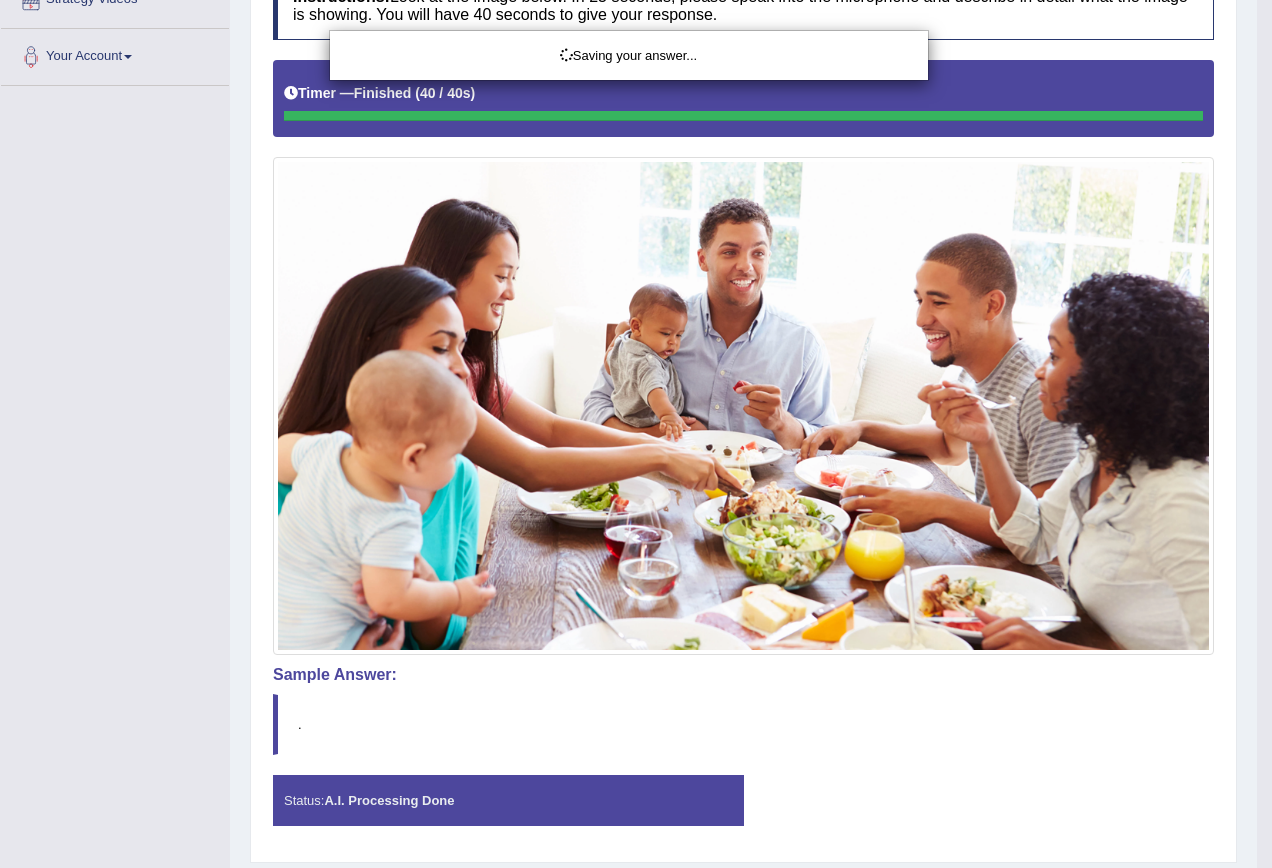 click on "Saving your answer..." at bounding box center [636, 434] 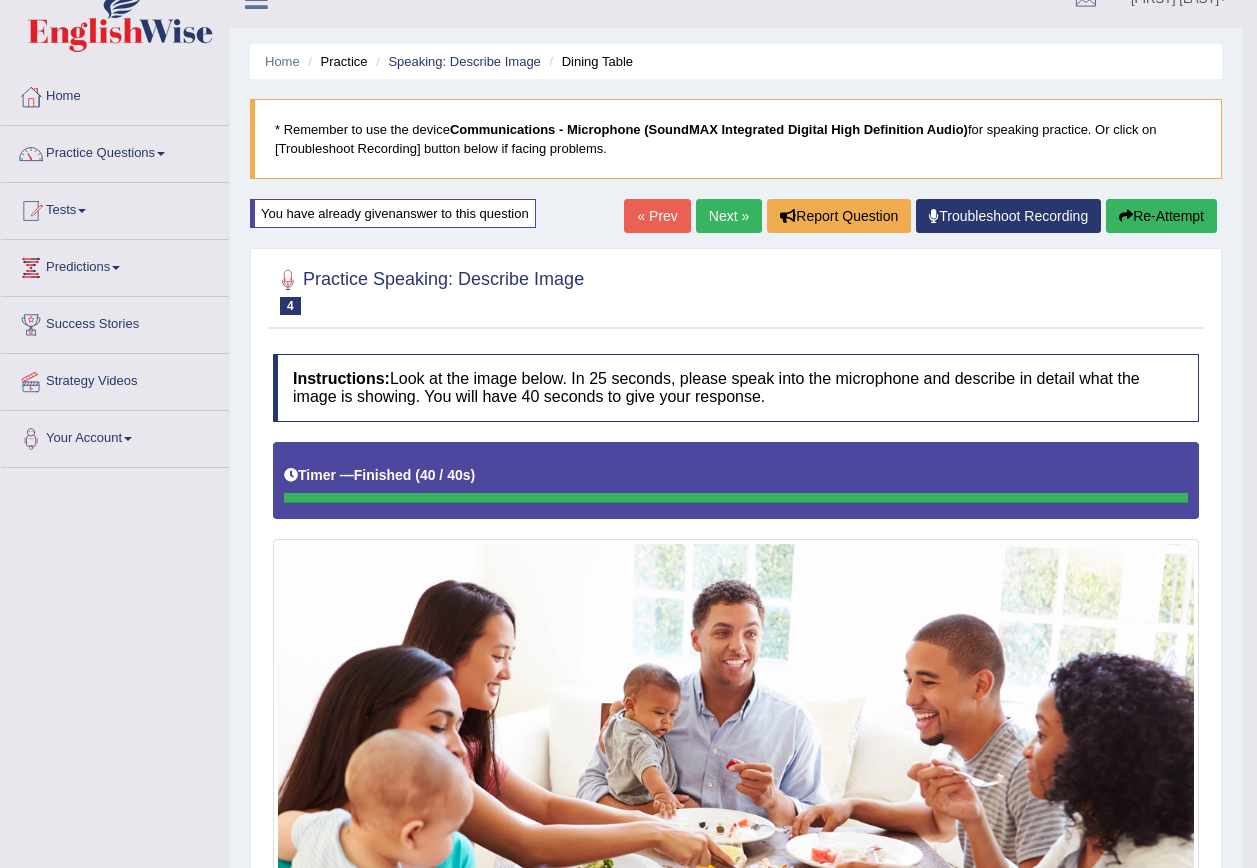 scroll, scrollTop: 0, scrollLeft: 0, axis: both 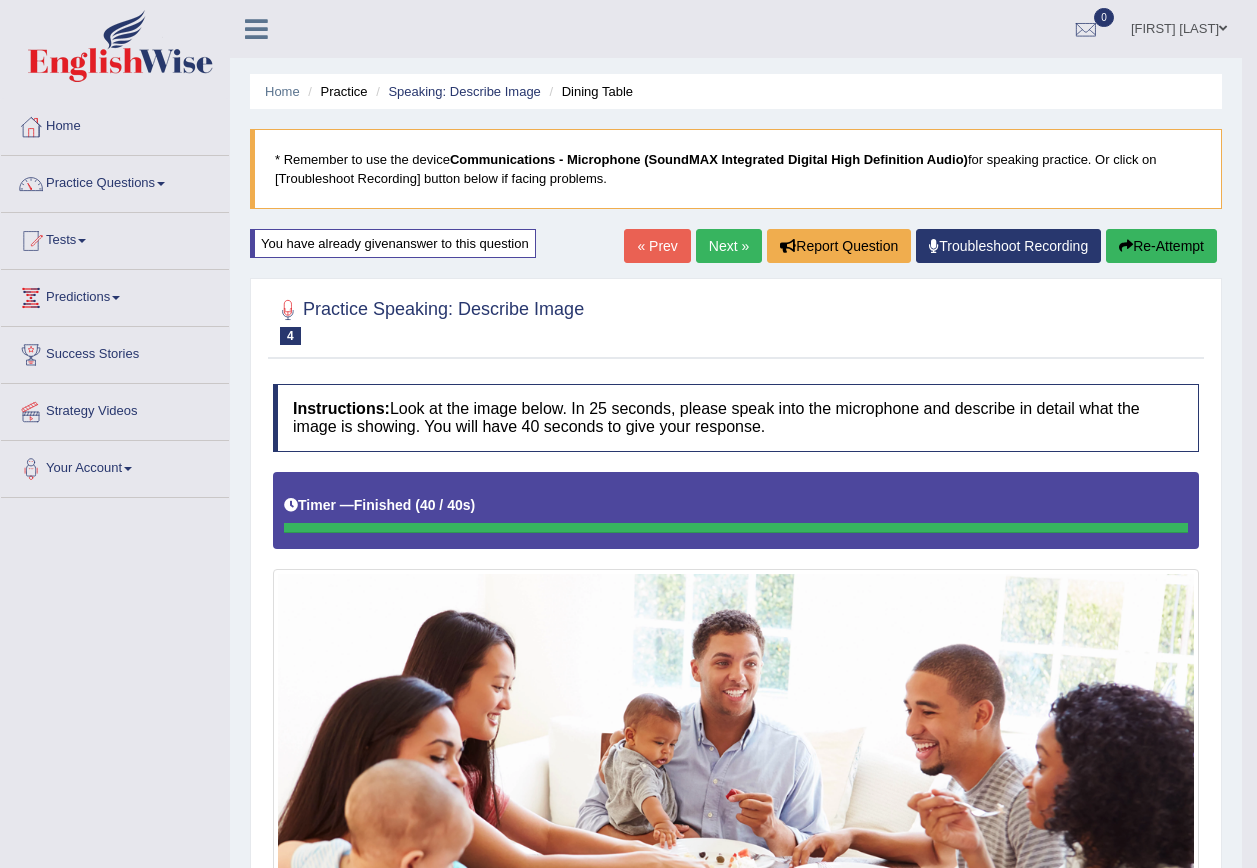 click on "Re-Attempt" at bounding box center (1161, 246) 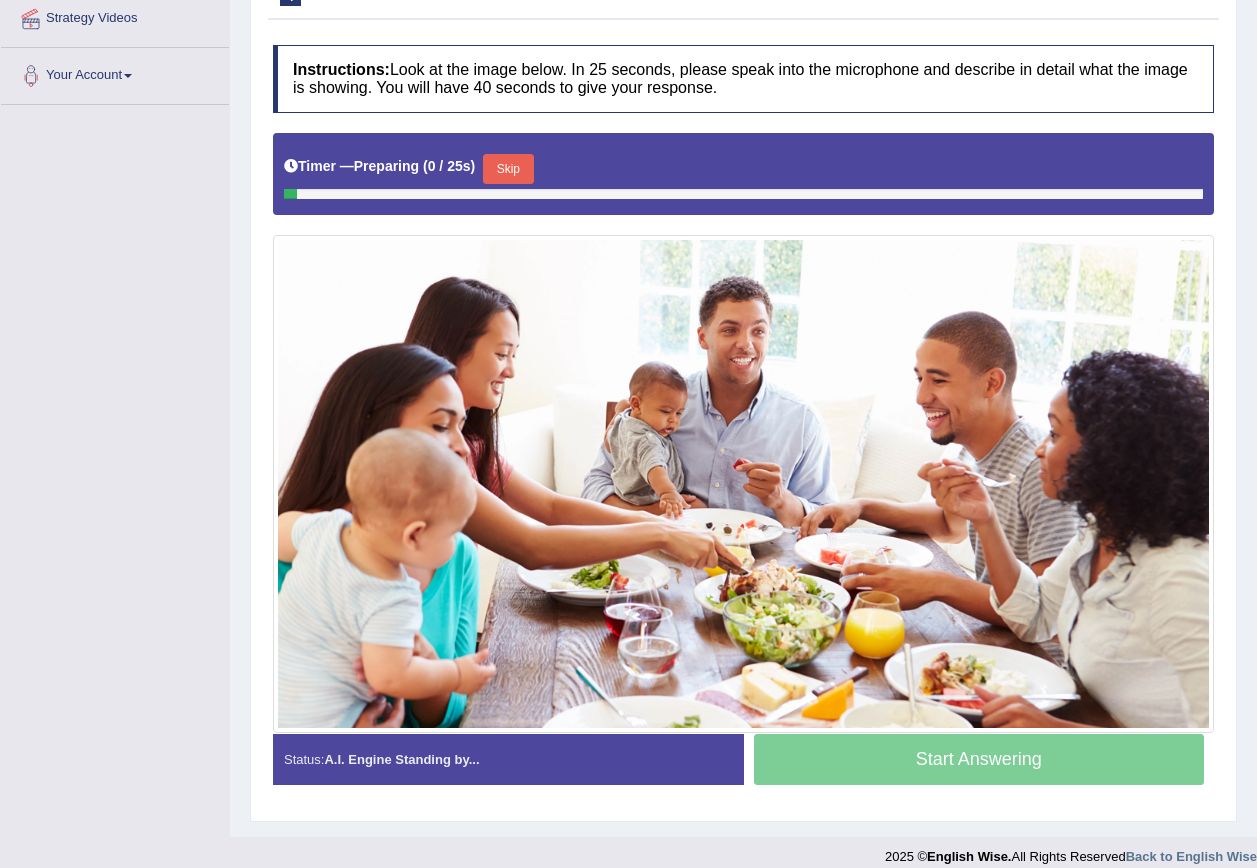 scroll, scrollTop: 412, scrollLeft: 0, axis: vertical 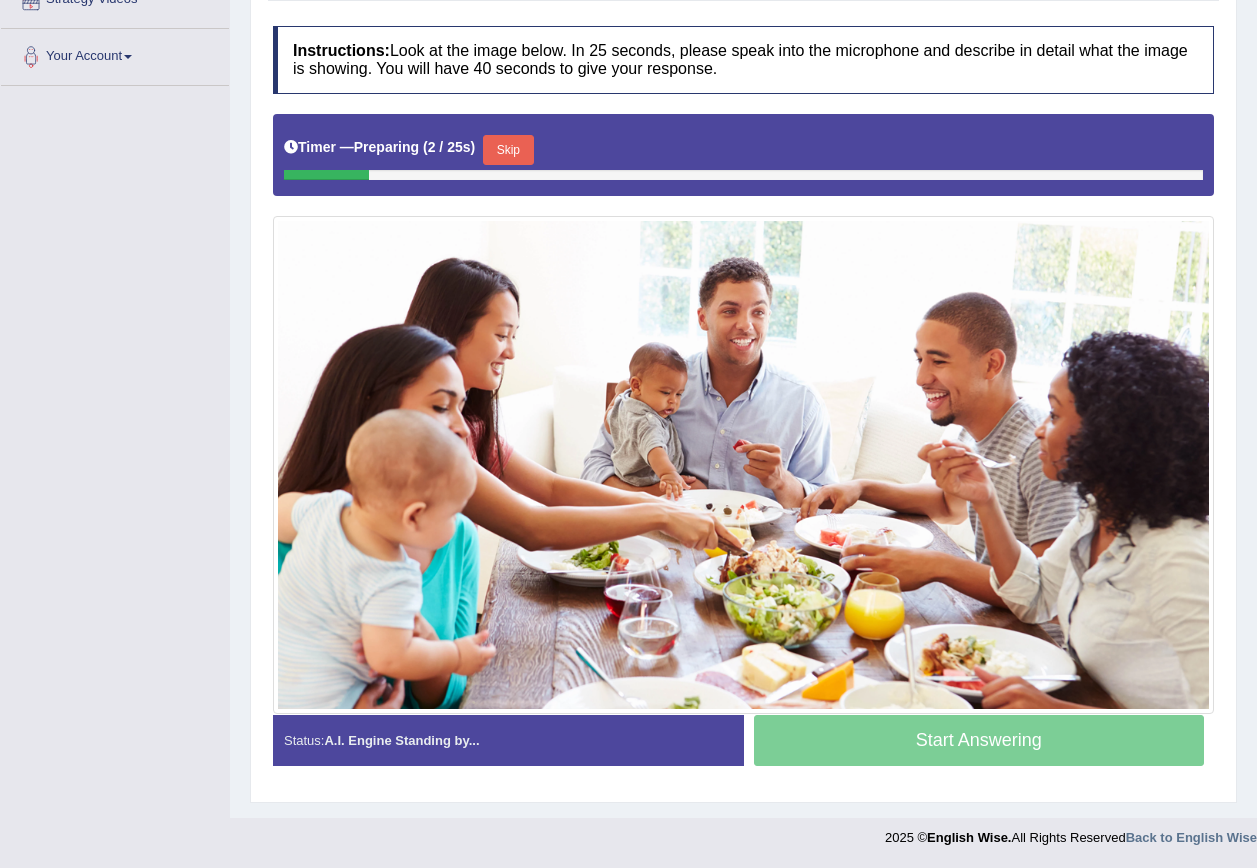 click on "Skip" at bounding box center [508, 150] 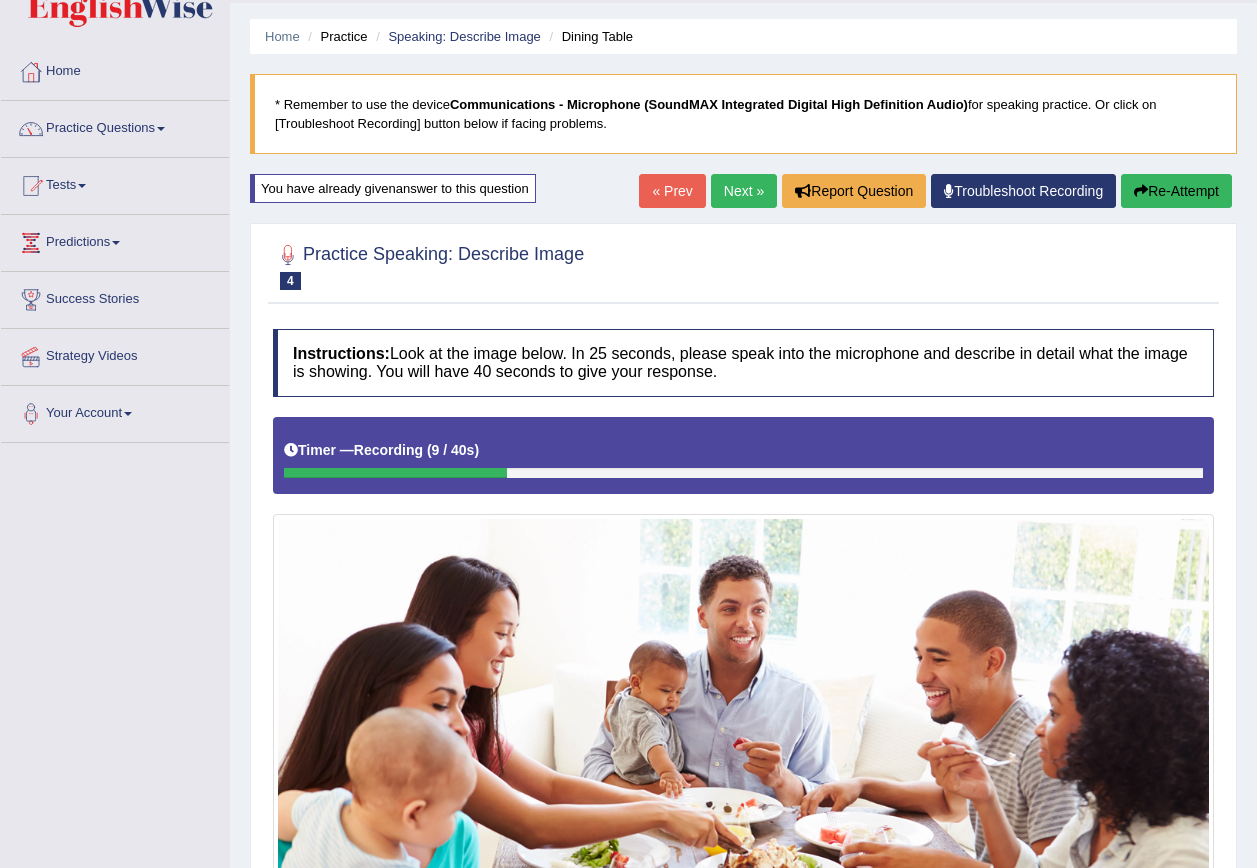 scroll, scrollTop: 0, scrollLeft: 0, axis: both 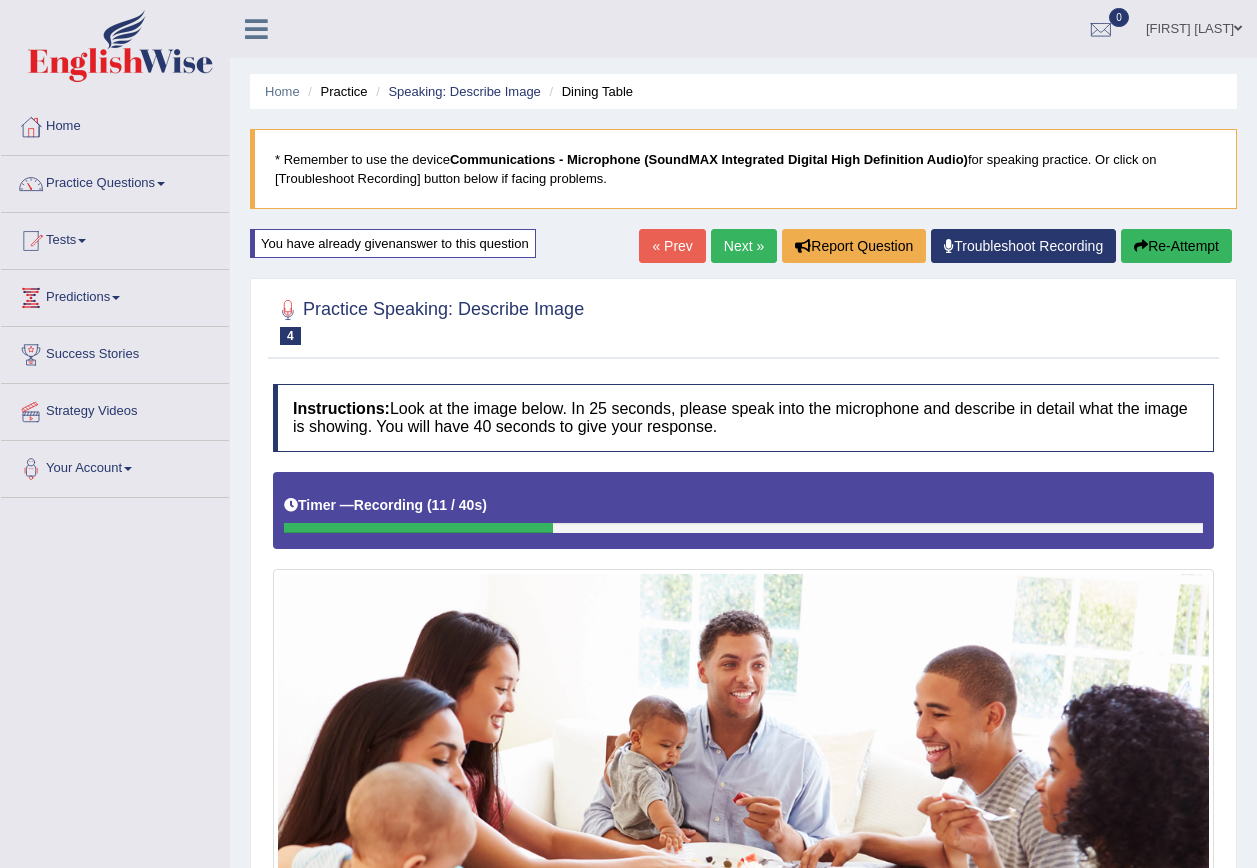 click on "Re-Attempt" at bounding box center (1176, 246) 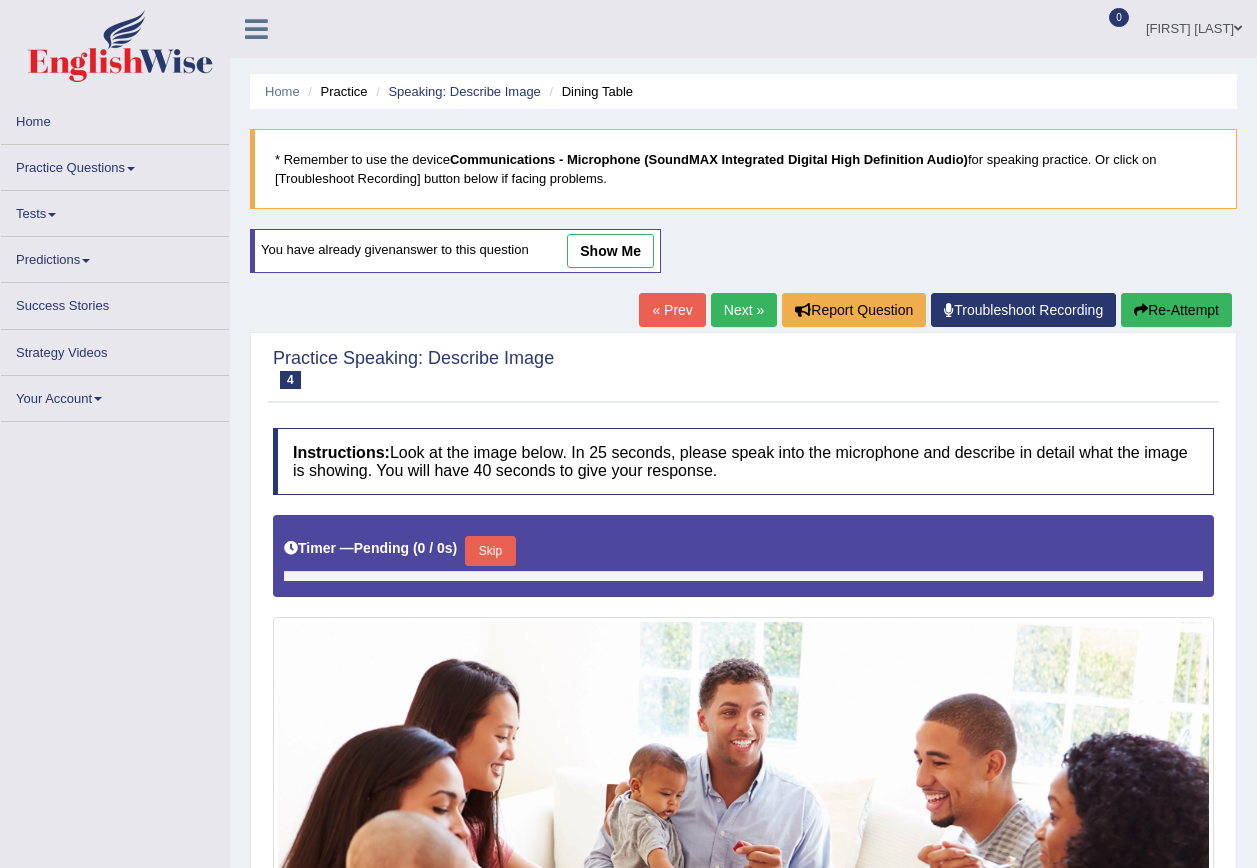 scroll, scrollTop: 0, scrollLeft: 0, axis: both 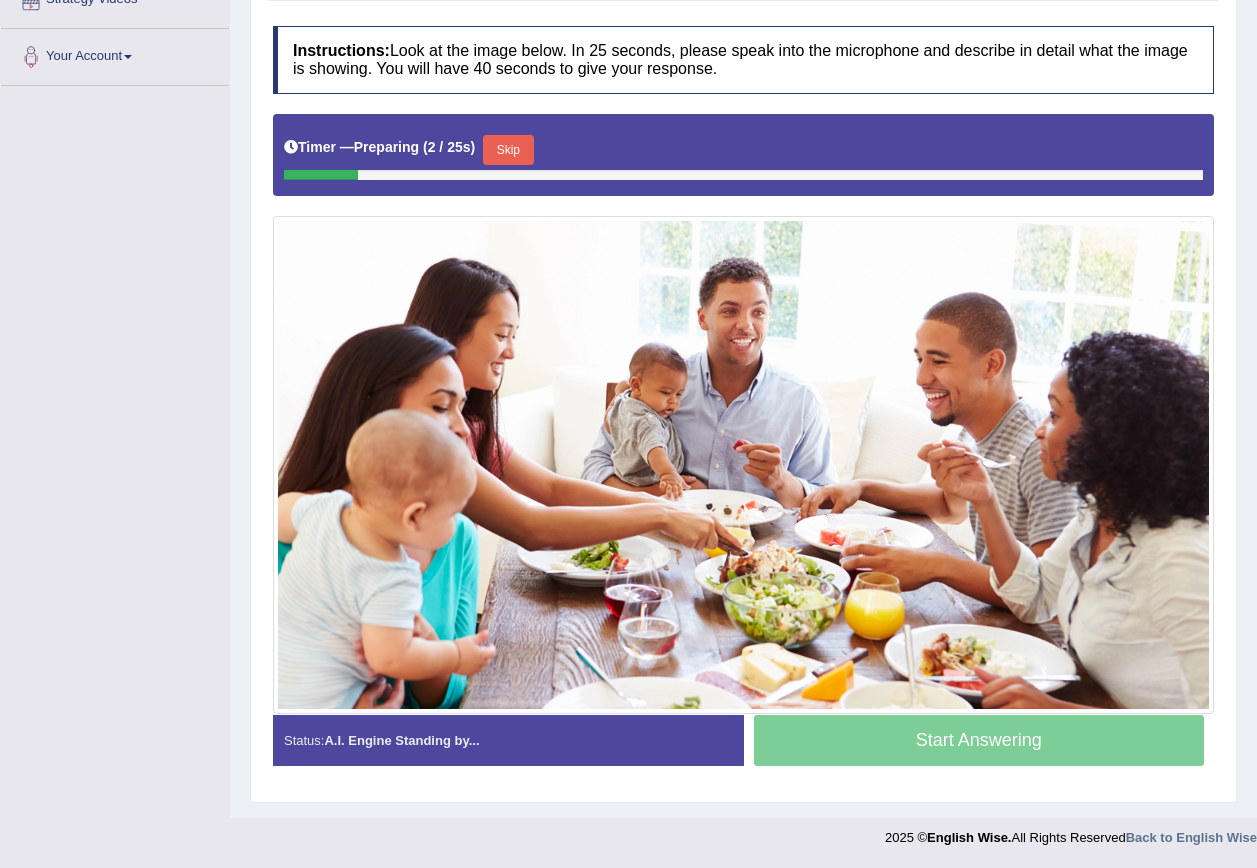 click on "Skip" at bounding box center [508, 150] 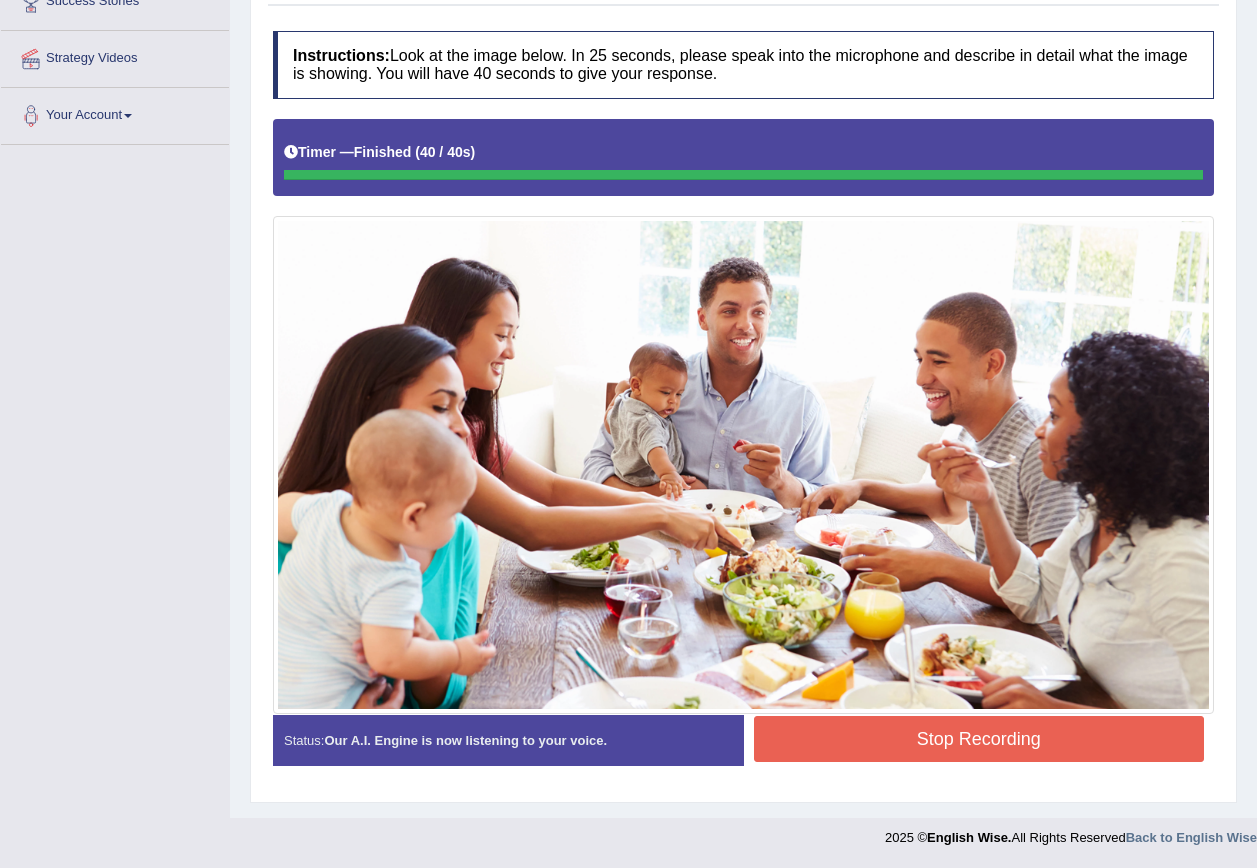 scroll, scrollTop: 412, scrollLeft: 0, axis: vertical 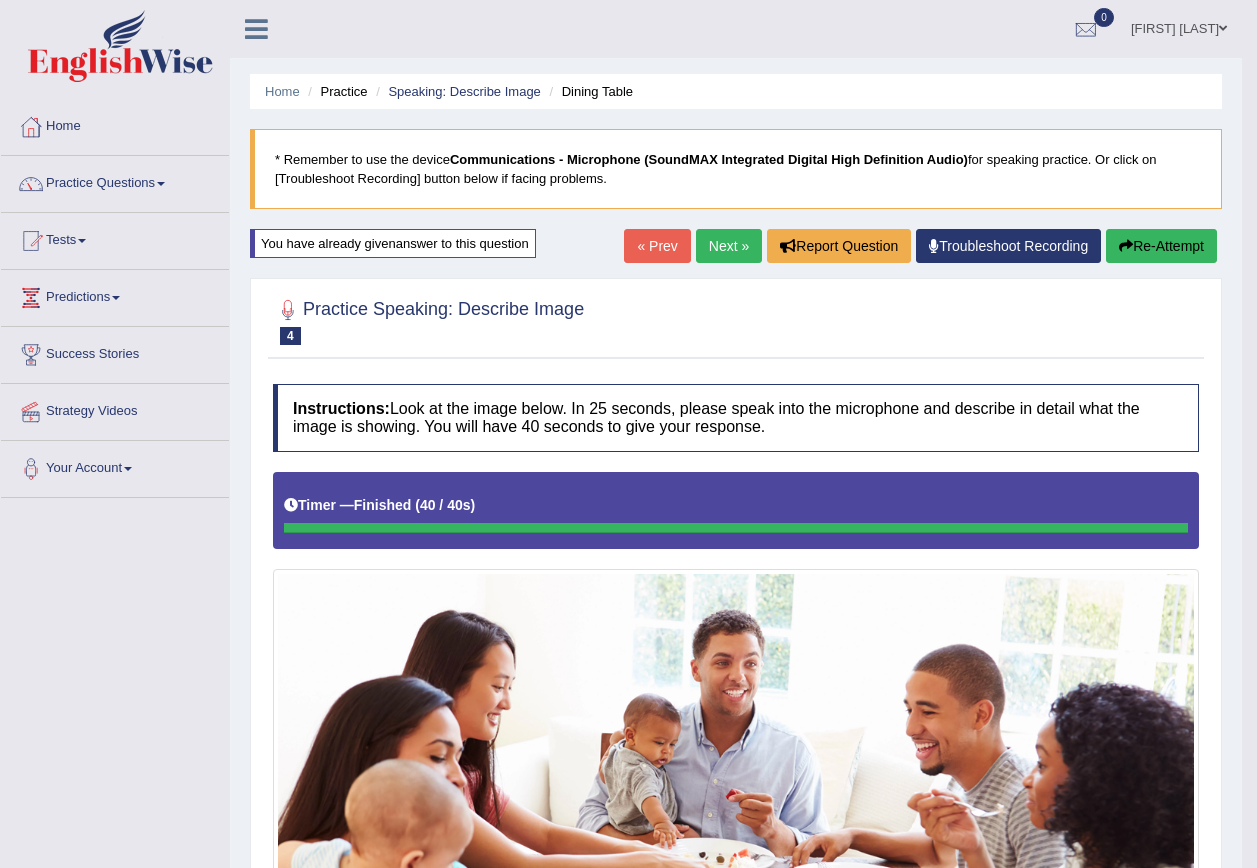 click on "Next »" at bounding box center [729, 246] 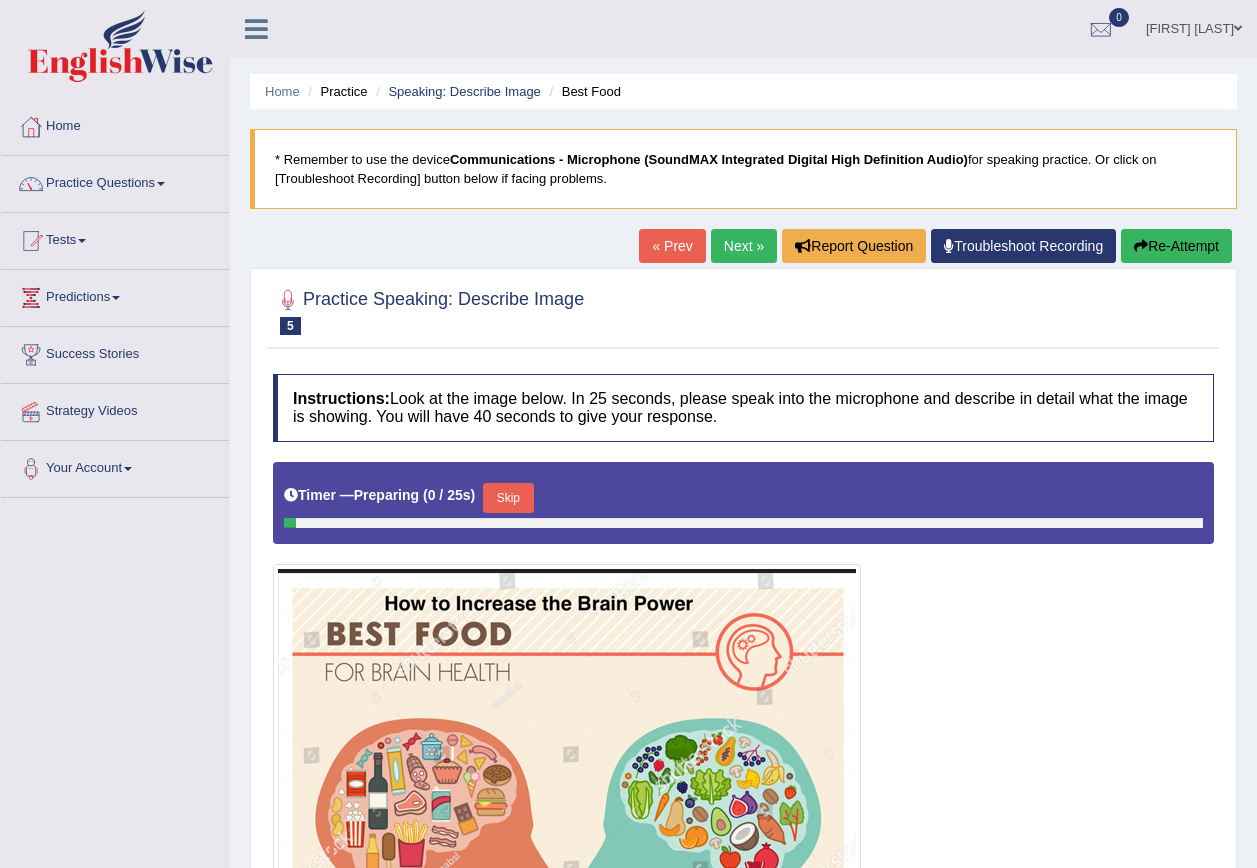 scroll, scrollTop: 439, scrollLeft: 0, axis: vertical 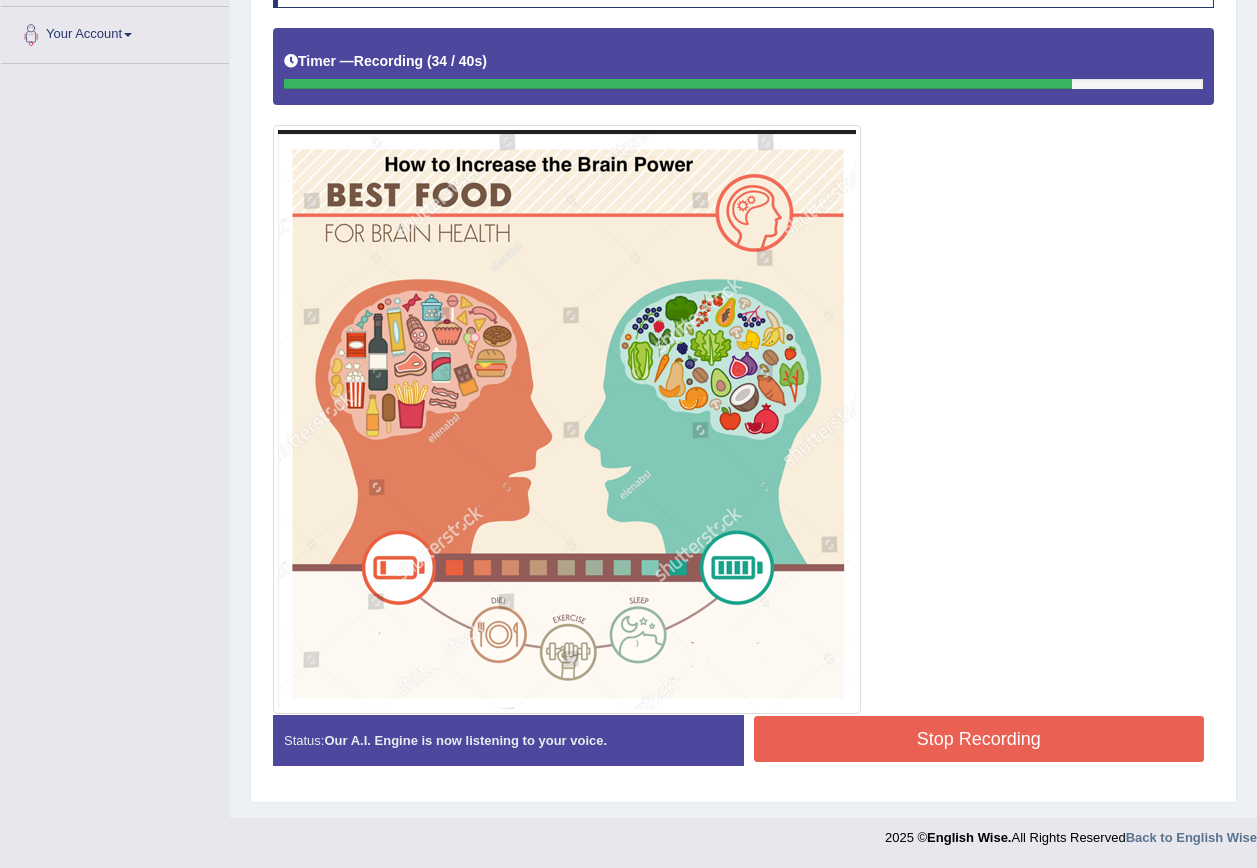 click on "Stop Recording" at bounding box center [979, 739] 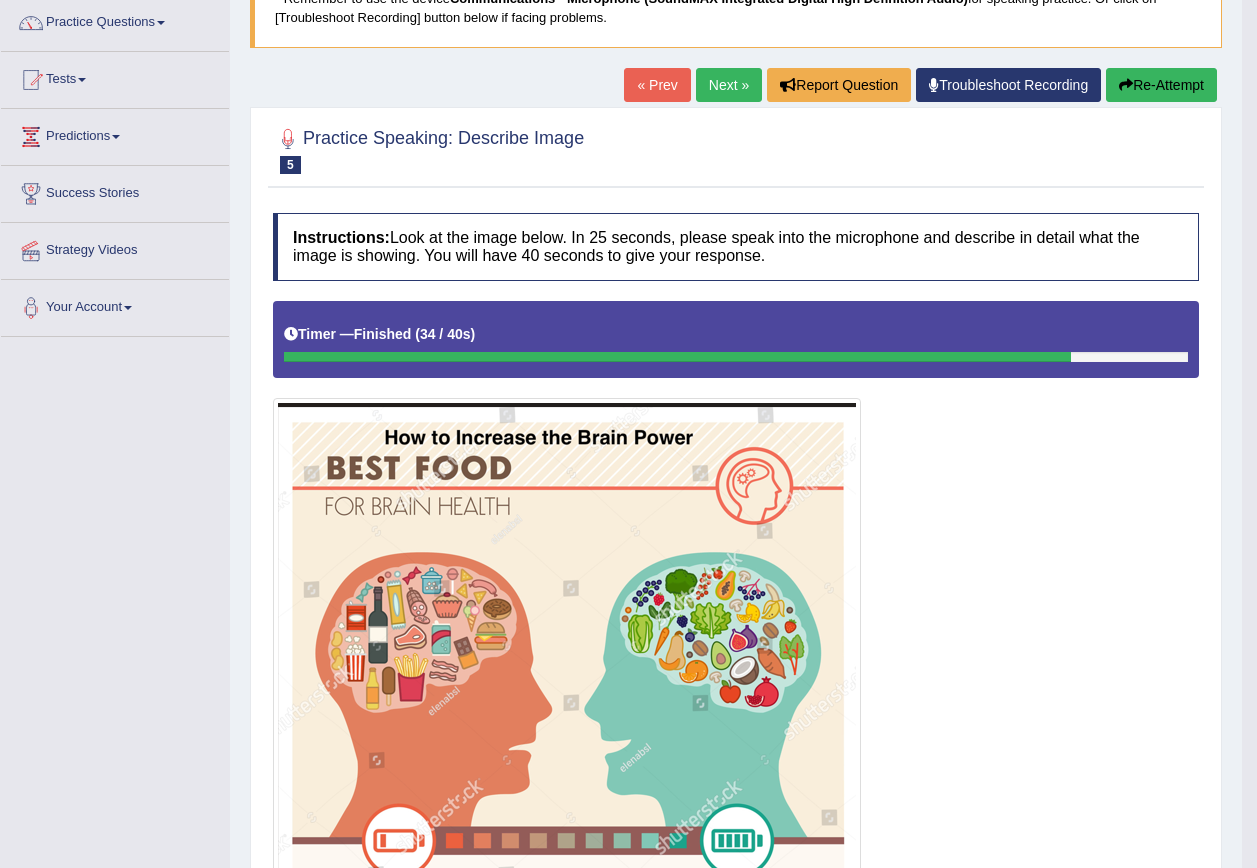 scroll, scrollTop: 139, scrollLeft: 0, axis: vertical 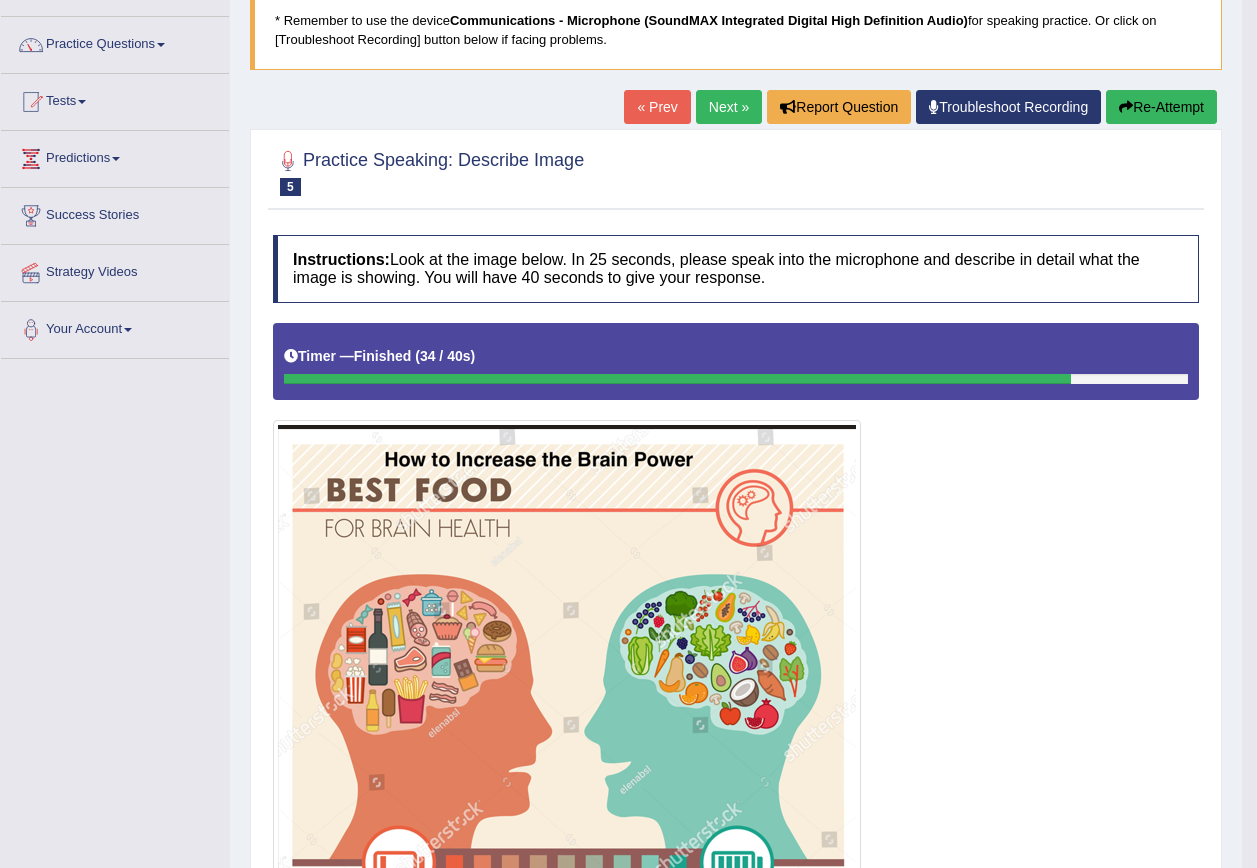click on "Next »" at bounding box center (729, 107) 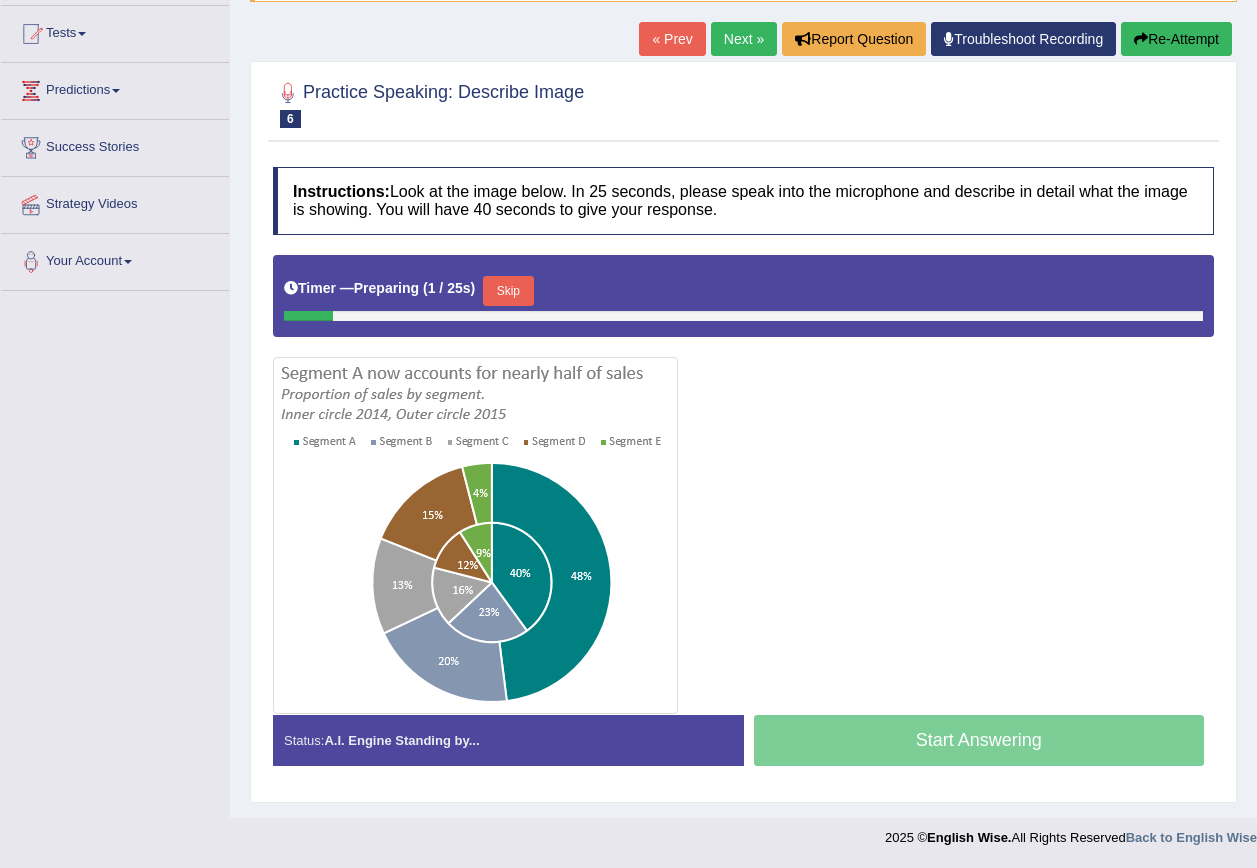 scroll, scrollTop: 207, scrollLeft: 0, axis: vertical 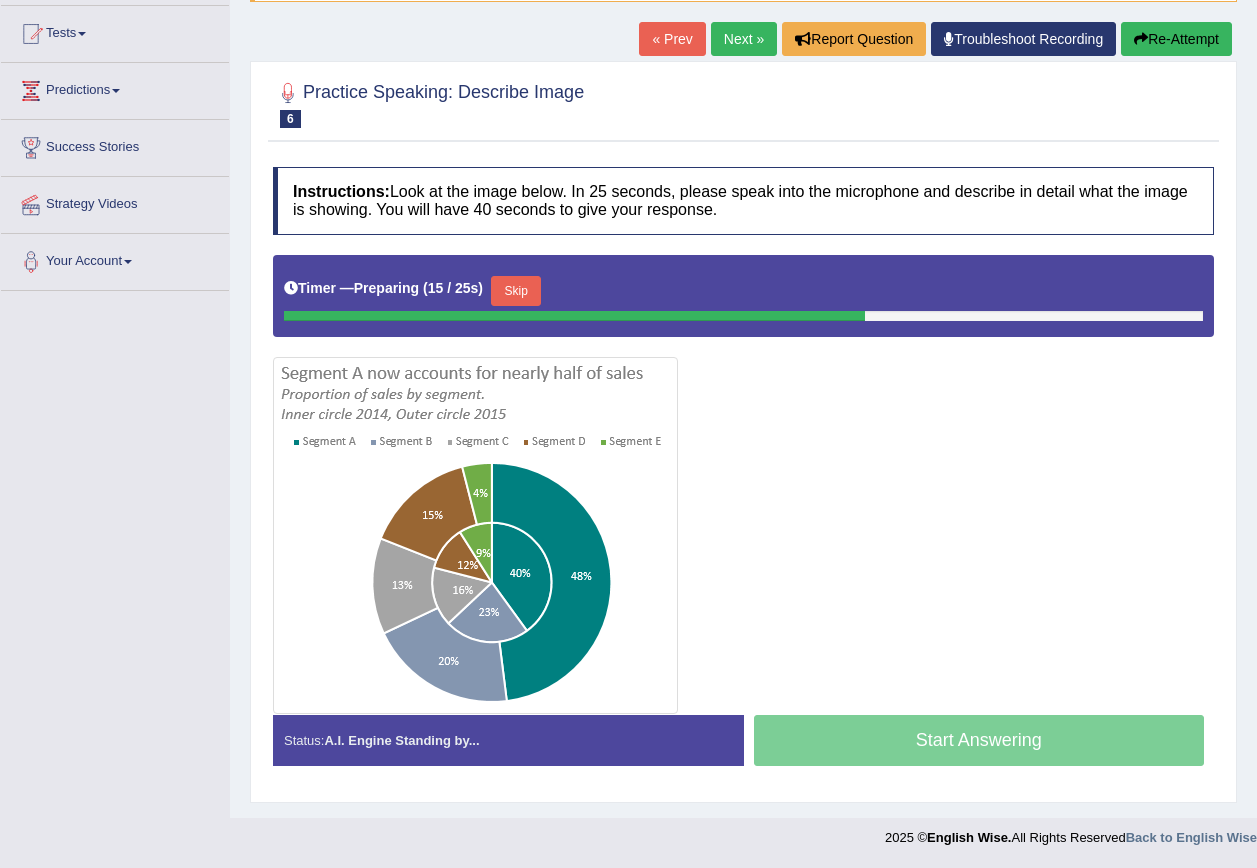 click on "Next »" at bounding box center (744, 39) 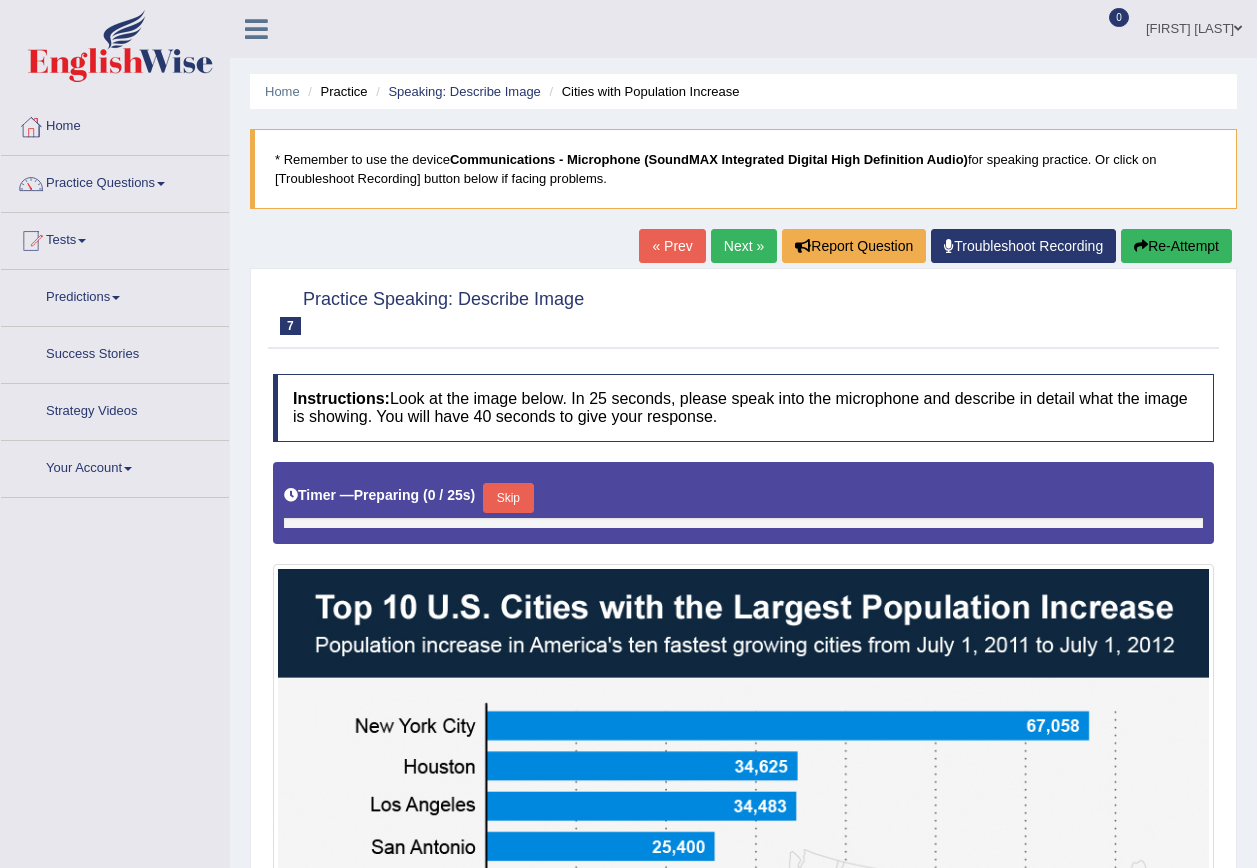 scroll, scrollTop: 150, scrollLeft: 0, axis: vertical 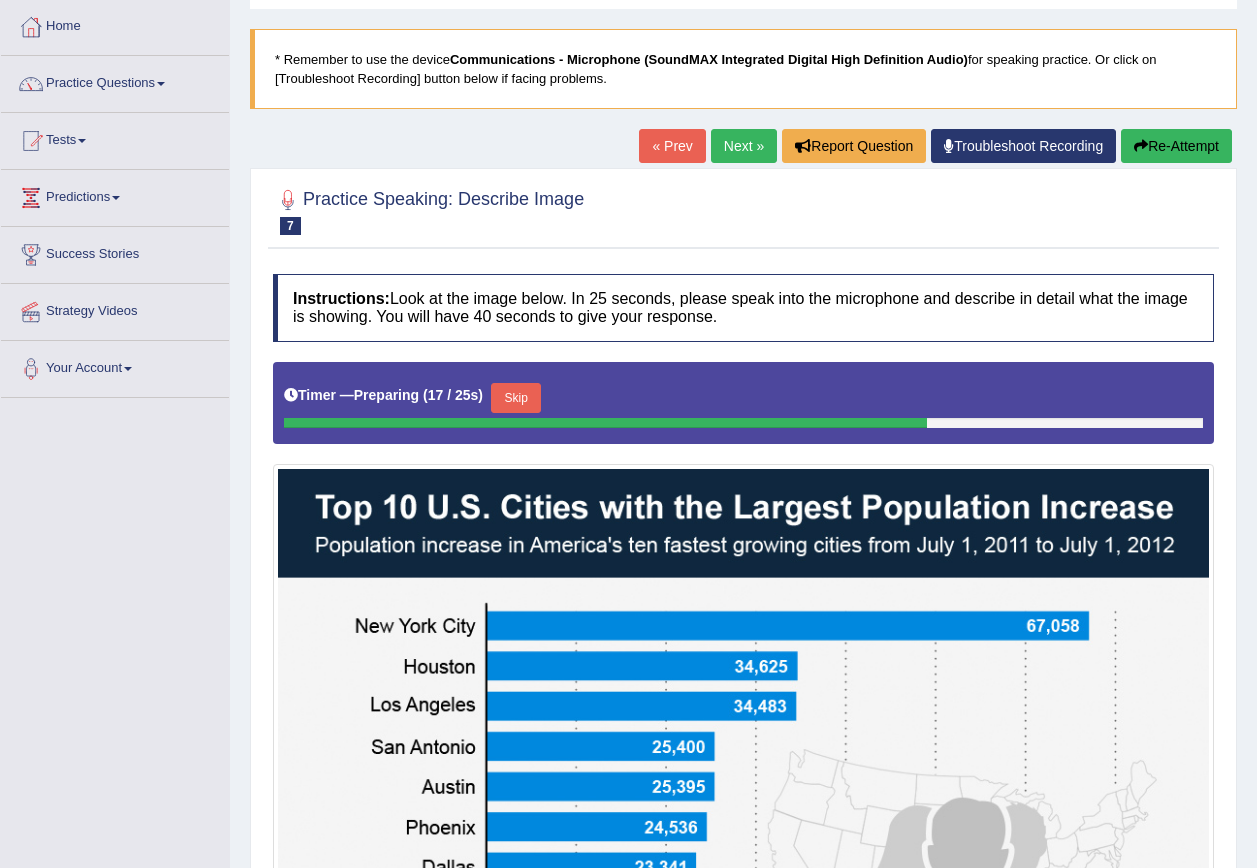 click on "Next »" at bounding box center [744, 146] 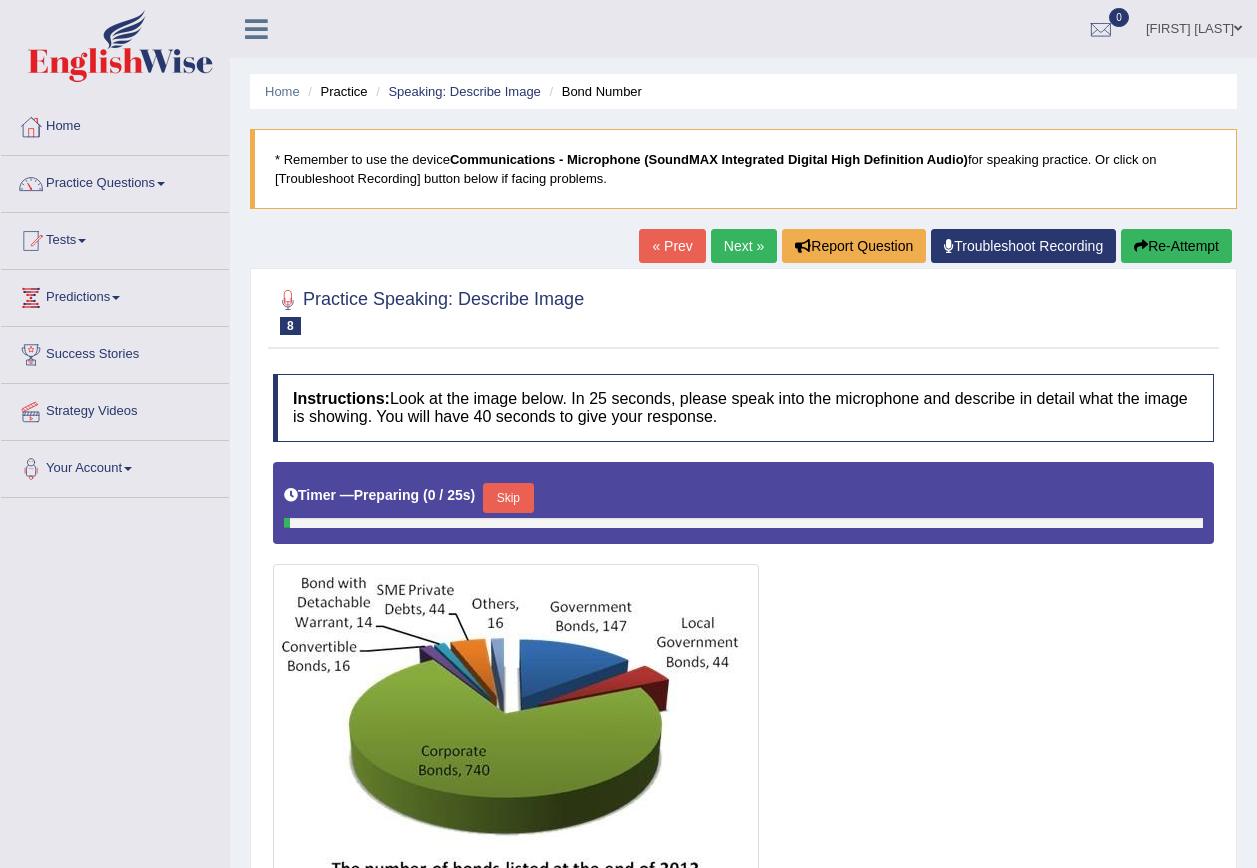 scroll, scrollTop: 0, scrollLeft: 0, axis: both 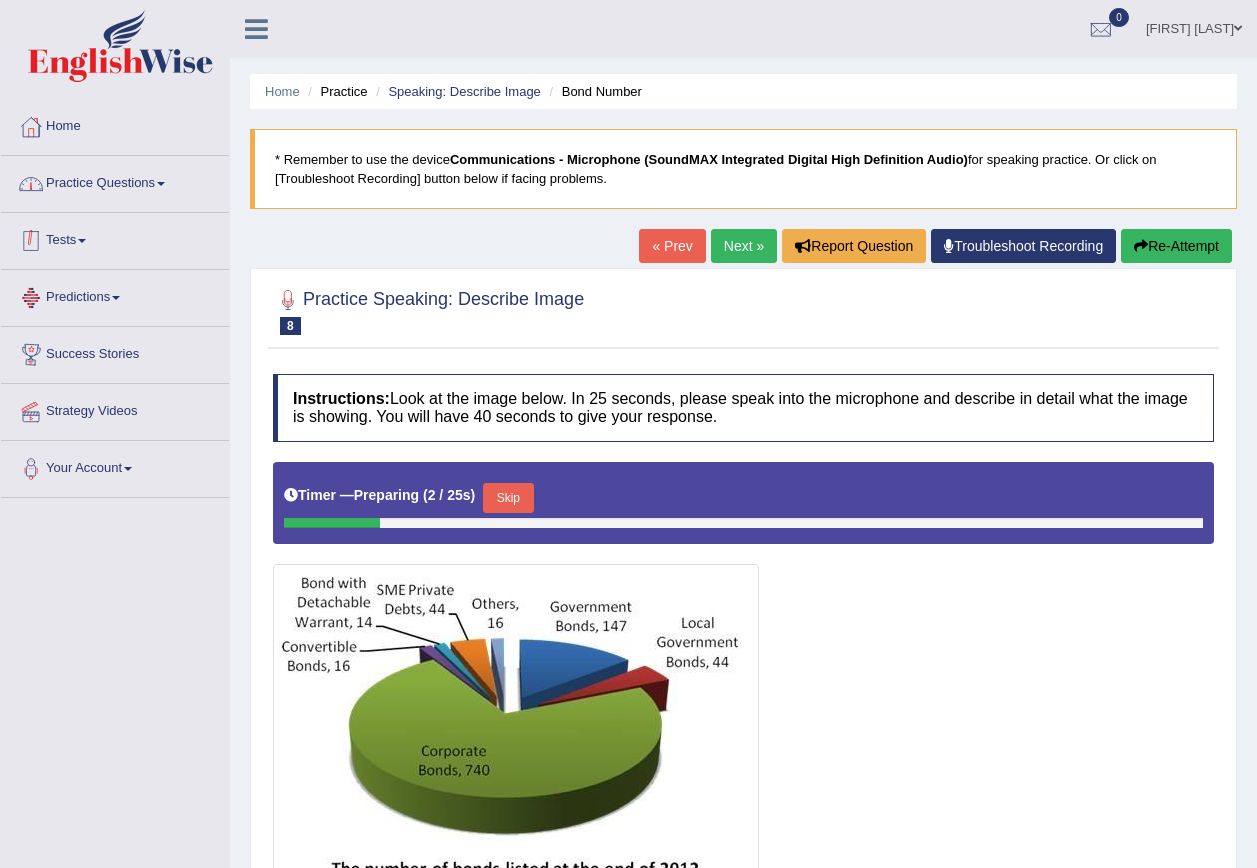 click on "Practice Questions" at bounding box center [115, 181] 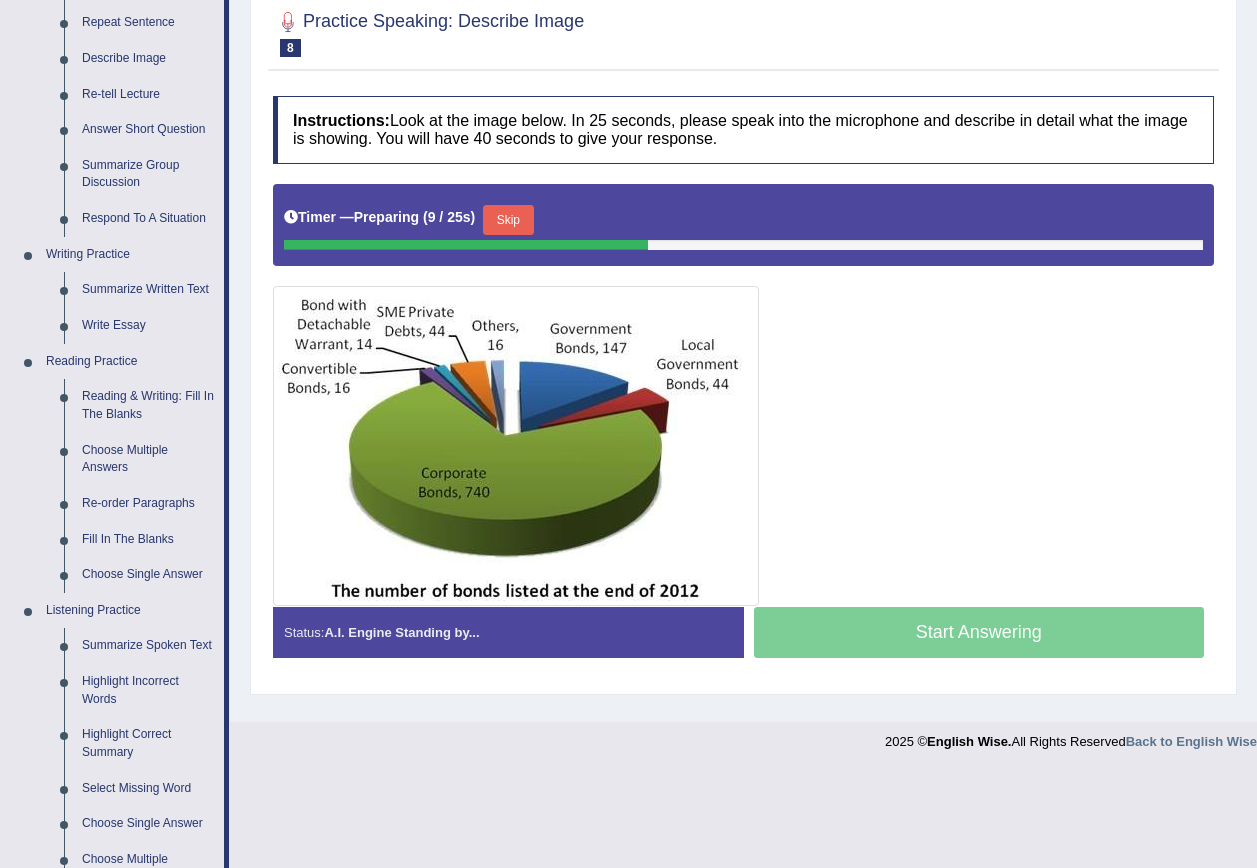 scroll, scrollTop: 200, scrollLeft: 0, axis: vertical 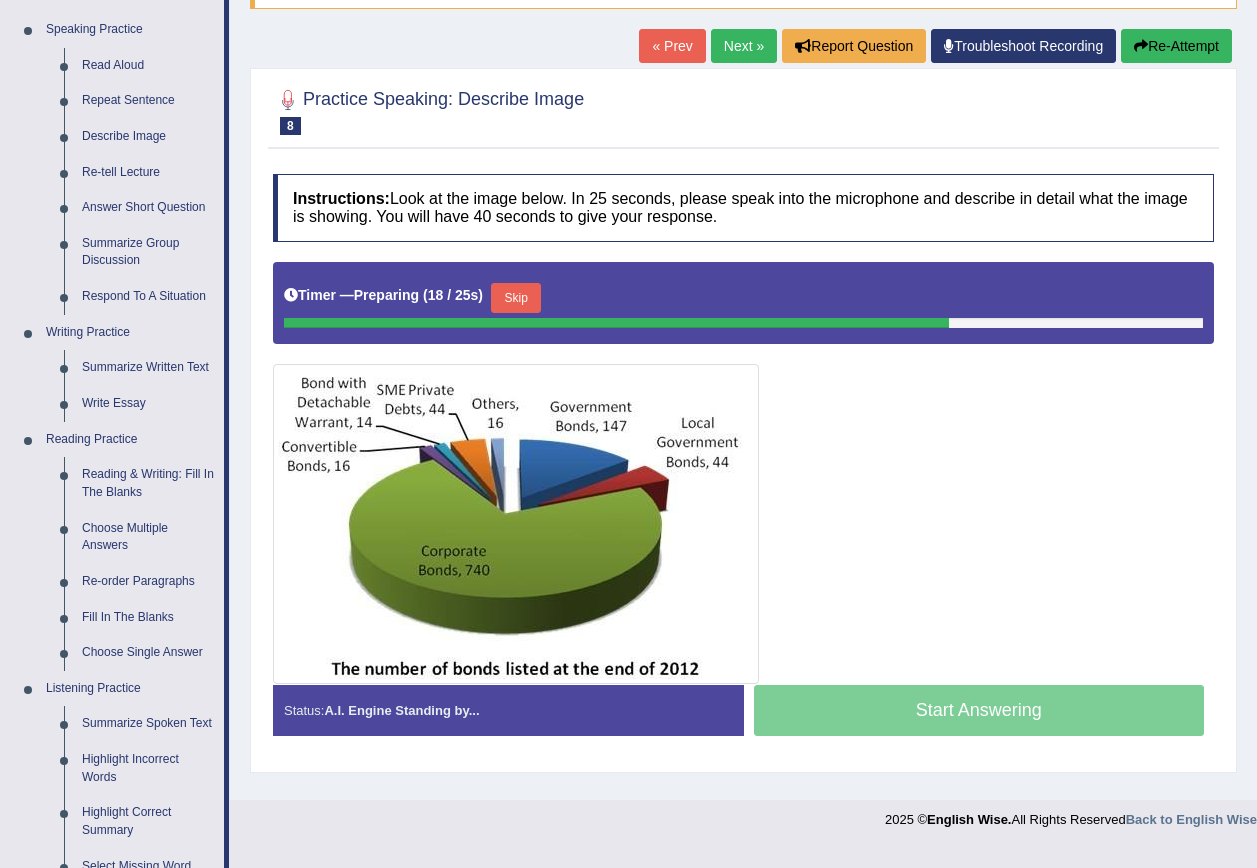 click on "Skip" at bounding box center (516, 298) 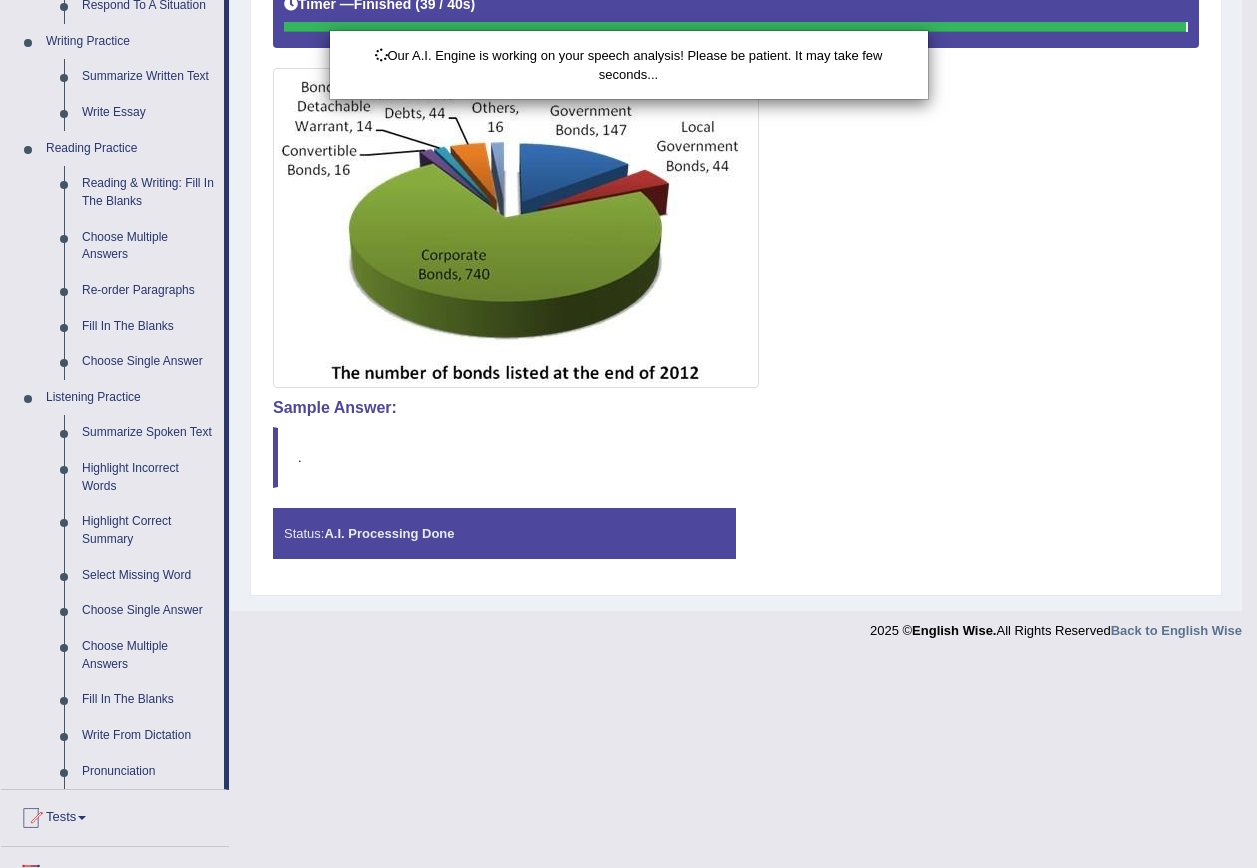 scroll, scrollTop: 699, scrollLeft: 0, axis: vertical 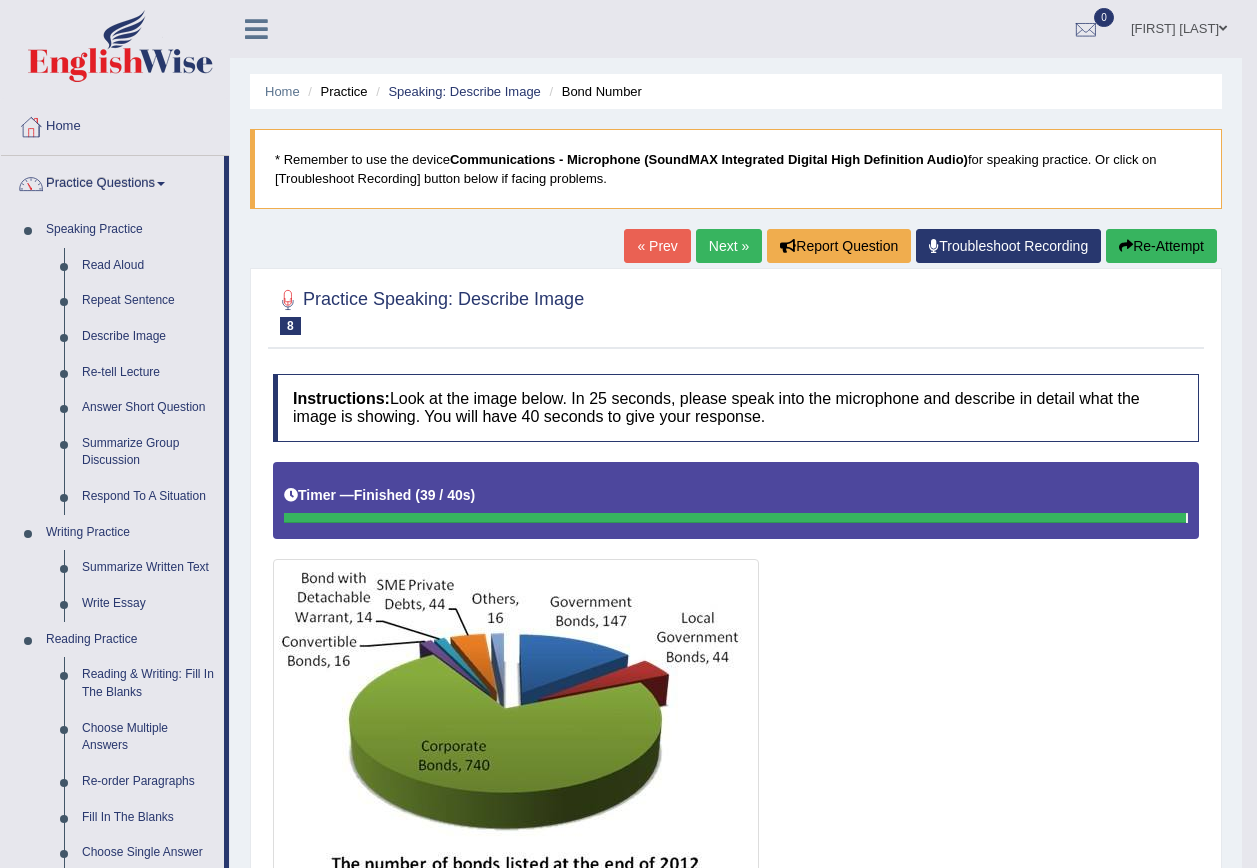 click on "Next »" at bounding box center (729, 246) 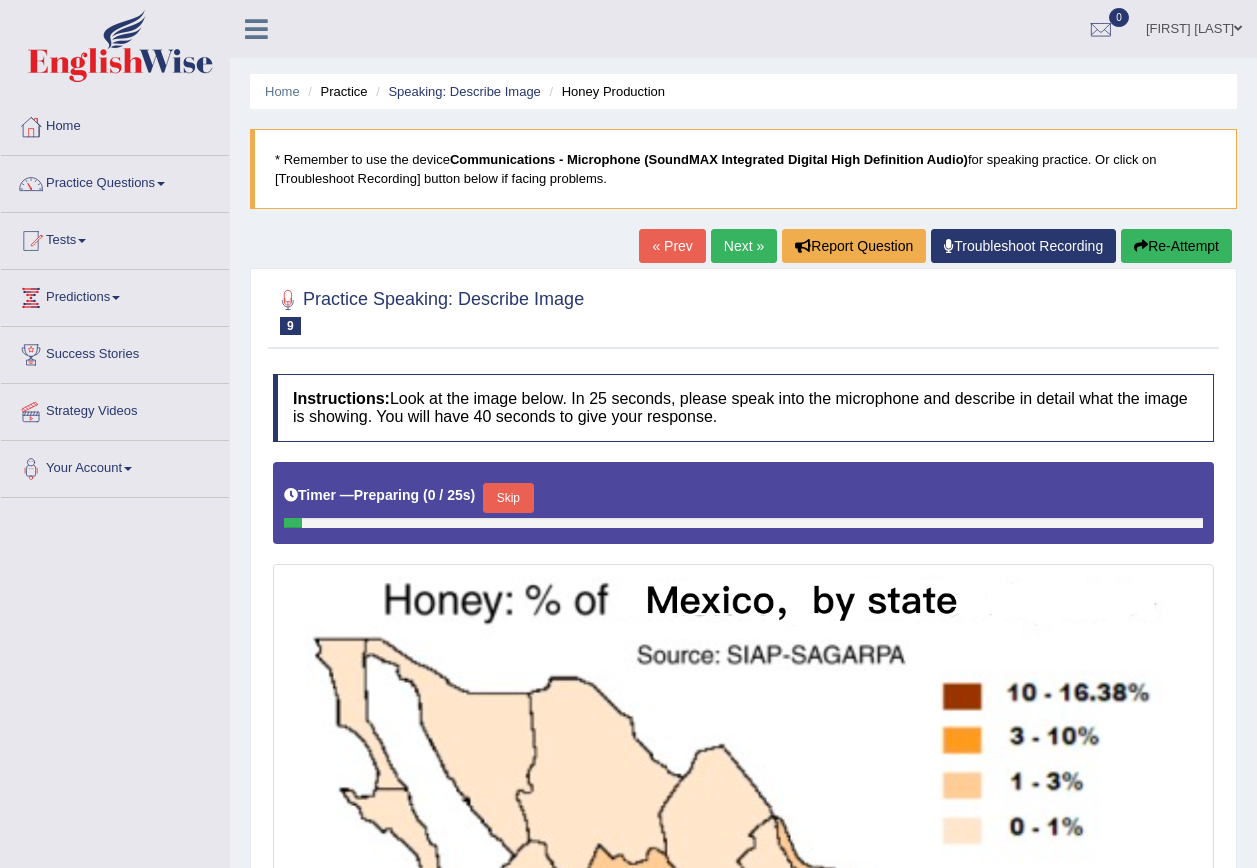 scroll, scrollTop: 0, scrollLeft: 0, axis: both 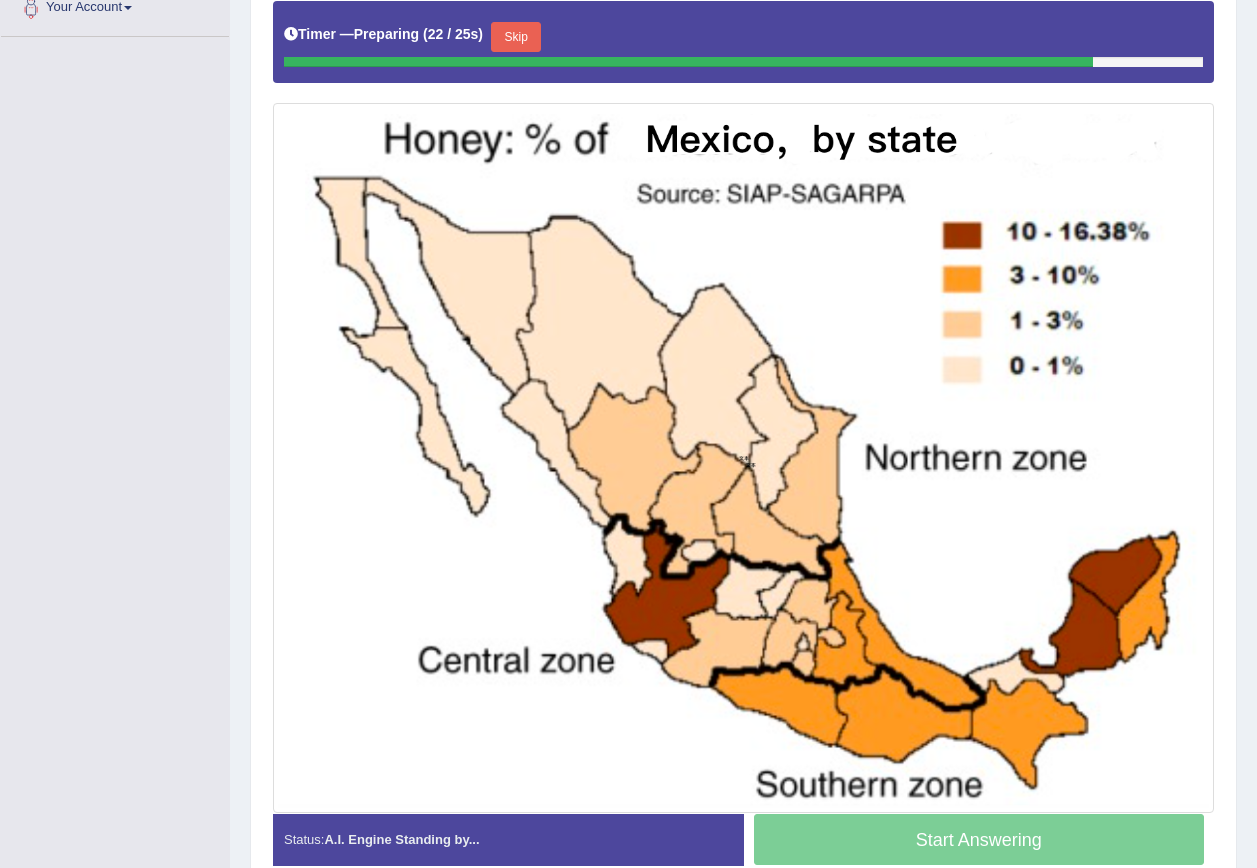 click on "Skip" at bounding box center [516, 37] 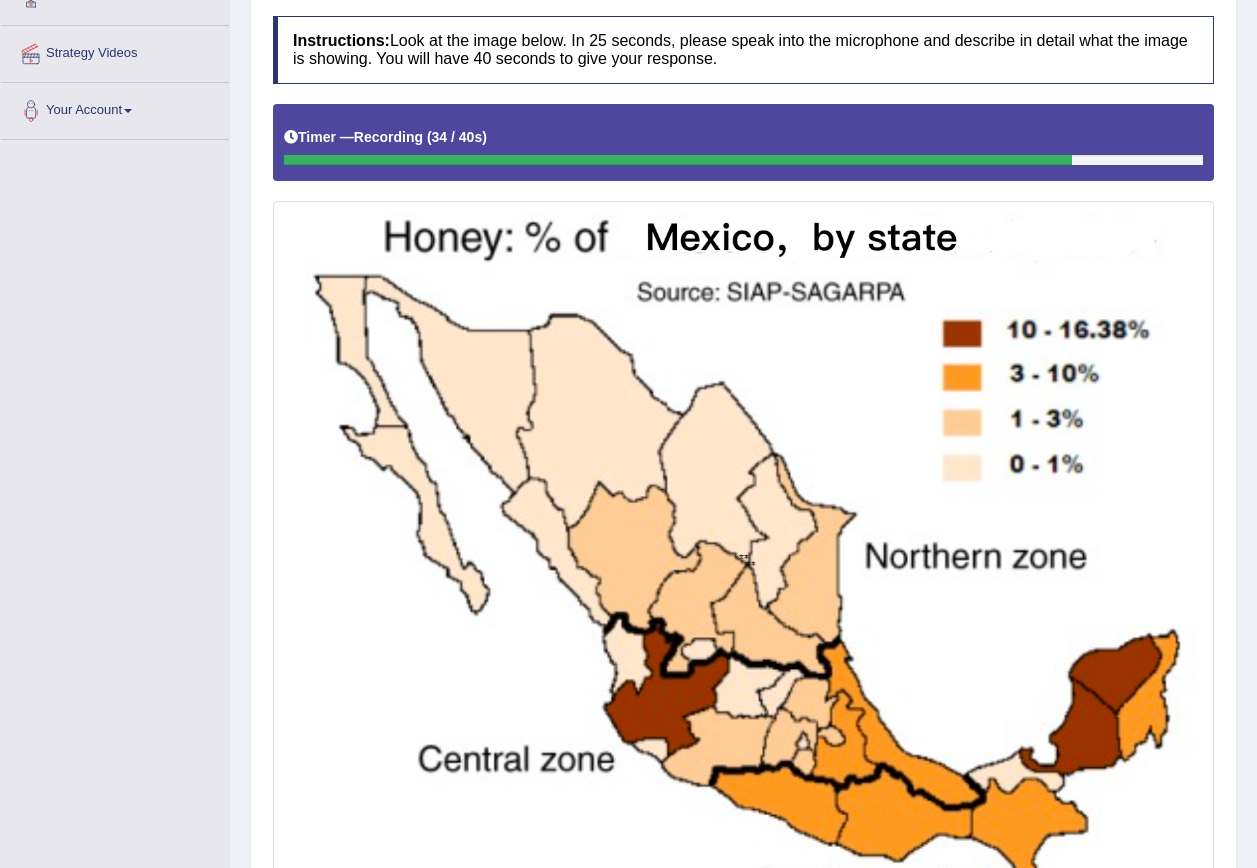 scroll, scrollTop: 356, scrollLeft: 0, axis: vertical 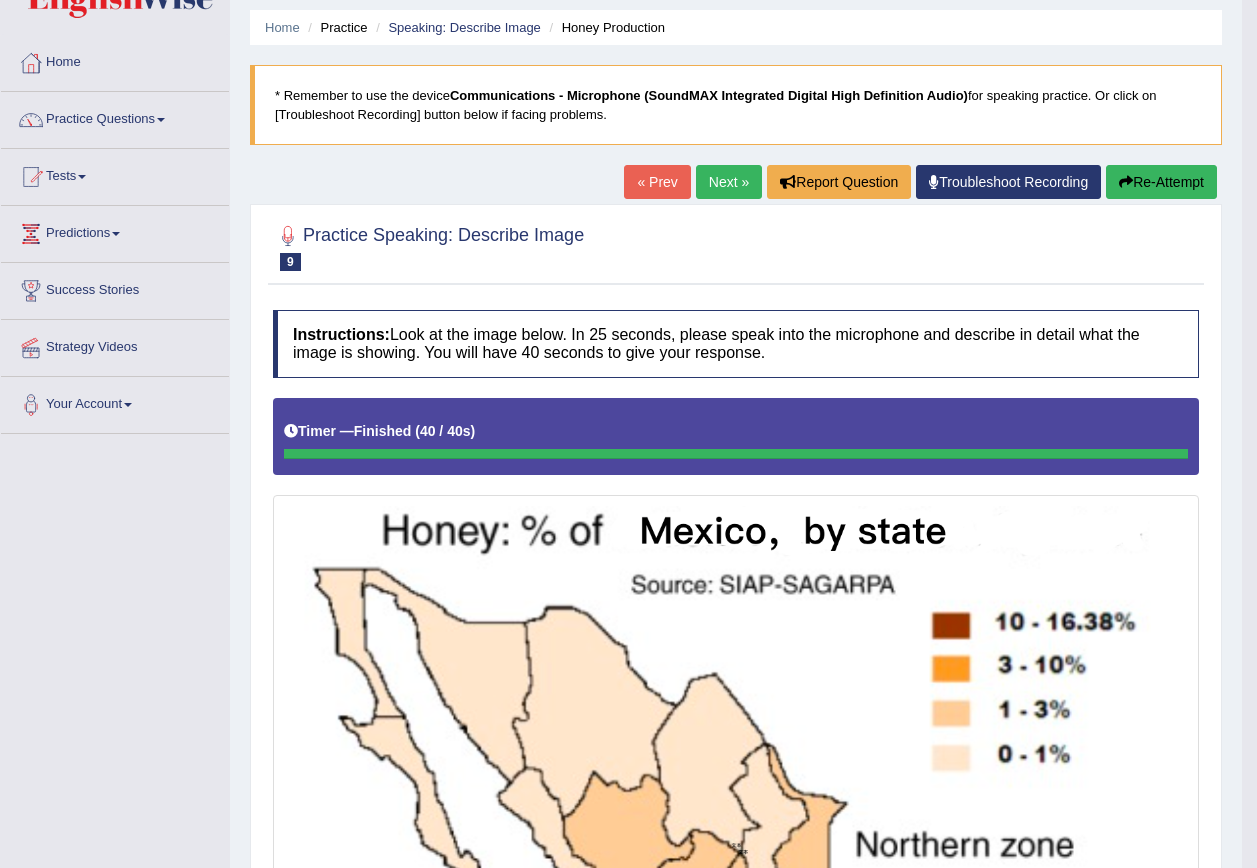 click on "Next »" at bounding box center (729, 182) 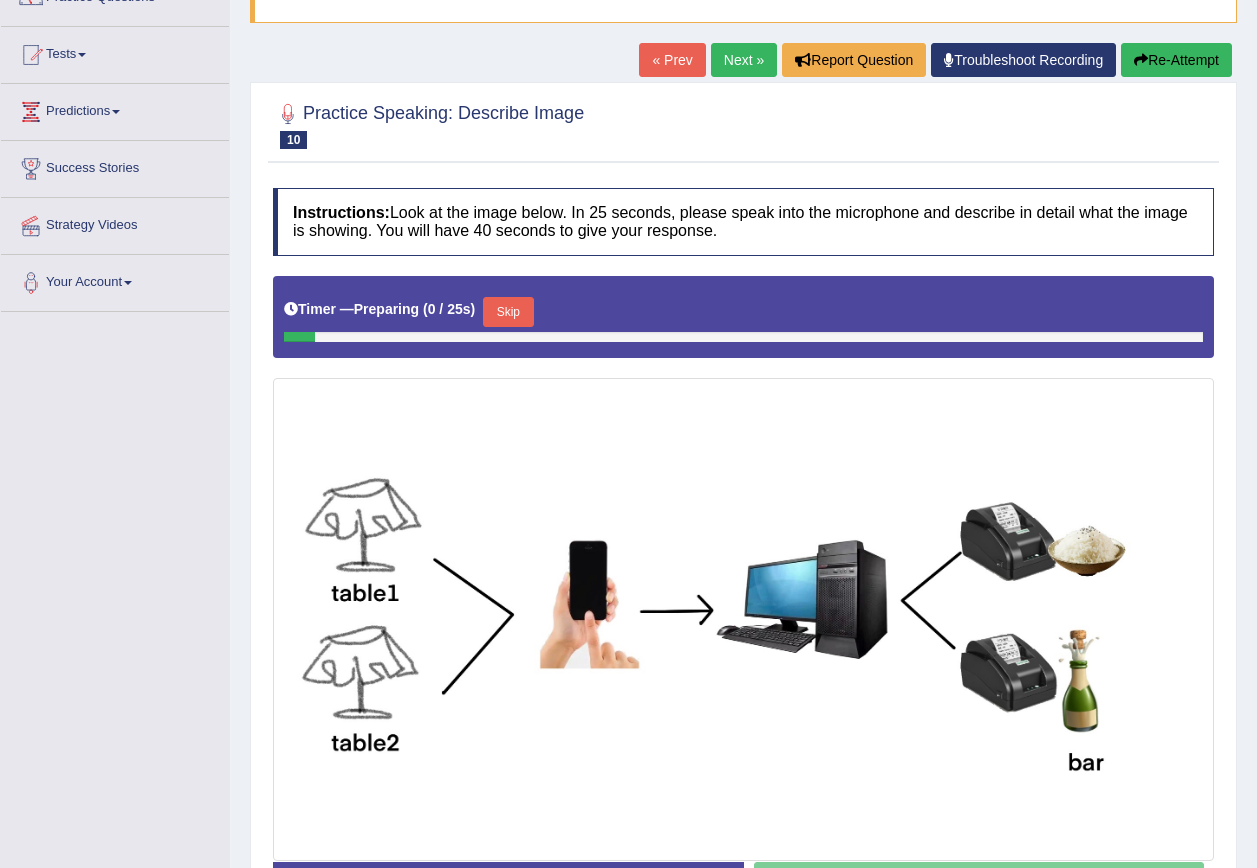 scroll, scrollTop: 300, scrollLeft: 0, axis: vertical 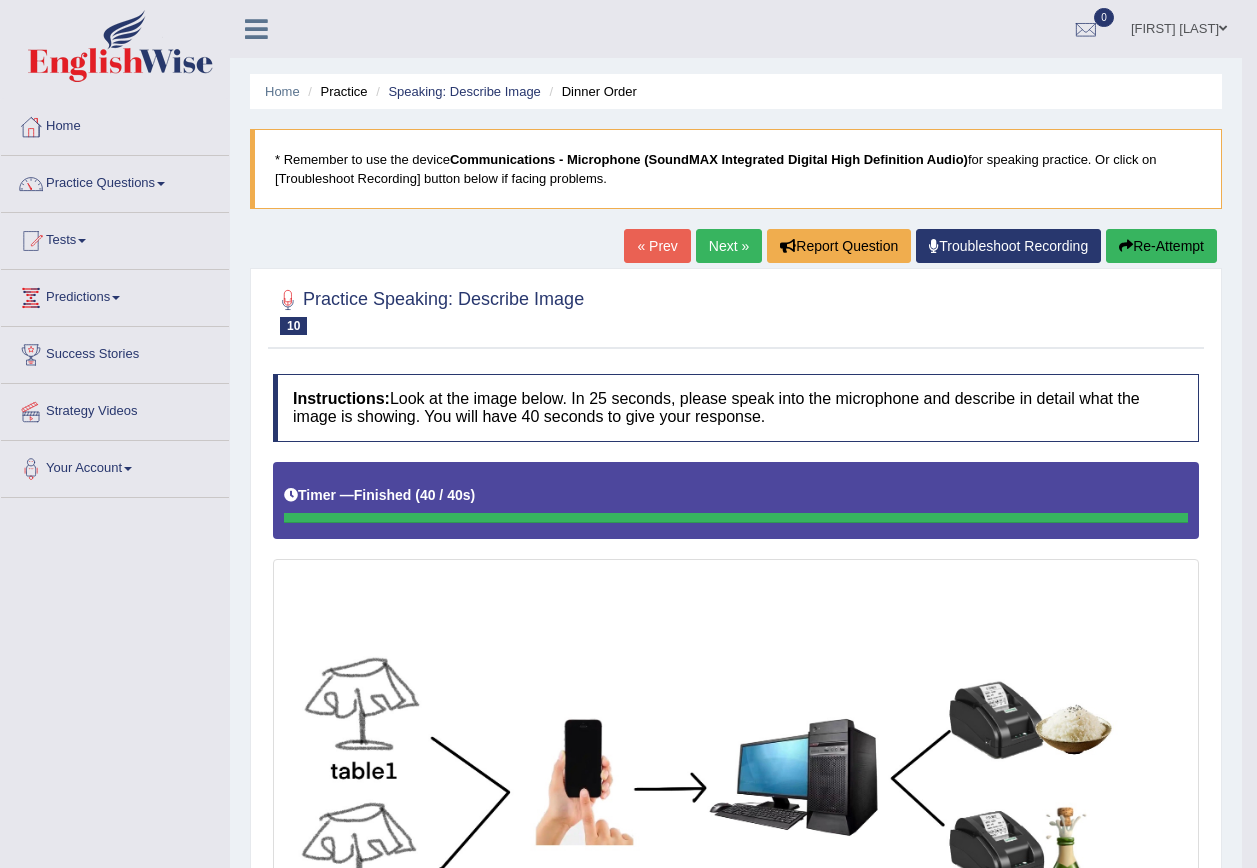 click on "Next »" at bounding box center [729, 246] 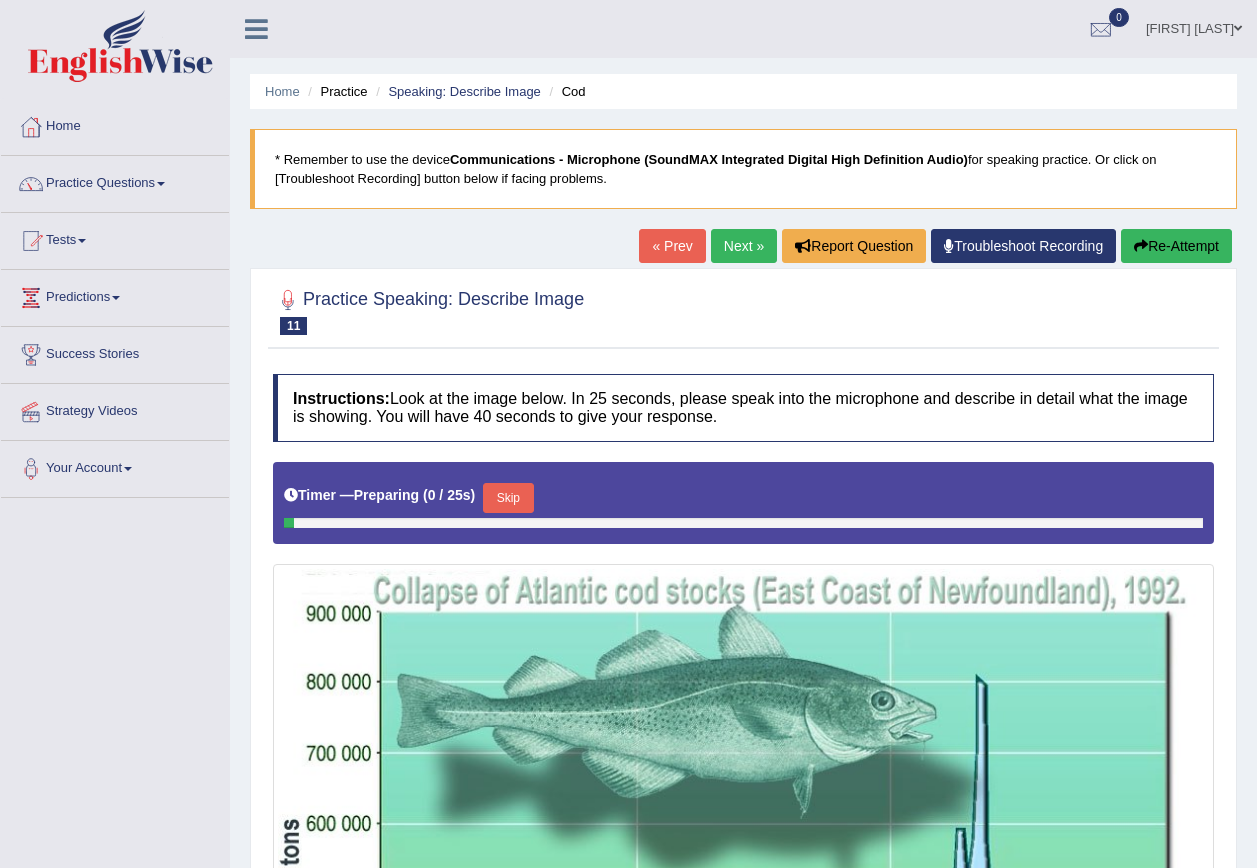 scroll, scrollTop: 348, scrollLeft: 0, axis: vertical 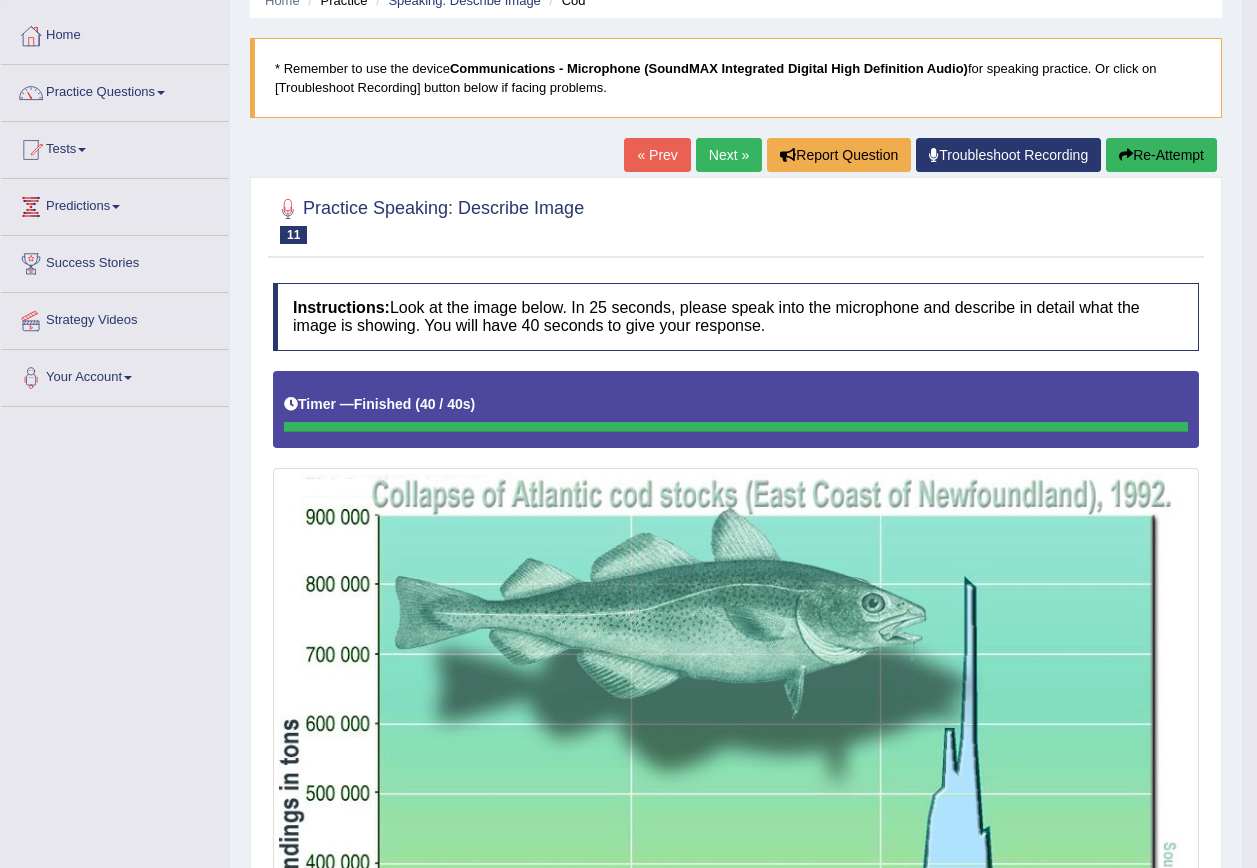 click on "Next »" at bounding box center (729, 155) 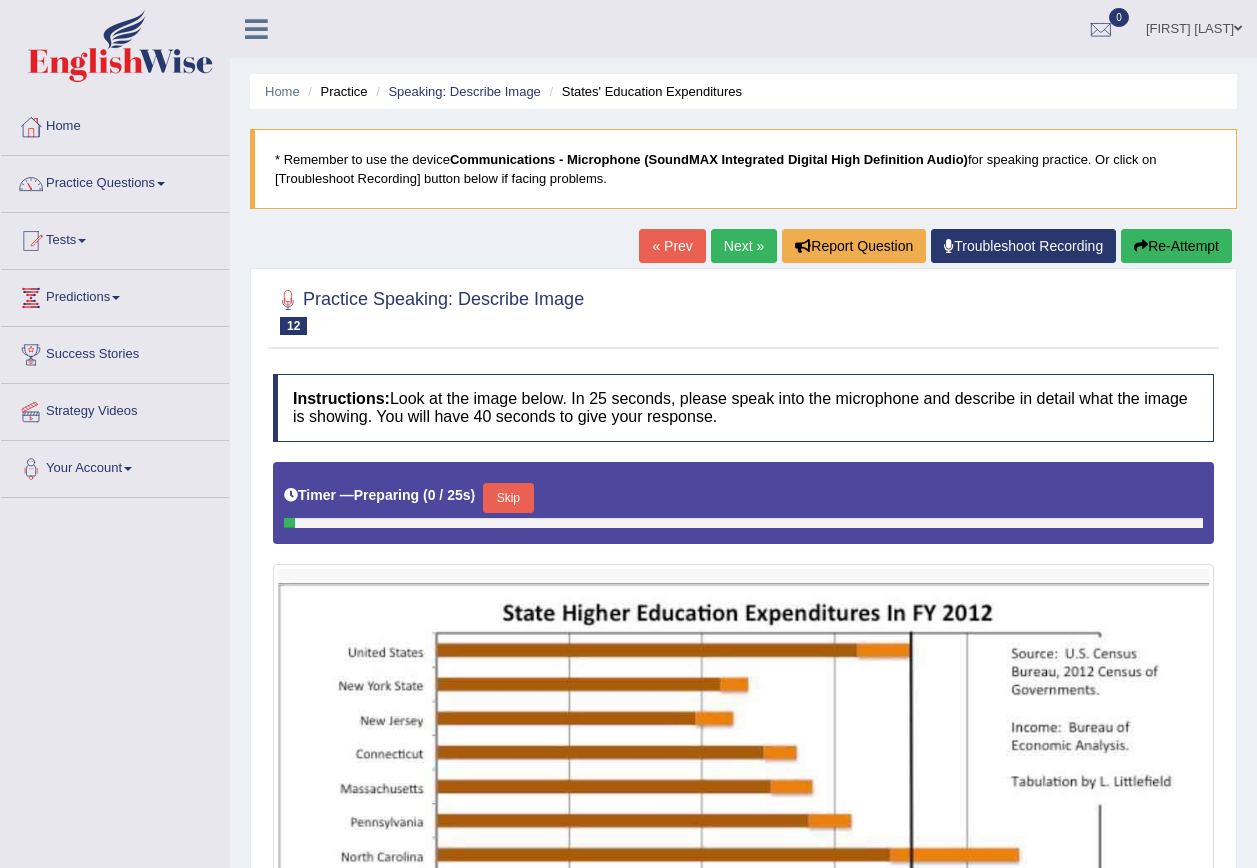 scroll, scrollTop: 200, scrollLeft: 0, axis: vertical 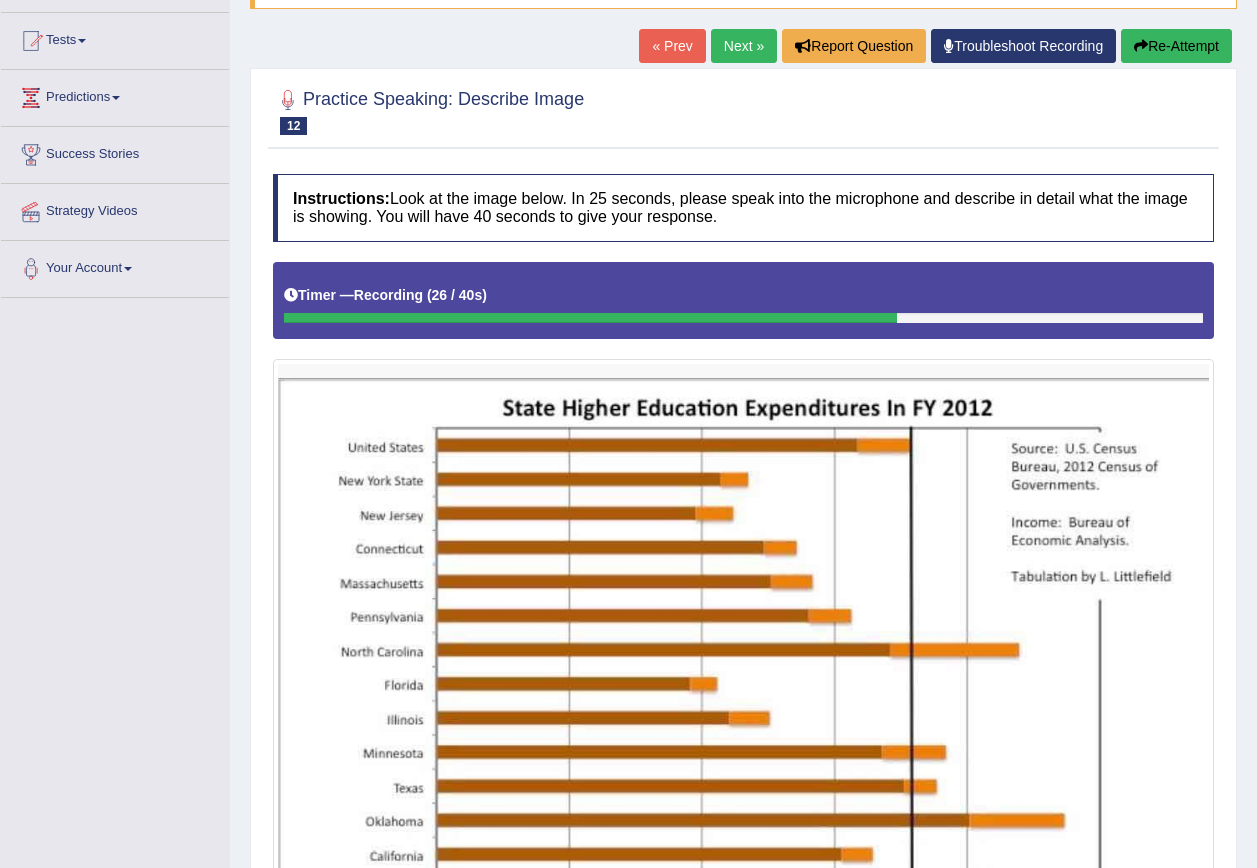 click on "Re-Attempt" at bounding box center [1176, 46] 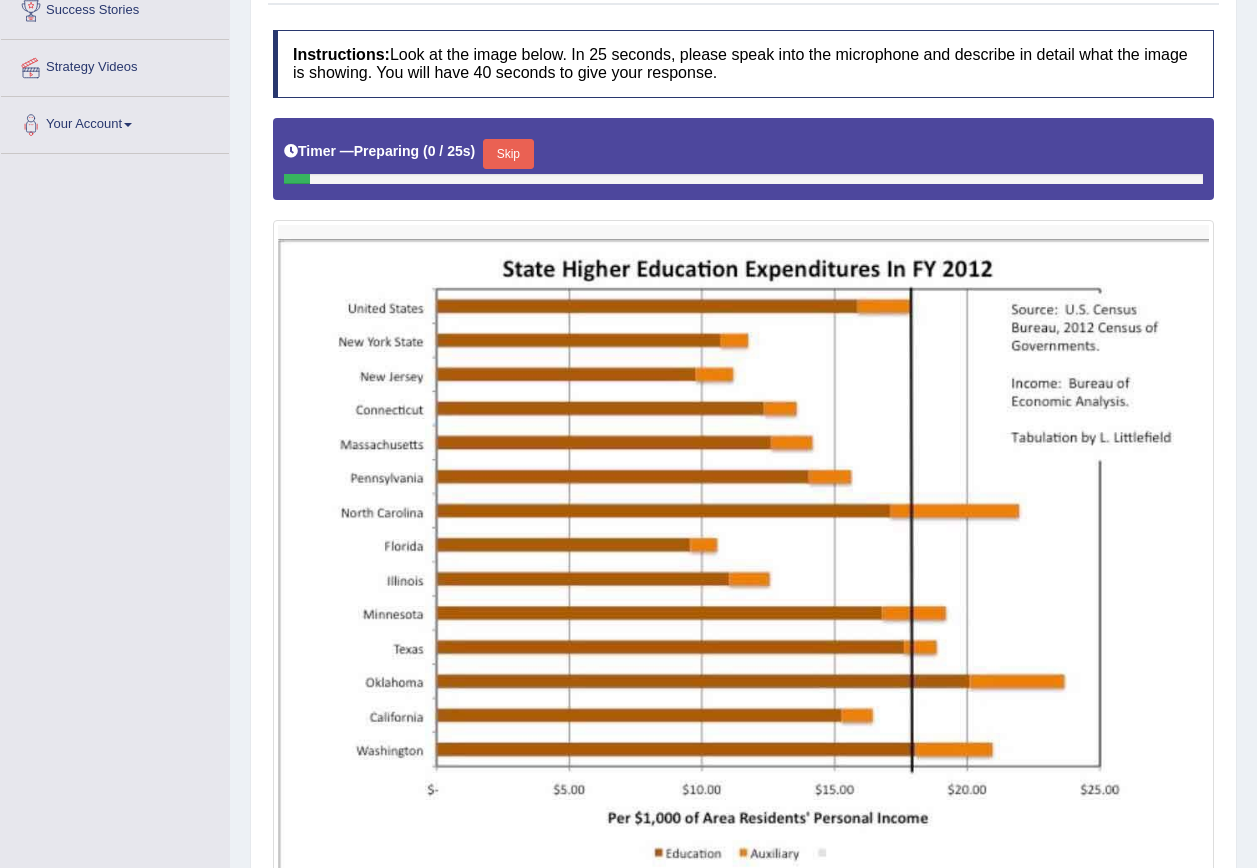 scroll, scrollTop: 400, scrollLeft: 0, axis: vertical 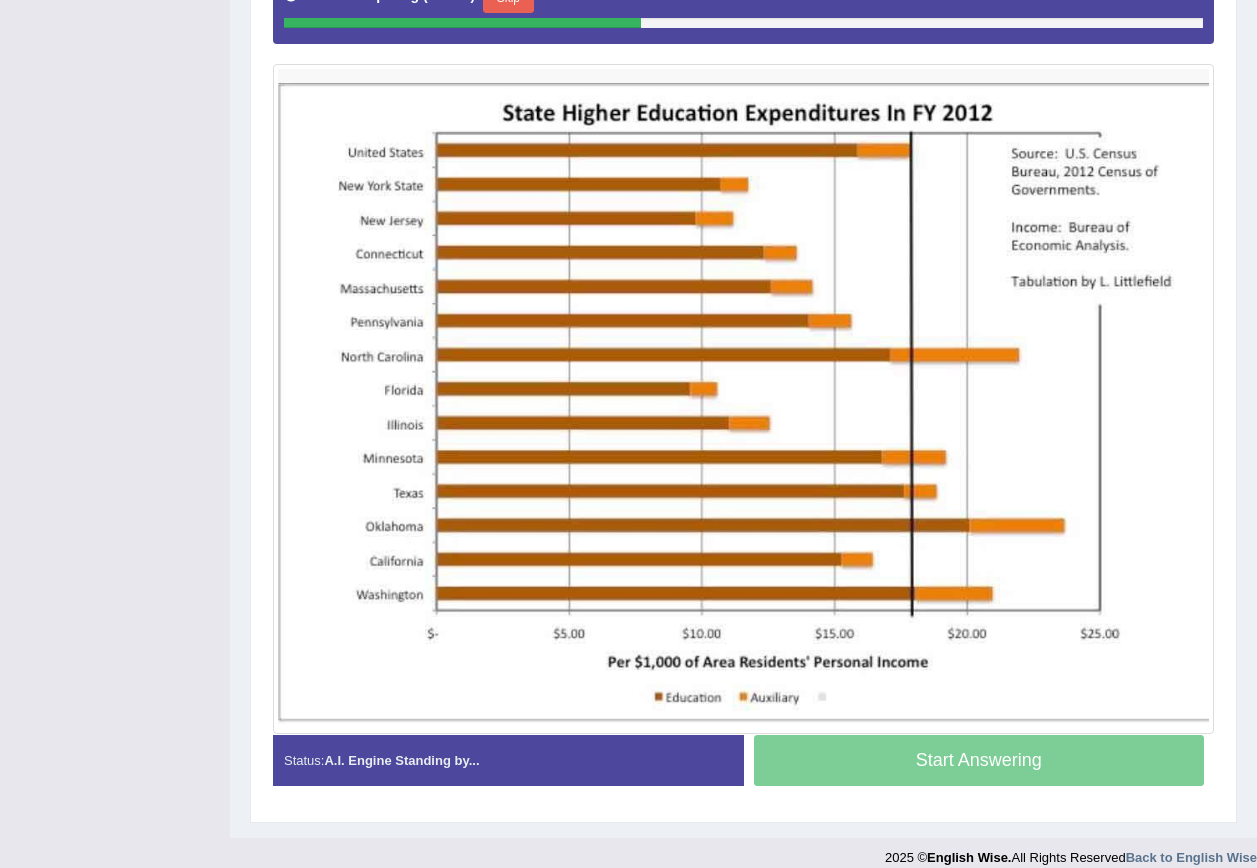 click on "Skip" at bounding box center (508, -2) 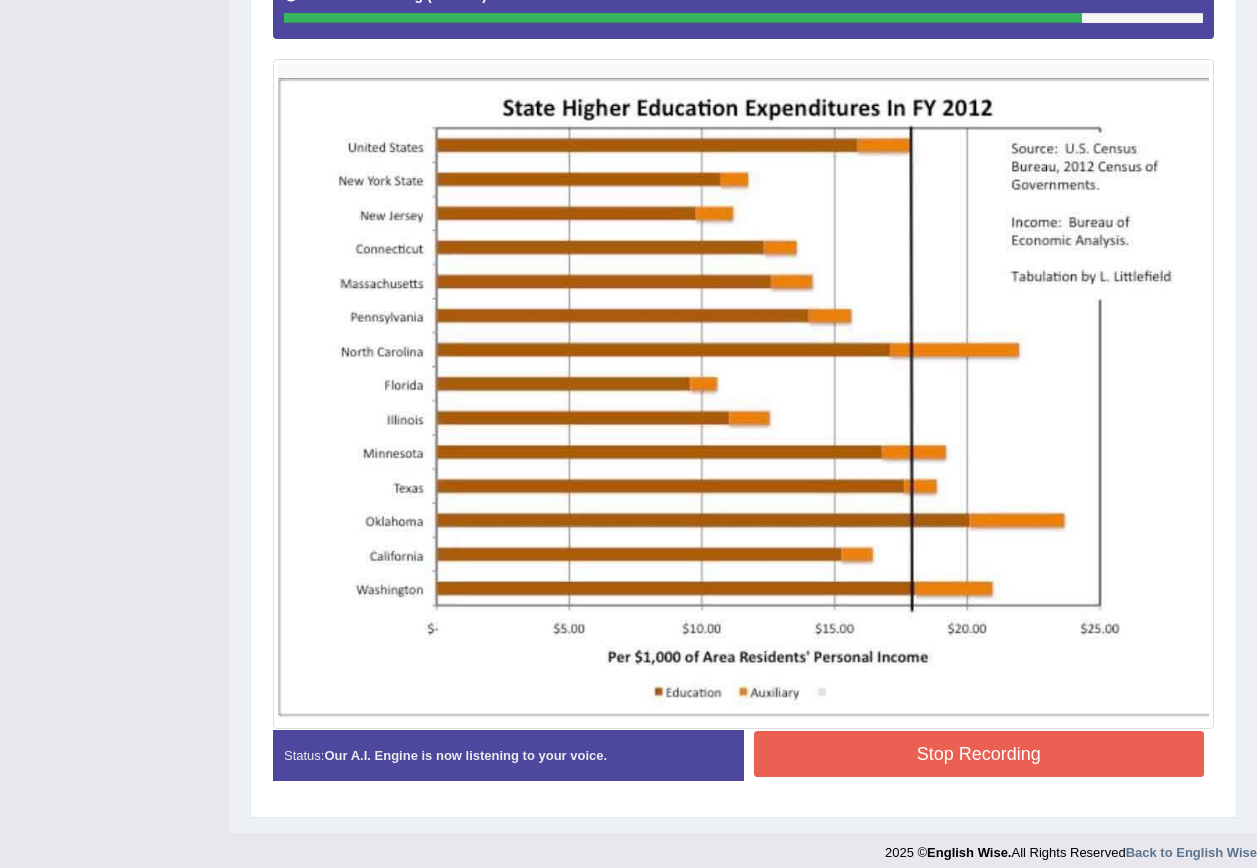 click on "Stop Recording" at bounding box center (979, 754) 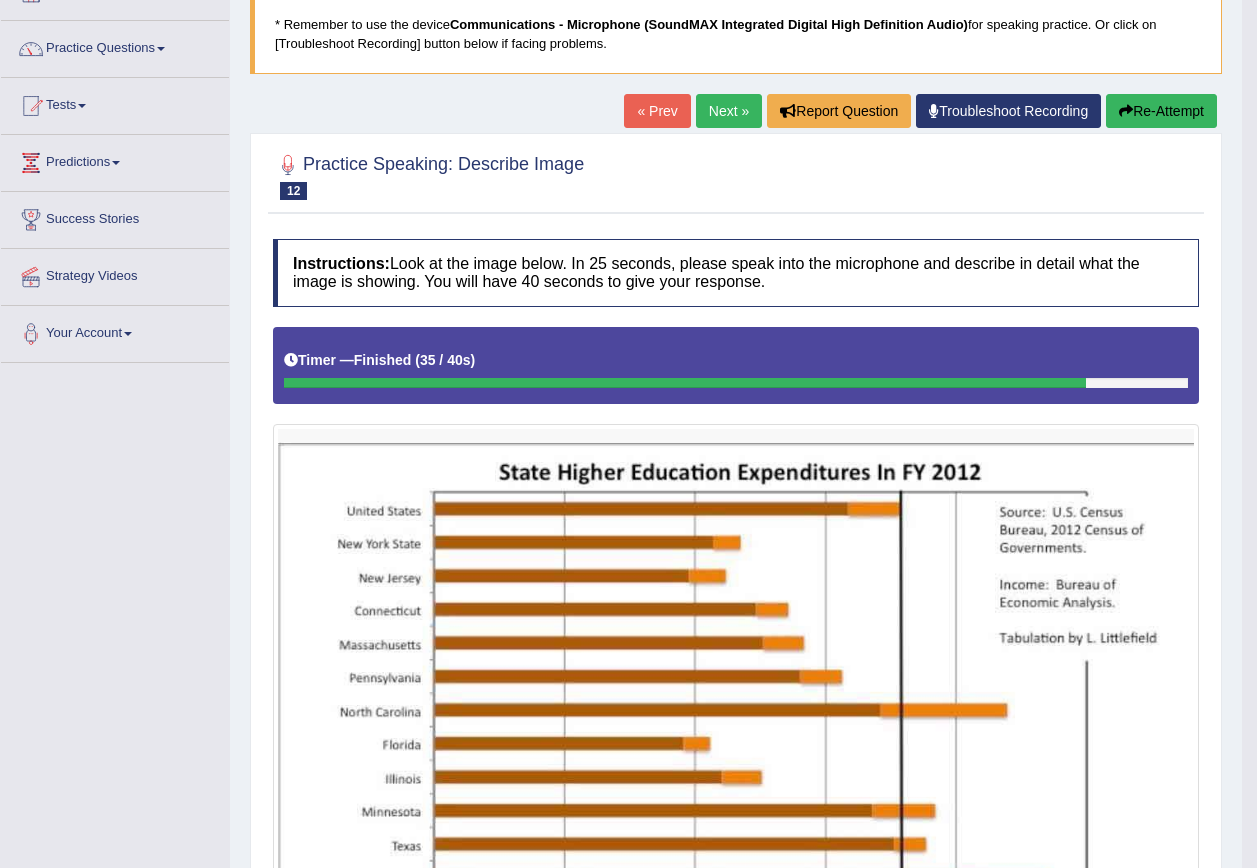scroll, scrollTop: 0, scrollLeft: 0, axis: both 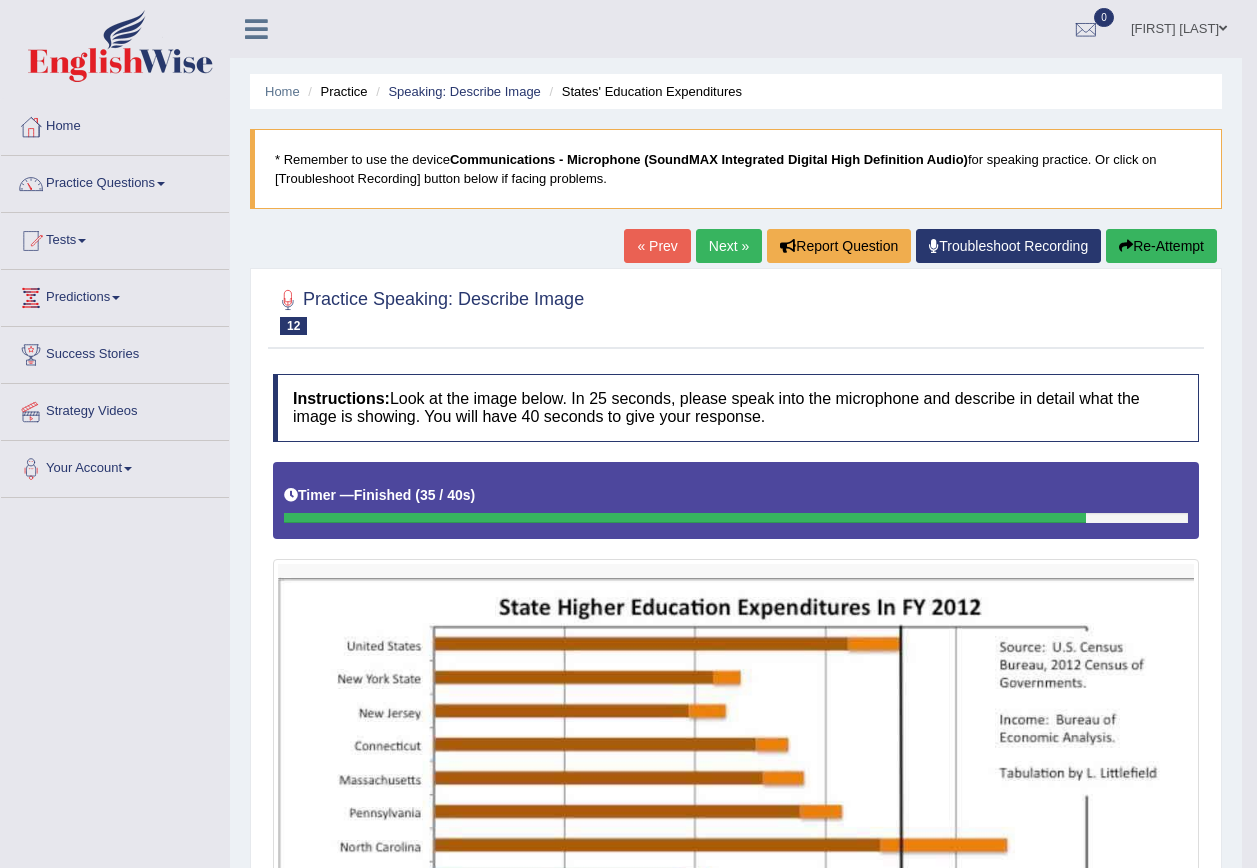 click on "Next »" at bounding box center [729, 246] 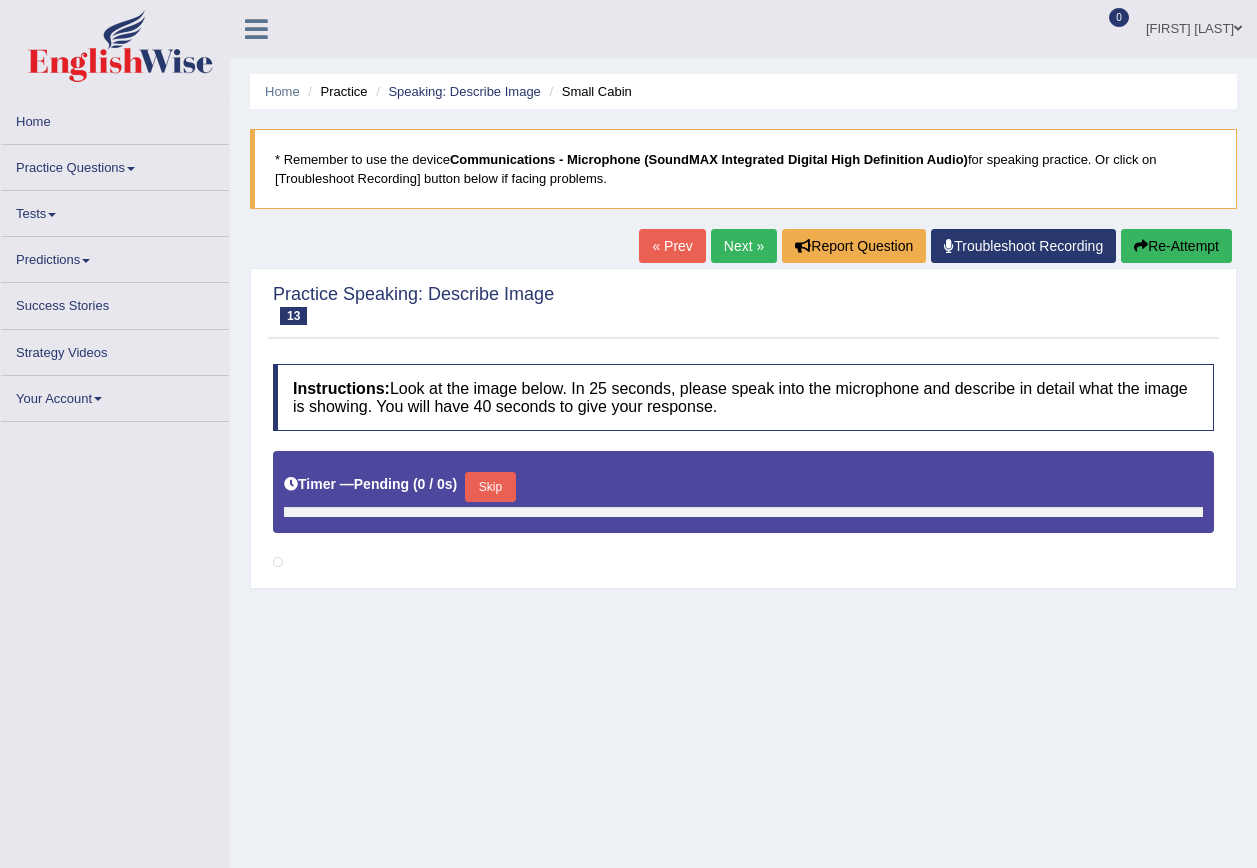 scroll, scrollTop: 172, scrollLeft: 0, axis: vertical 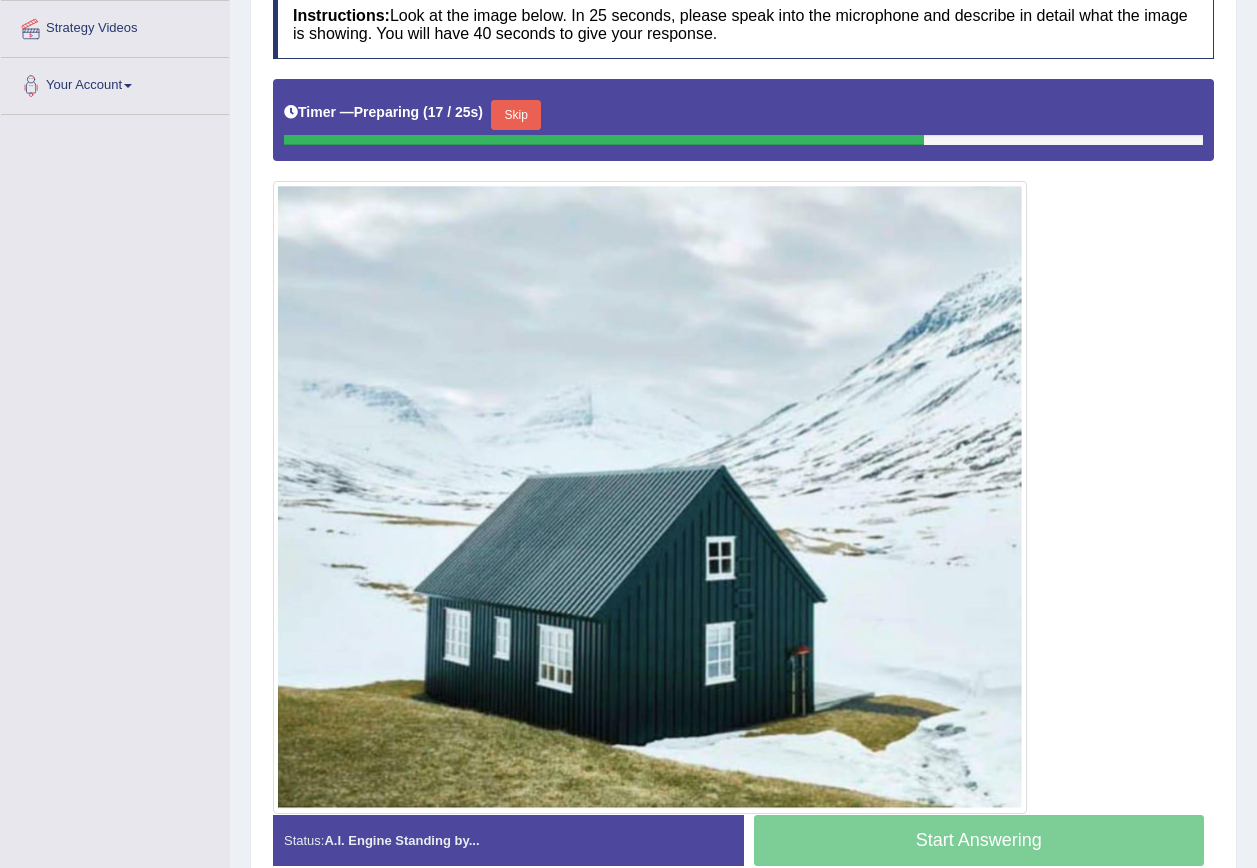 click on "Skip" at bounding box center [516, 115] 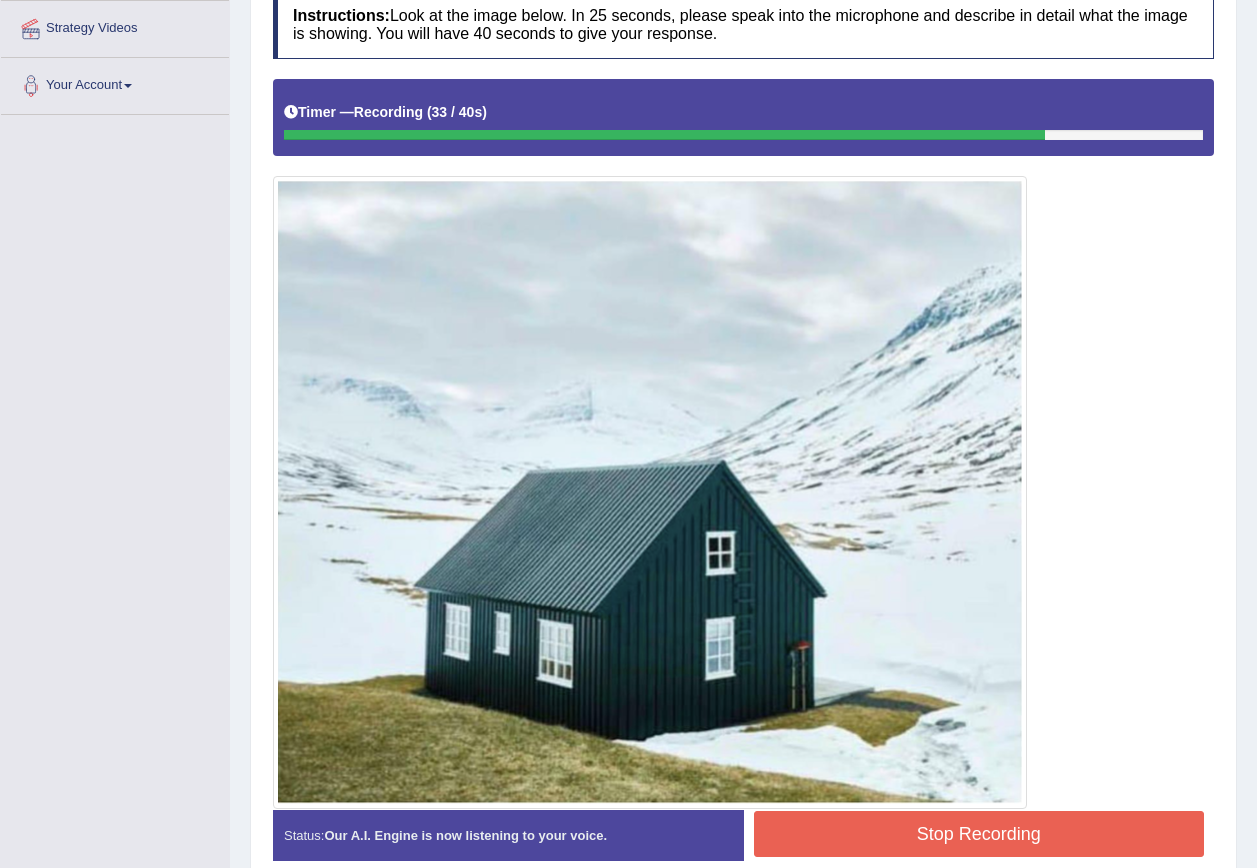 click on "Stop Recording" at bounding box center (979, 834) 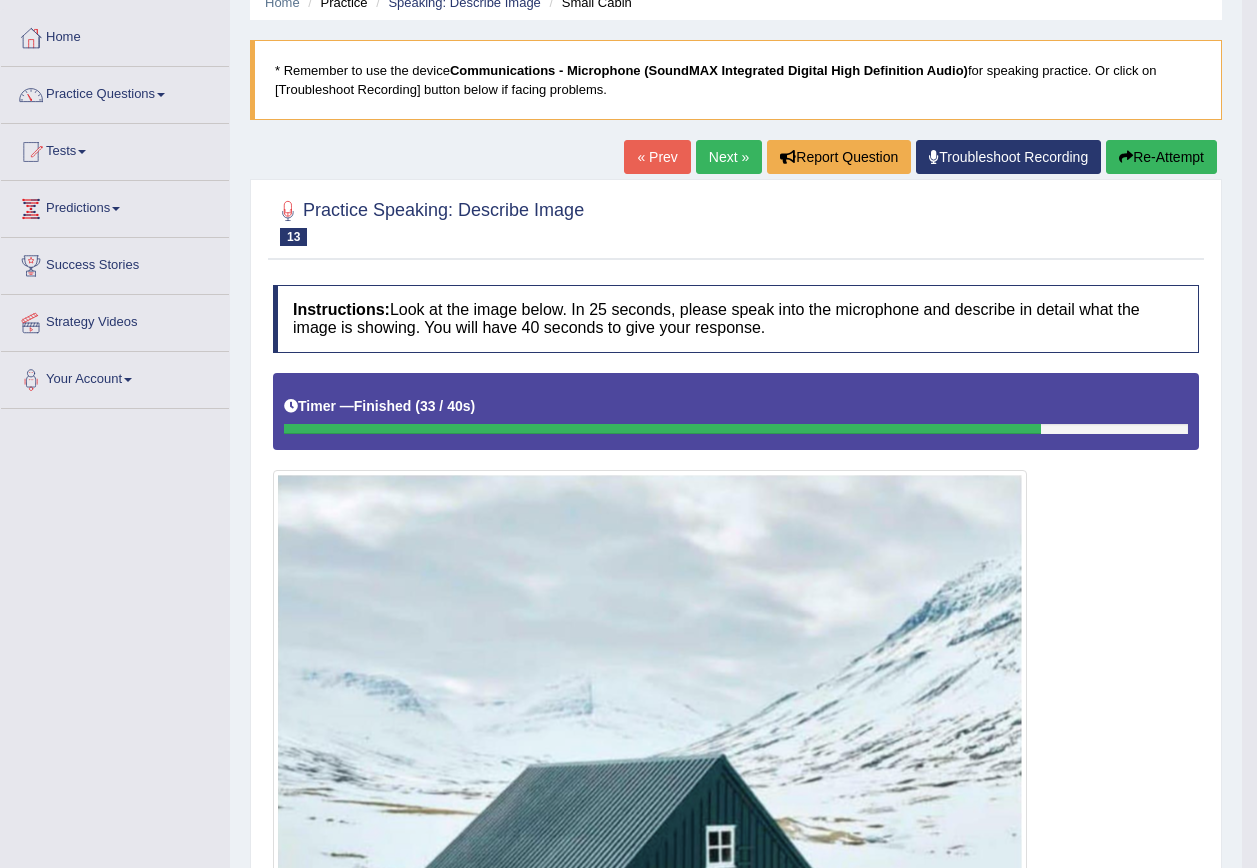 scroll, scrollTop: 83, scrollLeft: 0, axis: vertical 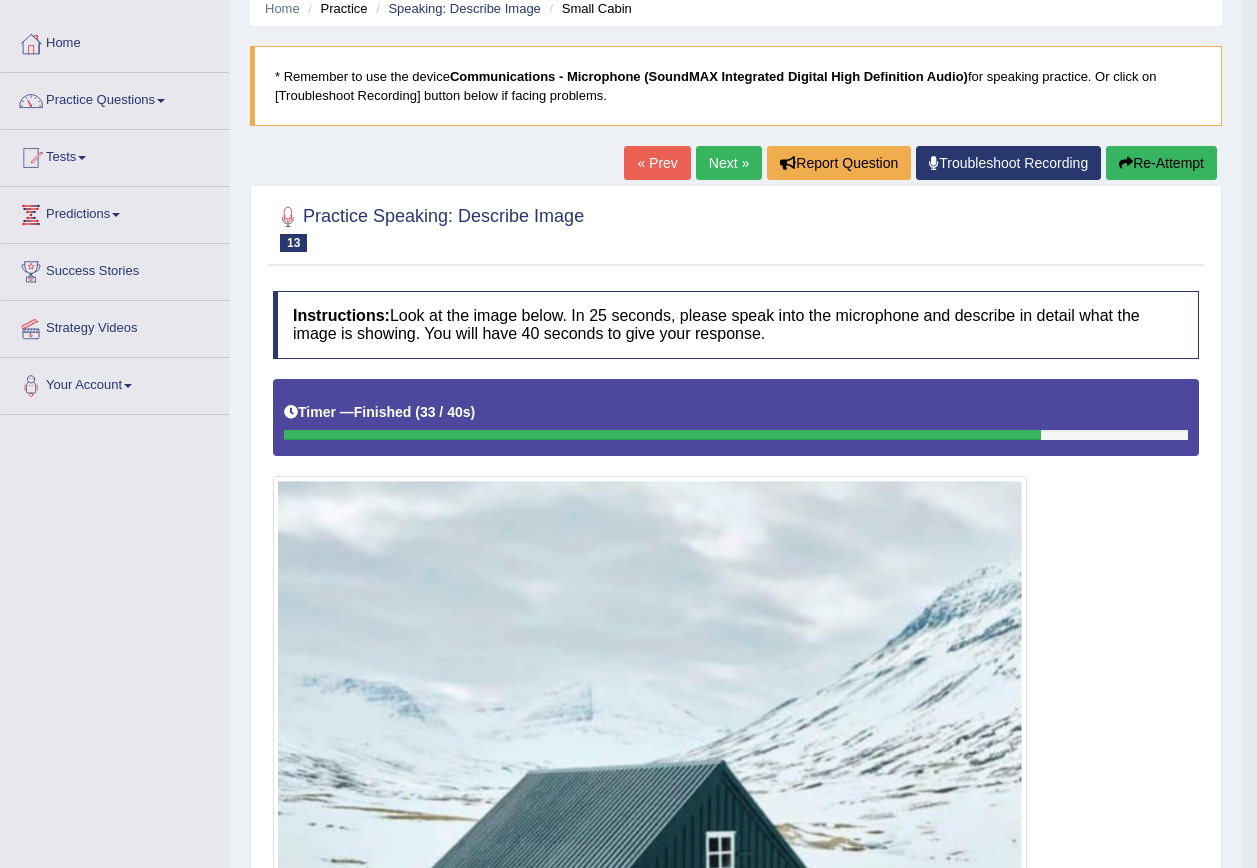 click on "Next »" at bounding box center (729, 163) 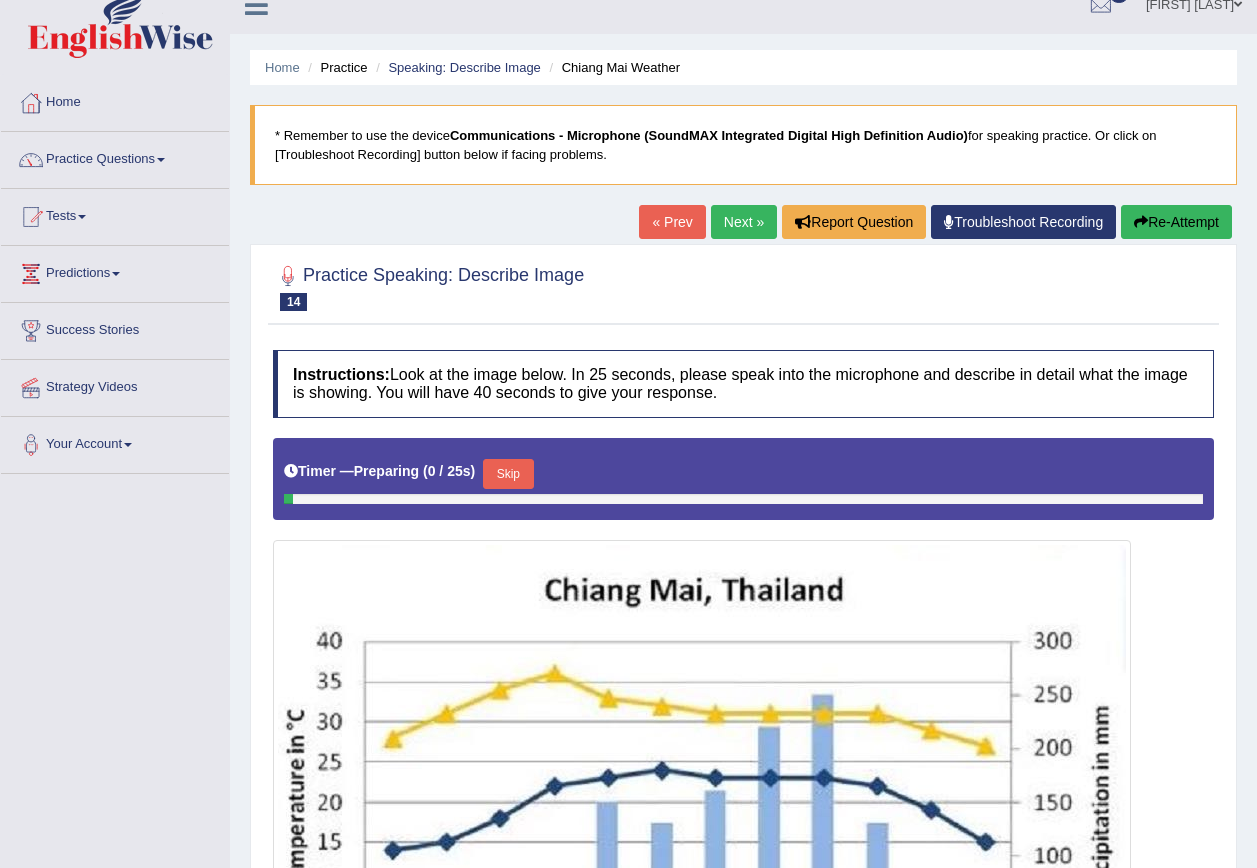 scroll, scrollTop: 189, scrollLeft: 0, axis: vertical 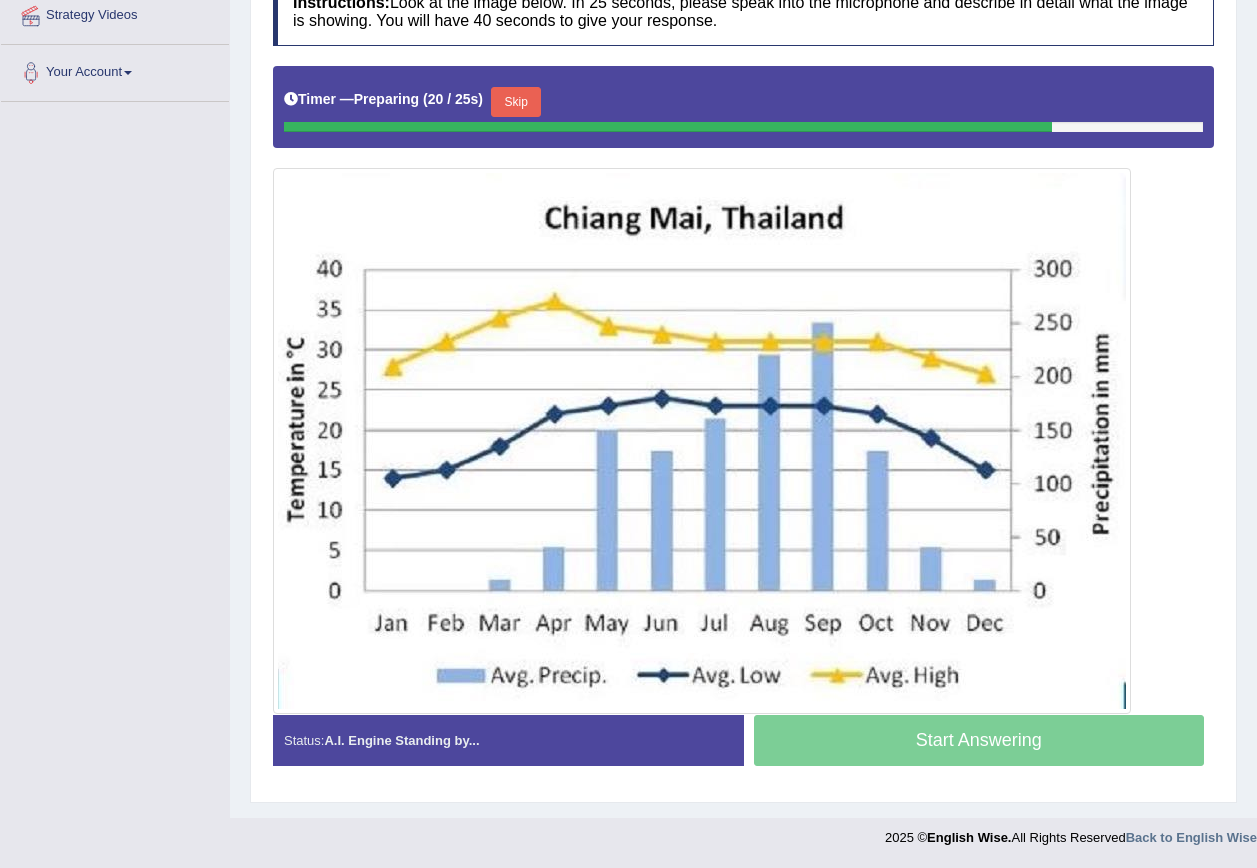 click on "Skip" at bounding box center [516, 102] 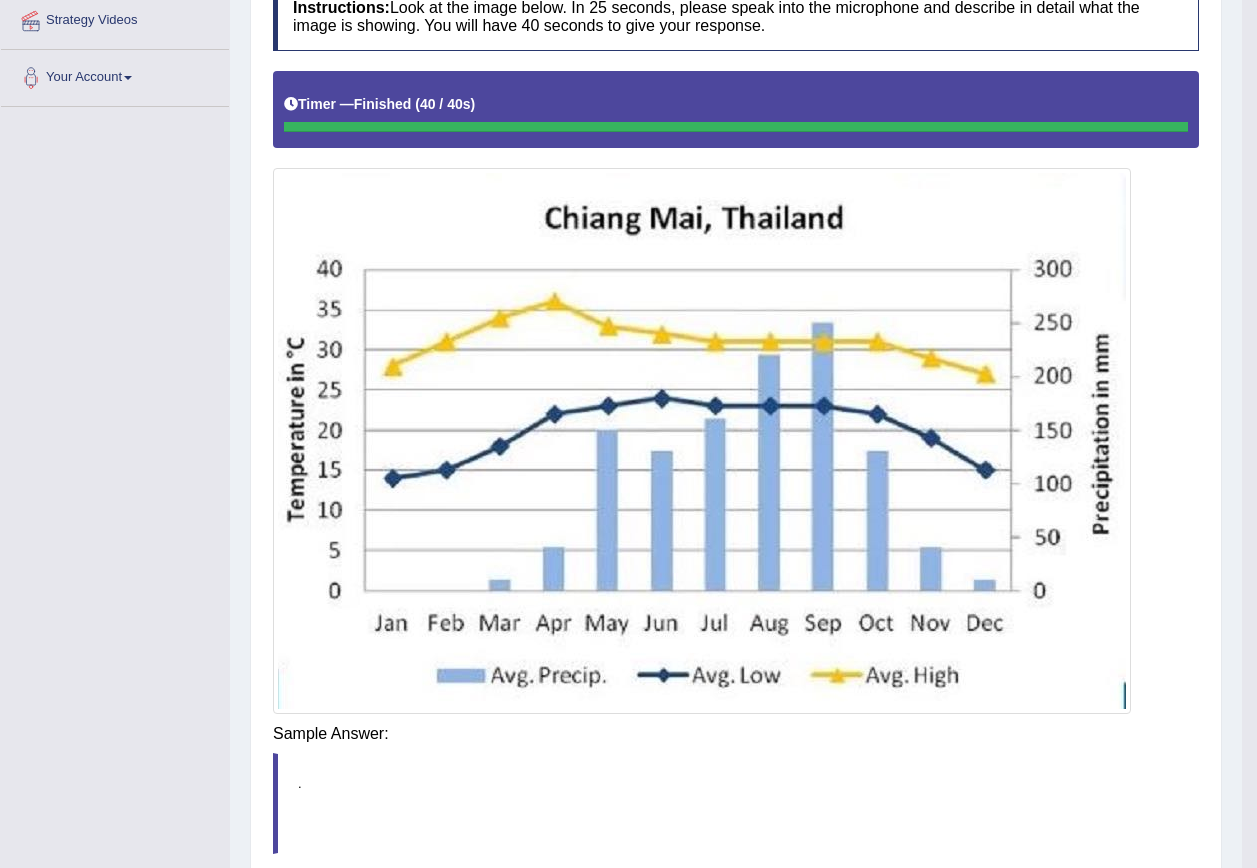 scroll, scrollTop: 396, scrollLeft: 0, axis: vertical 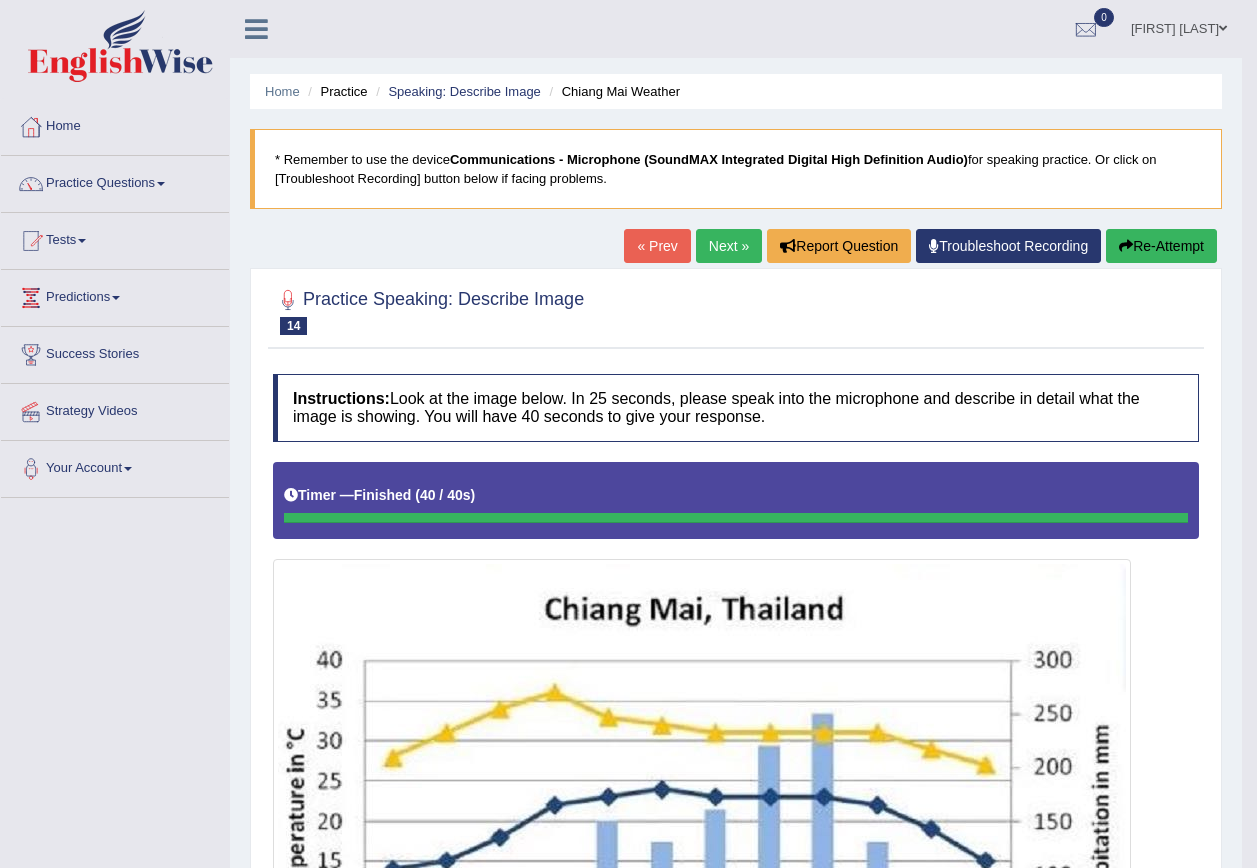 click on "Next »" at bounding box center (729, 246) 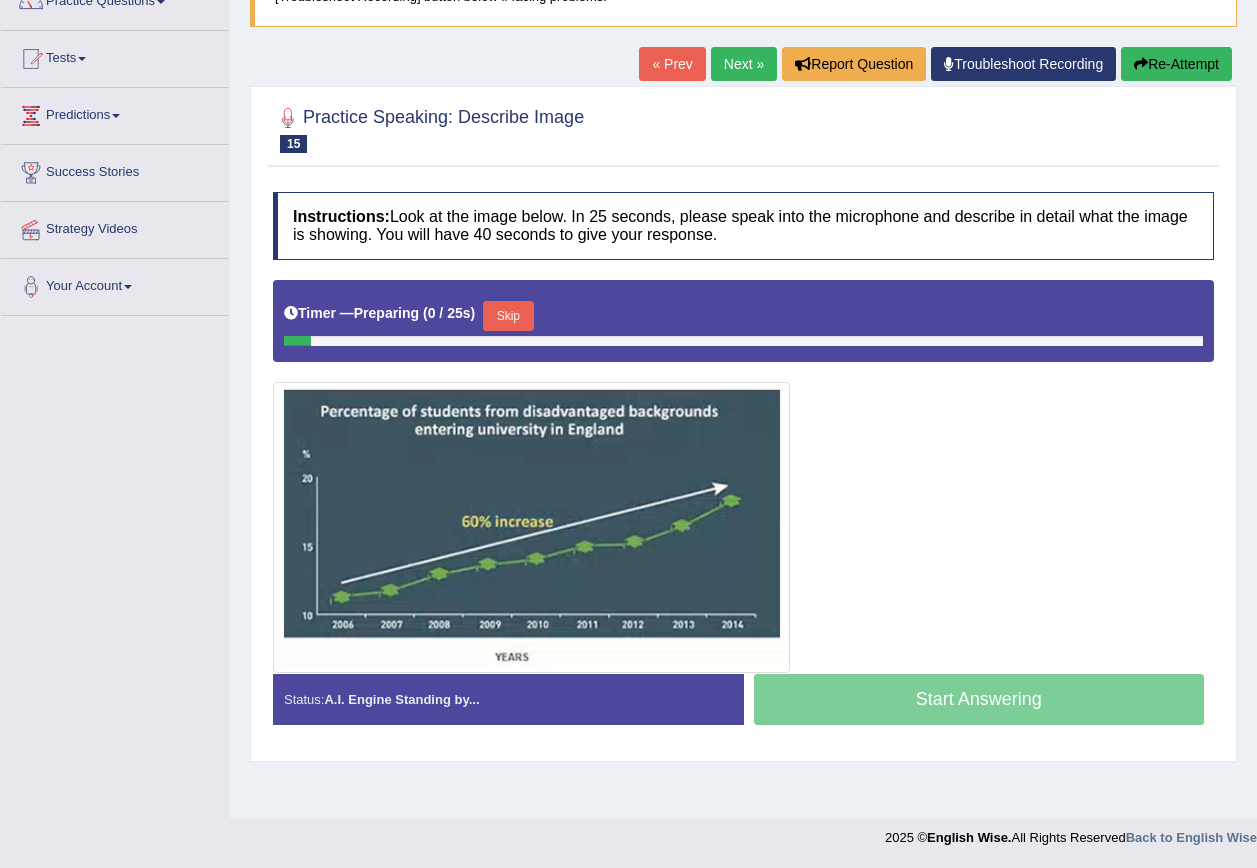 scroll, scrollTop: 182, scrollLeft: 0, axis: vertical 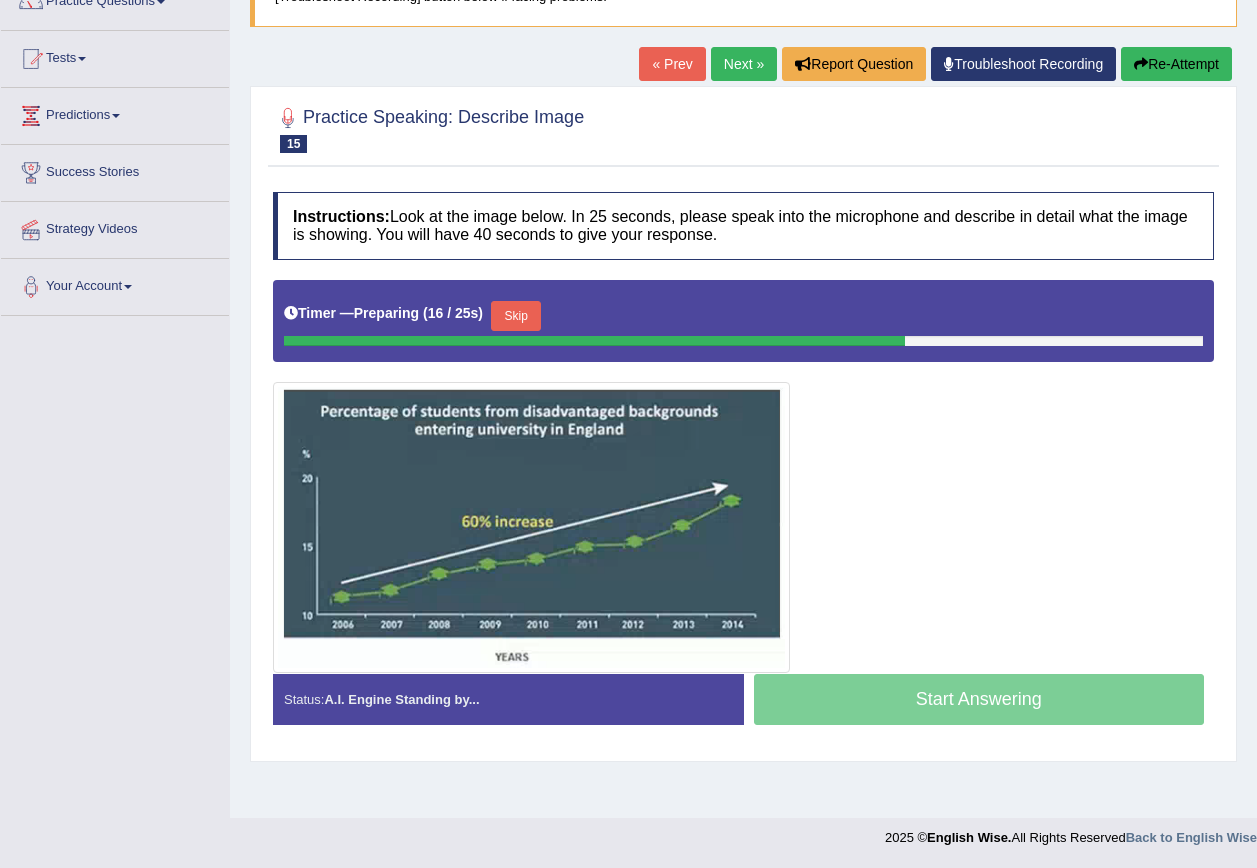 click on "Skip" at bounding box center (516, 316) 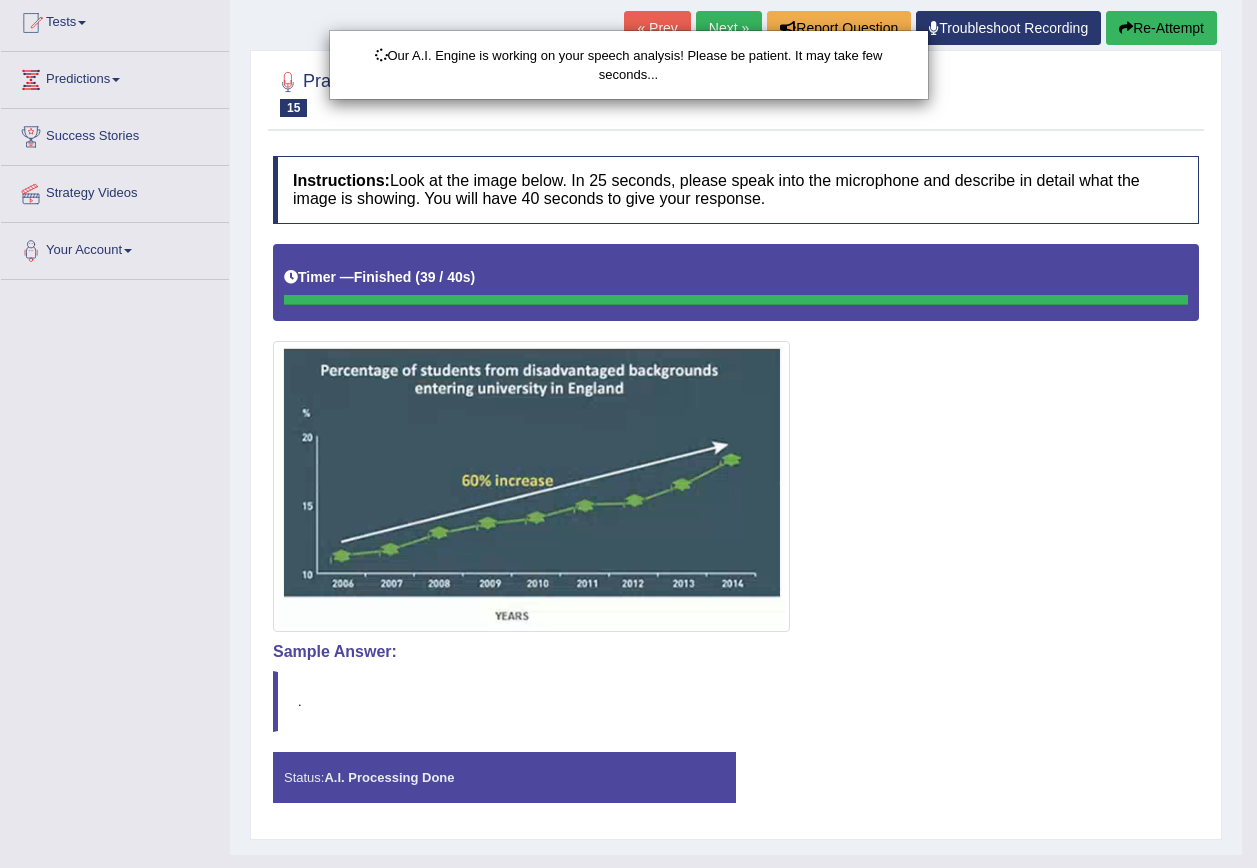 scroll, scrollTop: 255, scrollLeft: 0, axis: vertical 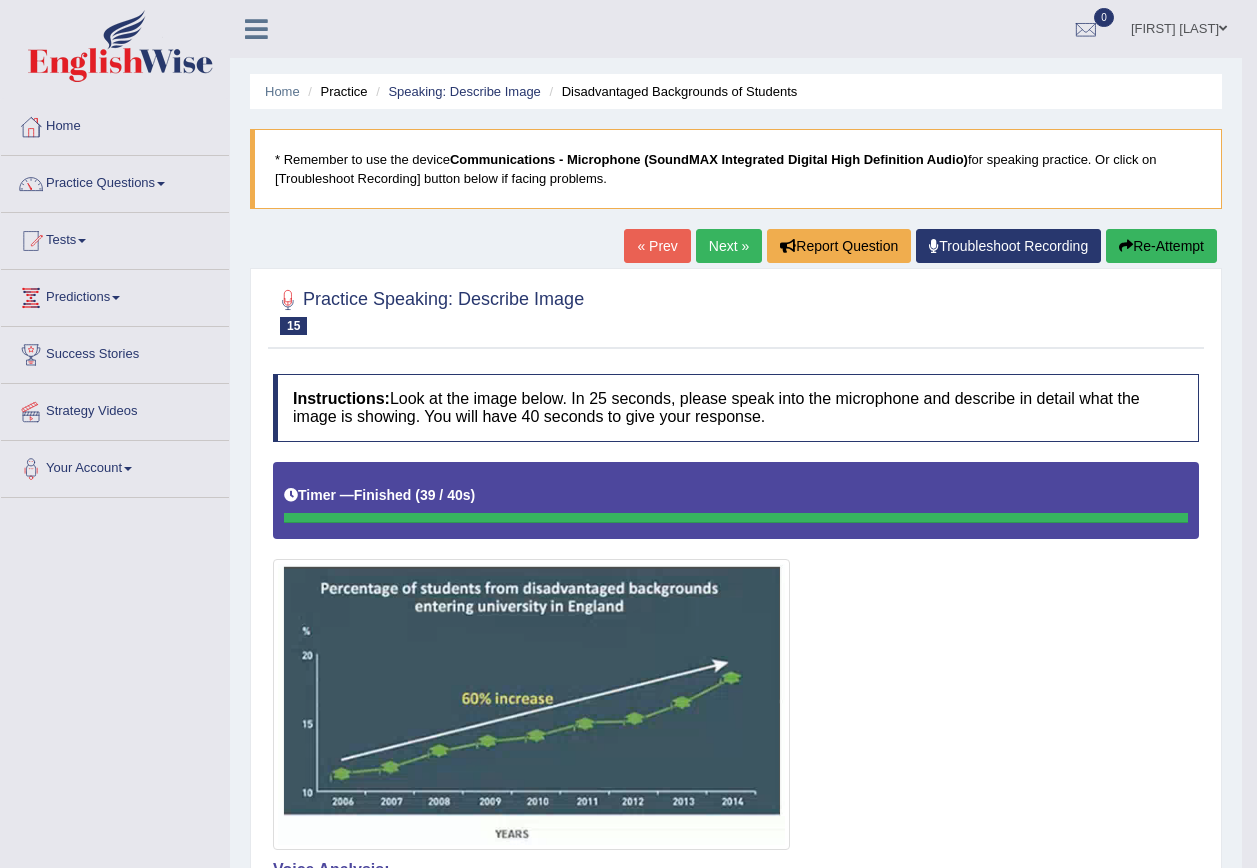 click on "Next »" at bounding box center (729, 246) 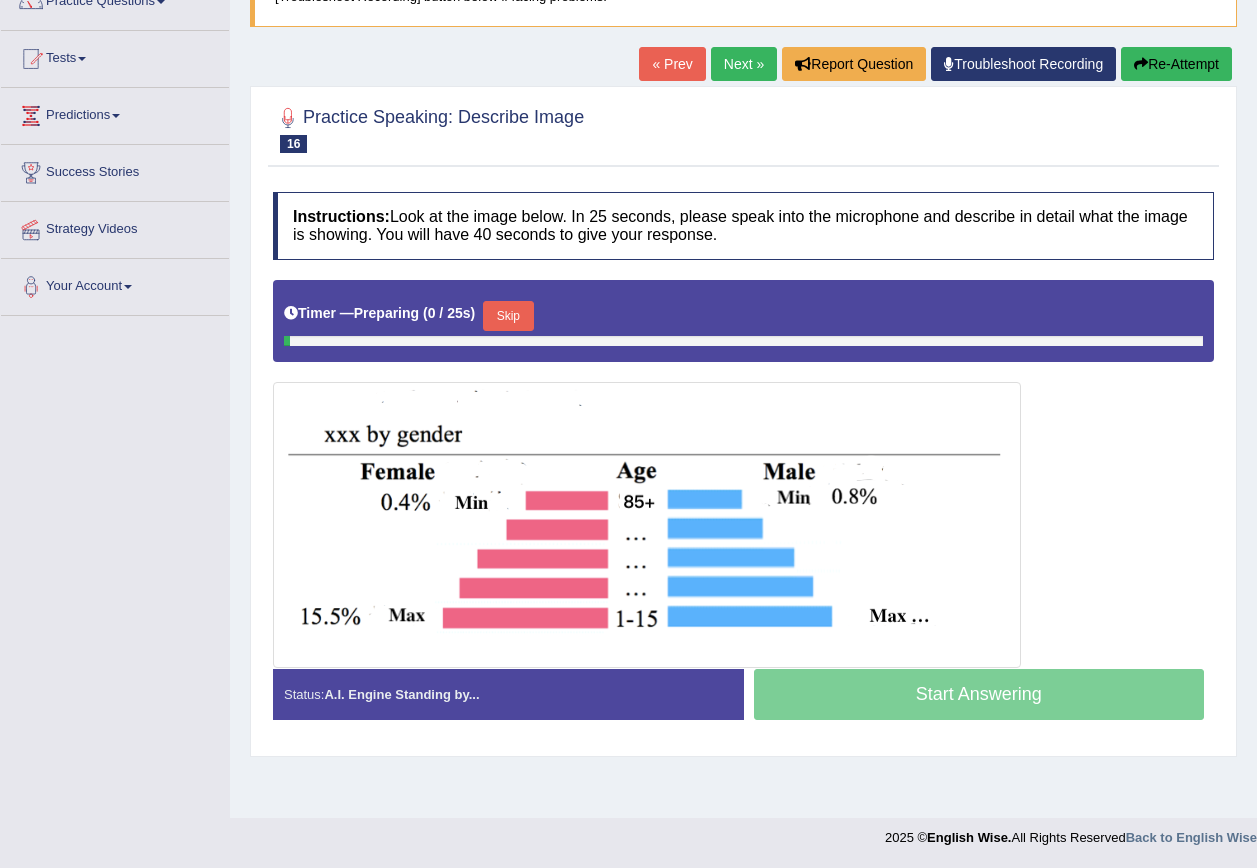 scroll, scrollTop: 0, scrollLeft: 0, axis: both 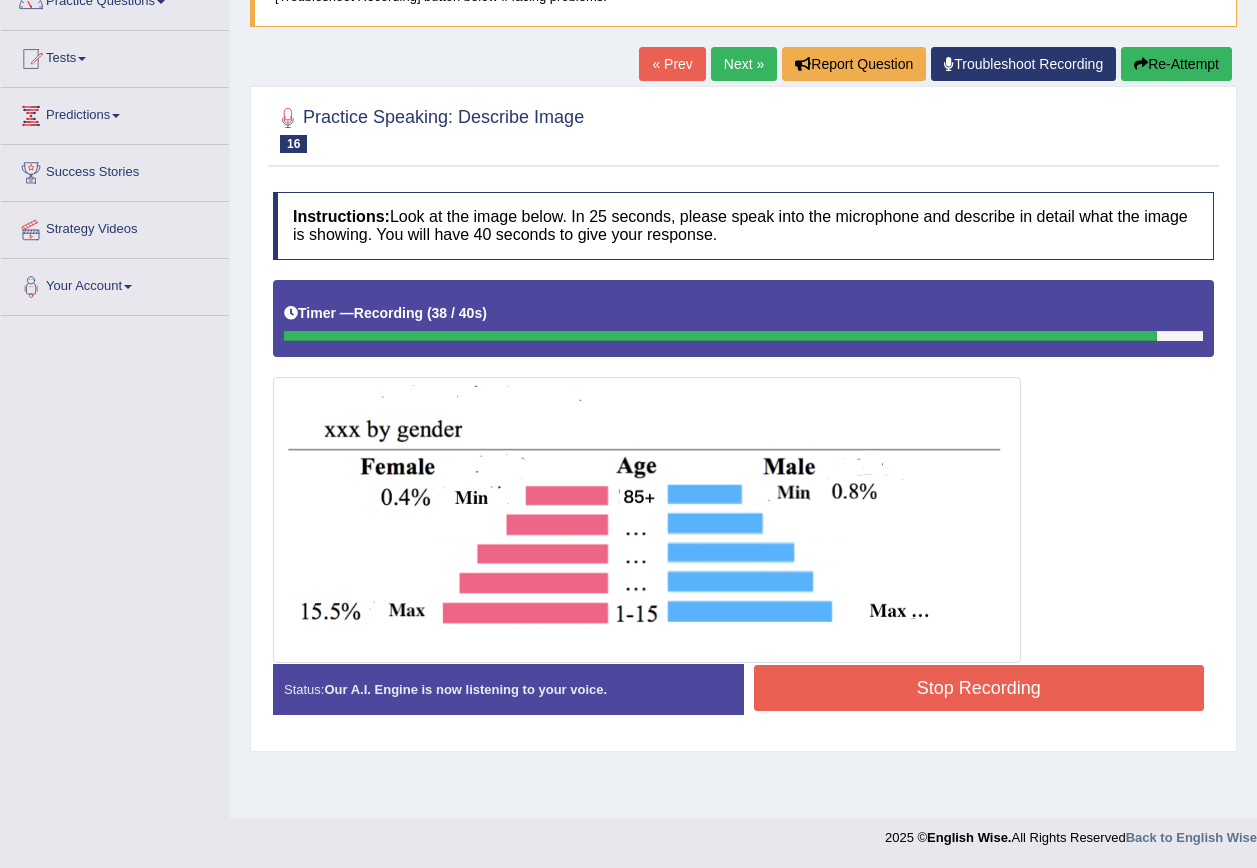 click on "Status:  Our A.I. Engine is now listening to your voice. Start Answering Stop Recording" at bounding box center [743, 699] 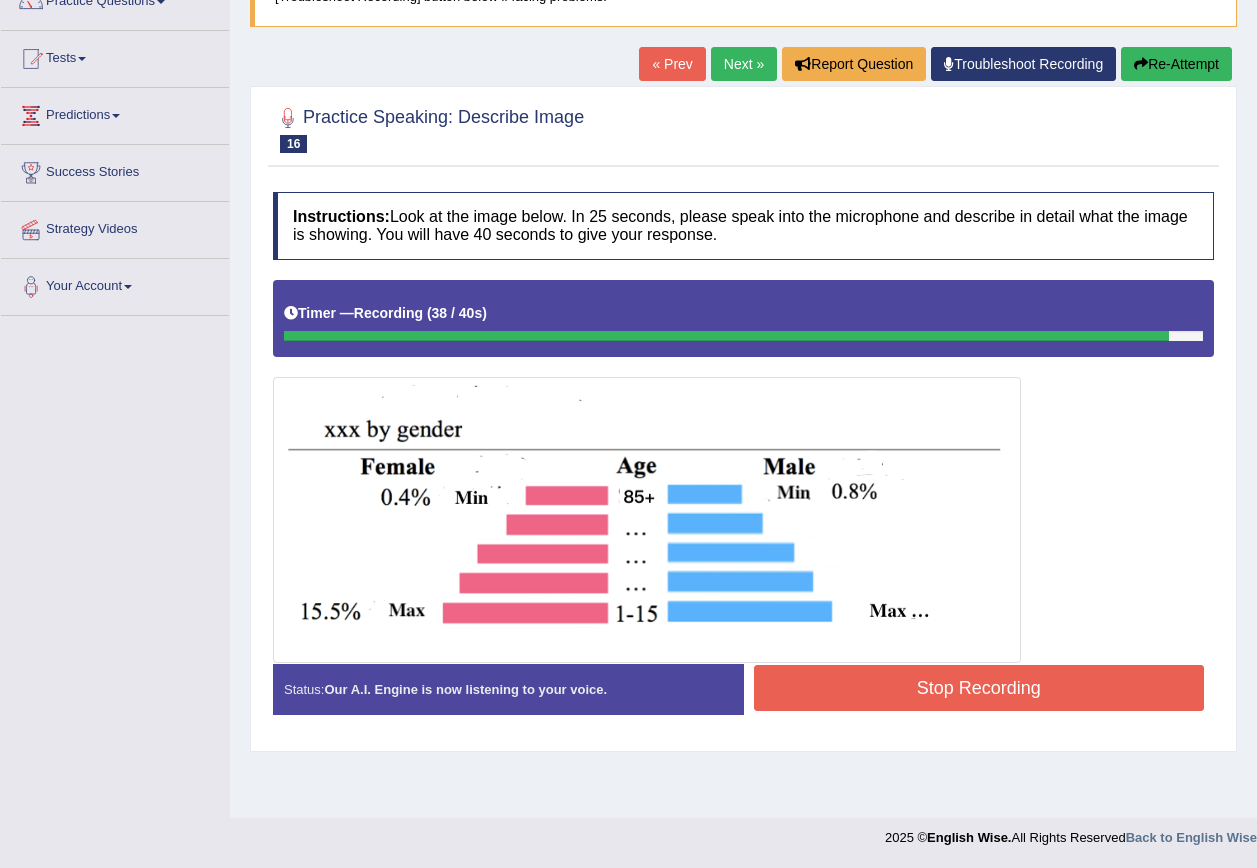 click on "Stop Recording" at bounding box center [979, 688] 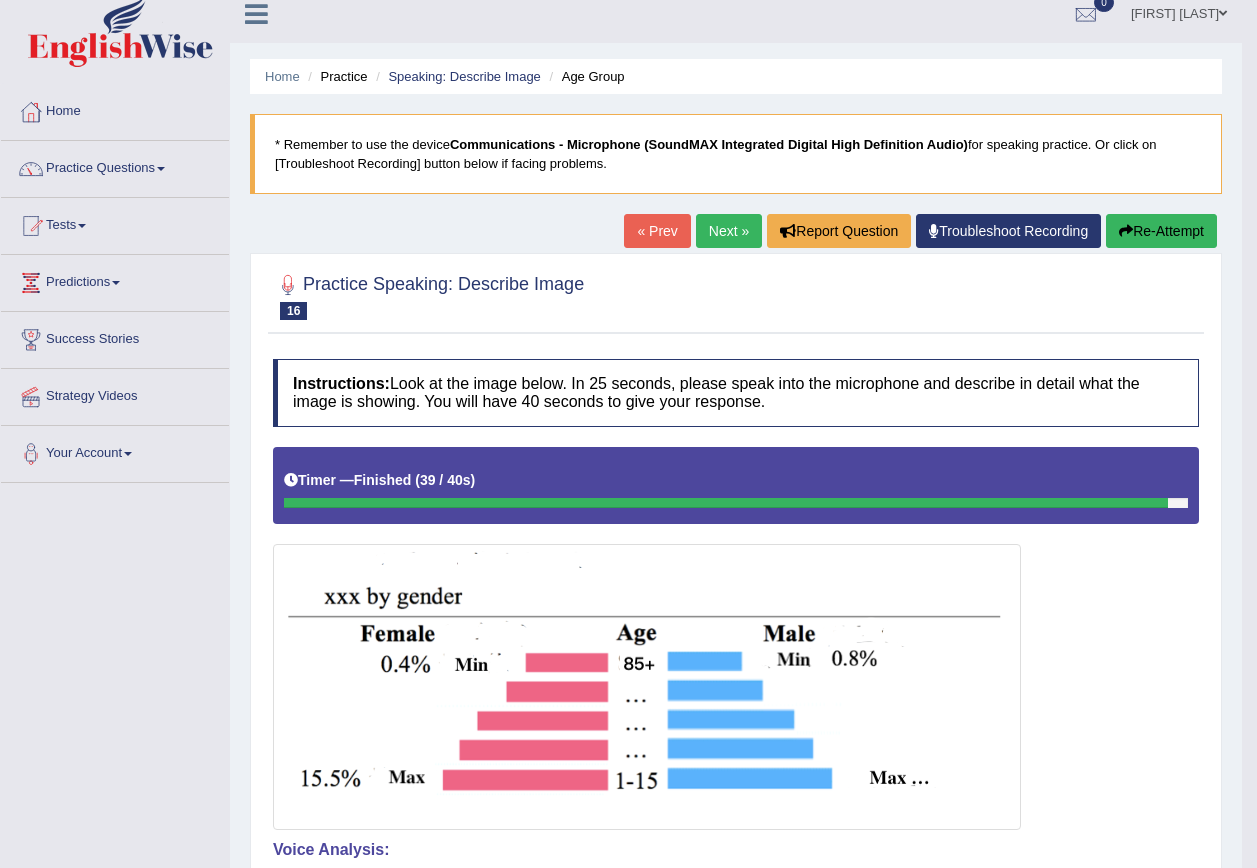 scroll, scrollTop: 0, scrollLeft: 0, axis: both 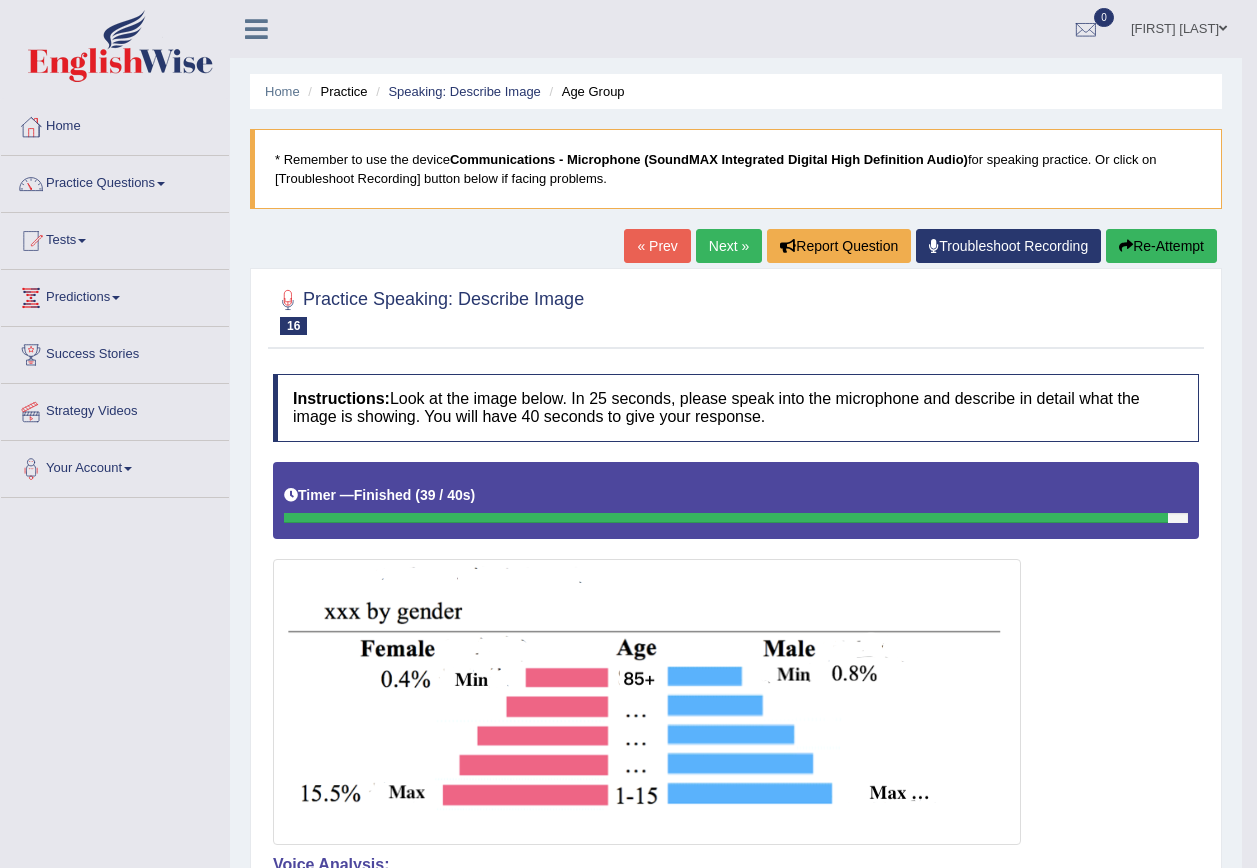 click on "Next »" at bounding box center [729, 246] 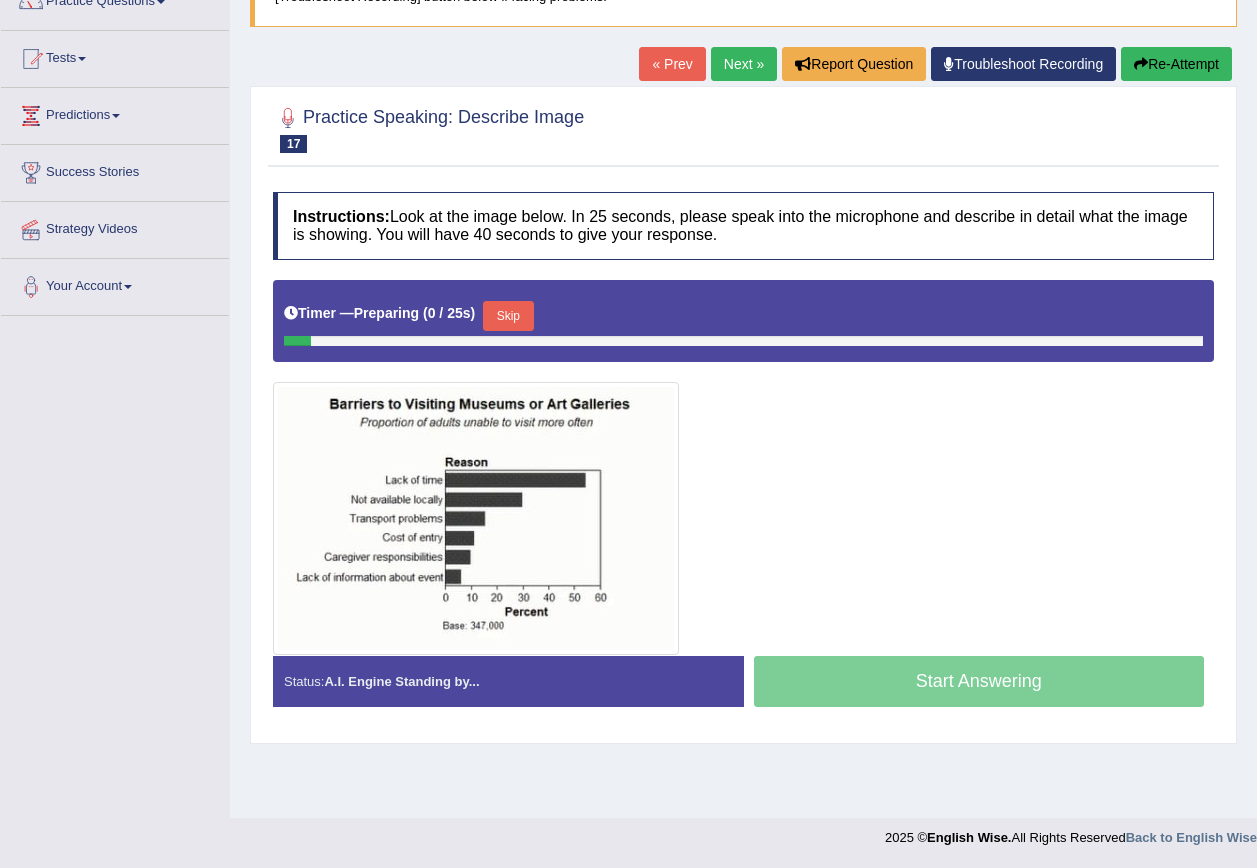 scroll, scrollTop: 0, scrollLeft: 0, axis: both 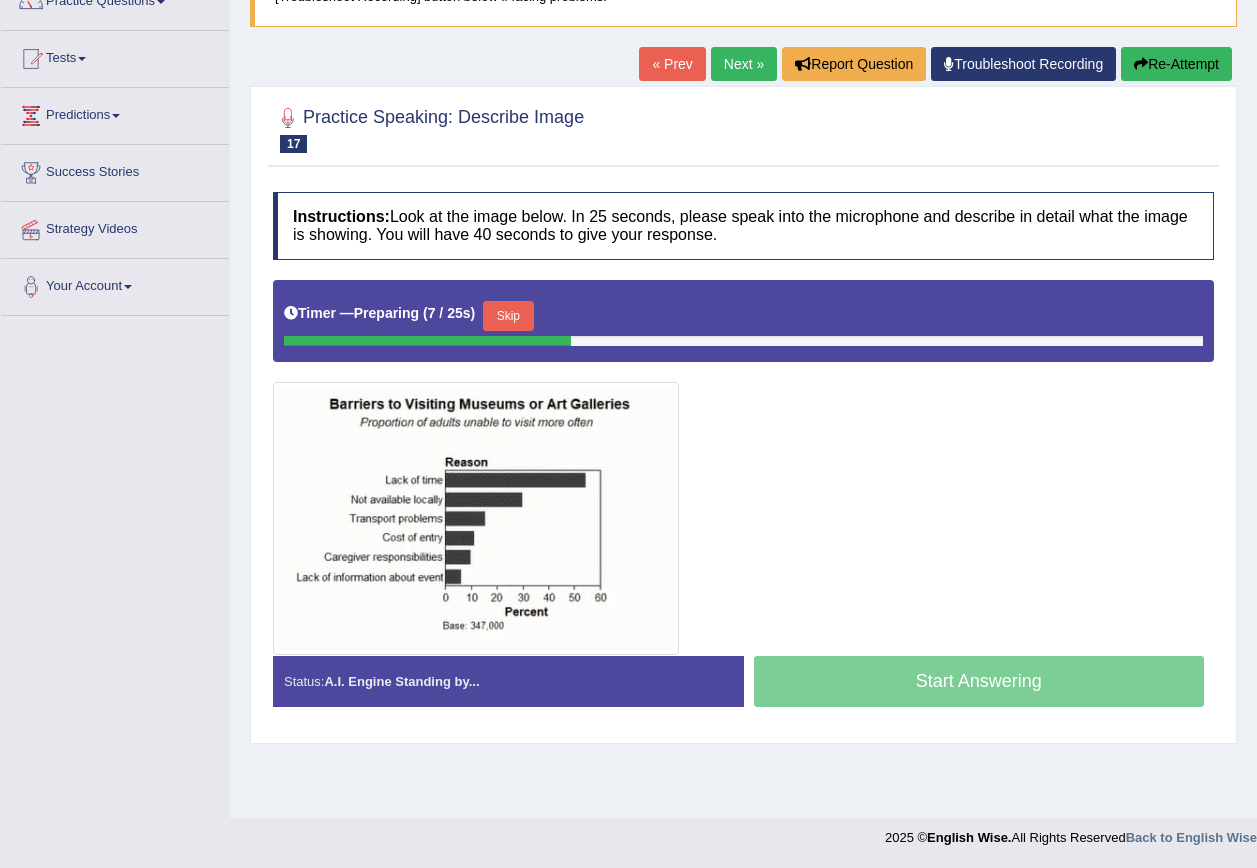 click on "Start Answering" at bounding box center [979, 684] 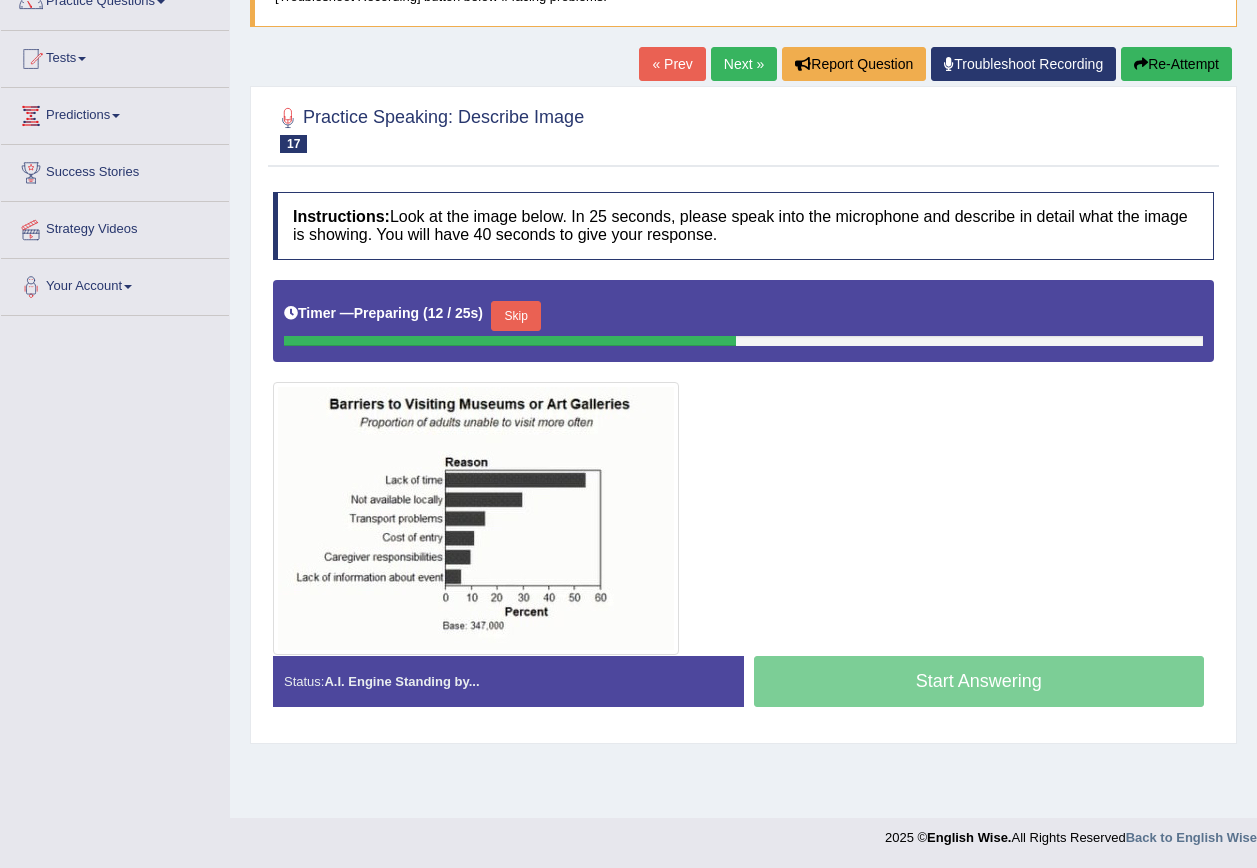 click on "Skip" at bounding box center [516, 316] 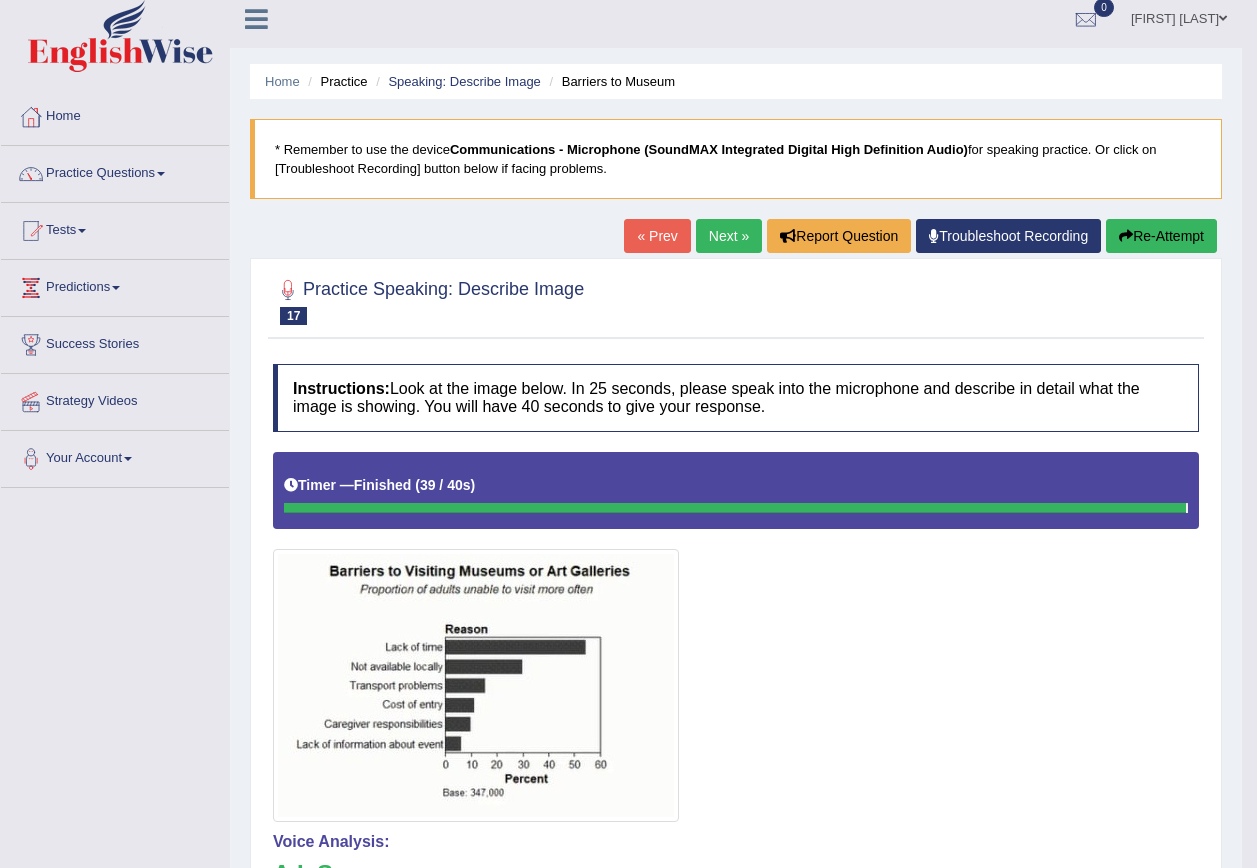 scroll, scrollTop: 0, scrollLeft: 0, axis: both 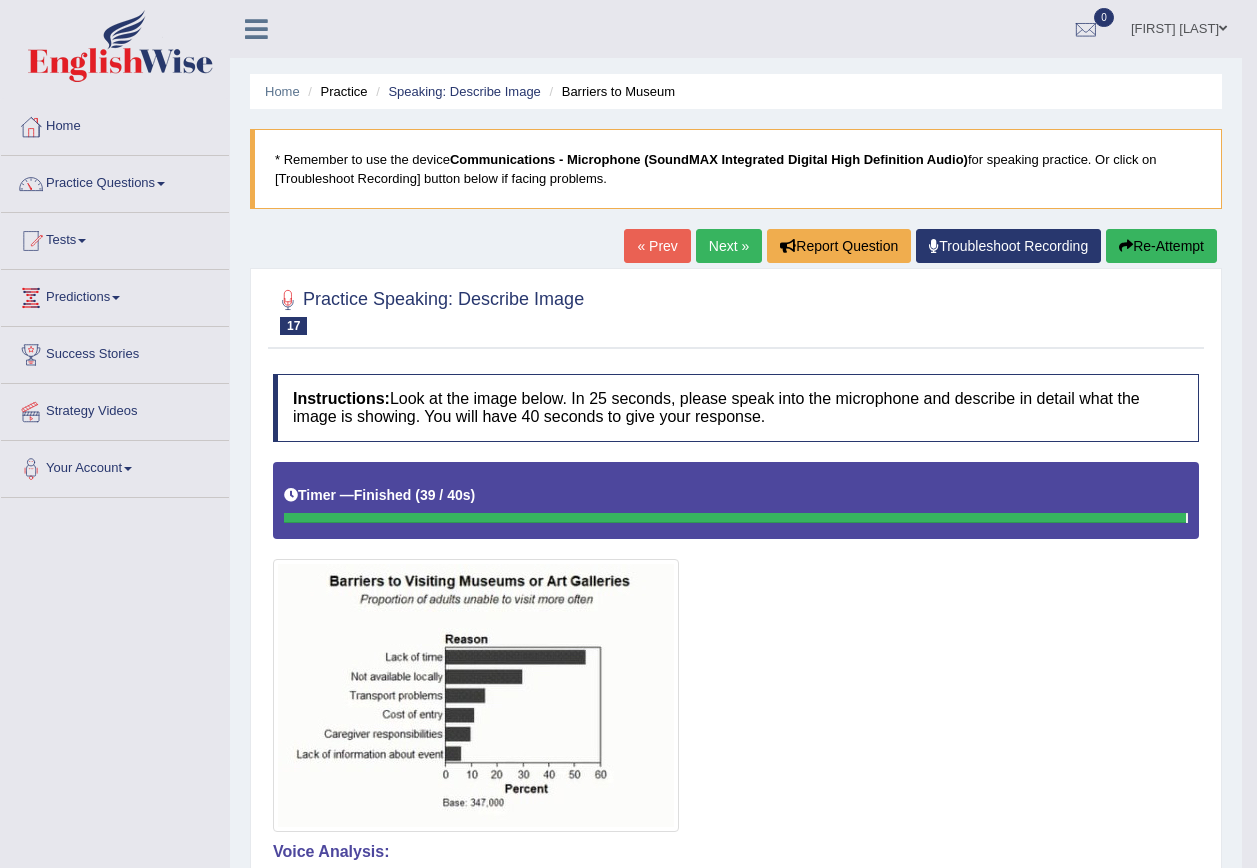 click on "Next »" at bounding box center [729, 246] 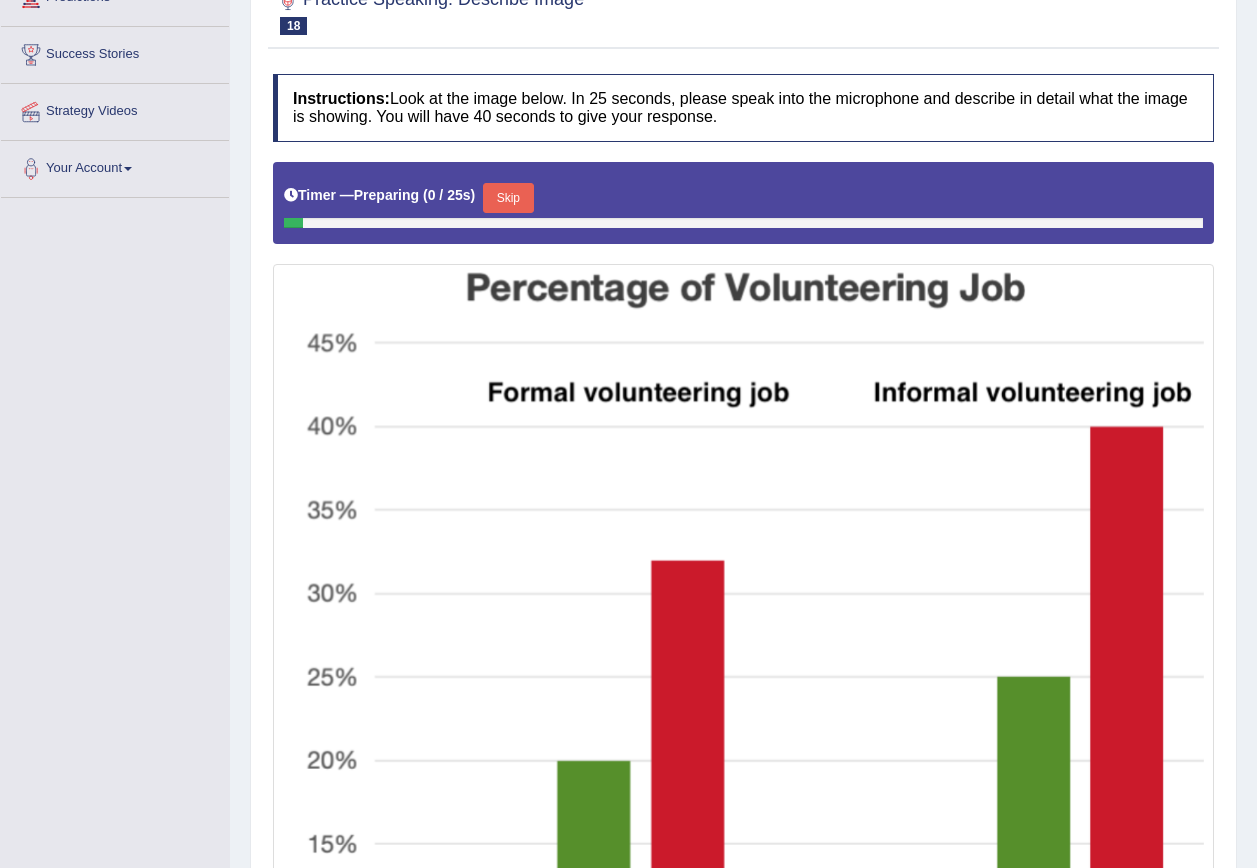 scroll, scrollTop: 0, scrollLeft: 0, axis: both 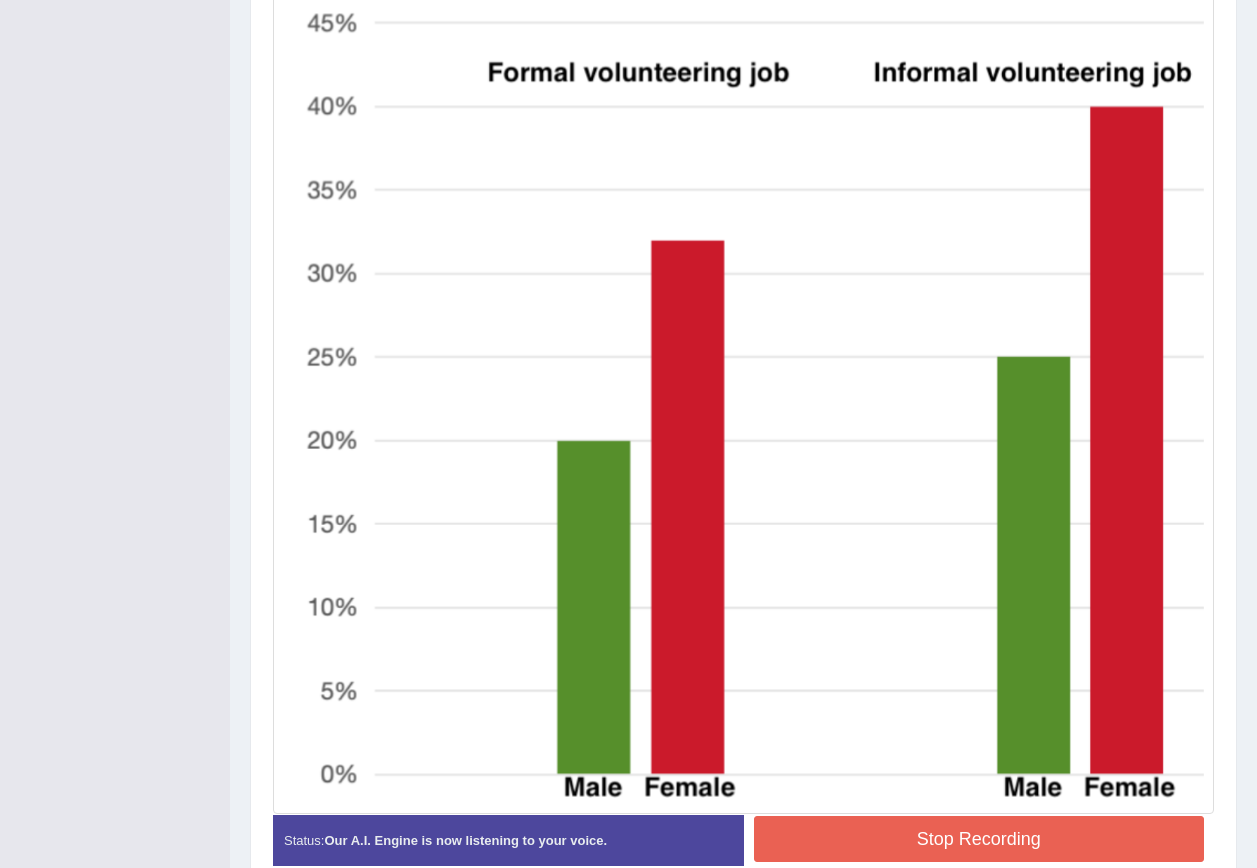 click on "Stop Recording" at bounding box center (979, 839) 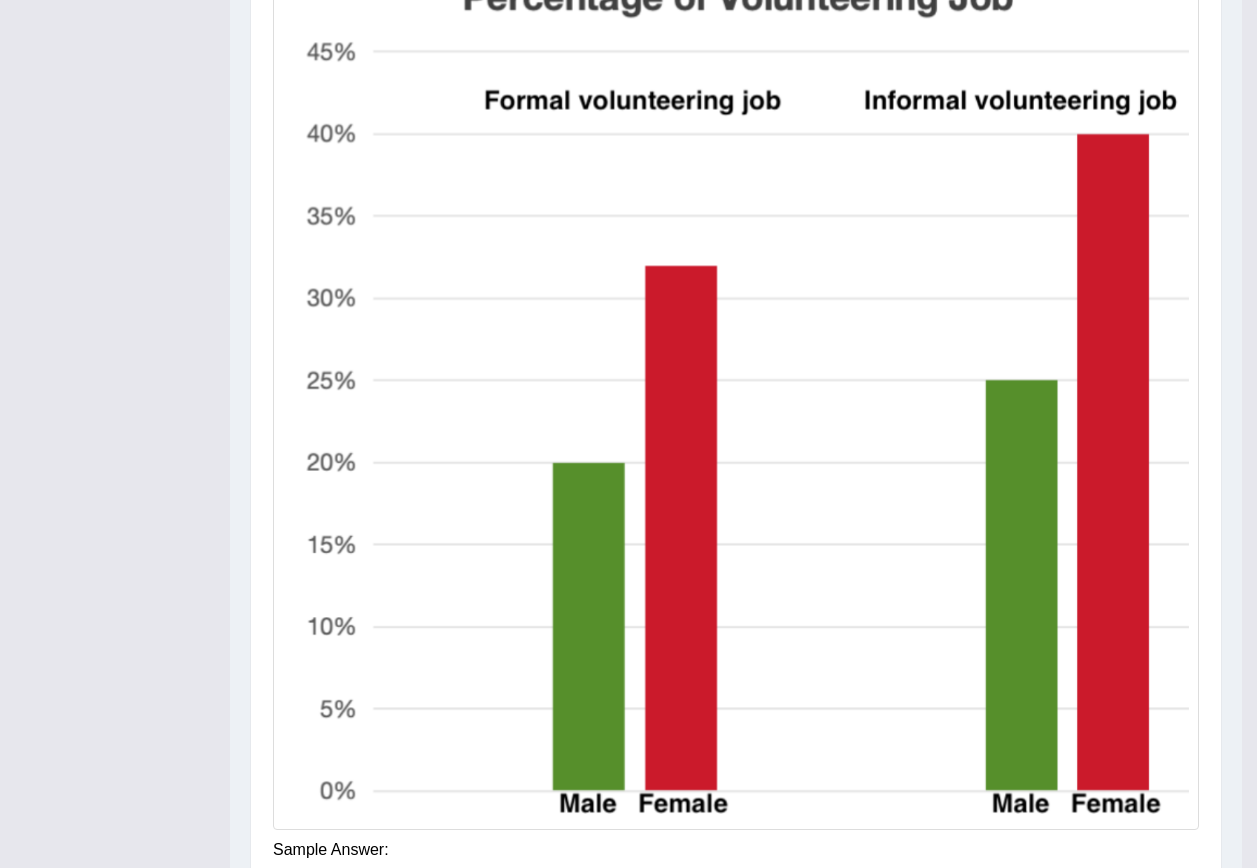 scroll, scrollTop: 215, scrollLeft: 0, axis: vertical 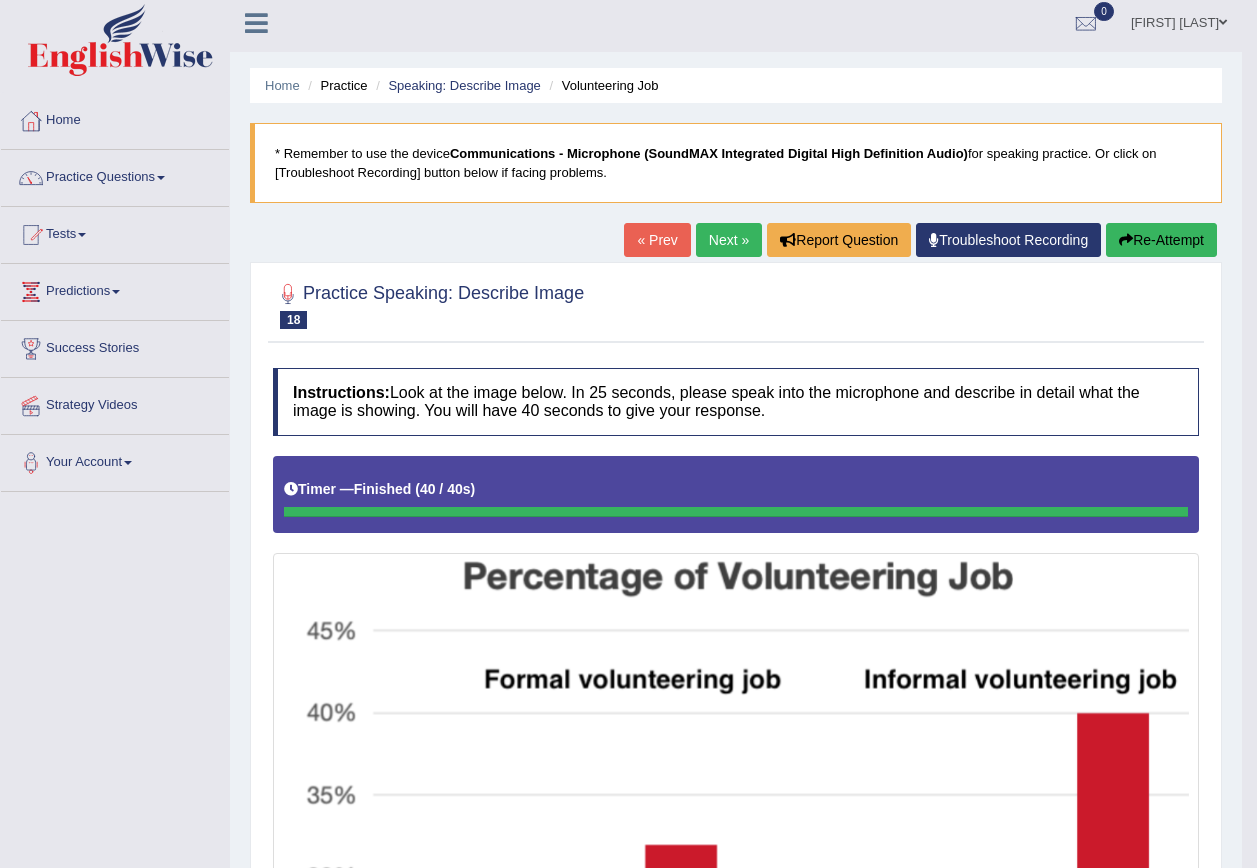 click on "Next »" at bounding box center [729, 240] 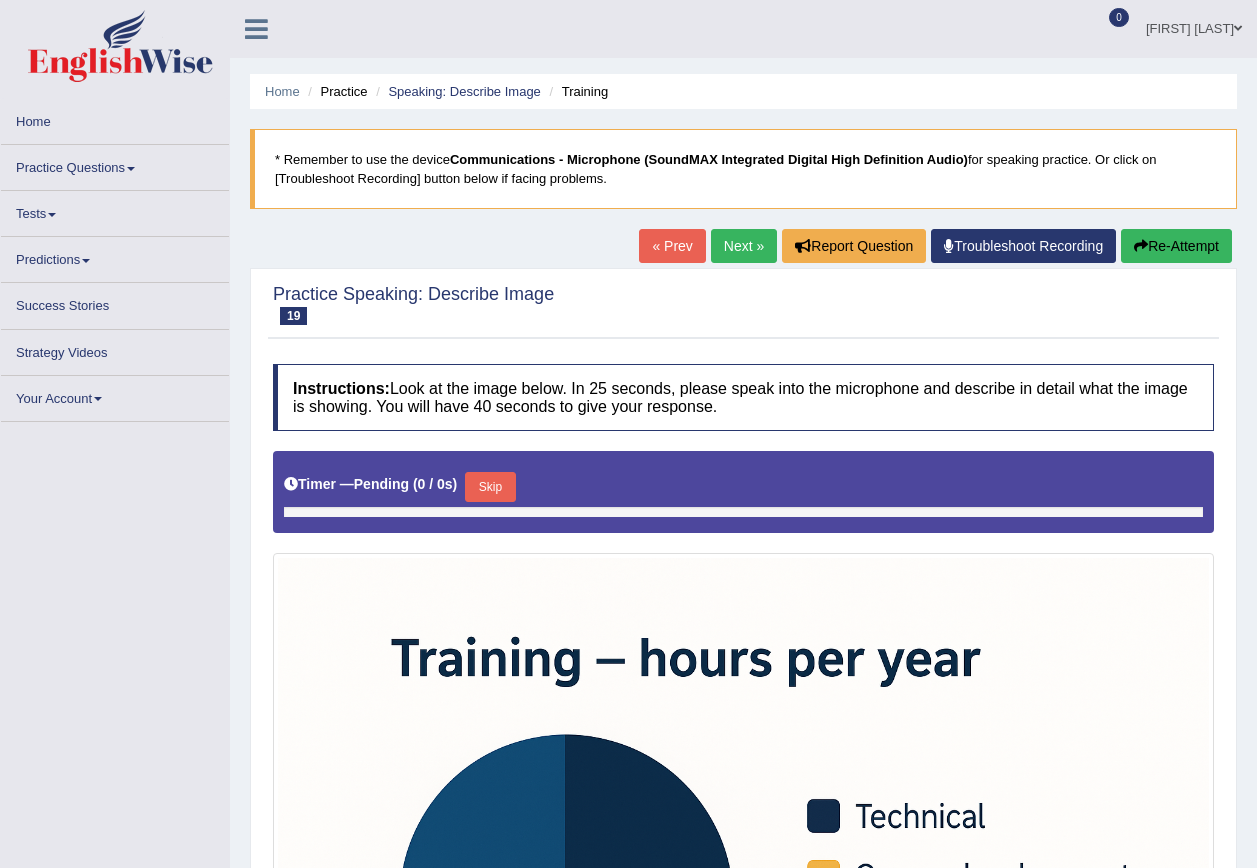 scroll, scrollTop: 0, scrollLeft: 0, axis: both 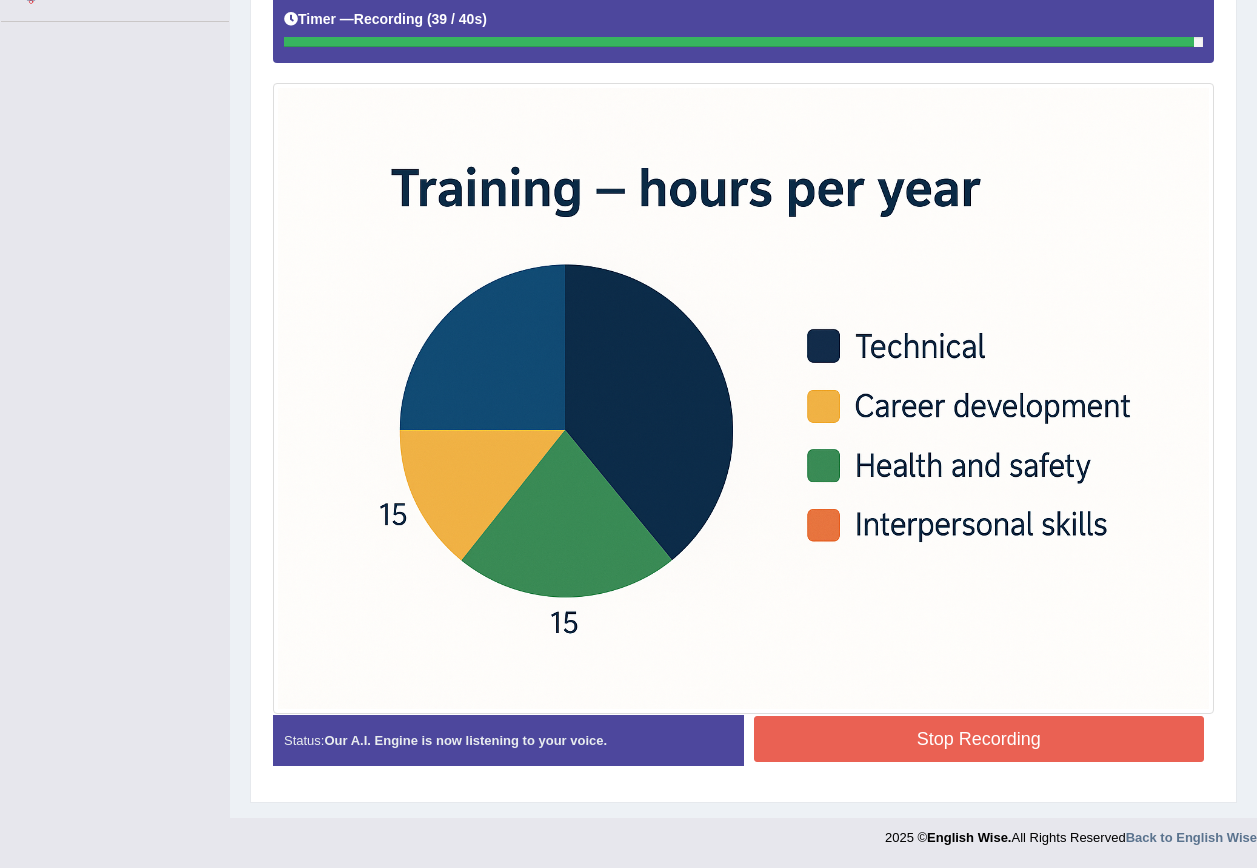 click on "Stop Recording" at bounding box center [979, 739] 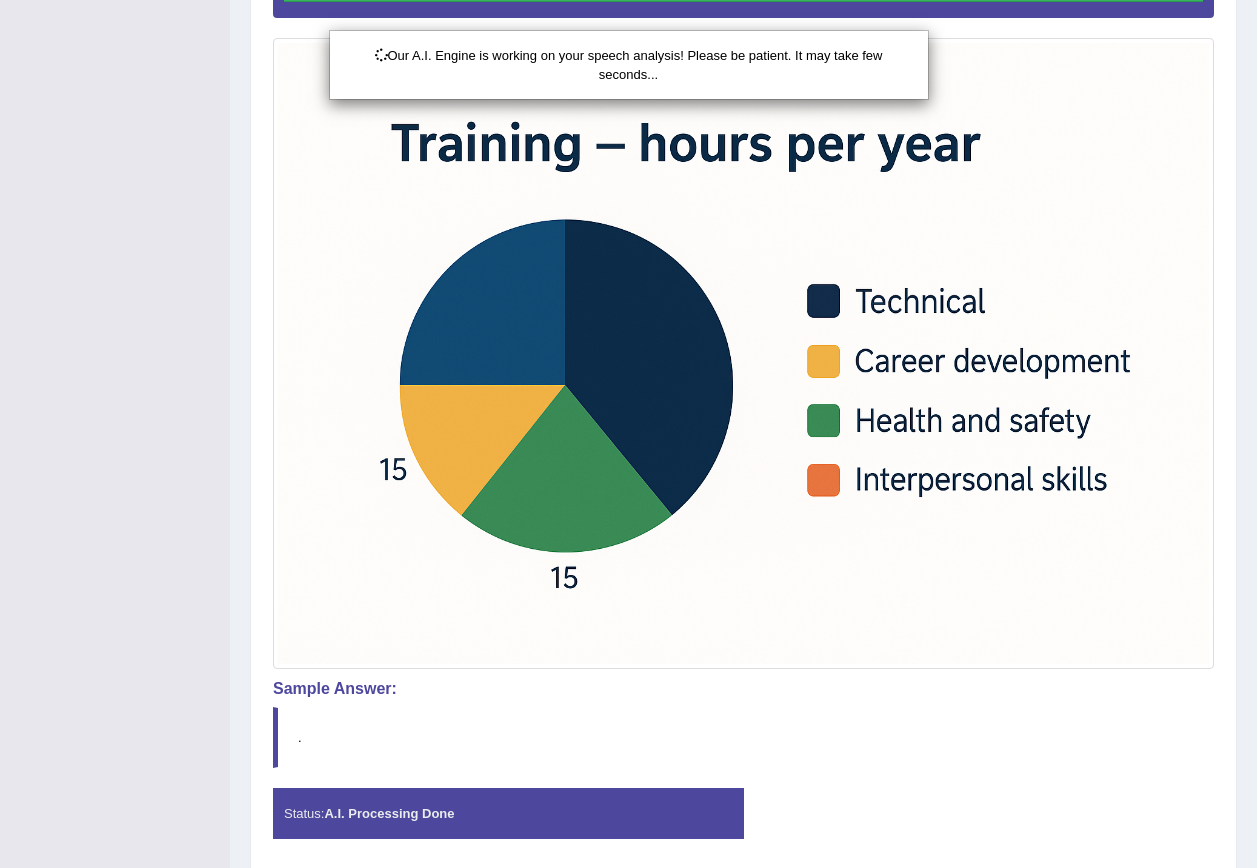 scroll, scrollTop: 584, scrollLeft: 0, axis: vertical 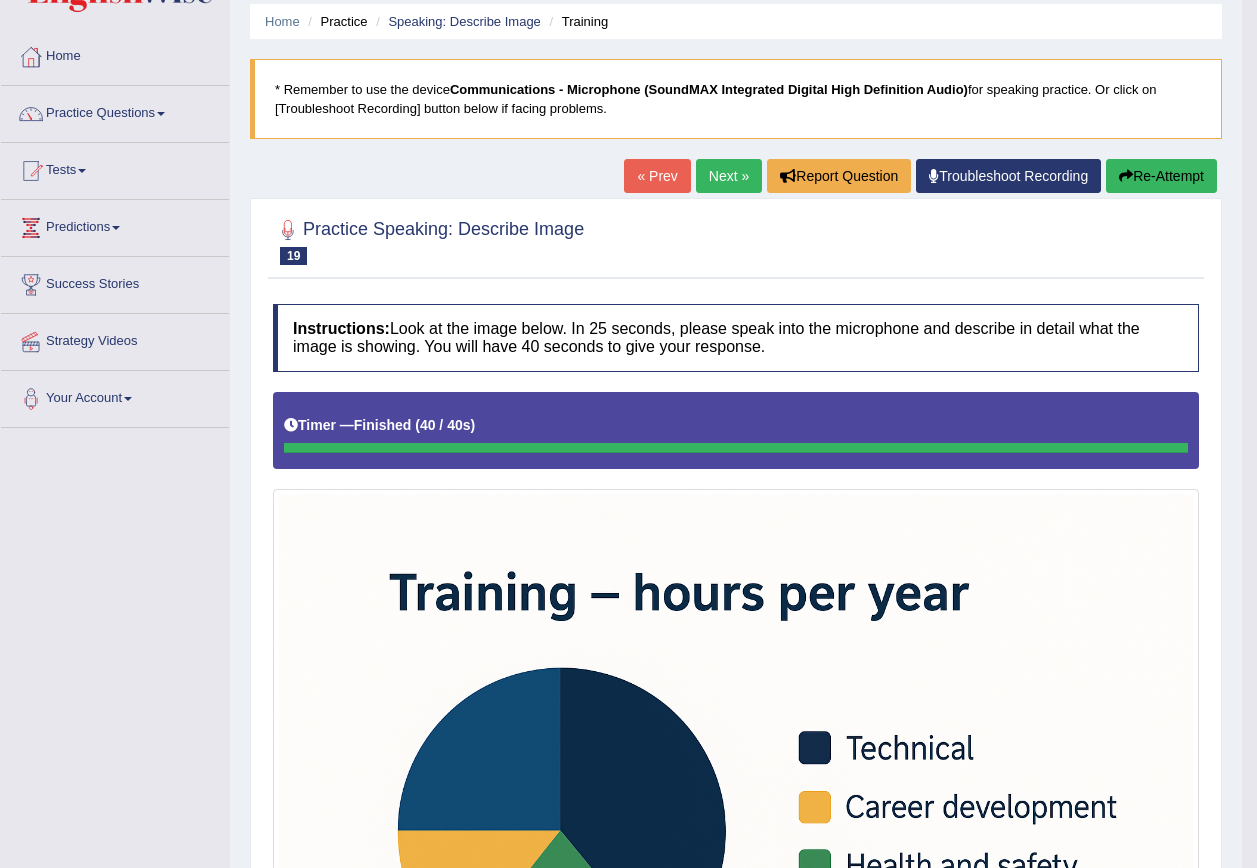 click on "Next »" at bounding box center (729, 176) 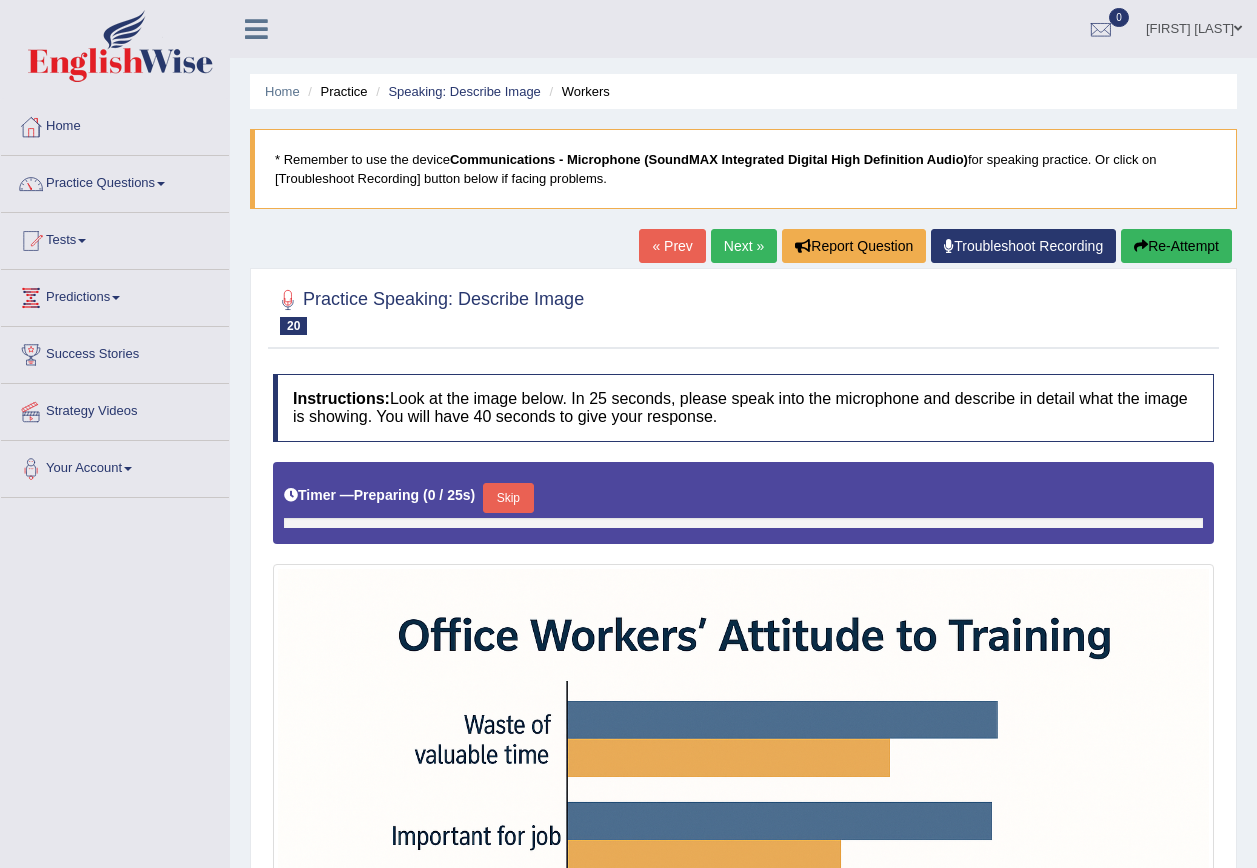 scroll, scrollTop: 472, scrollLeft: 0, axis: vertical 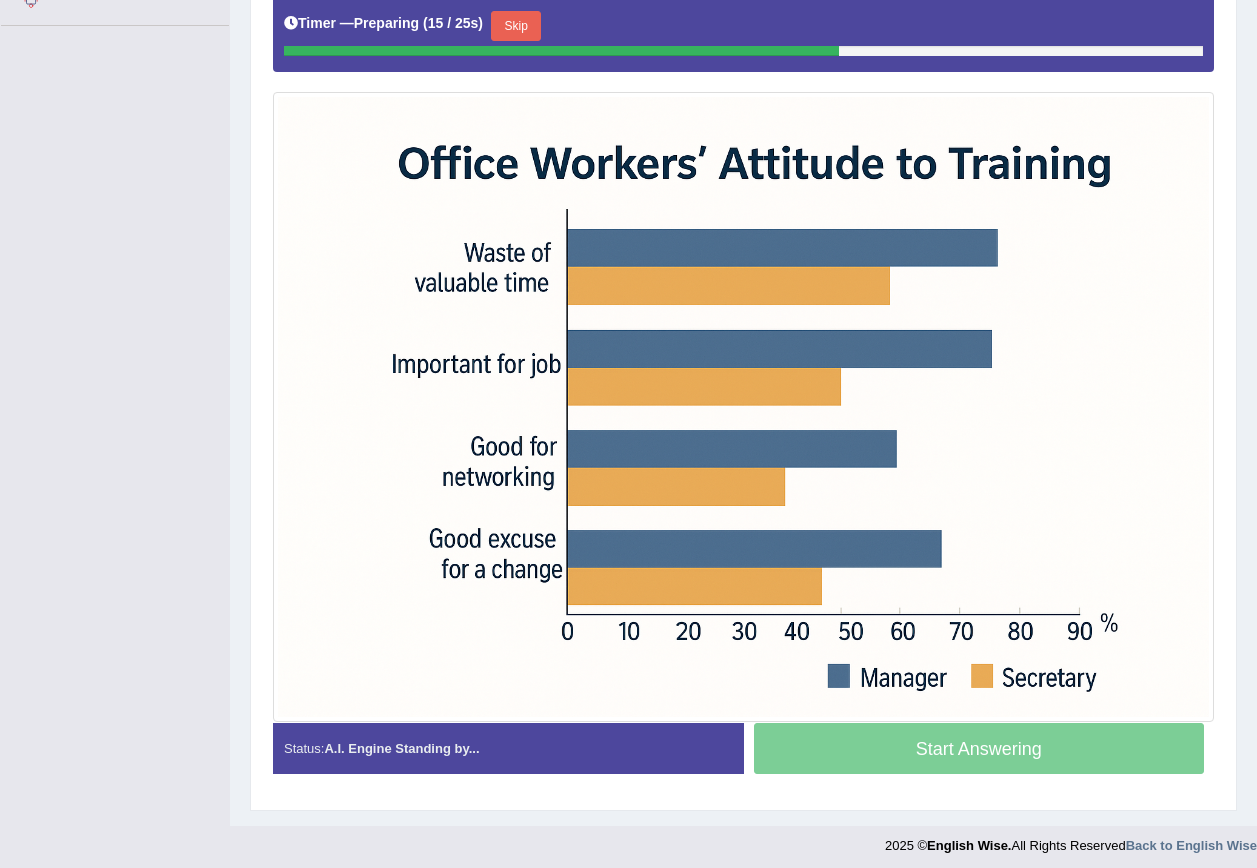 click on "Skip" at bounding box center (516, 26) 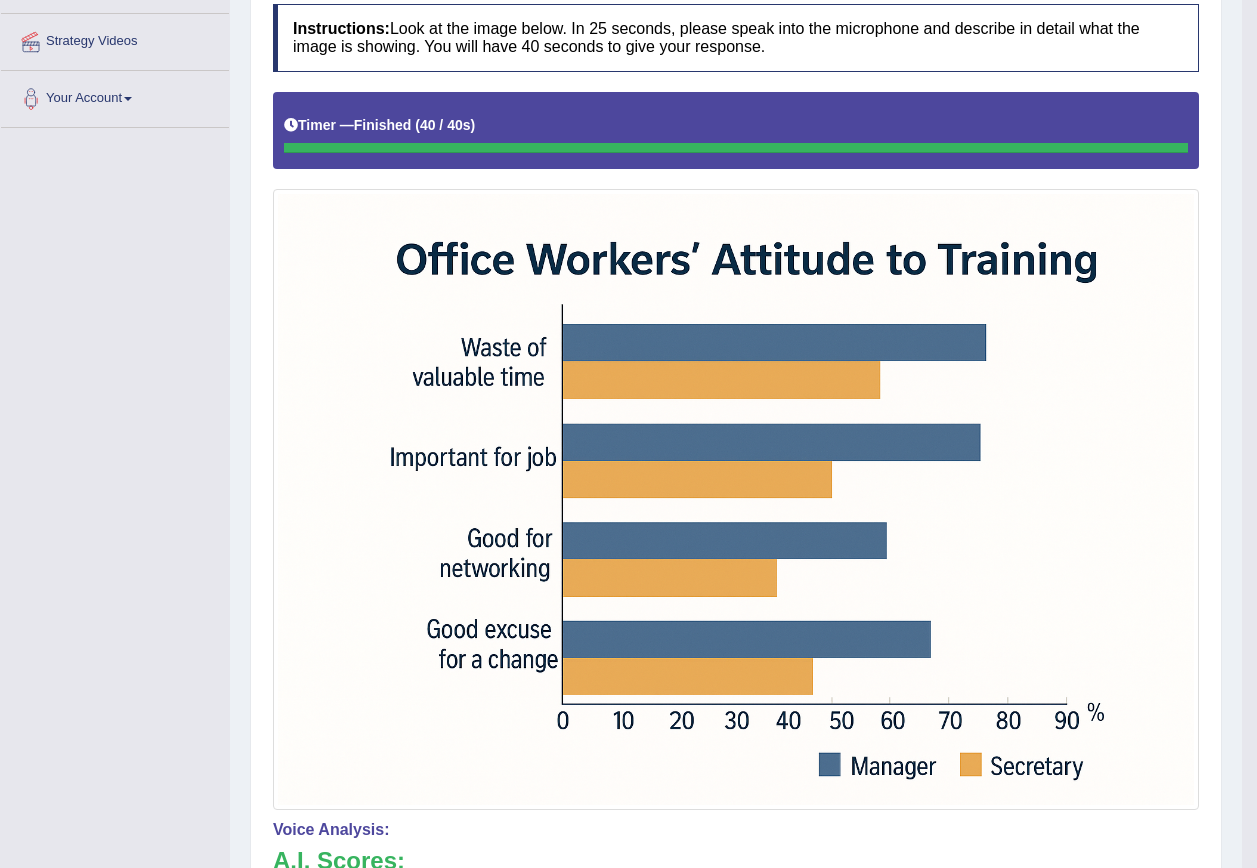 scroll, scrollTop: 0, scrollLeft: 0, axis: both 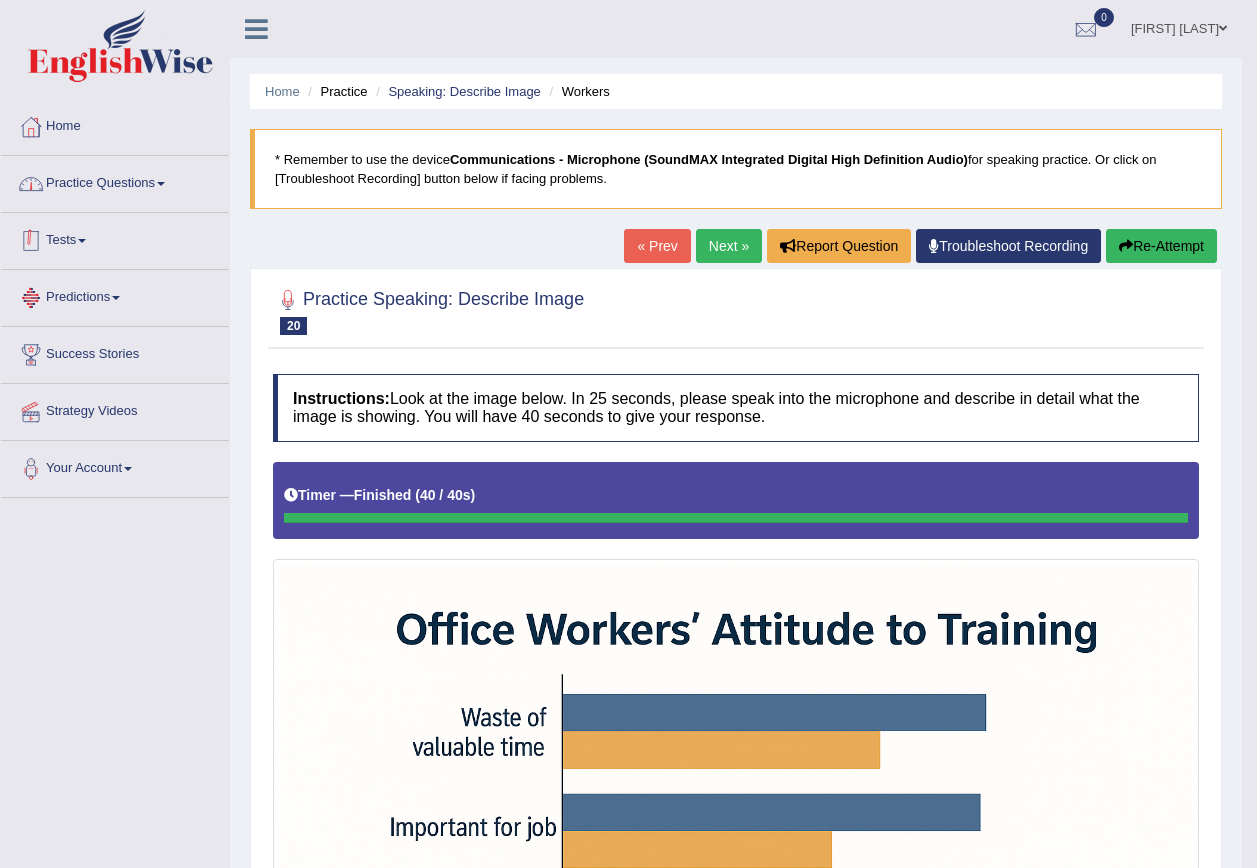 click on "Practice Questions" at bounding box center (115, 181) 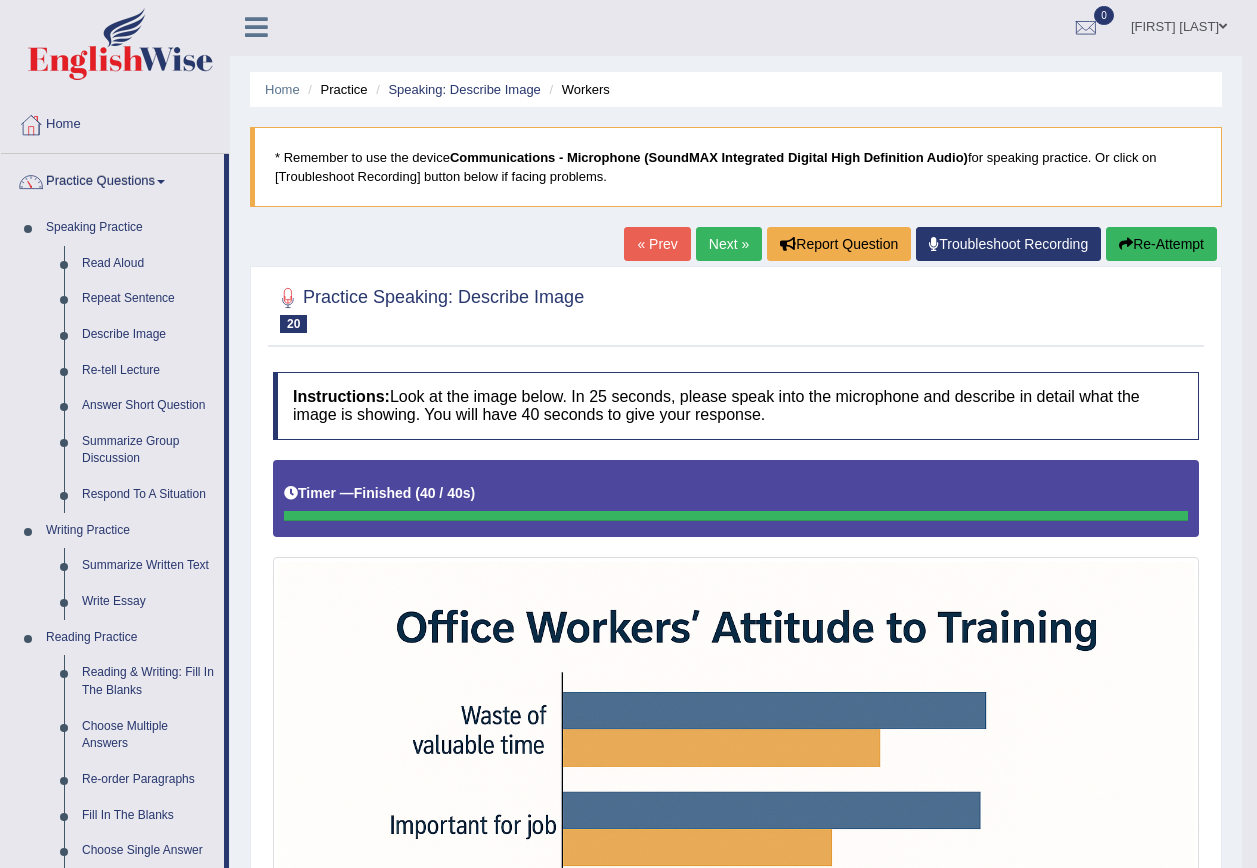 scroll, scrollTop: 0, scrollLeft: 0, axis: both 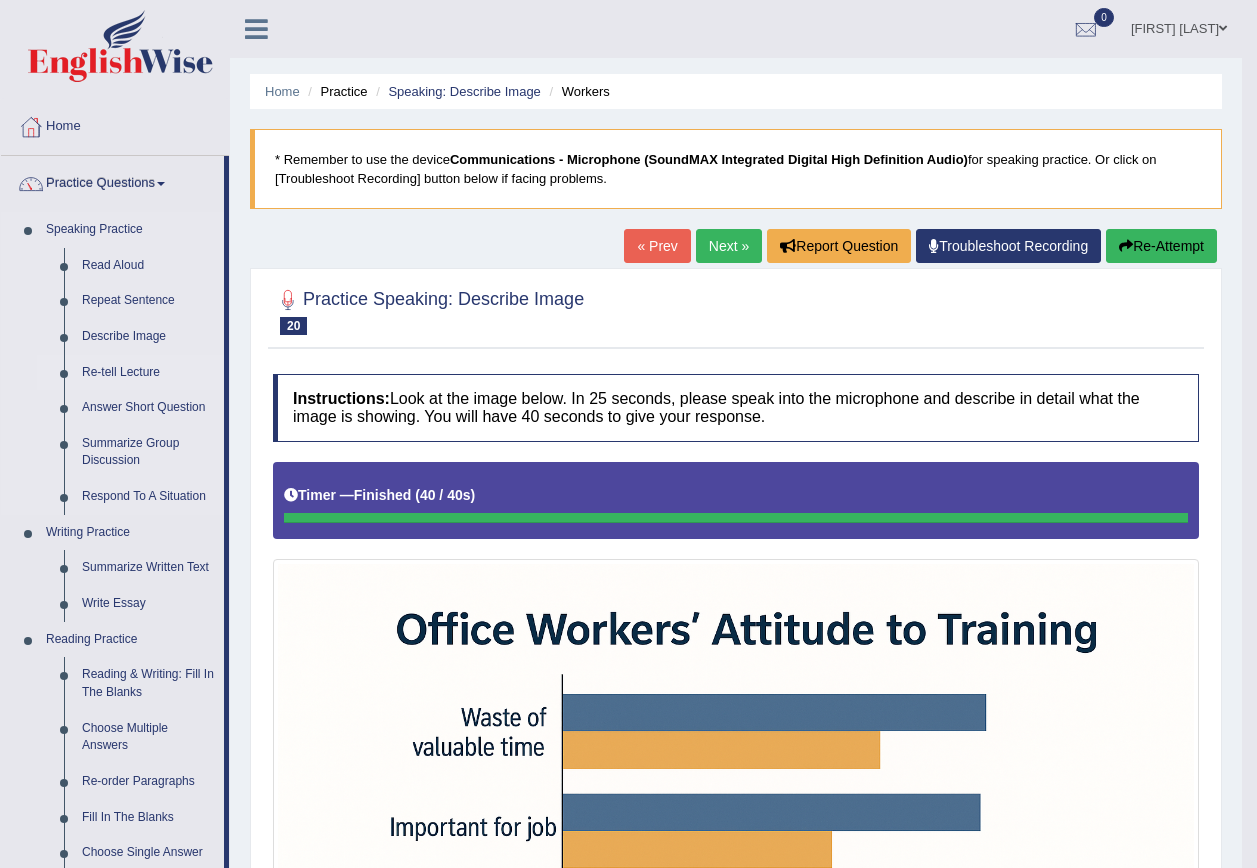 click on "Re-tell Lecture" at bounding box center [148, 373] 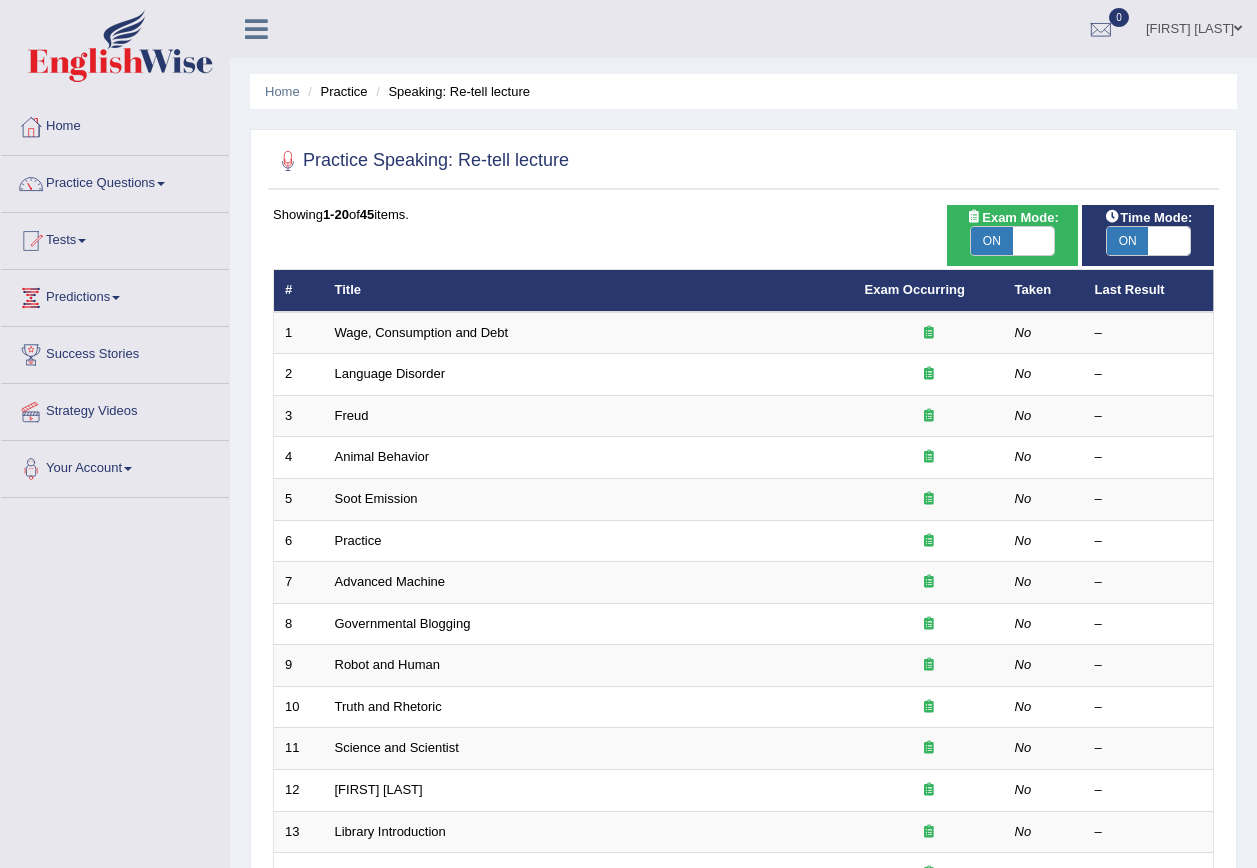 scroll, scrollTop: 0, scrollLeft: 0, axis: both 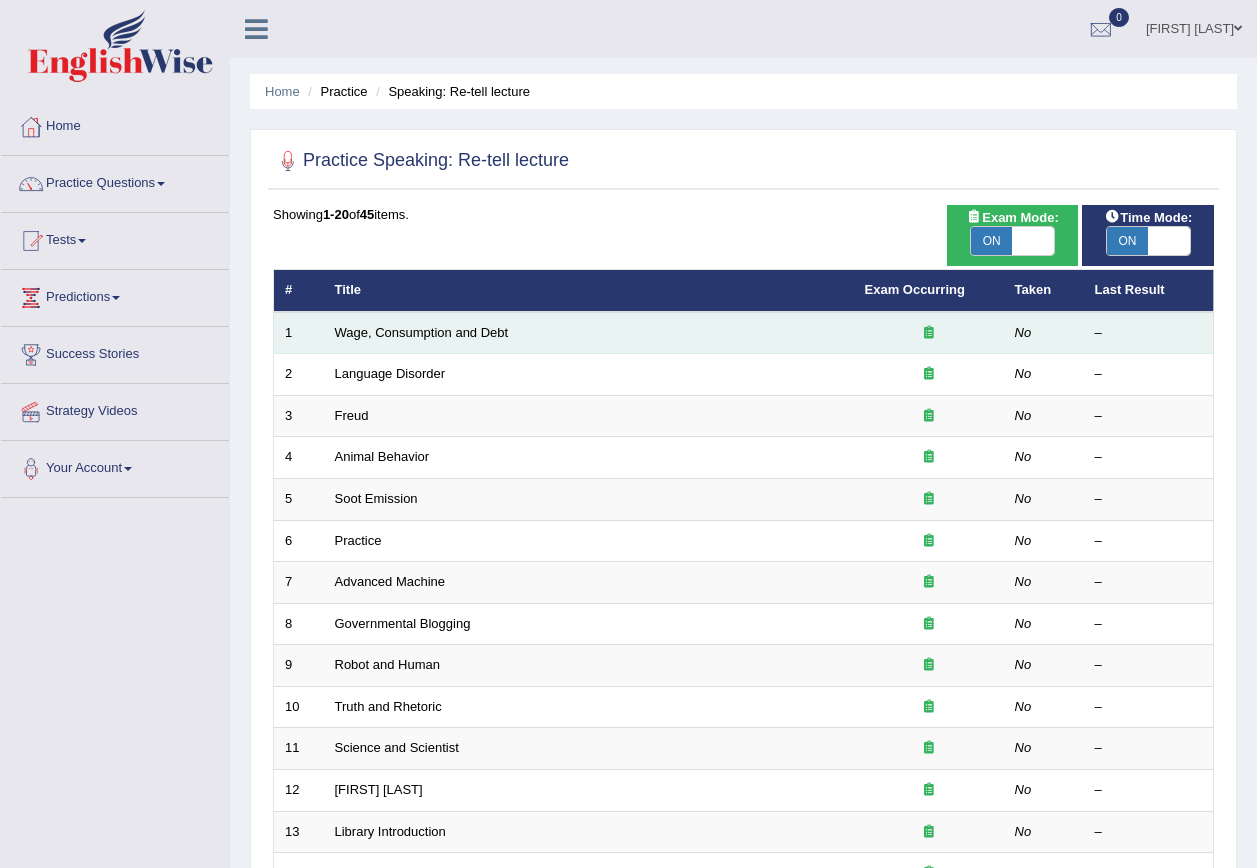 click on "Wage, Consumption and Debt" at bounding box center [589, 333] 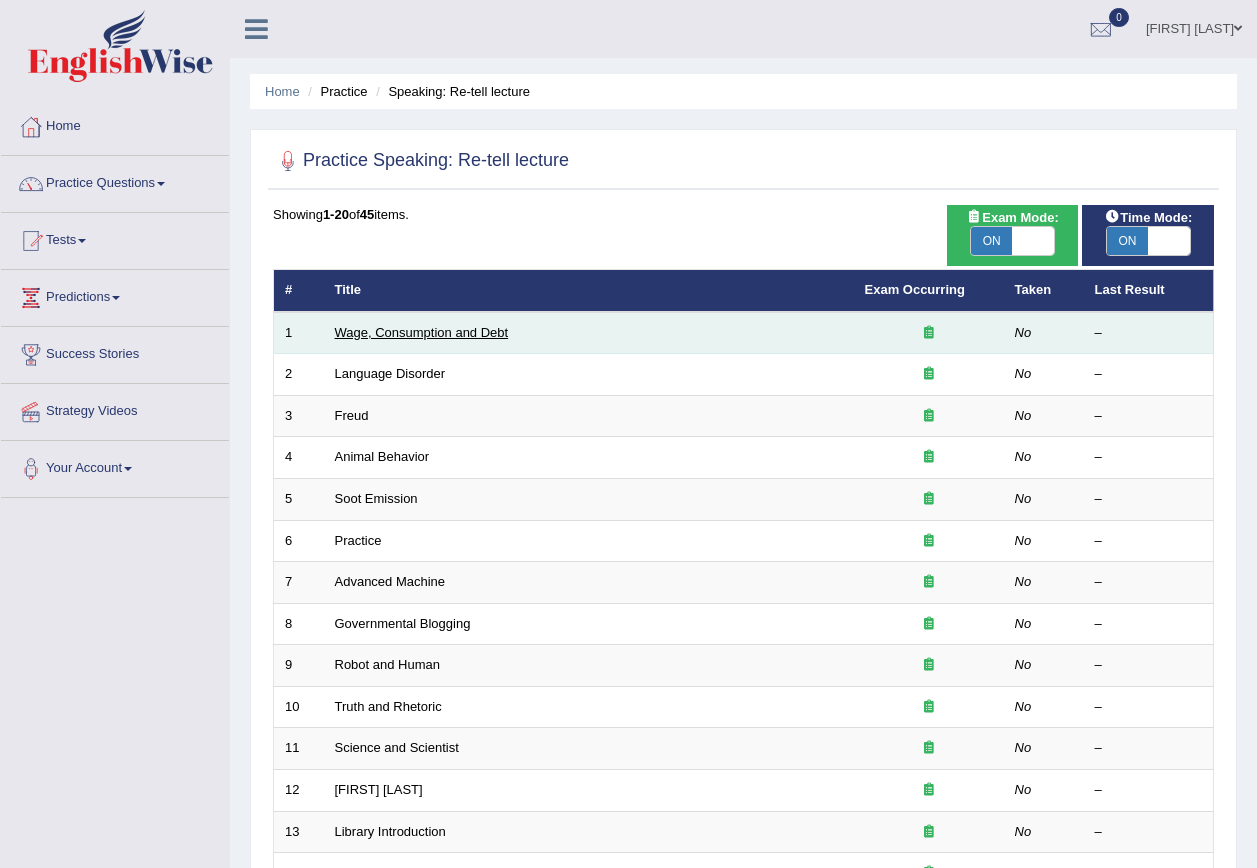 click on "Wage, Consumption and Debt" at bounding box center (422, 332) 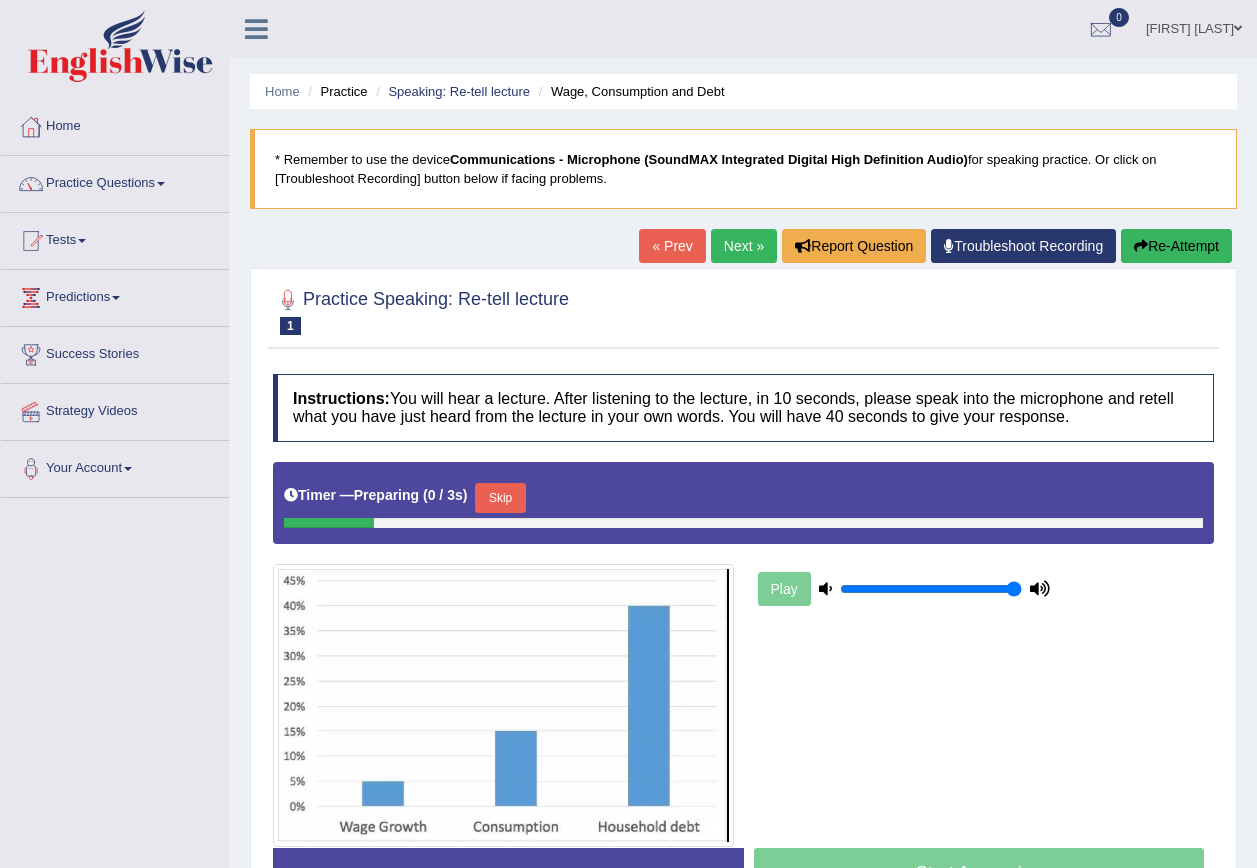 scroll, scrollTop: 0, scrollLeft: 0, axis: both 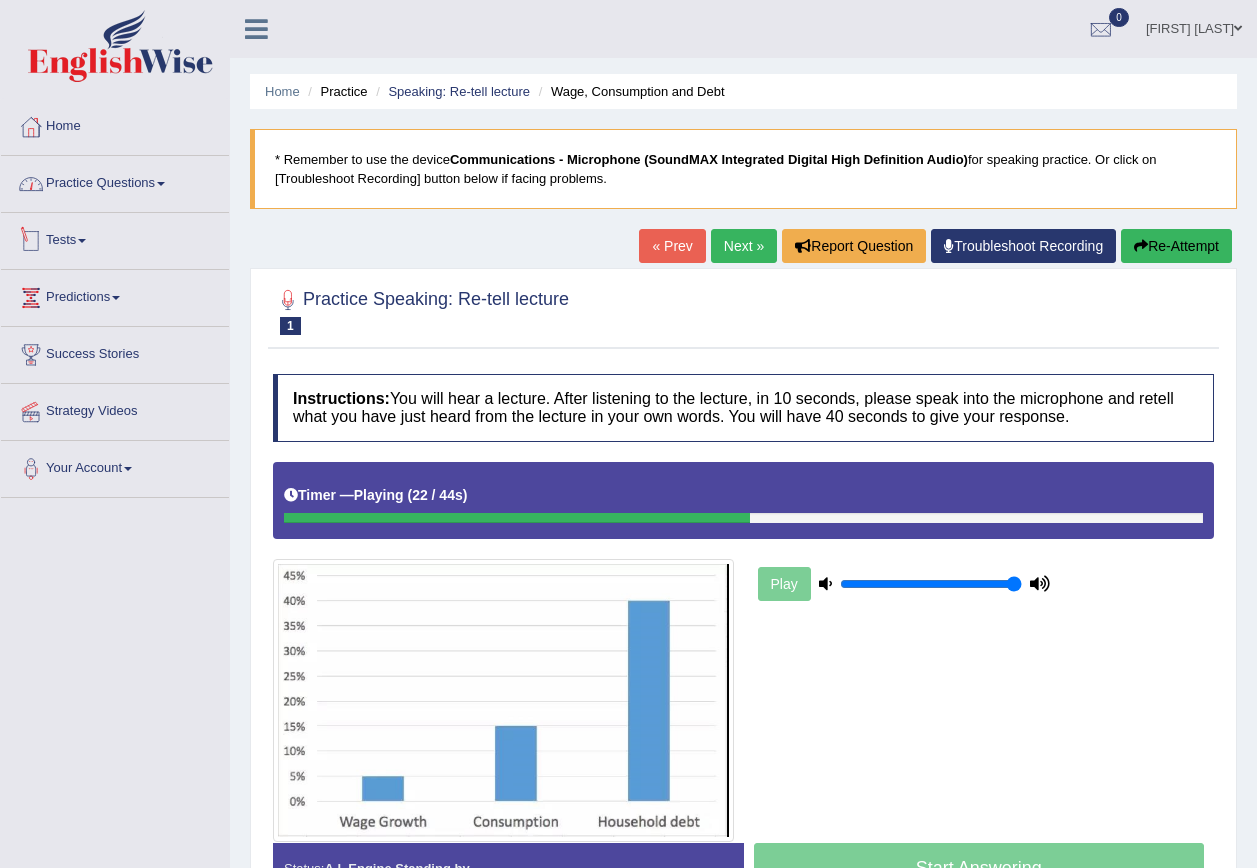 click on "Practice Questions" at bounding box center [115, 181] 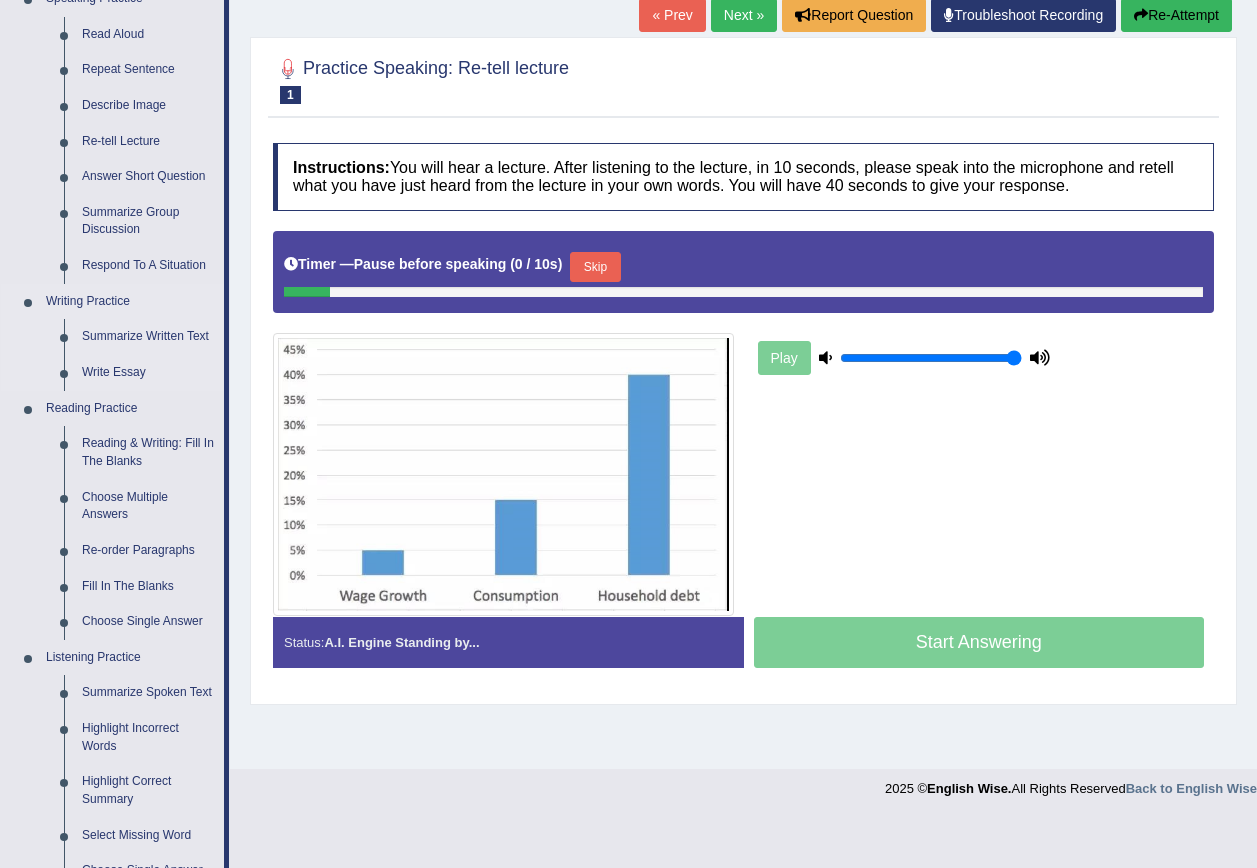 scroll, scrollTop: 100, scrollLeft: 0, axis: vertical 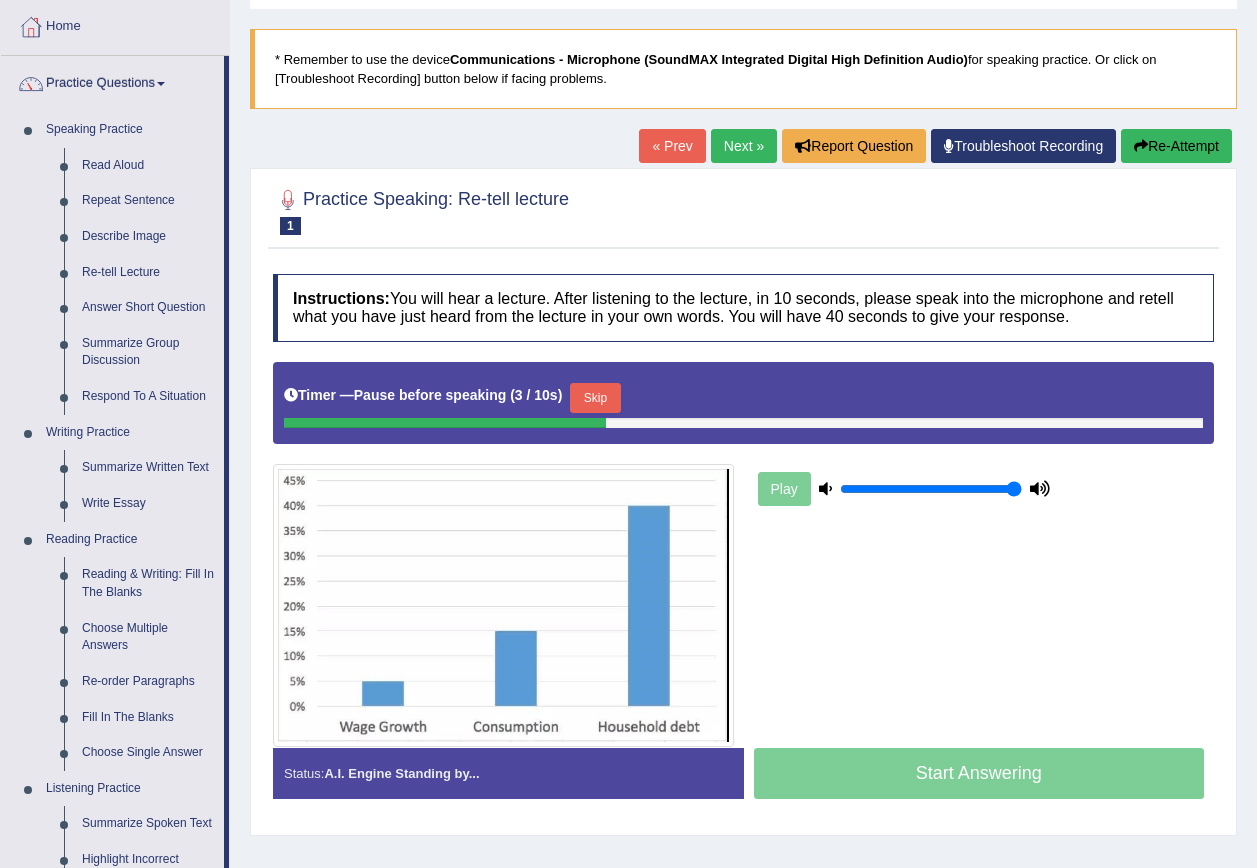 click on "Skip" at bounding box center (595, 398) 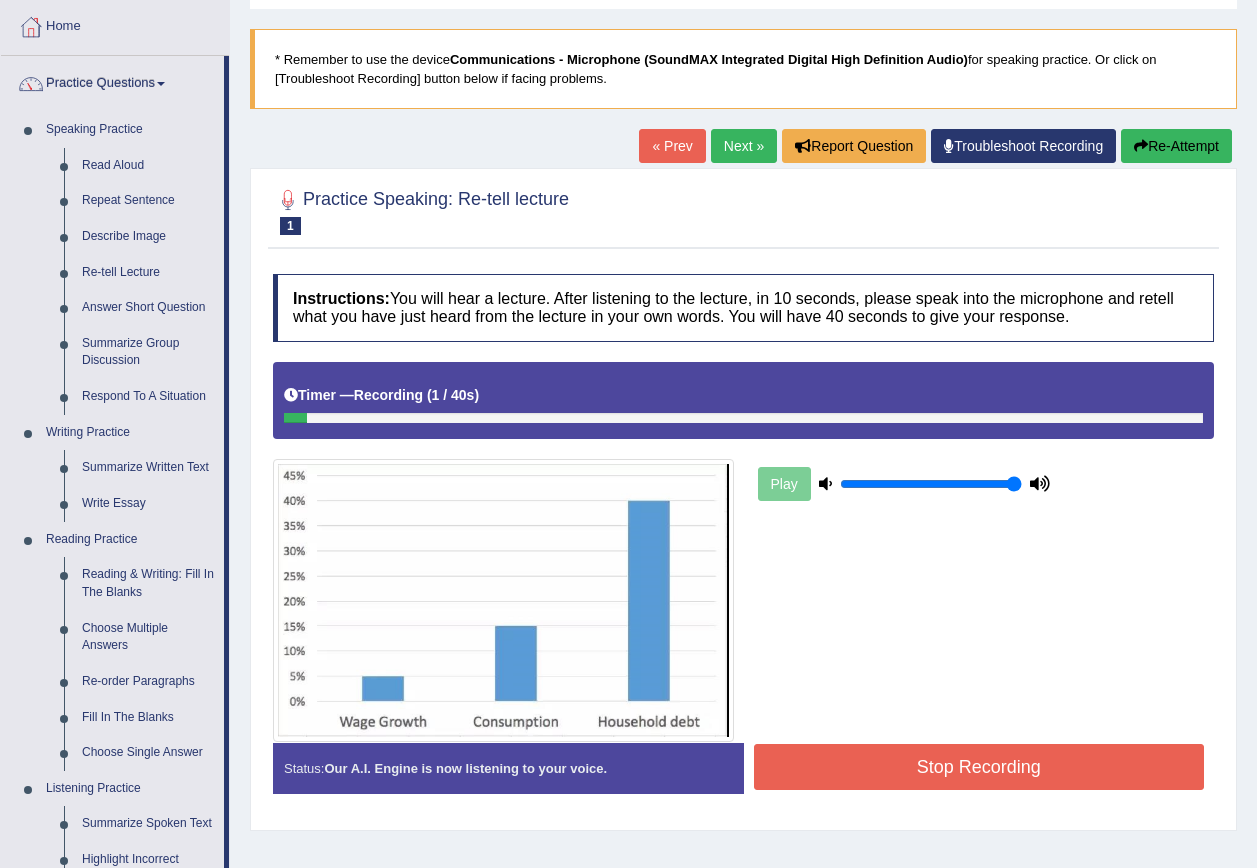 click on "Stop Recording" at bounding box center [979, 767] 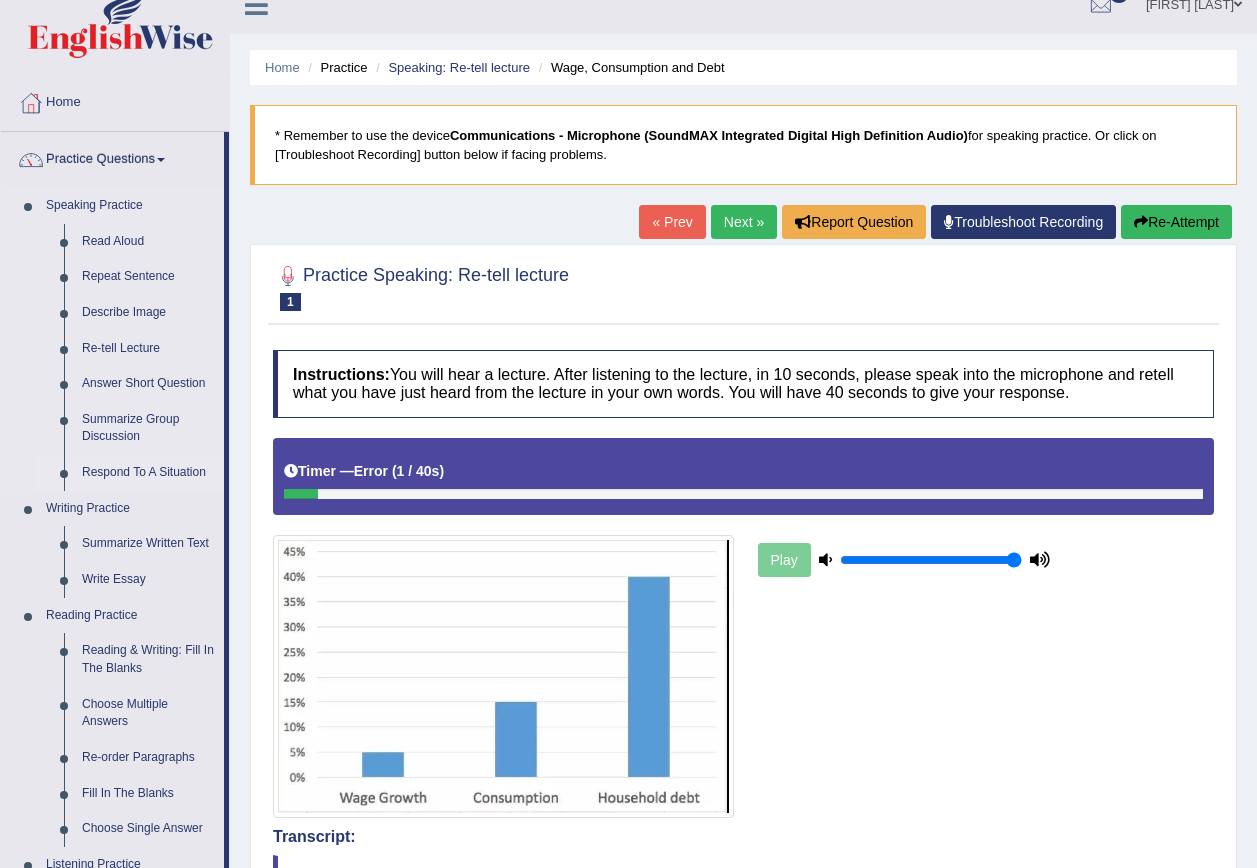 scroll, scrollTop: 0, scrollLeft: 0, axis: both 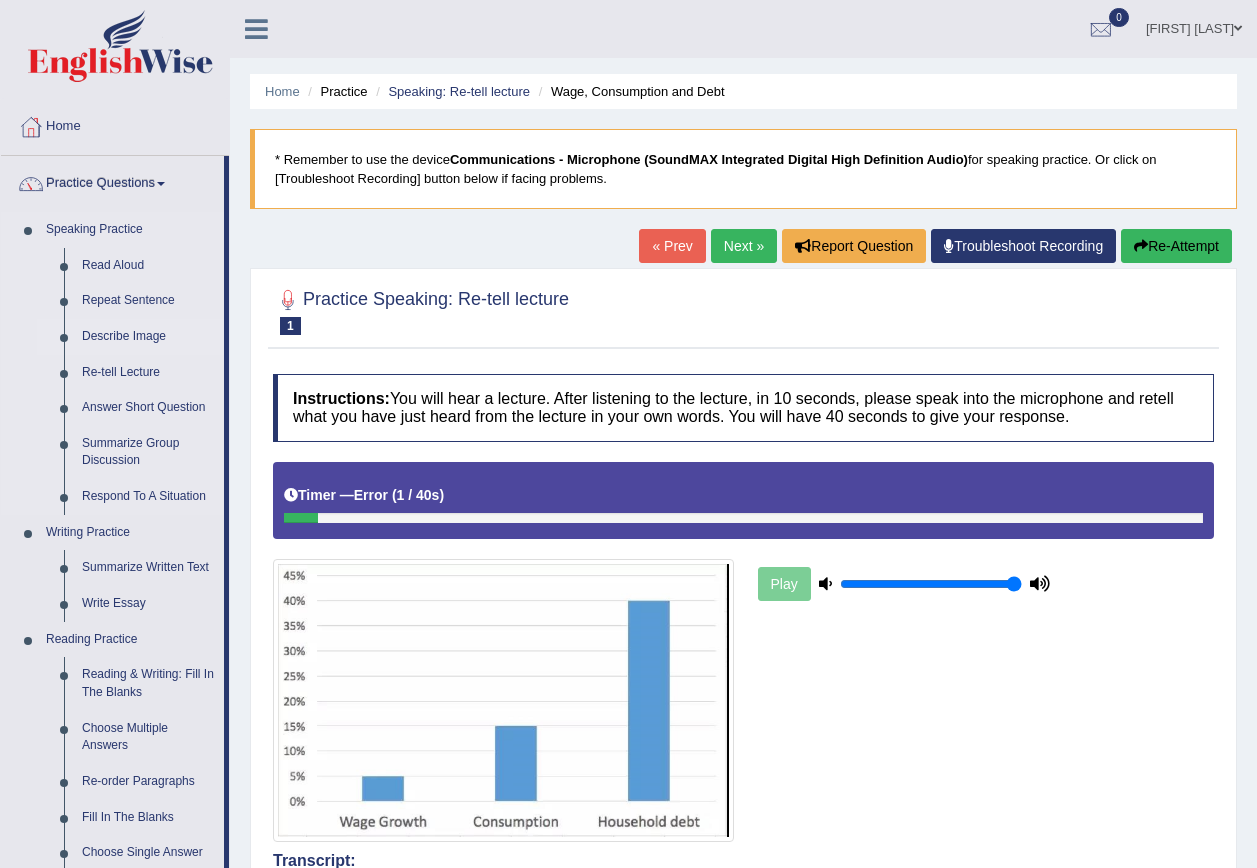 click on "Describe Image" at bounding box center [148, 337] 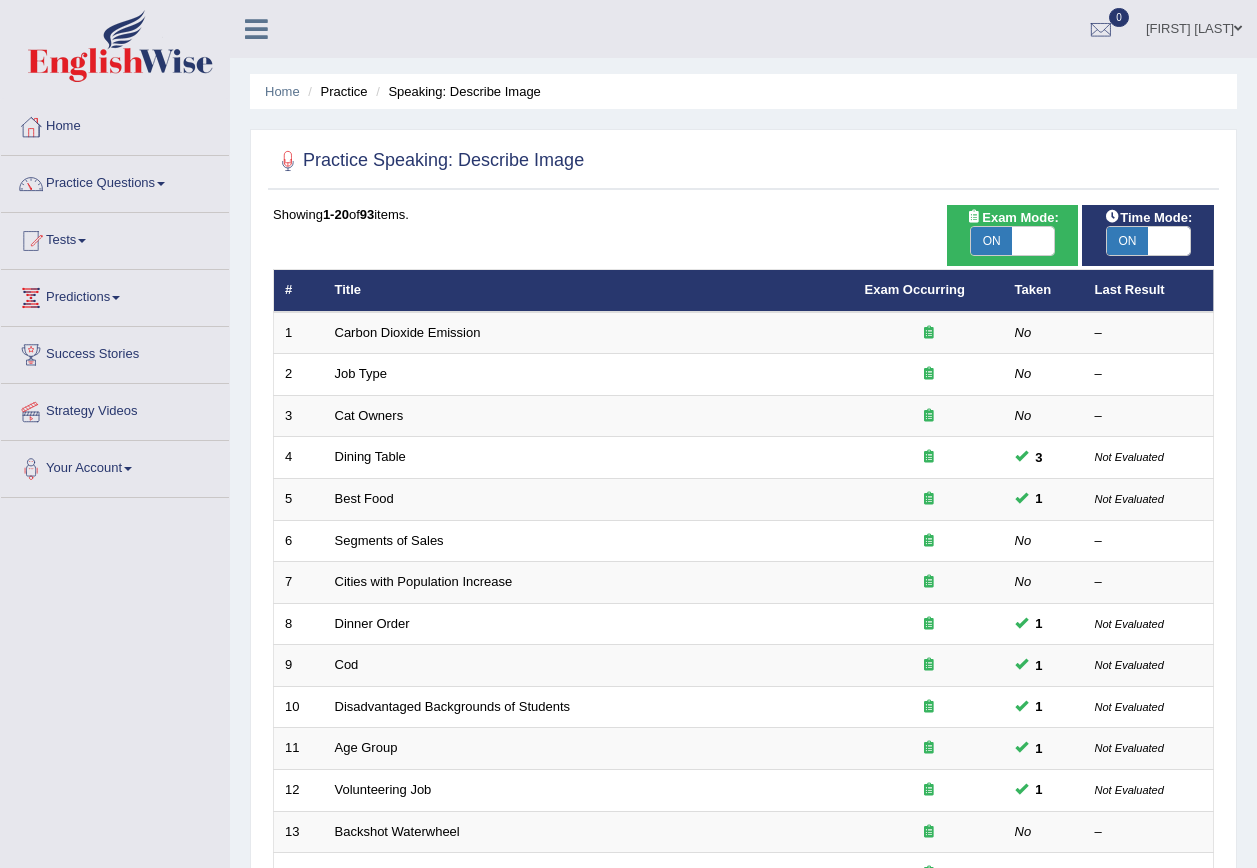 scroll, scrollTop: 0, scrollLeft: 0, axis: both 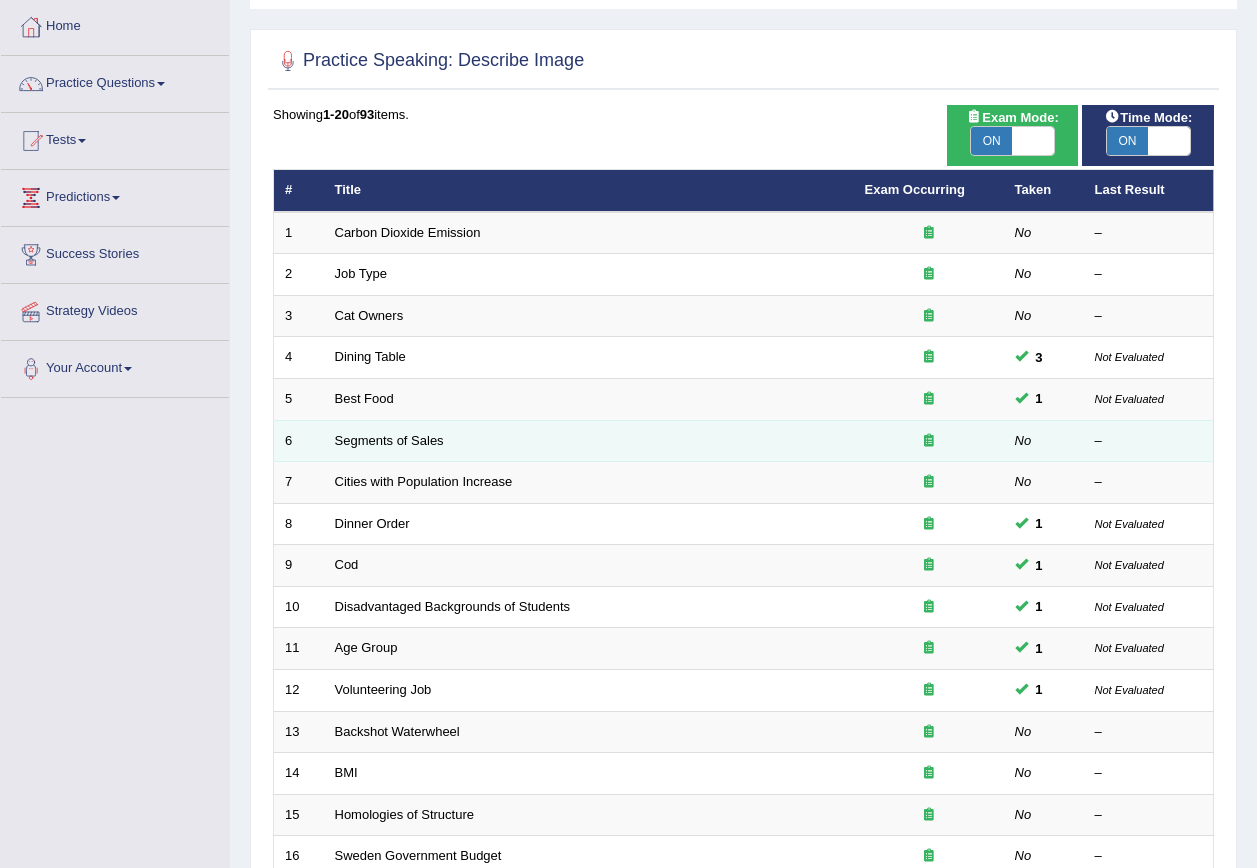click on "Segments of Sales" at bounding box center (589, 441) 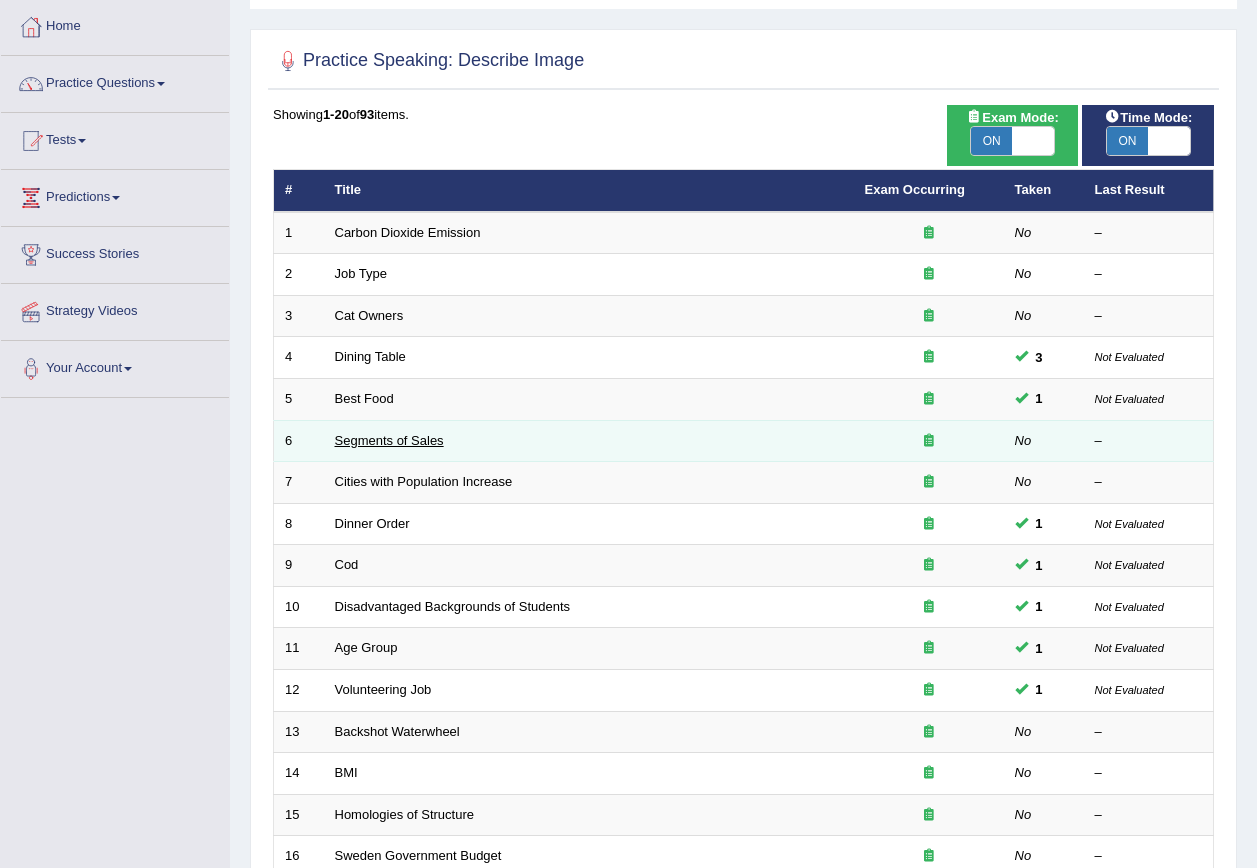 click on "Segments of Sales" at bounding box center (389, 440) 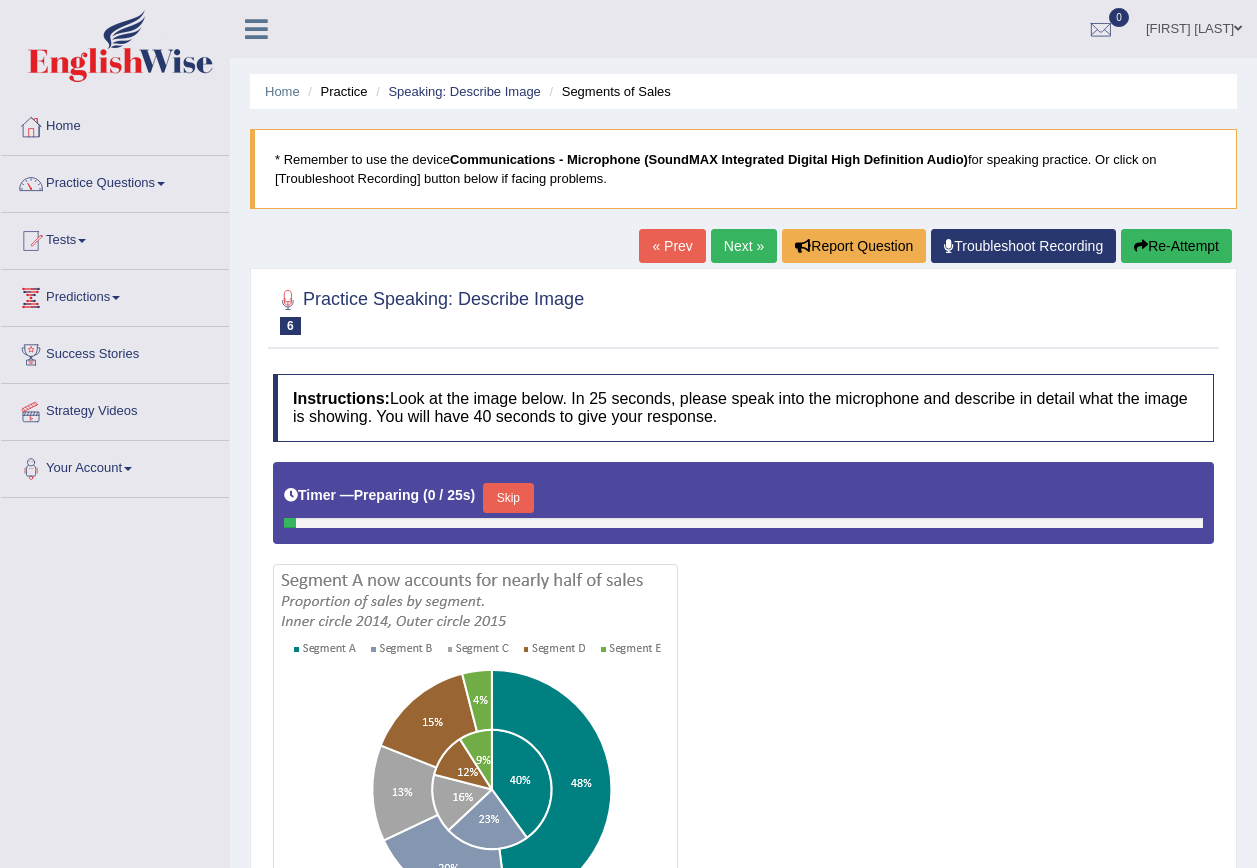 scroll, scrollTop: 0, scrollLeft: 0, axis: both 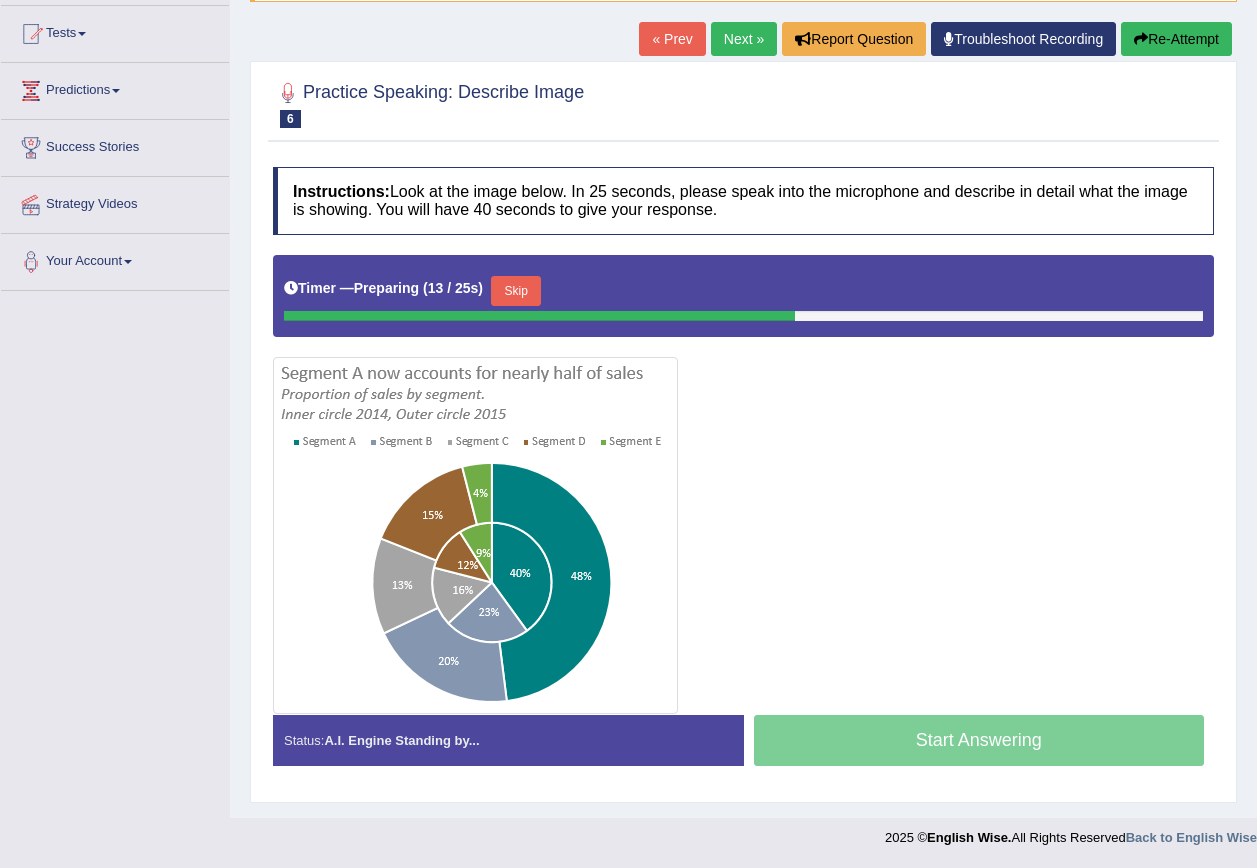 click on "Skip" at bounding box center [516, 291] 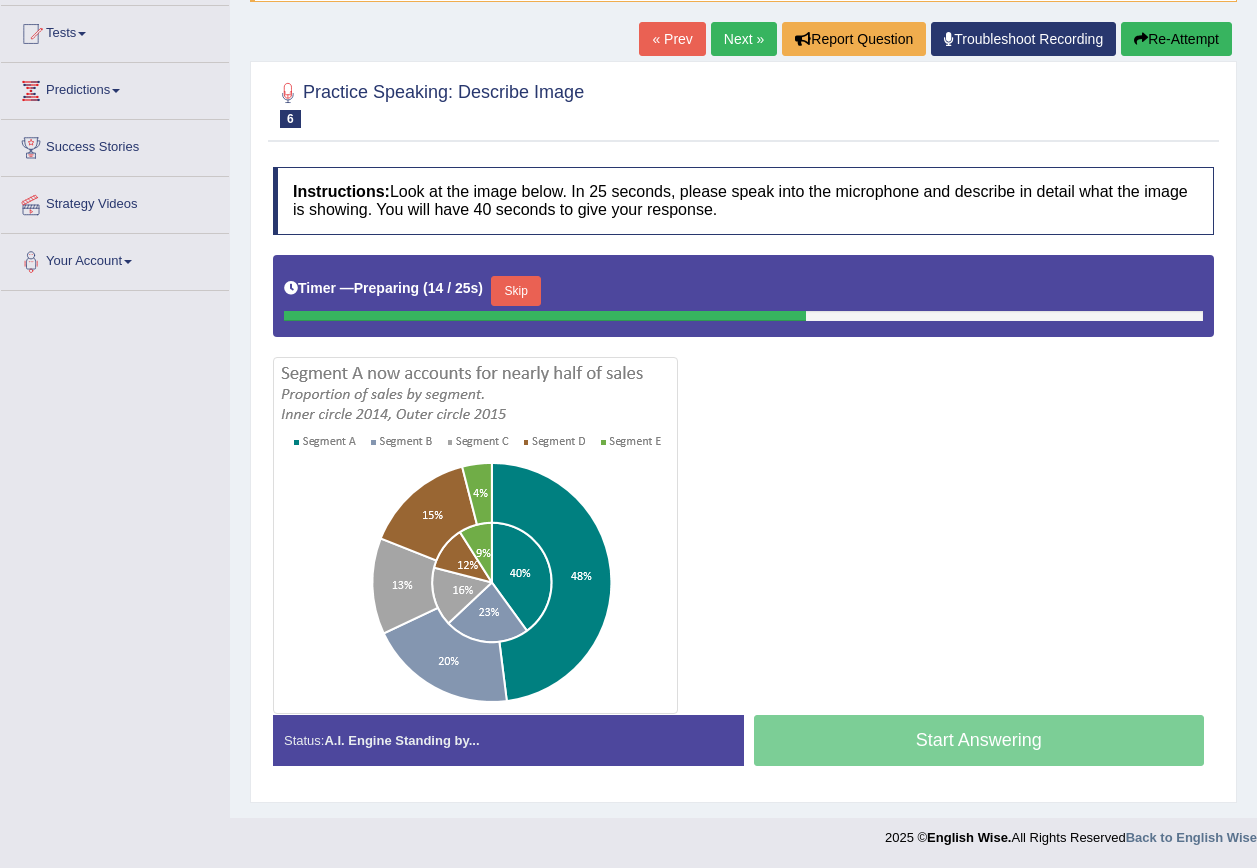 scroll, scrollTop: 202, scrollLeft: 0, axis: vertical 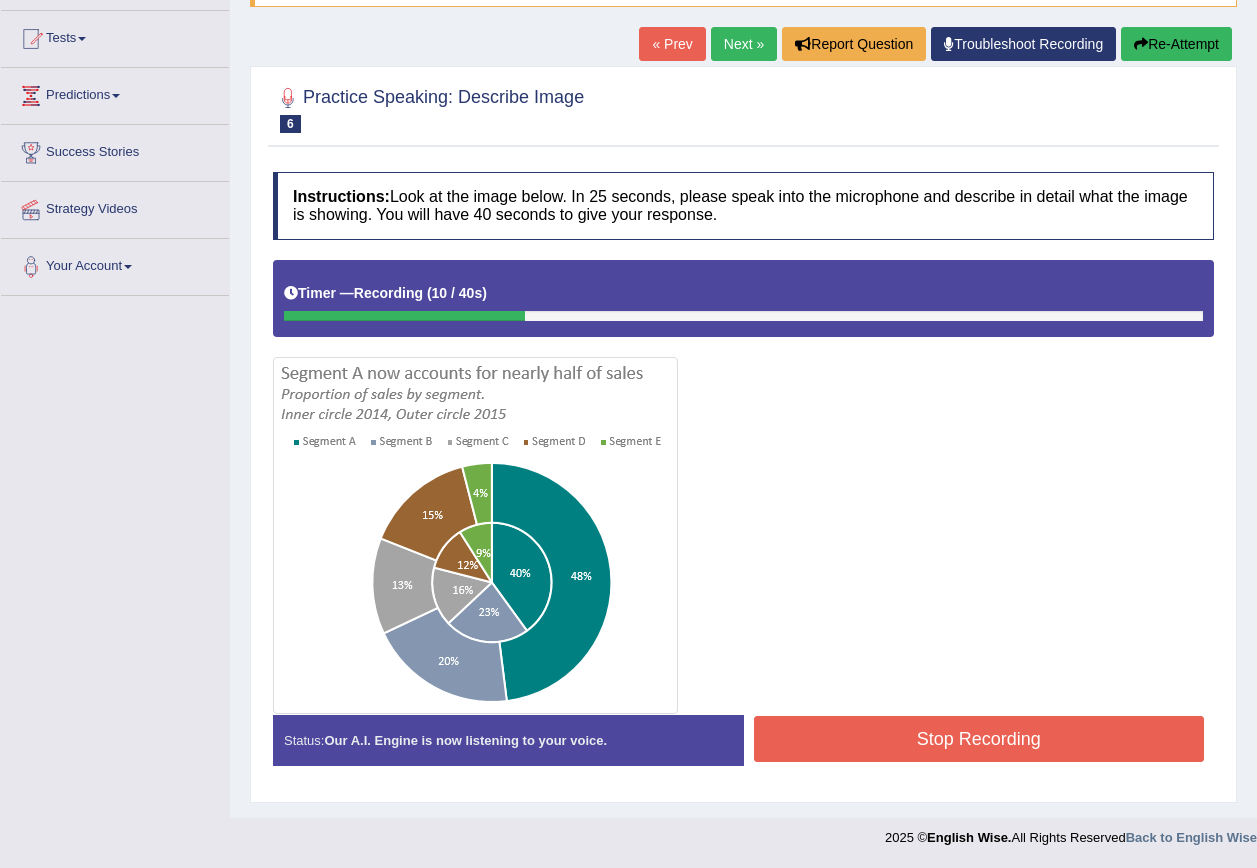 click on "Re-Attempt" at bounding box center [1176, 44] 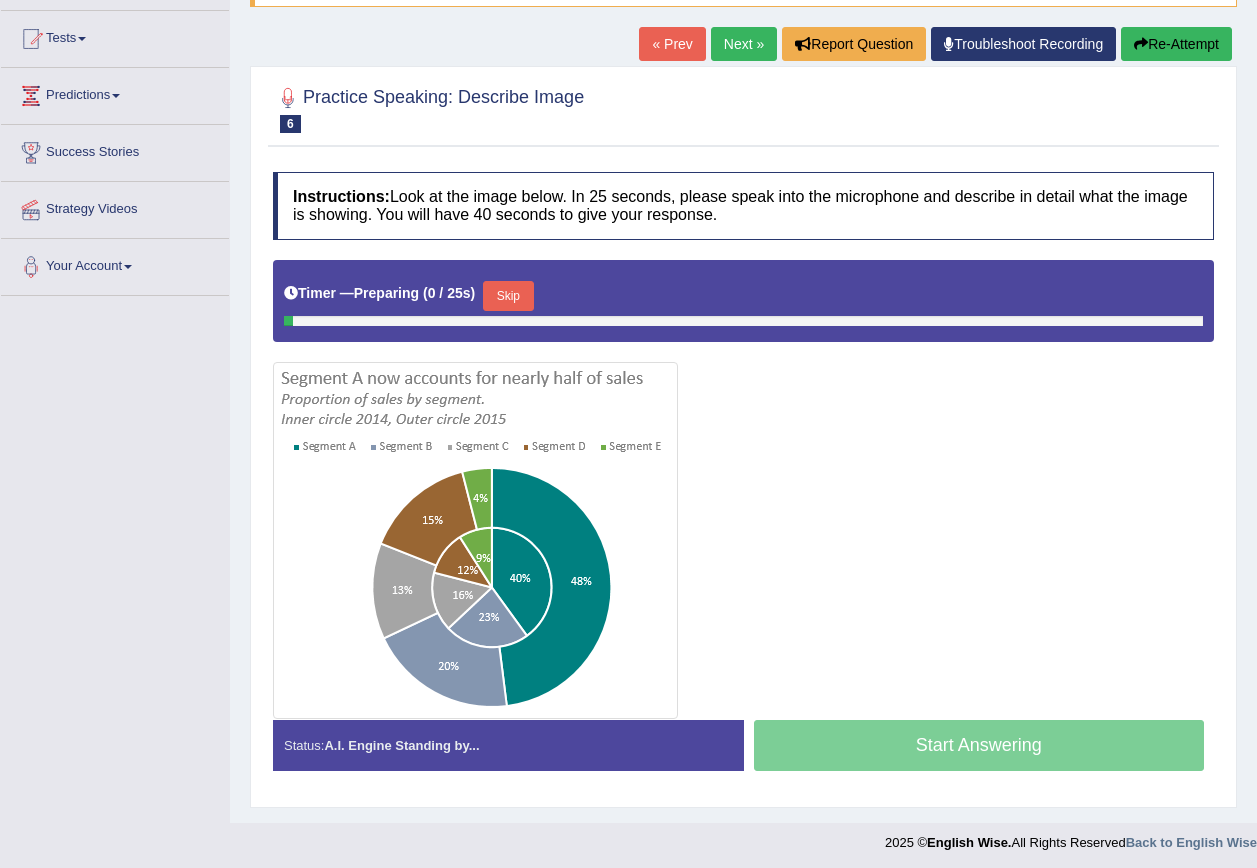 scroll, scrollTop: 202, scrollLeft: 0, axis: vertical 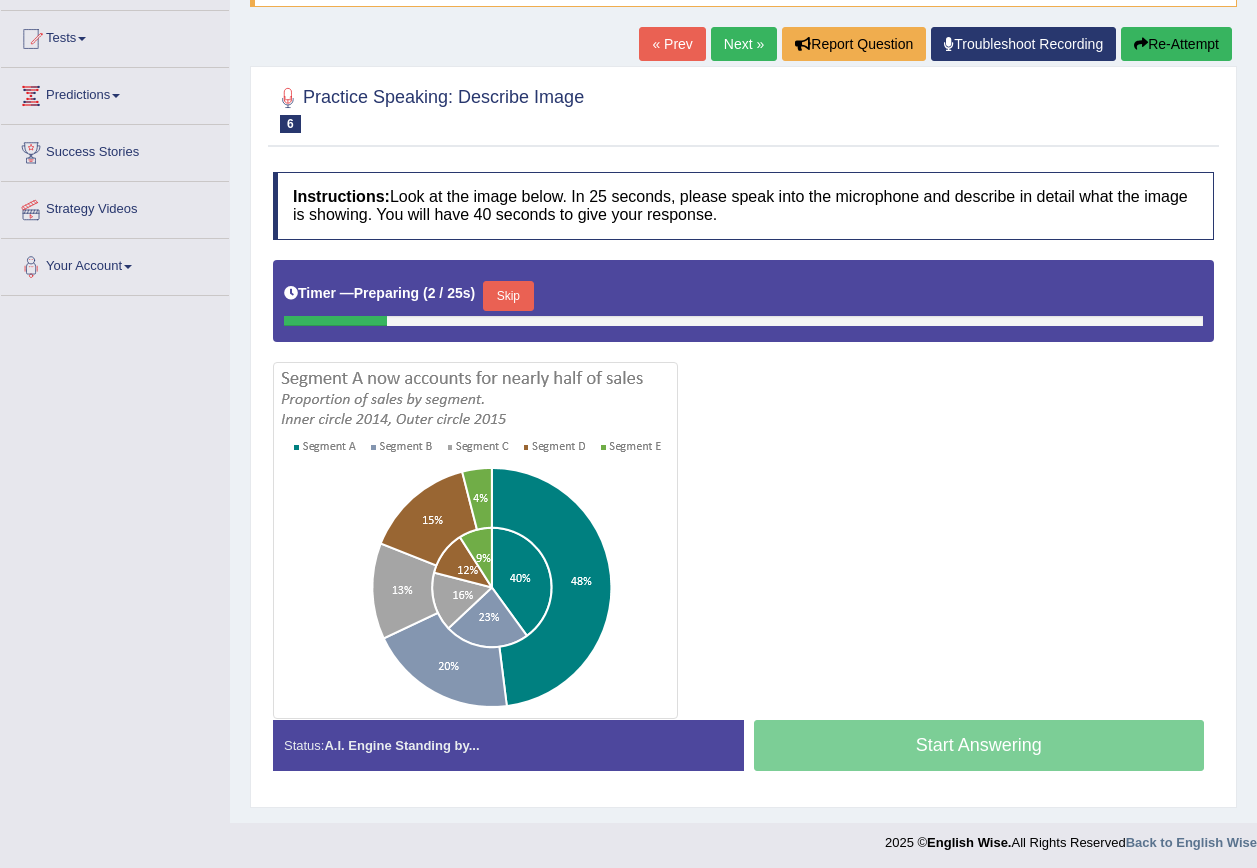 click on "Skip" at bounding box center [508, 296] 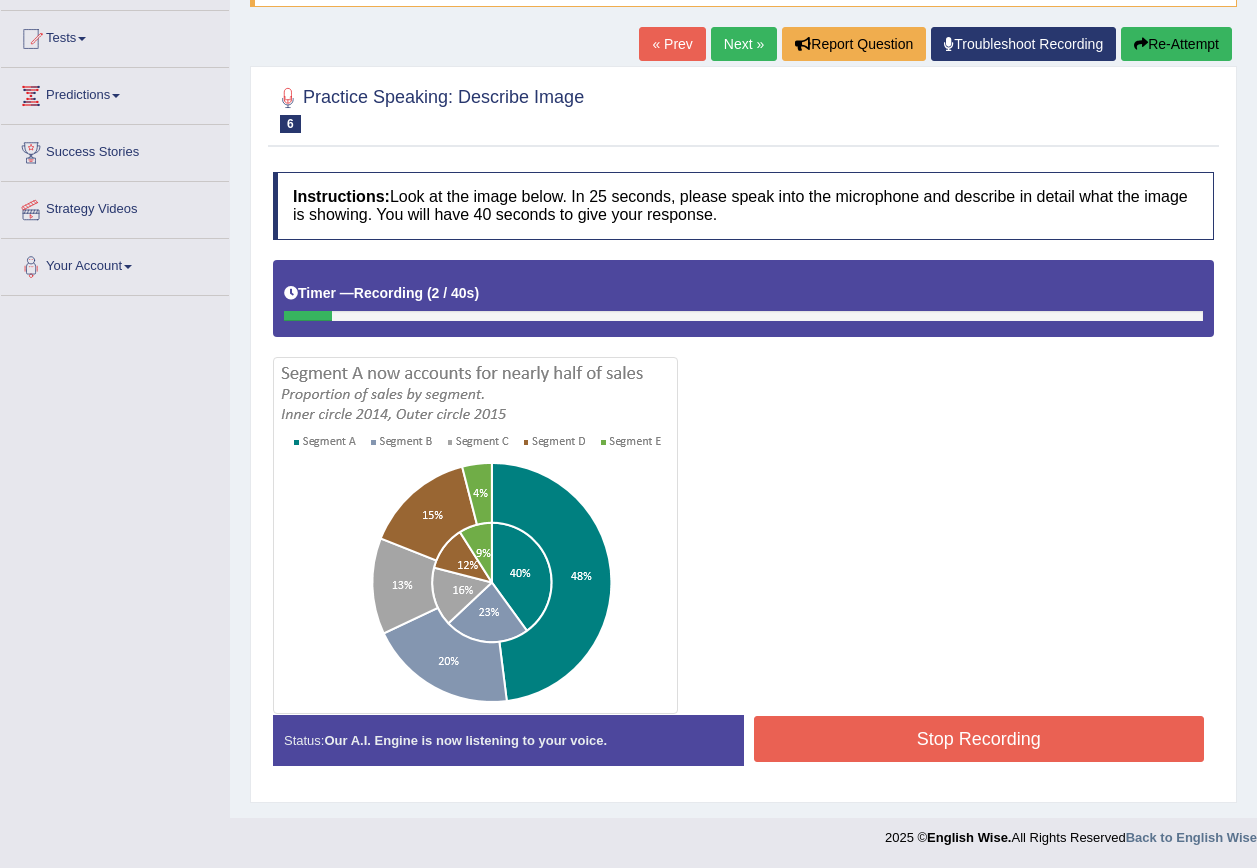 click on "Re-Attempt" at bounding box center [1176, 44] 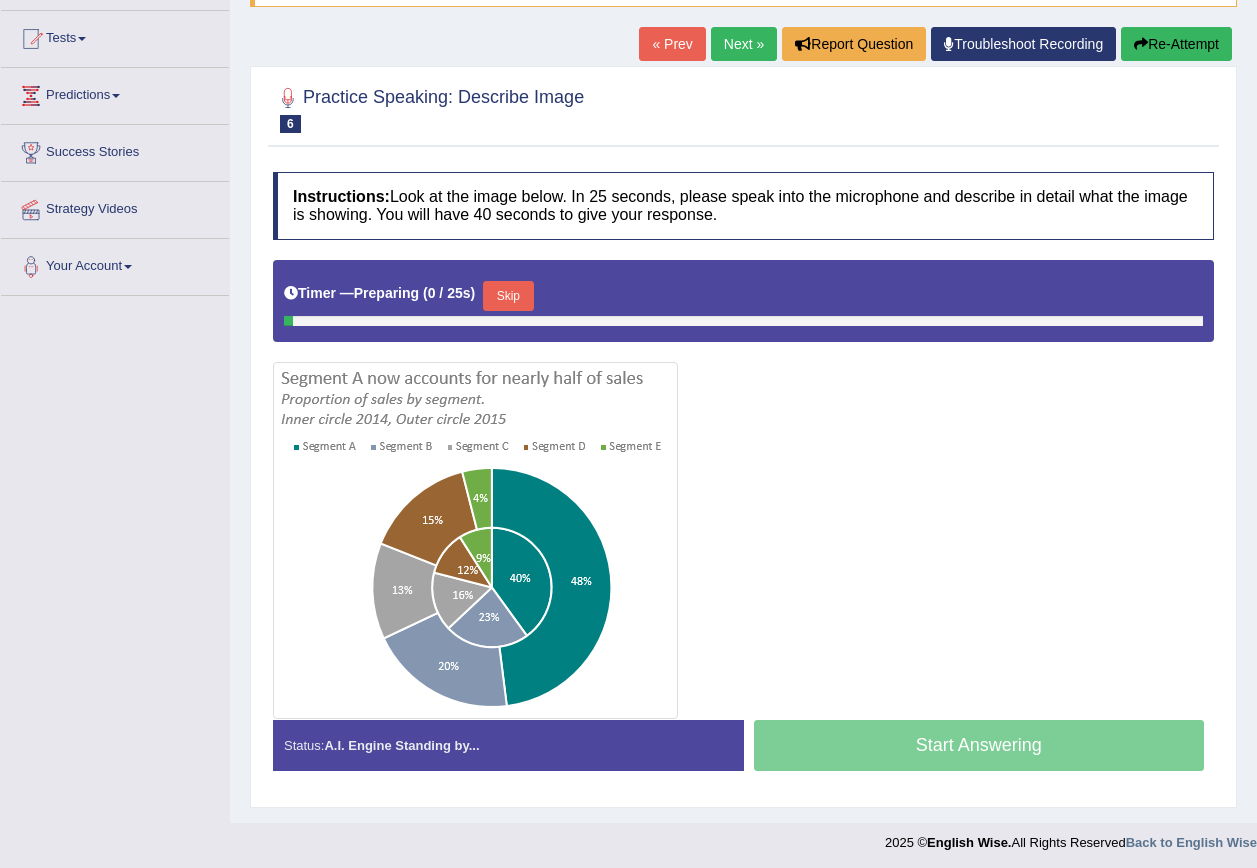 scroll, scrollTop: 202, scrollLeft: 0, axis: vertical 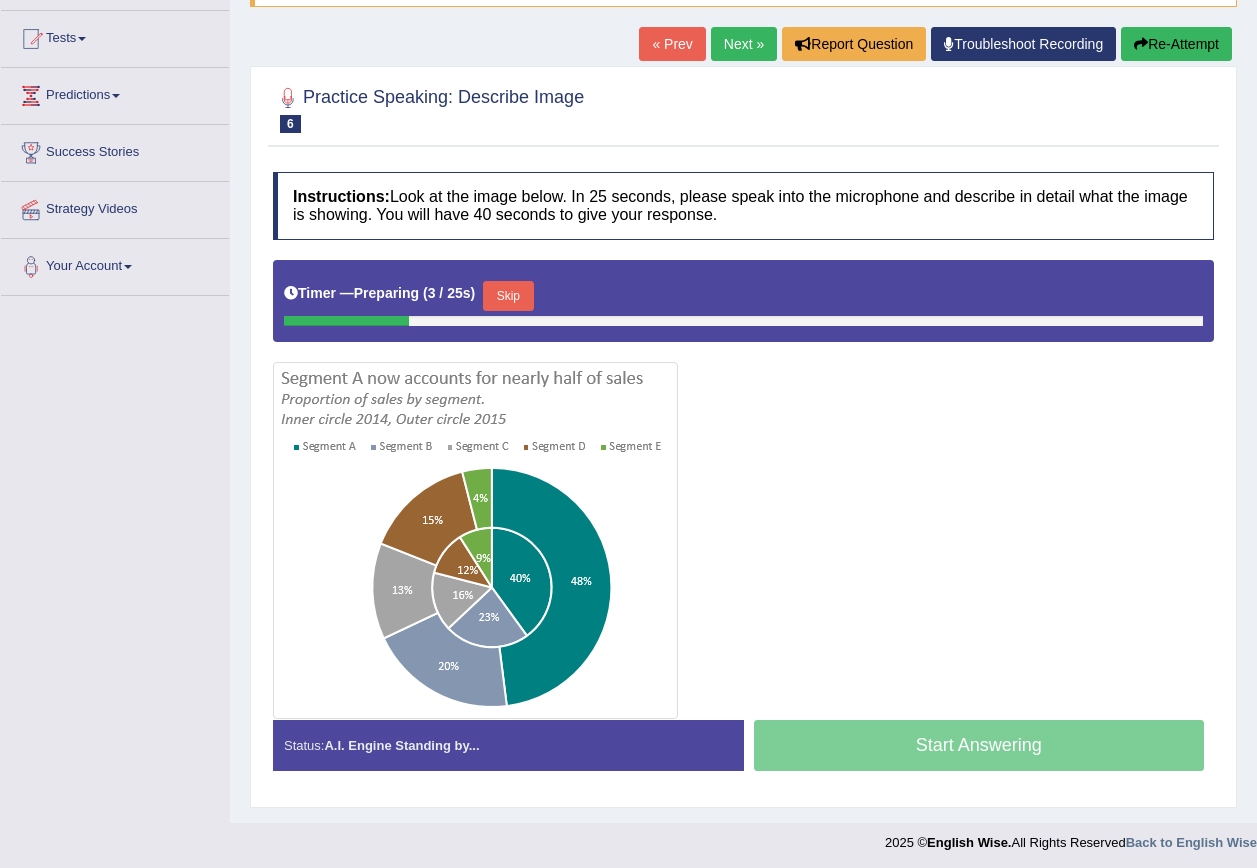 click on "Skip" at bounding box center (508, 296) 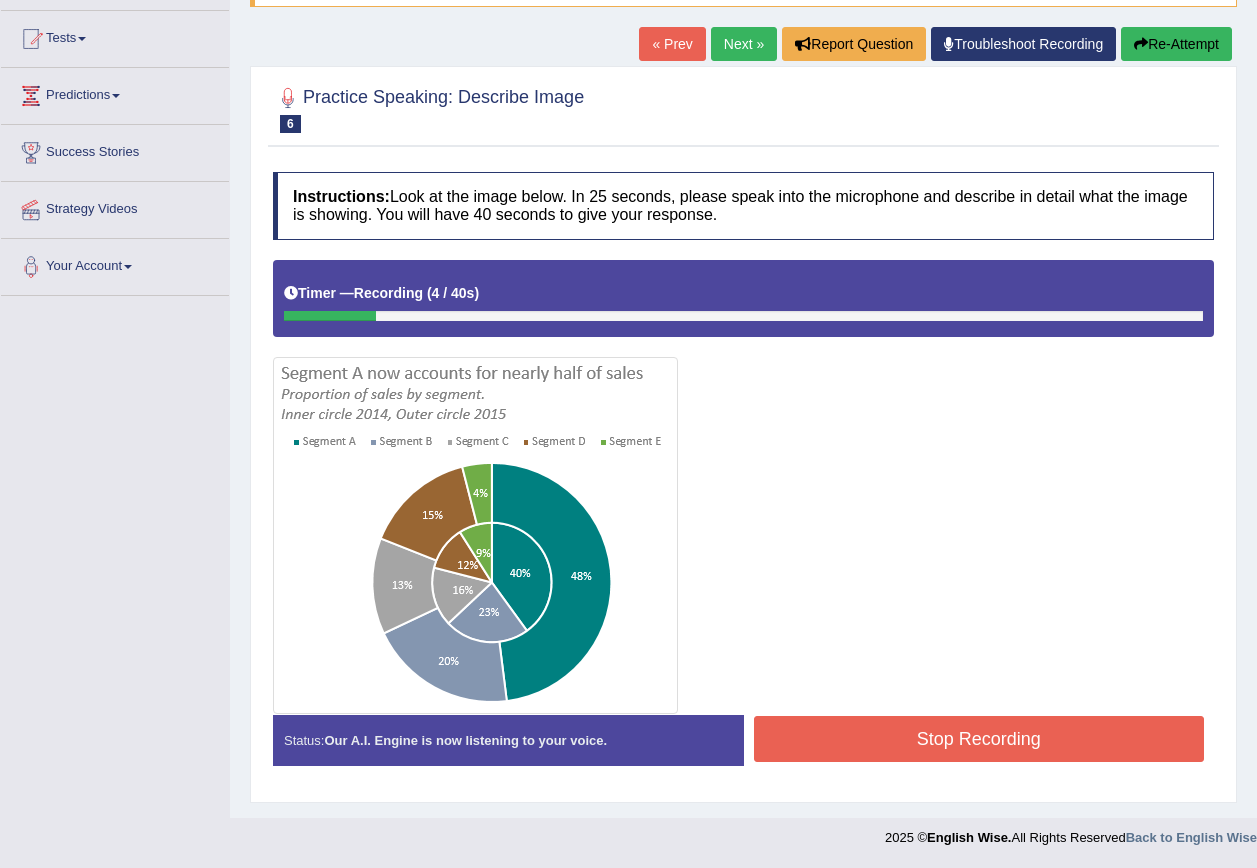 click on "Re-Attempt" at bounding box center [1176, 44] 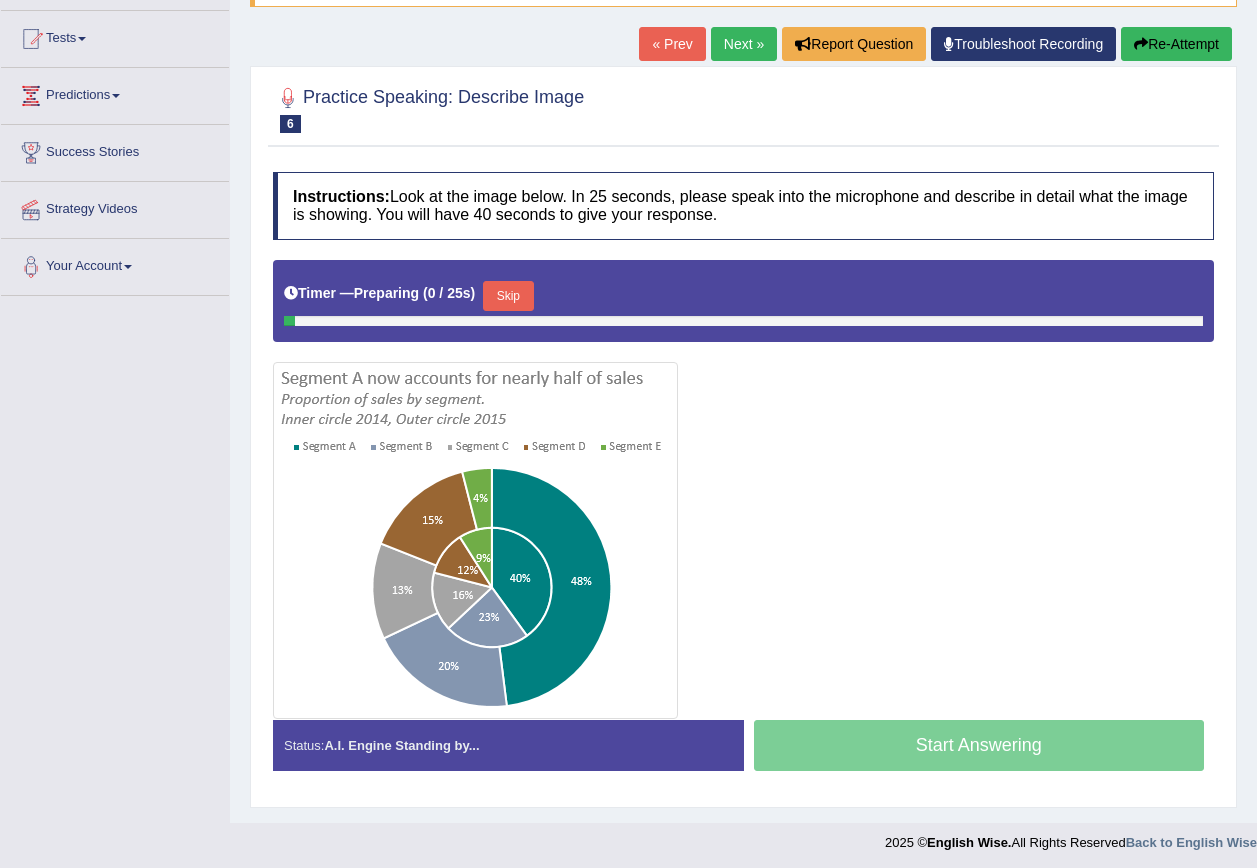 scroll, scrollTop: 202, scrollLeft: 0, axis: vertical 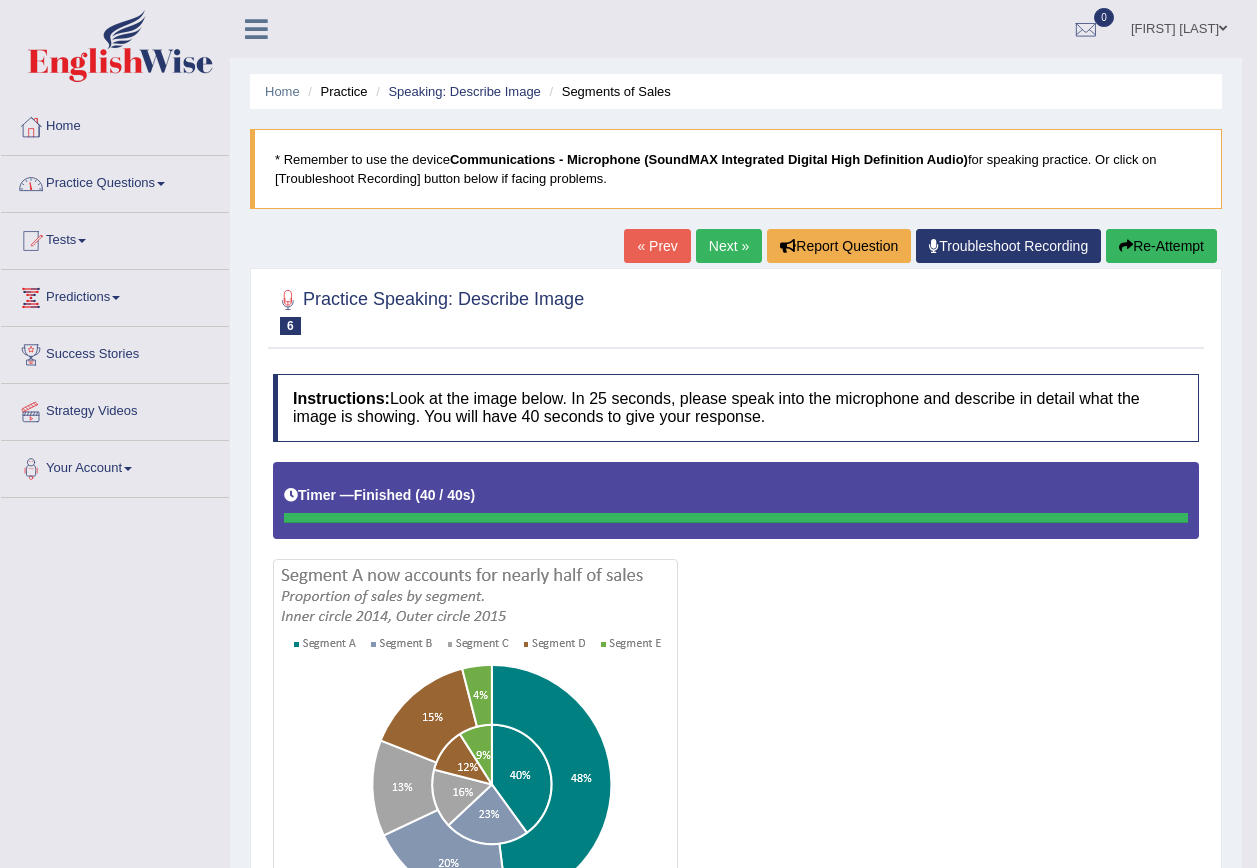 click on "Practice Questions" at bounding box center [115, 181] 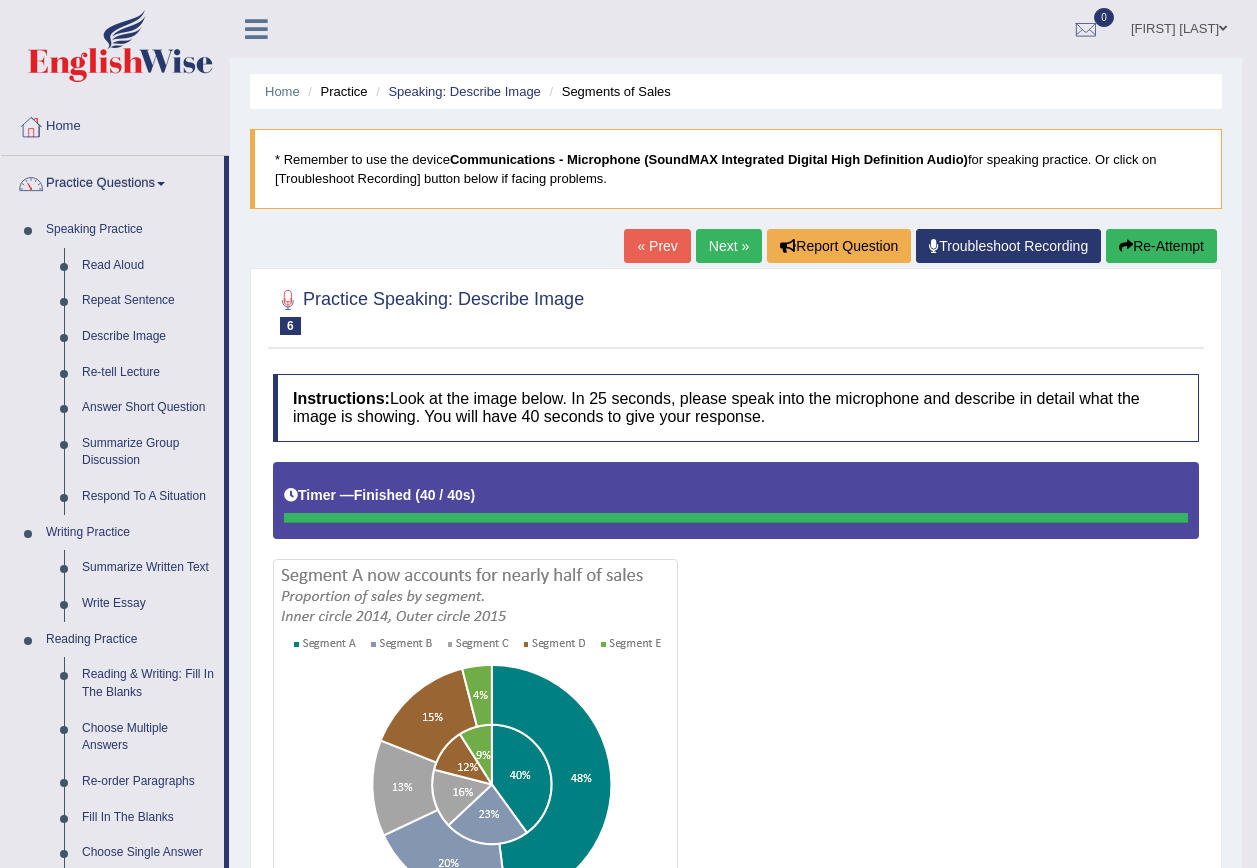 click on "Practice Questions" at bounding box center (112, 181) 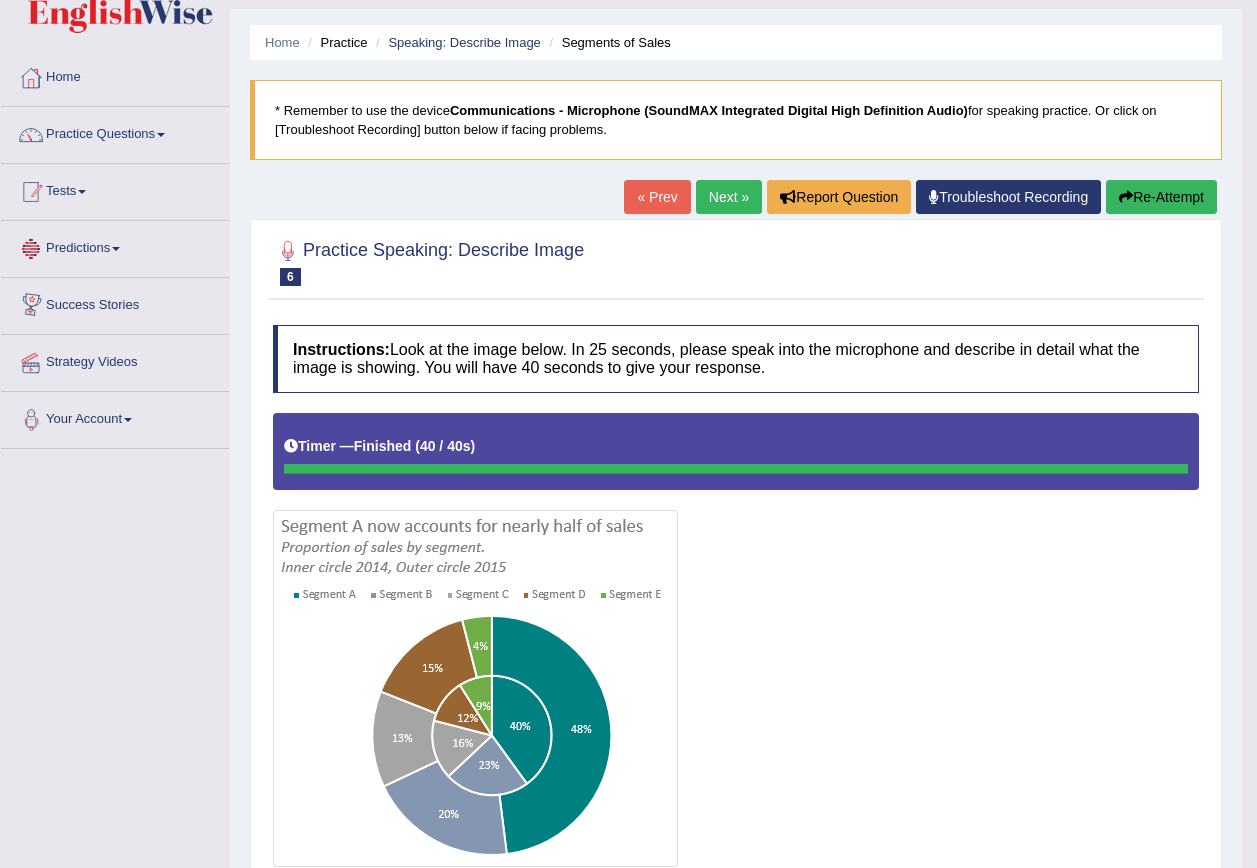 scroll, scrollTop: 0, scrollLeft: 0, axis: both 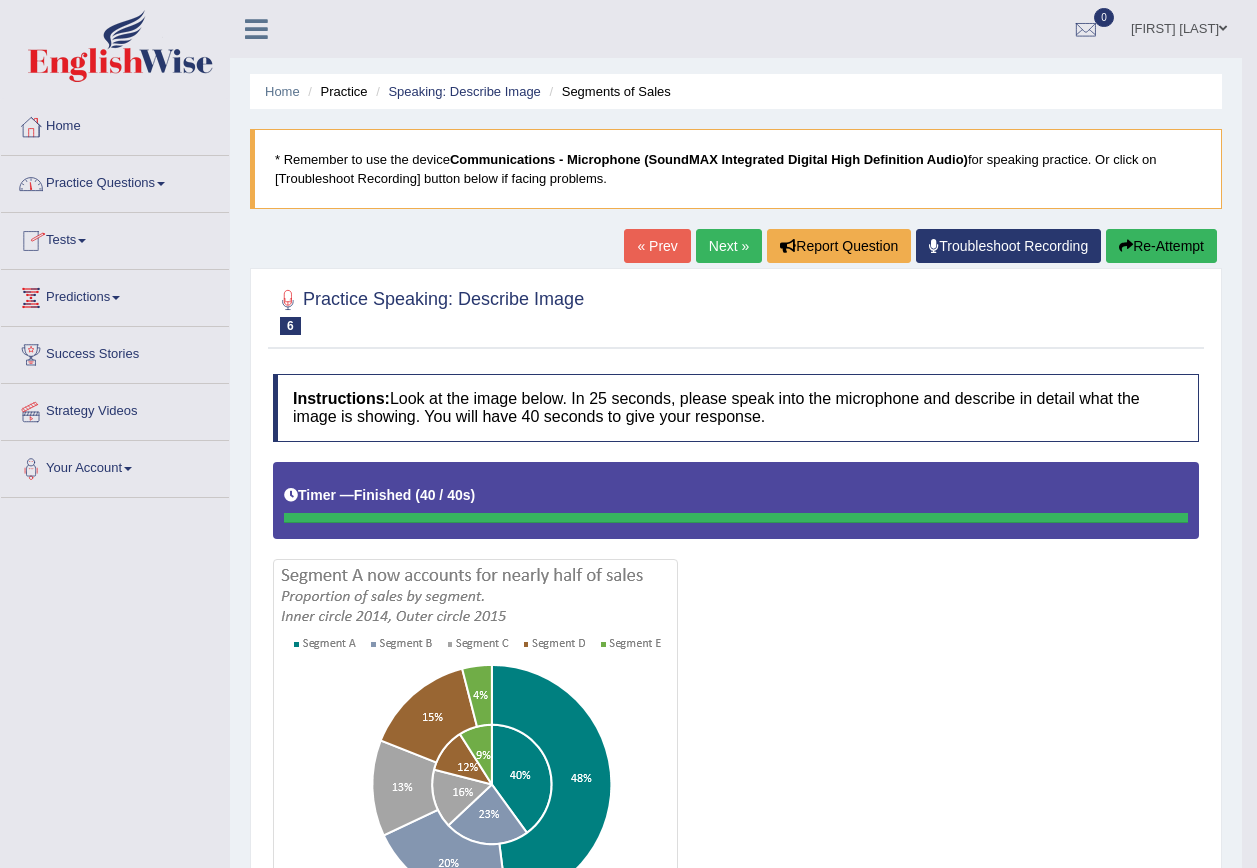 click on "Practice Questions" at bounding box center (115, 181) 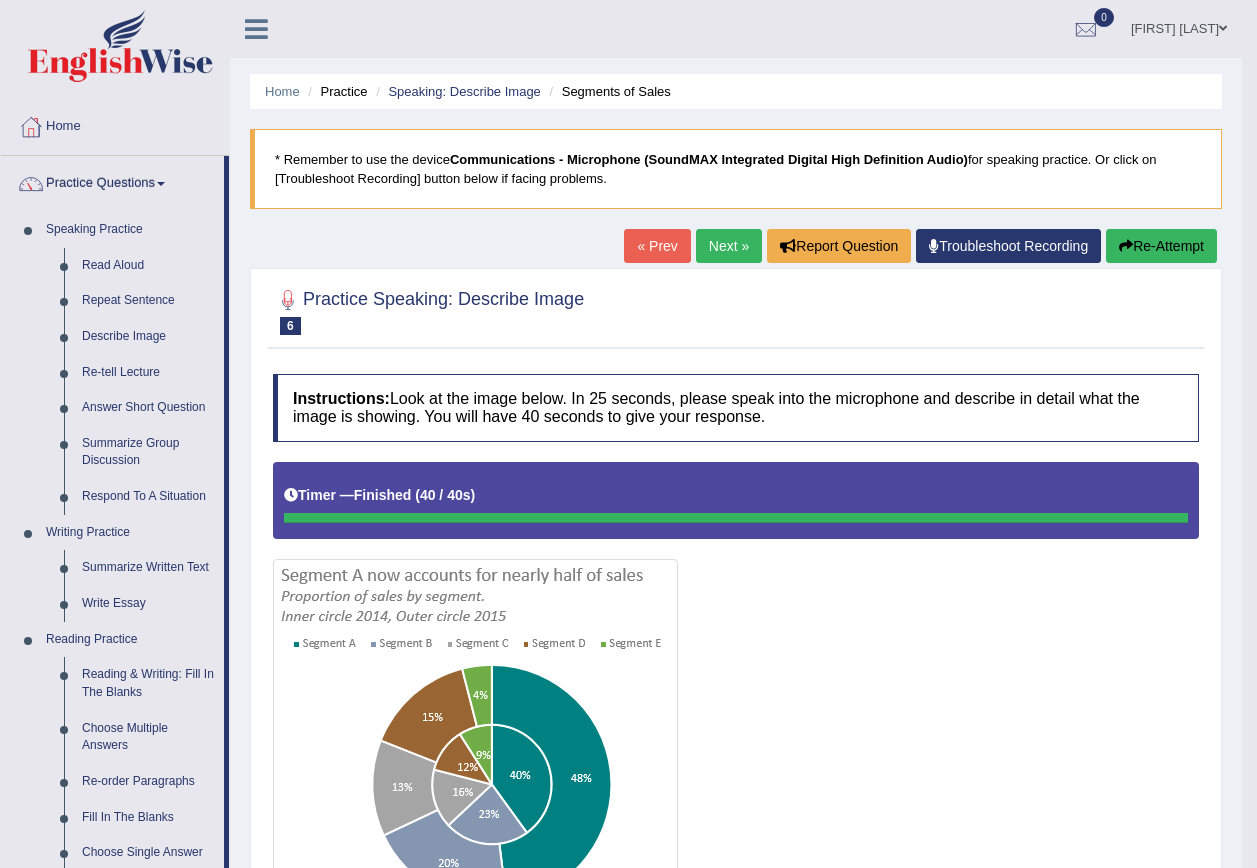 click on "Practice Questions" at bounding box center [112, 181] 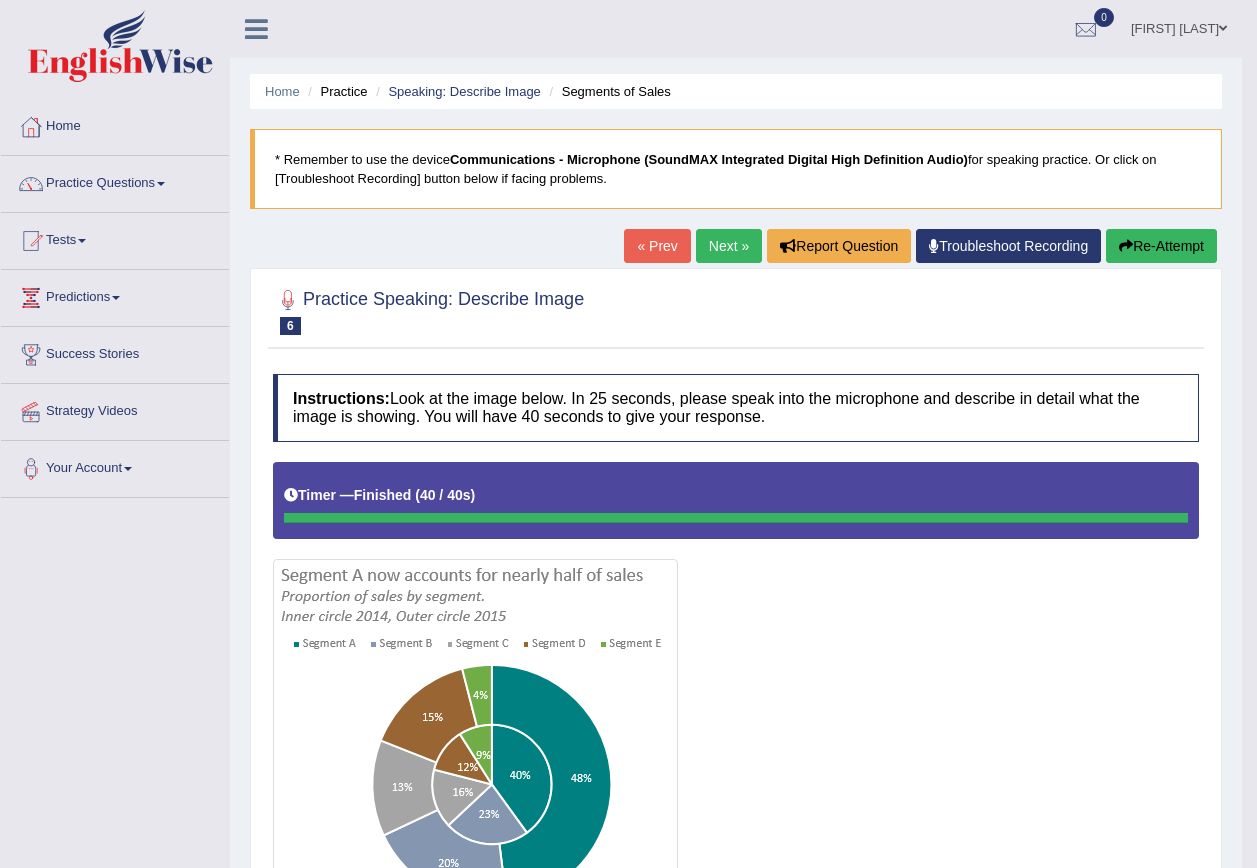 click at bounding box center (1223, 28) 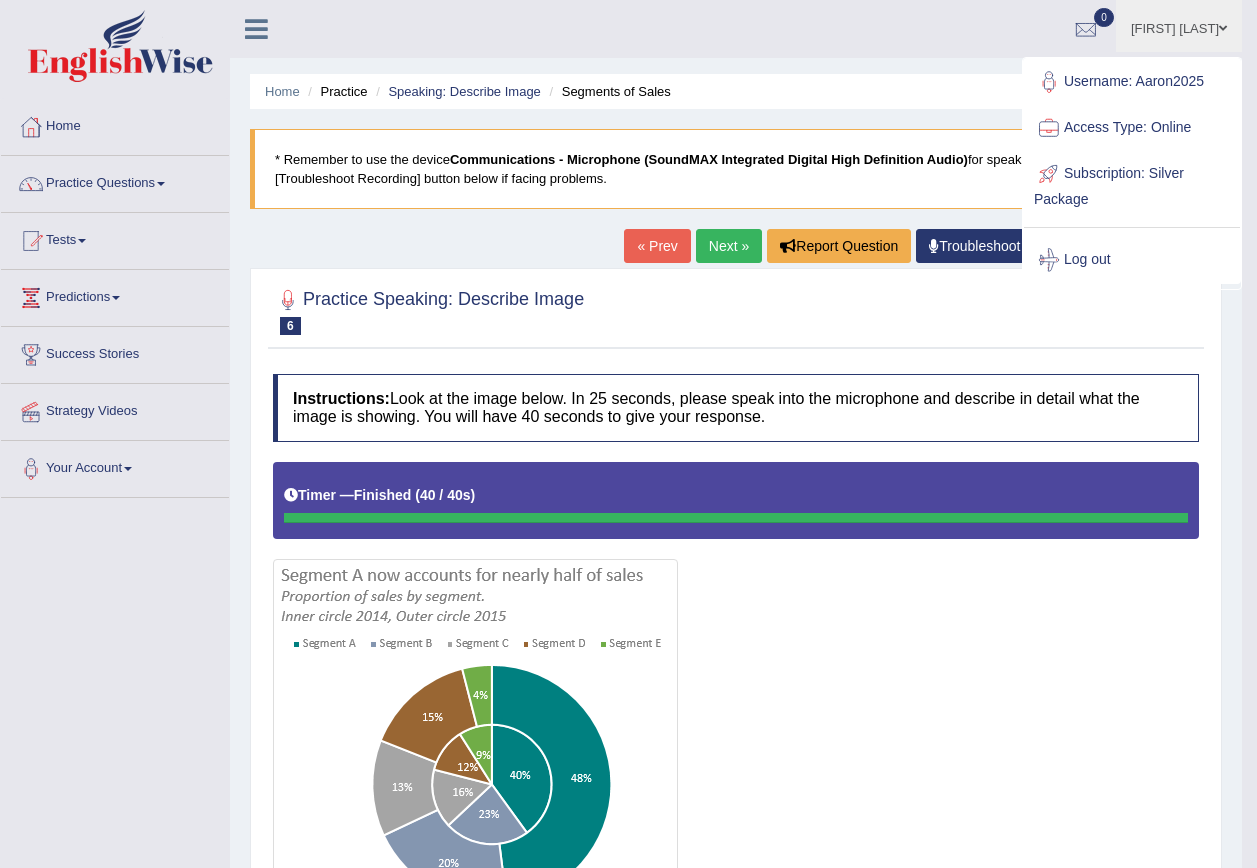 click at bounding box center (1223, 28) 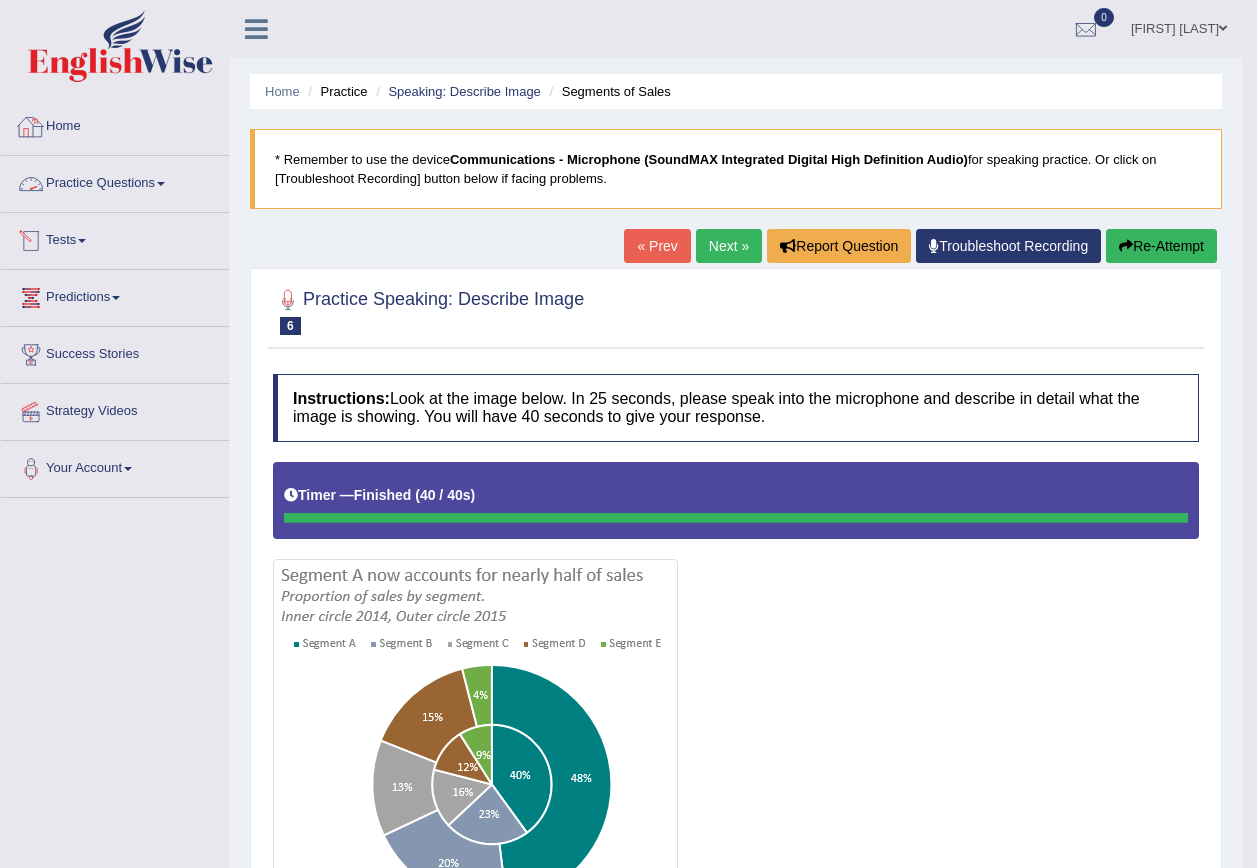 click on "Practice Questions" at bounding box center [115, 181] 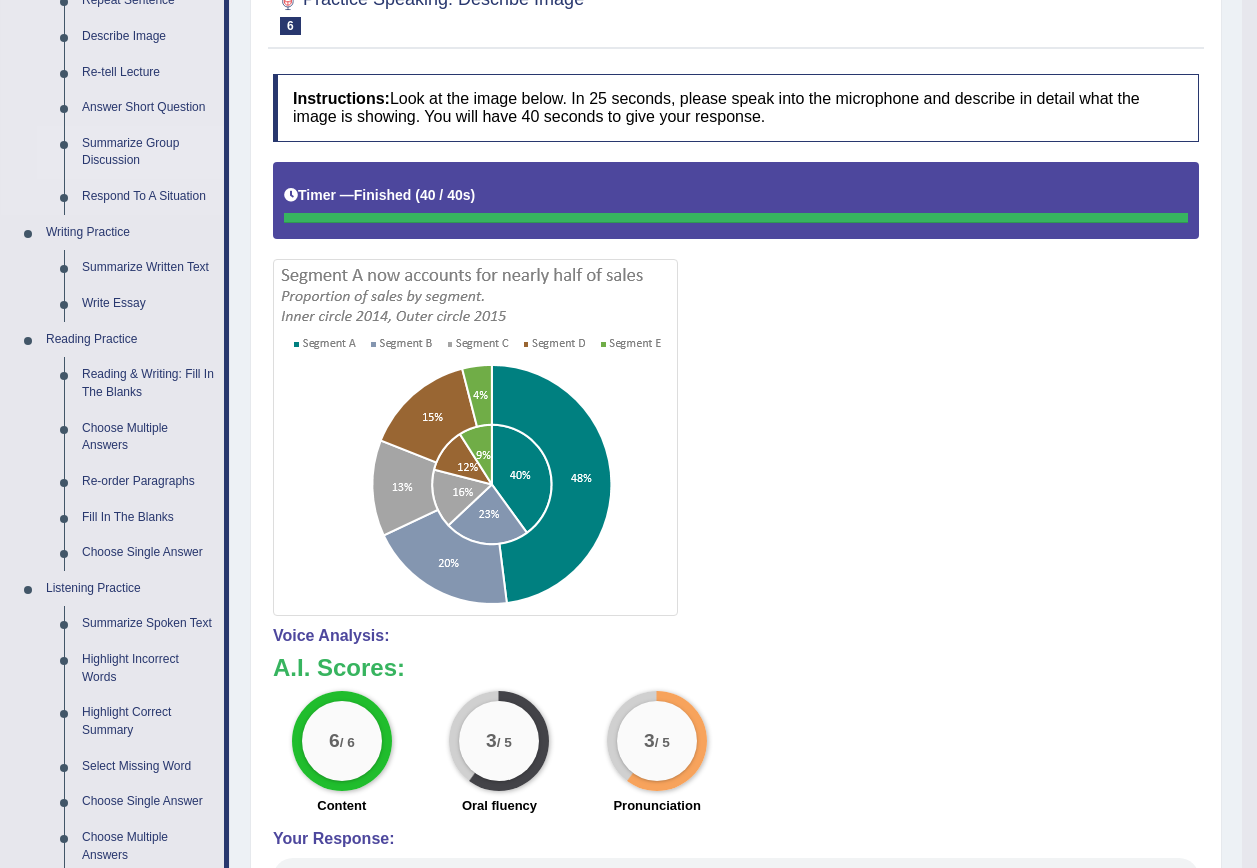 scroll, scrollTop: 699, scrollLeft: 0, axis: vertical 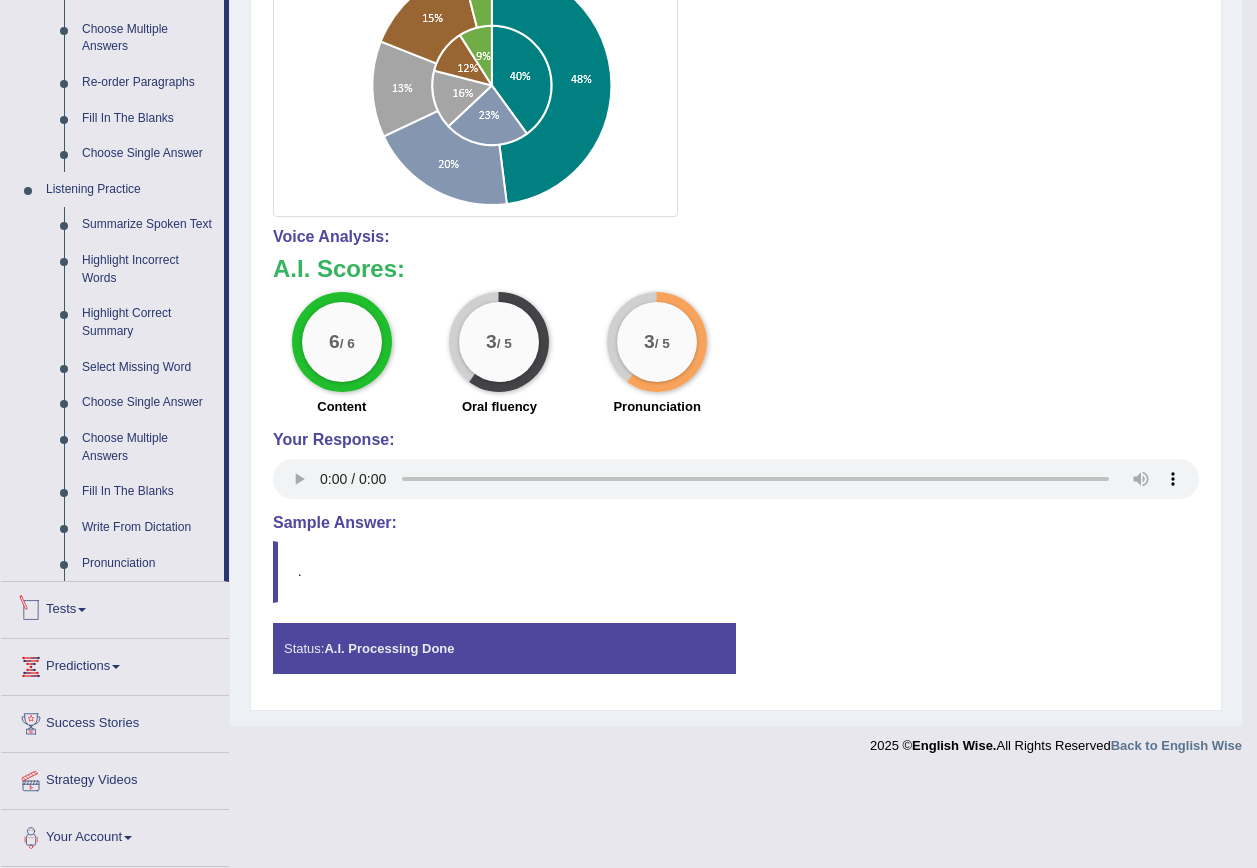click on "Tests" at bounding box center [115, 607] 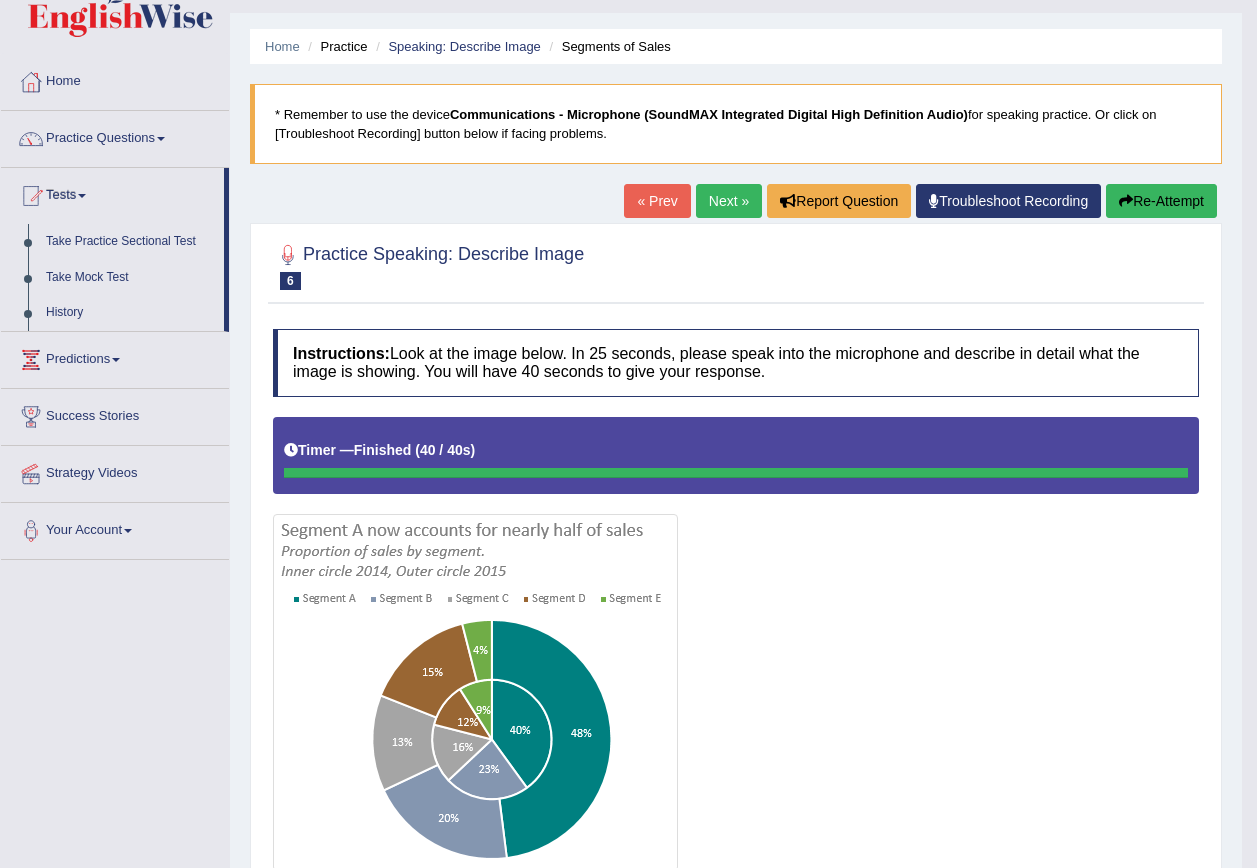 scroll, scrollTop: 0, scrollLeft: 0, axis: both 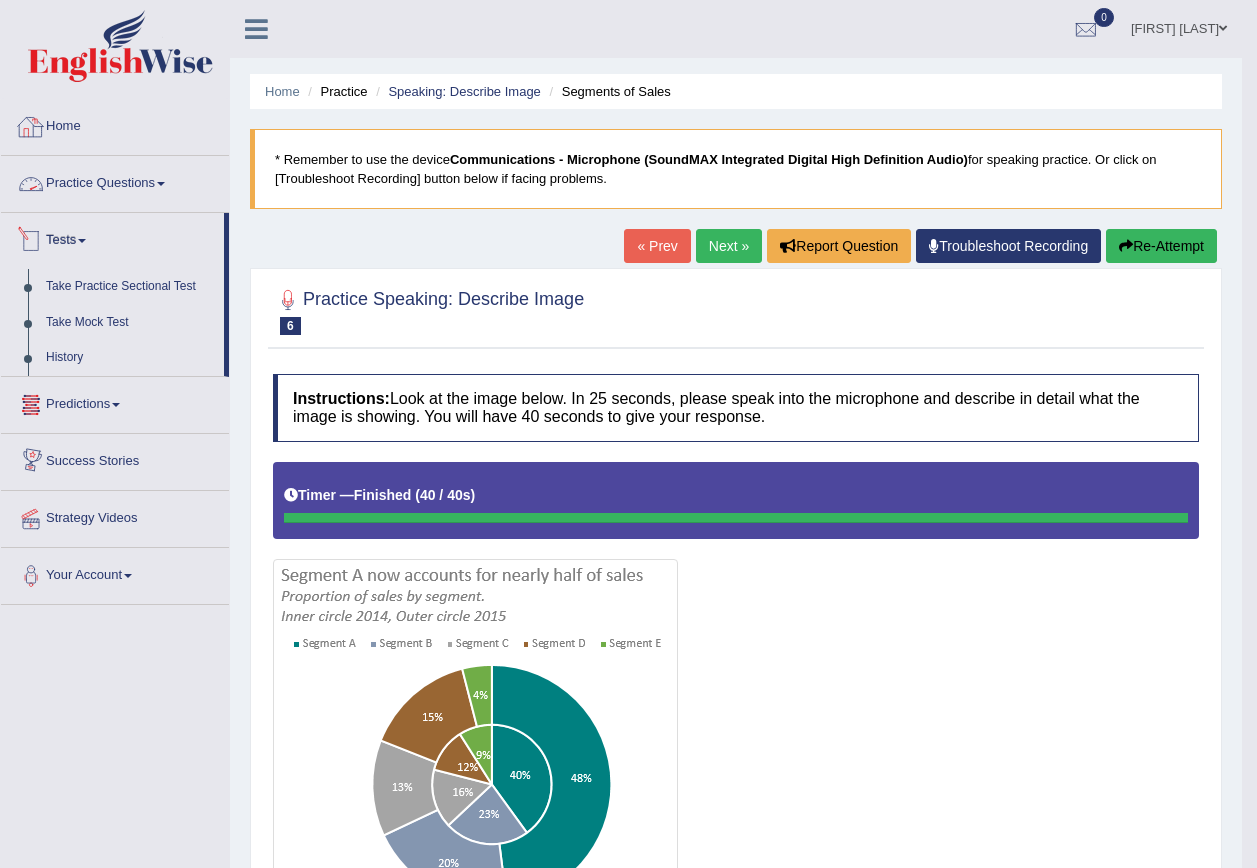 click on "Practice Questions" at bounding box center [115, 181] 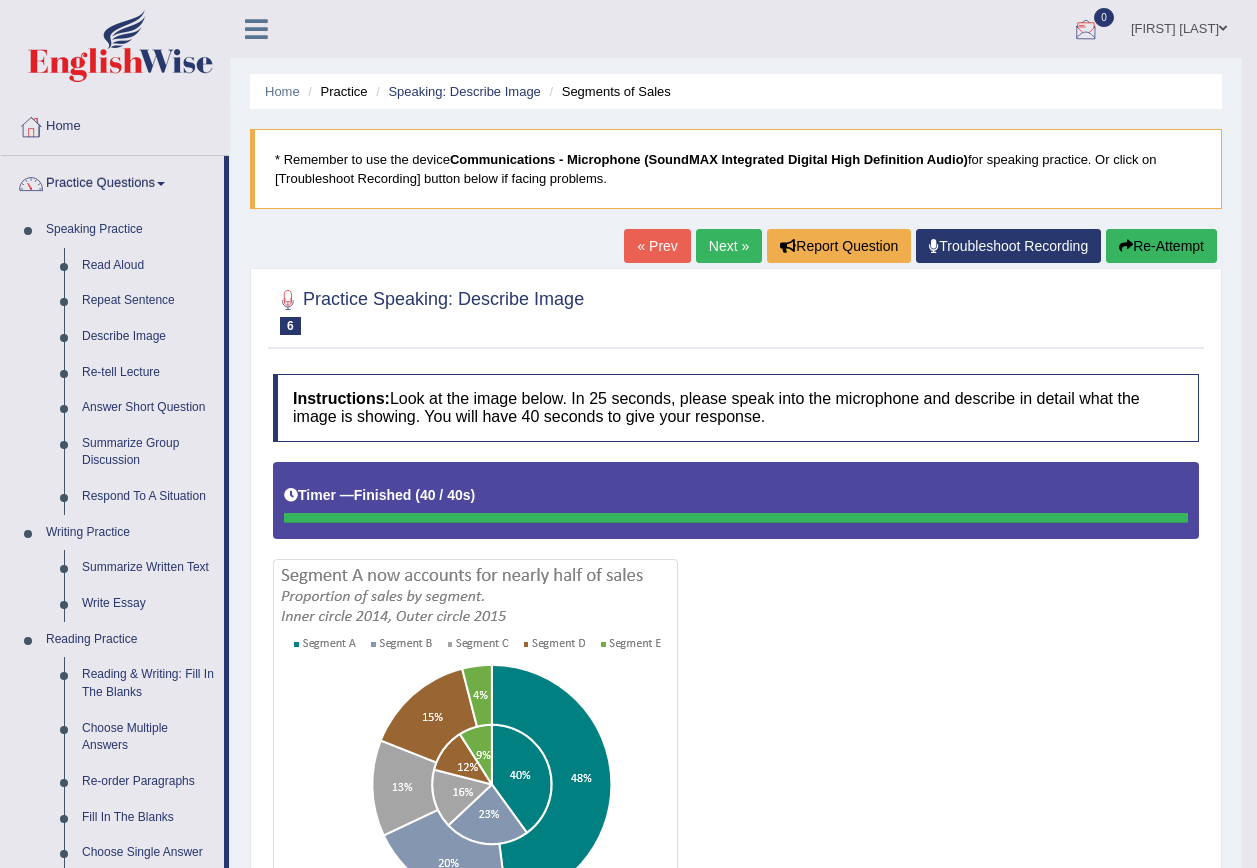 drag, startPoint x: 1188, startPoint y: 29, endPoint x: 1178, endPoint y: 27, distance: 10.198039 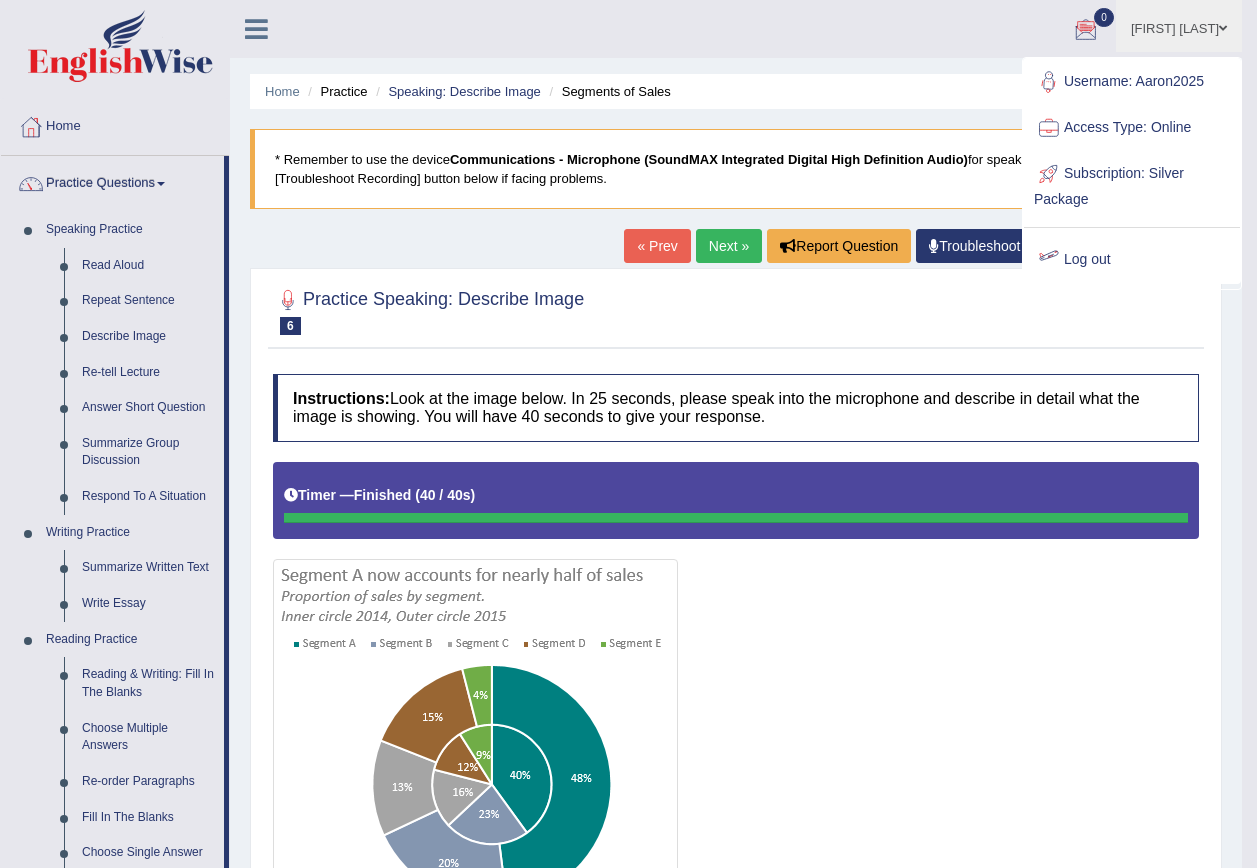 click on "Log out" at bounding box center (1132, 260) 